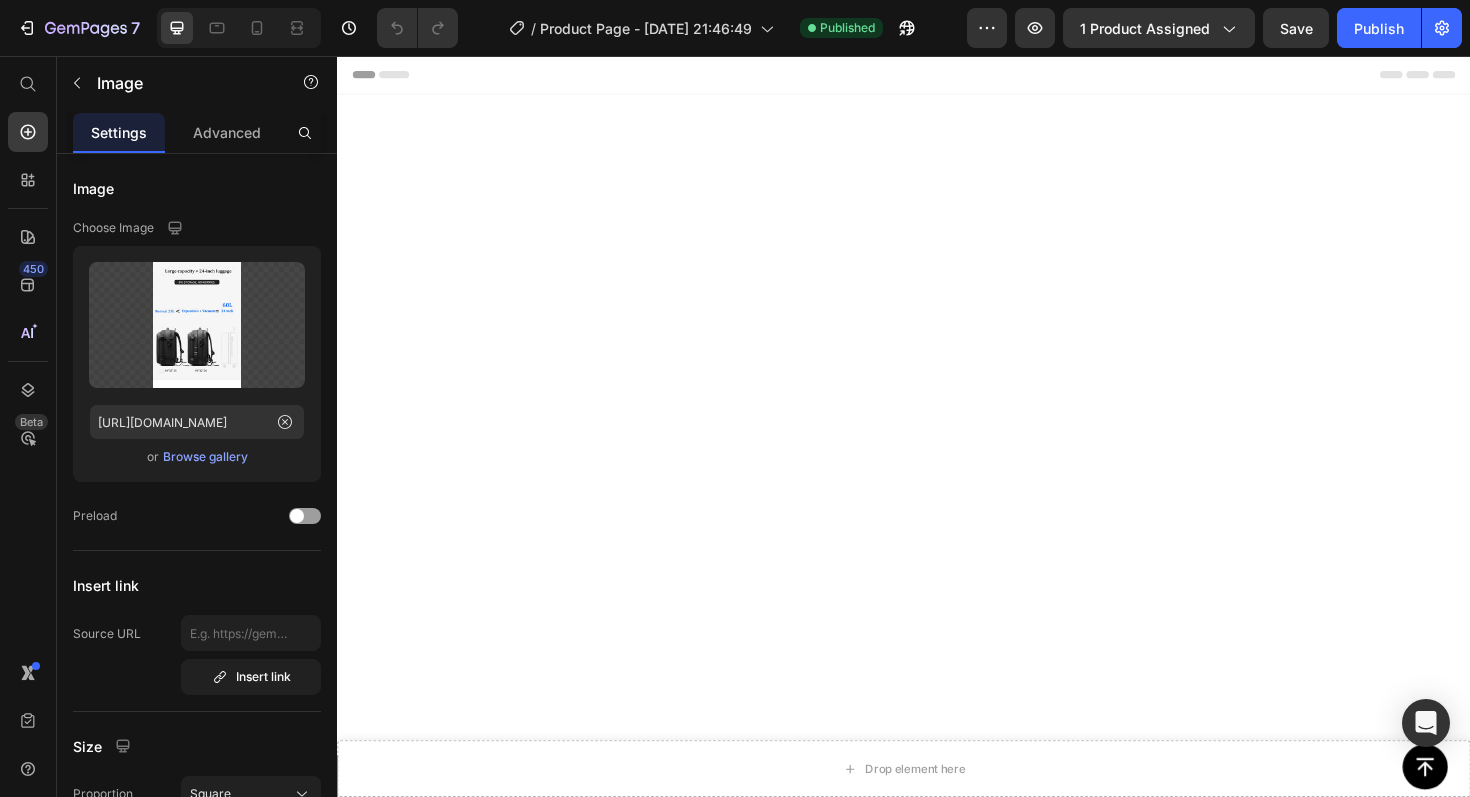 scroll, scrollTop: 3107, scrollLeft: 0, axis: vertical 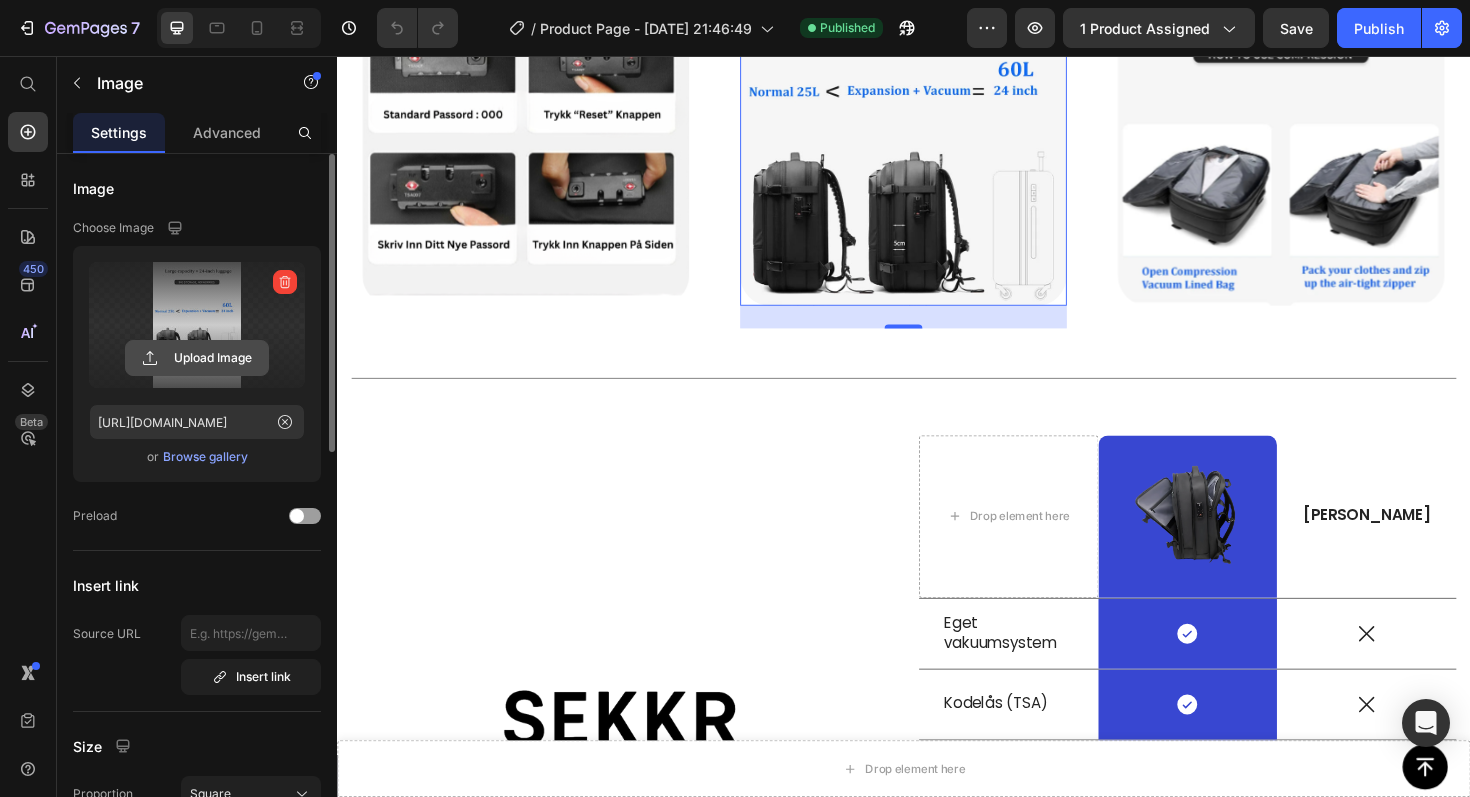 click 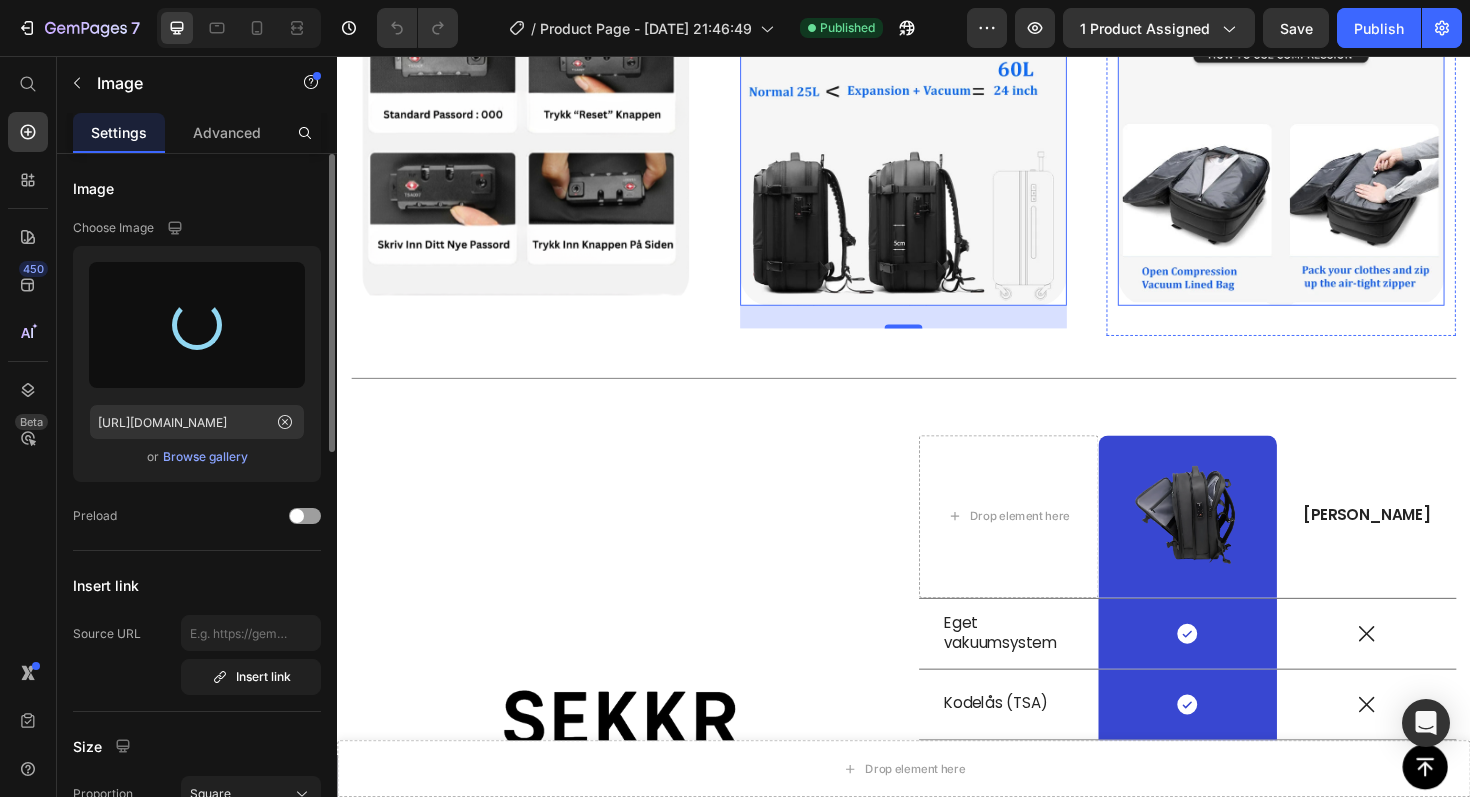 type on "[URL][DOMAIN_NAME]" 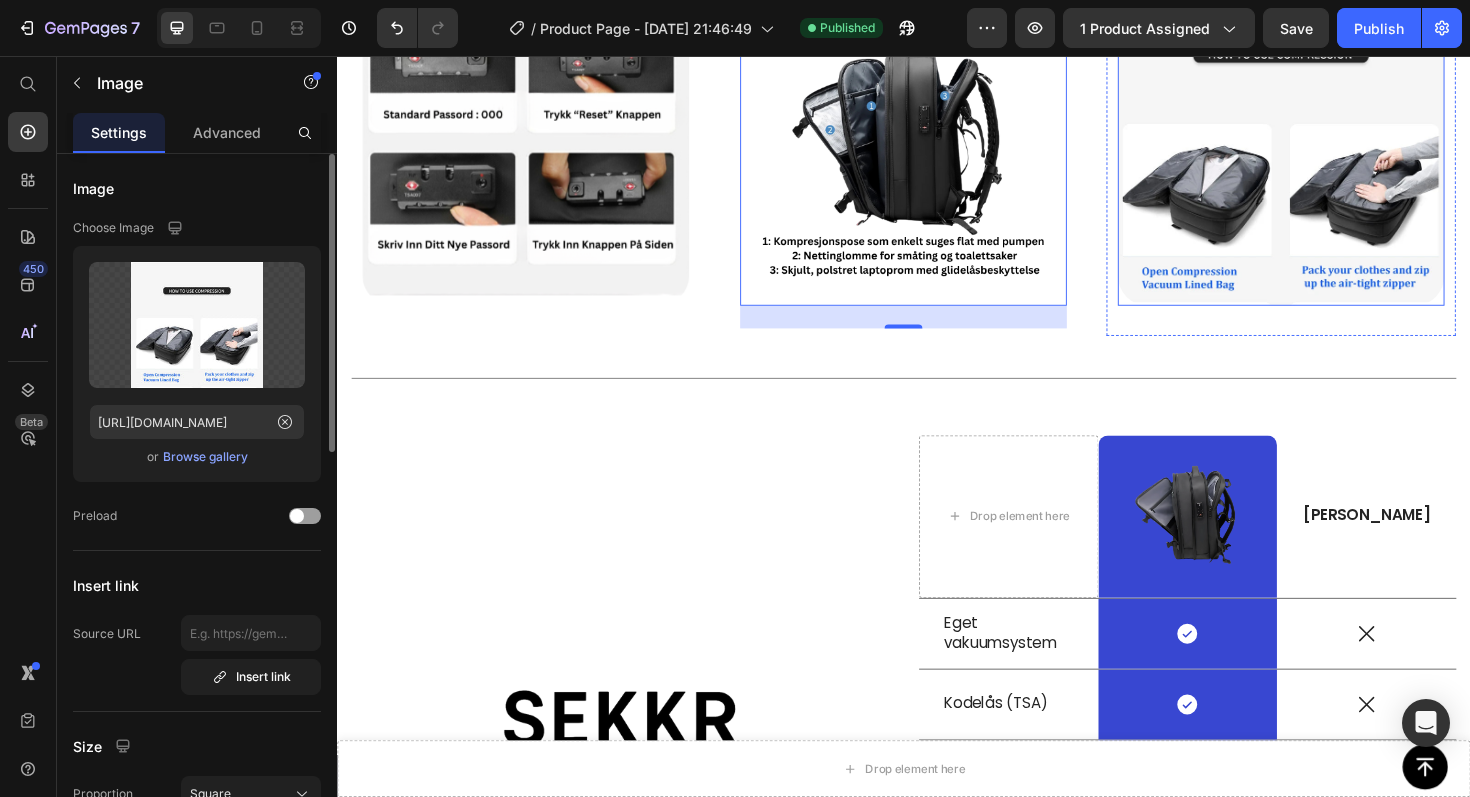 click at bounding box center [1337, 148] 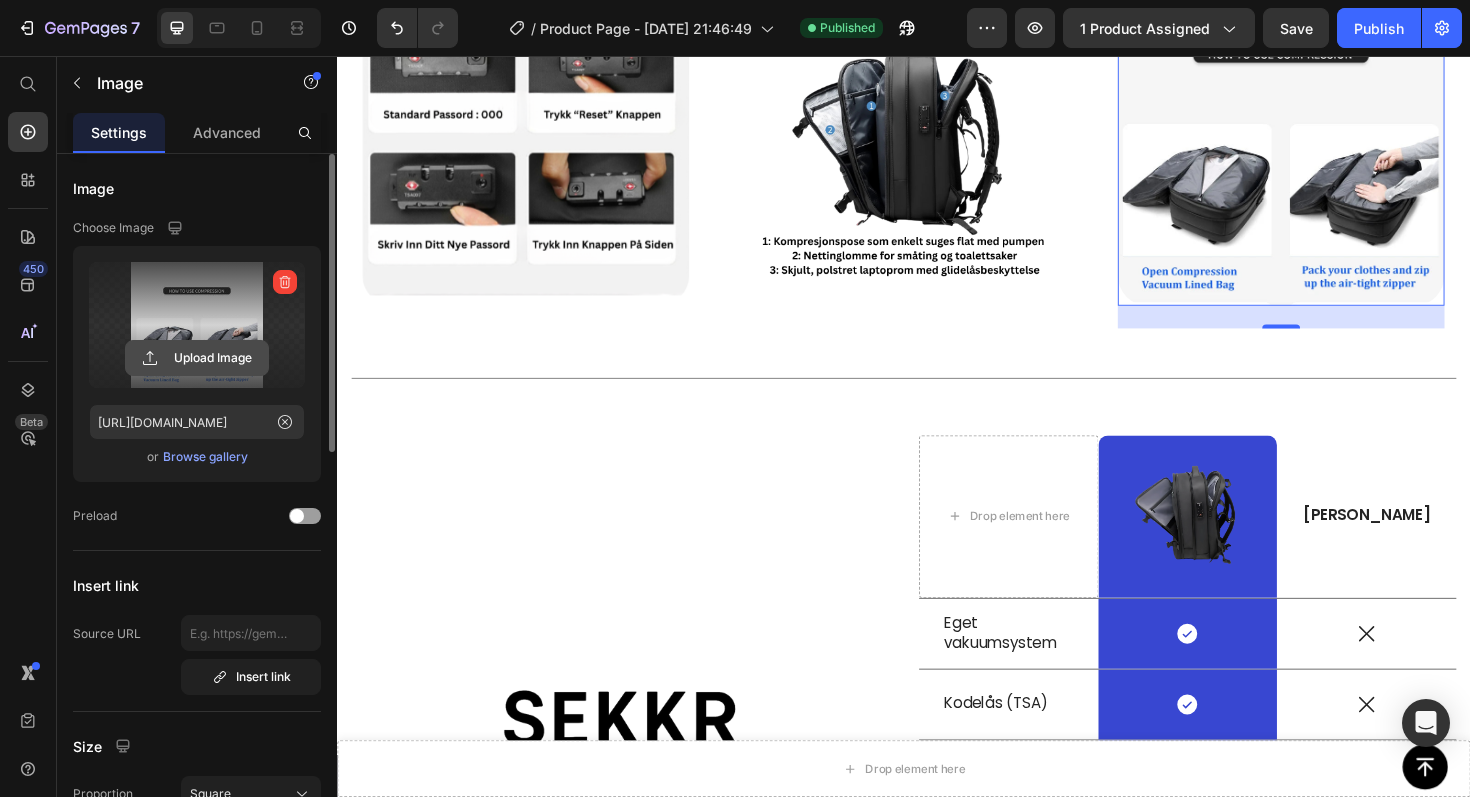 click 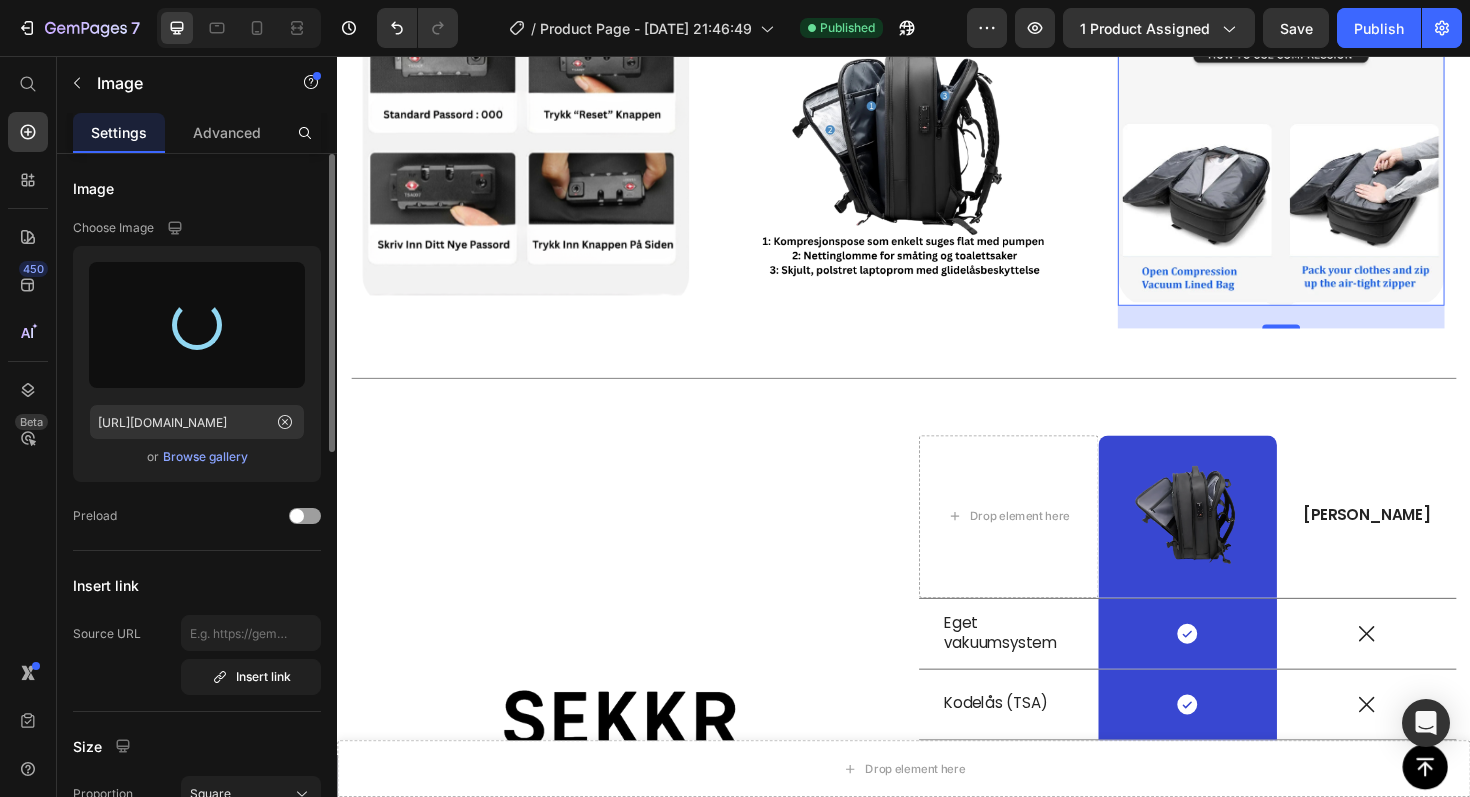 type on "[URL][DOMAIN_NAME]" 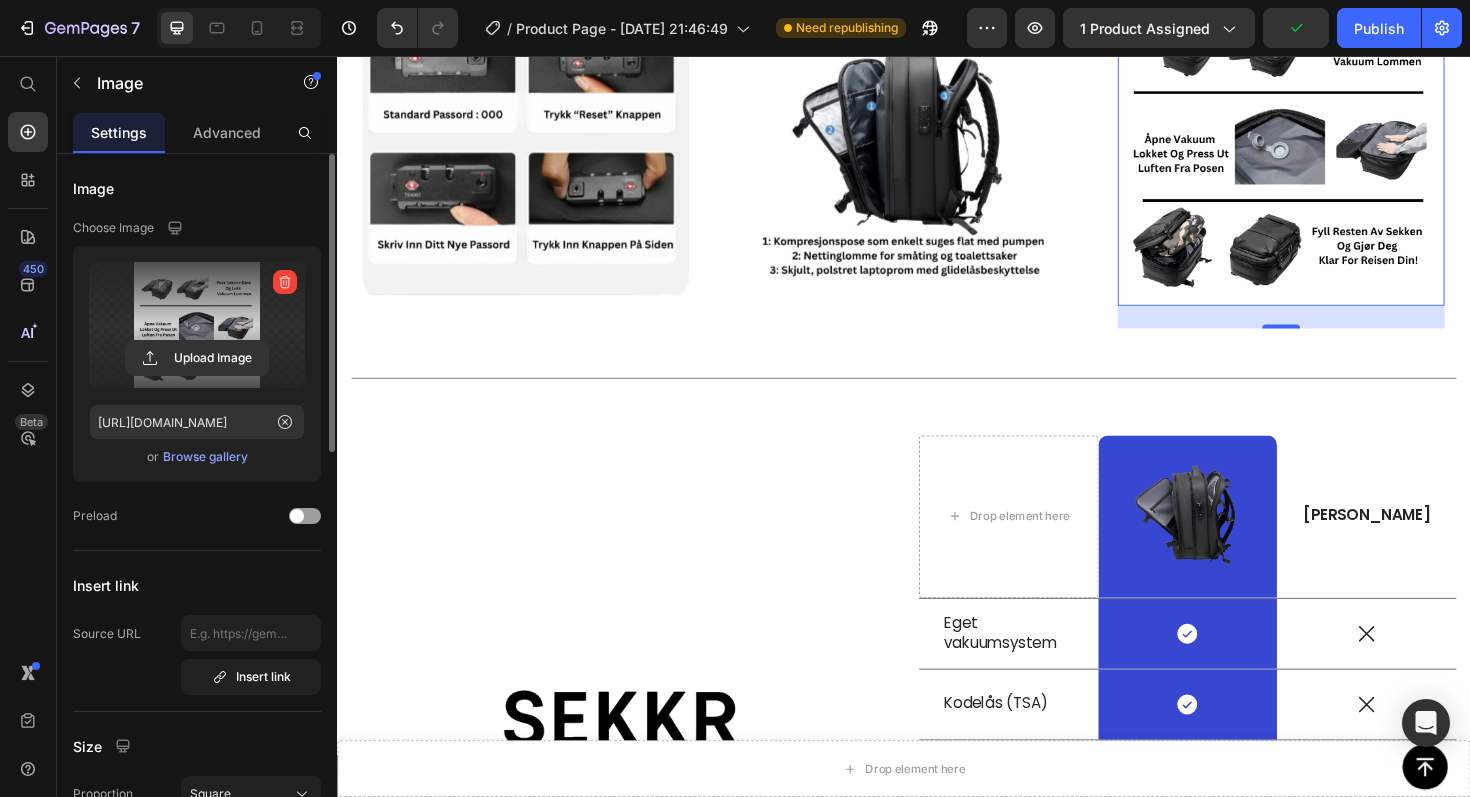 click on "For oss er det viktig at sekkr er enkel og brukervennlig, samtidig som den er praktisk med gode funksjoner." at bounding box center [937, -62] 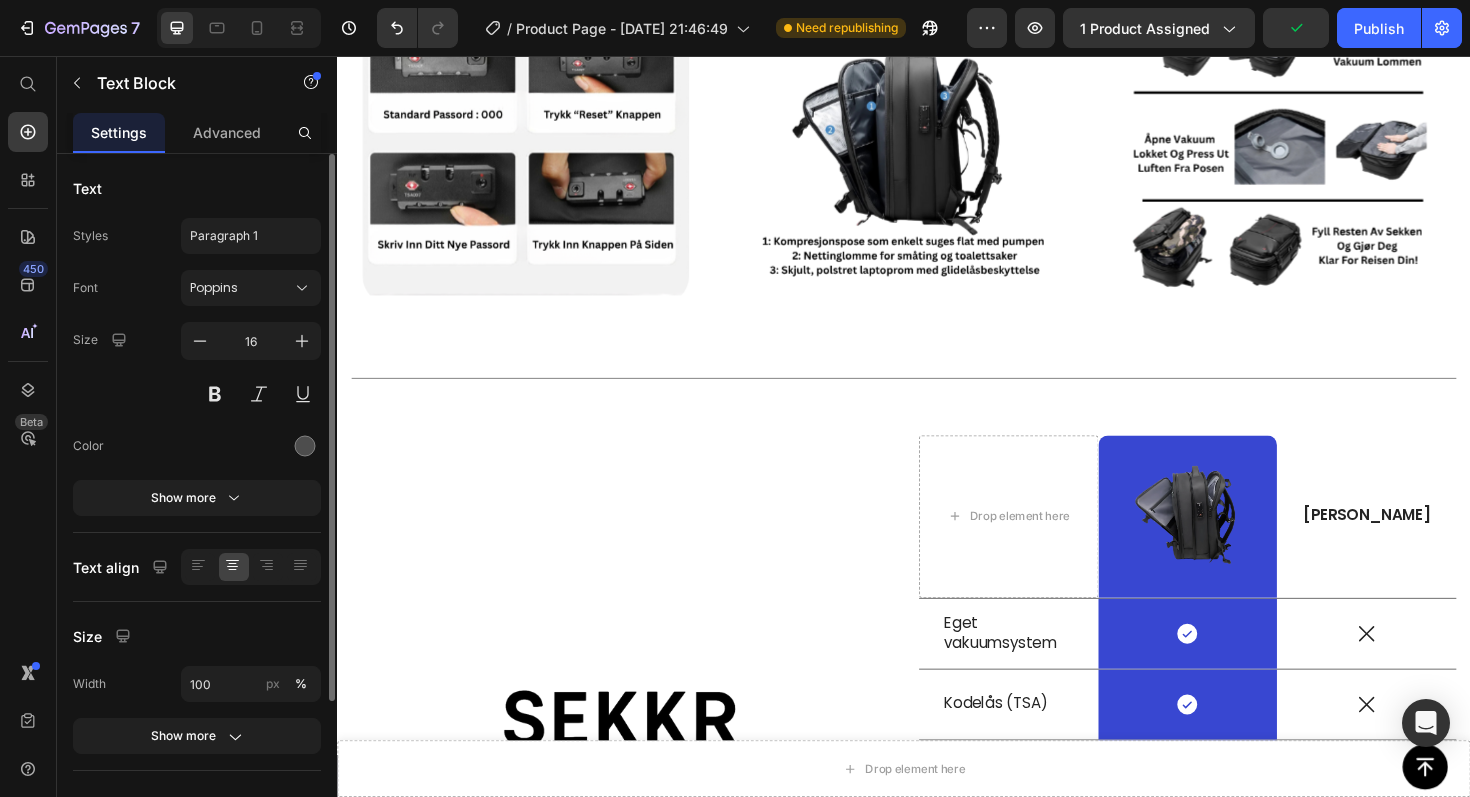 click on "Enkel å bruke  Heading For oss er det viktig at sekkr er enkel og brukervennlig, samtidig som den er praktisk med gode funksjoner. Text Block   0 Row Image Row Image Row Image Row Carousel                Title Line Section 9" at bounding box center (937, 122) 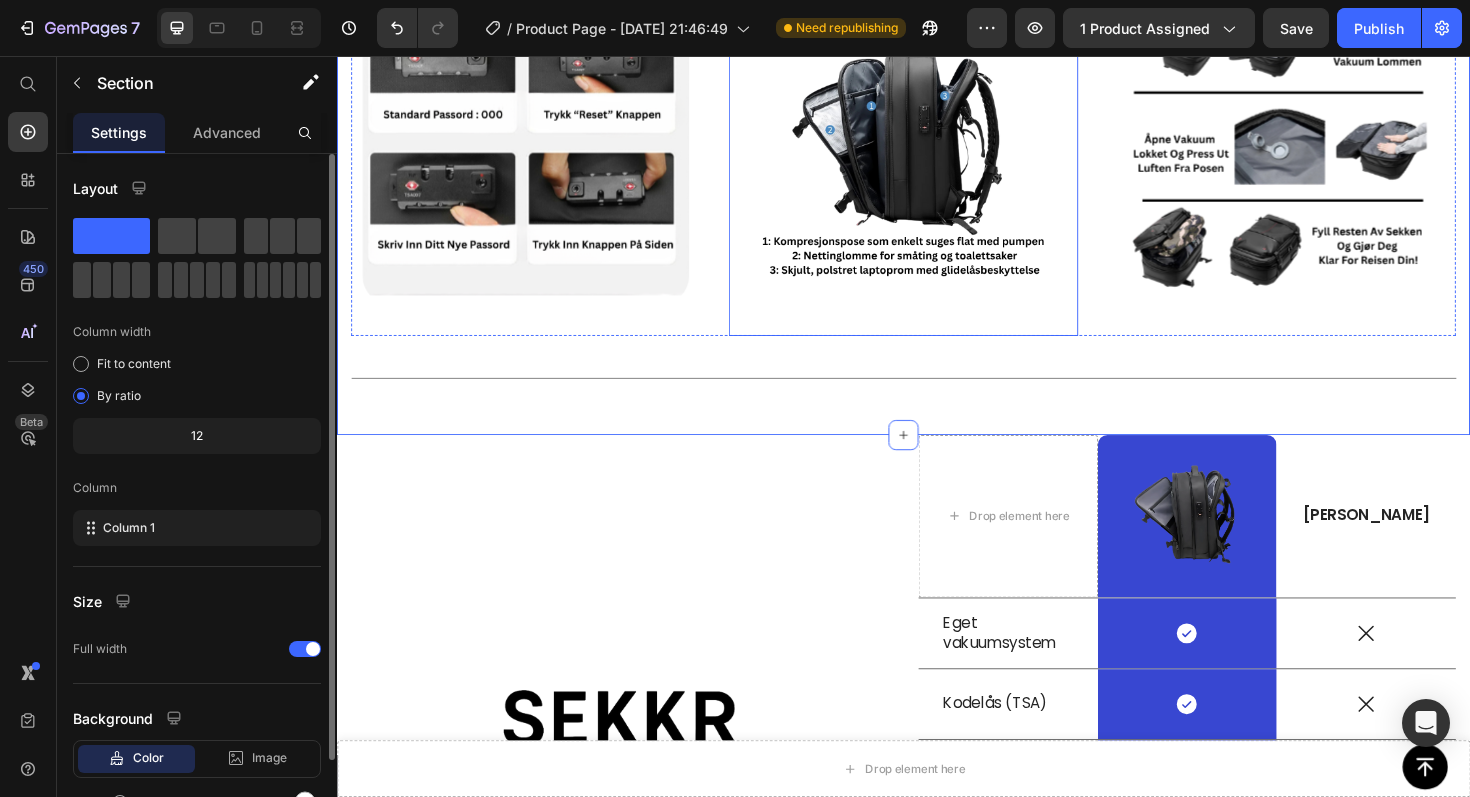 click on "Image Row Image Row Image Row" at bounding box center (937, 158) 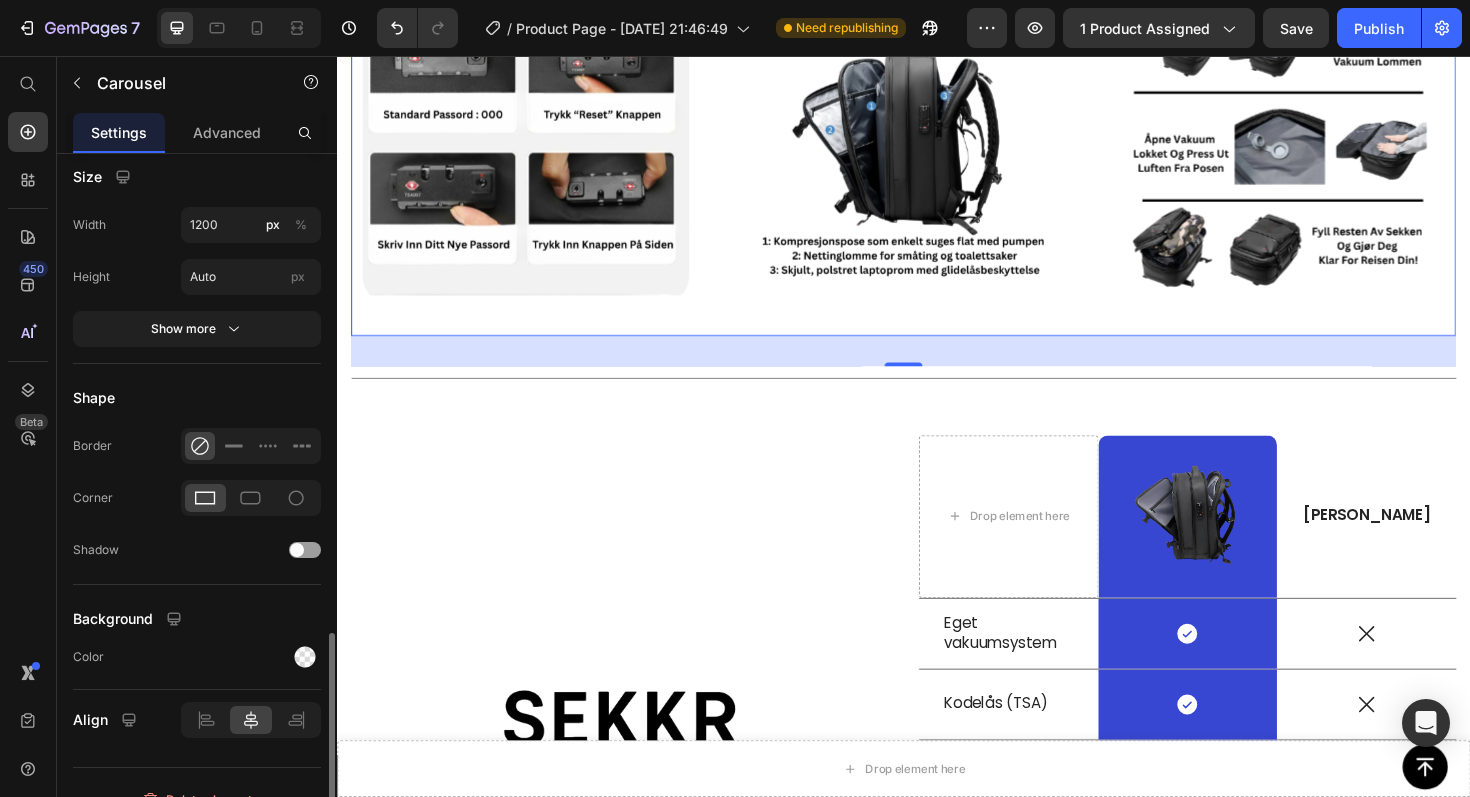 scroll, scrollTop: 1334, scrollLeft: 0, axis: vertical 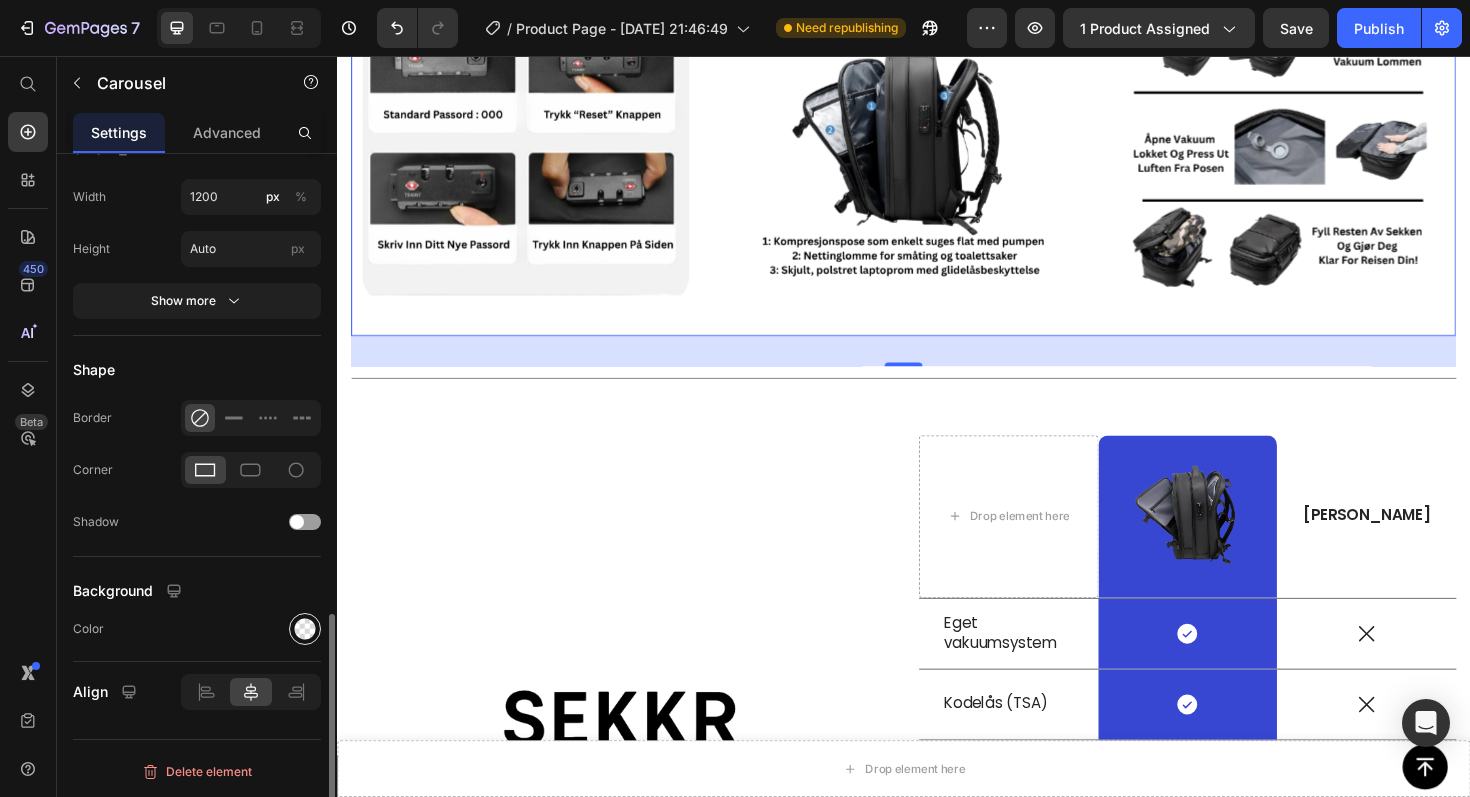 click at bounding box center (305, 629) 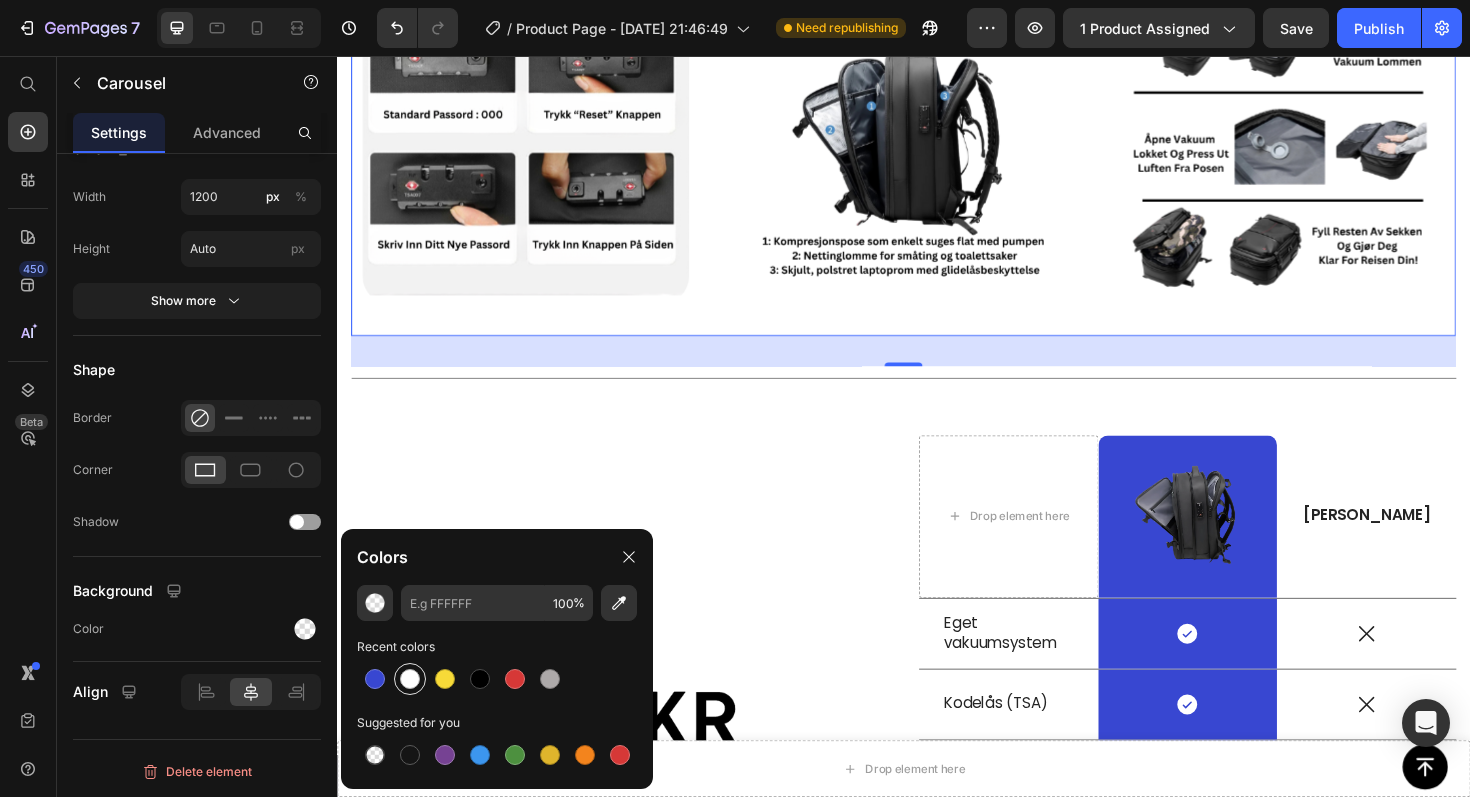click at bounding box center [410, 679] 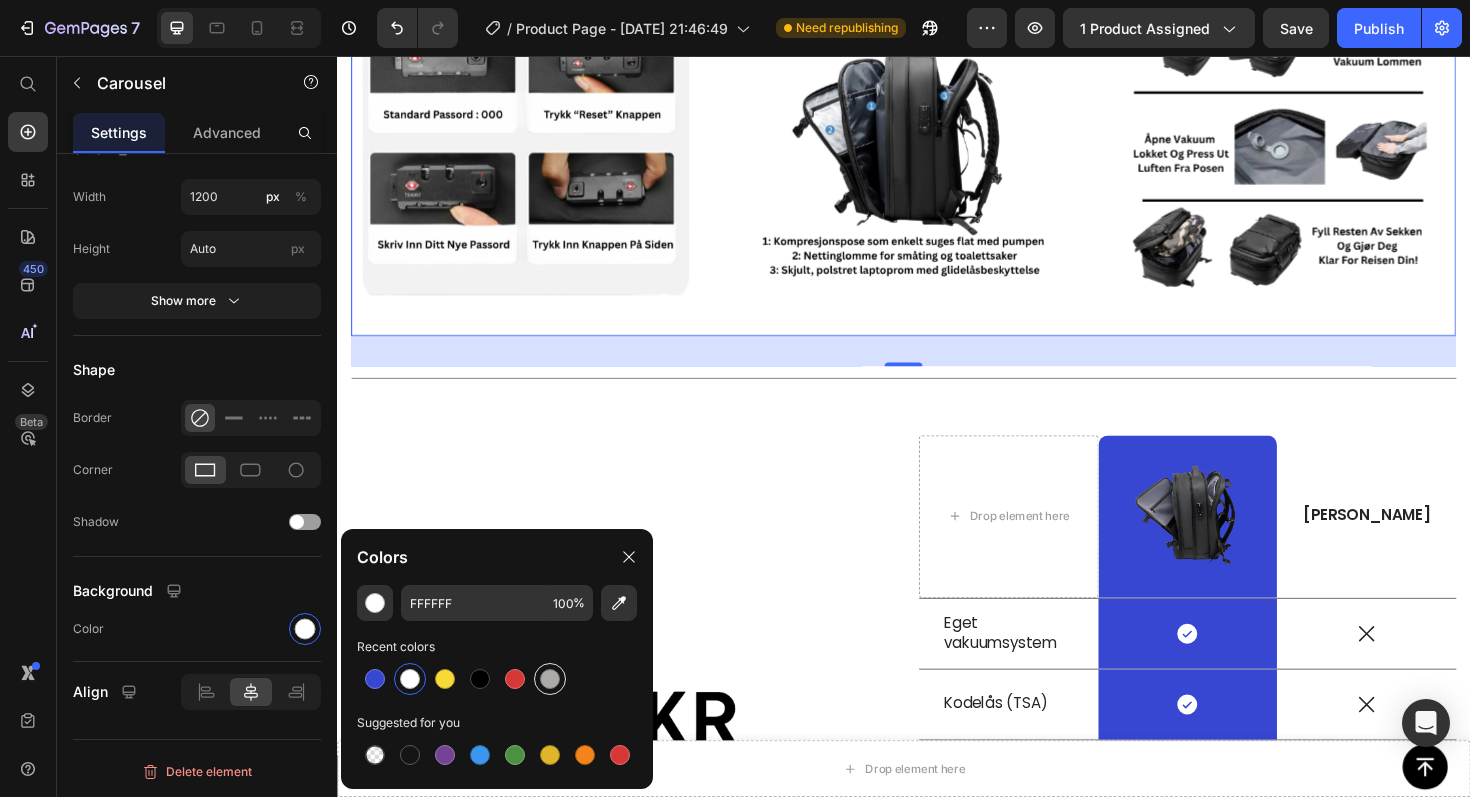 click at bounding box center (550, 679) 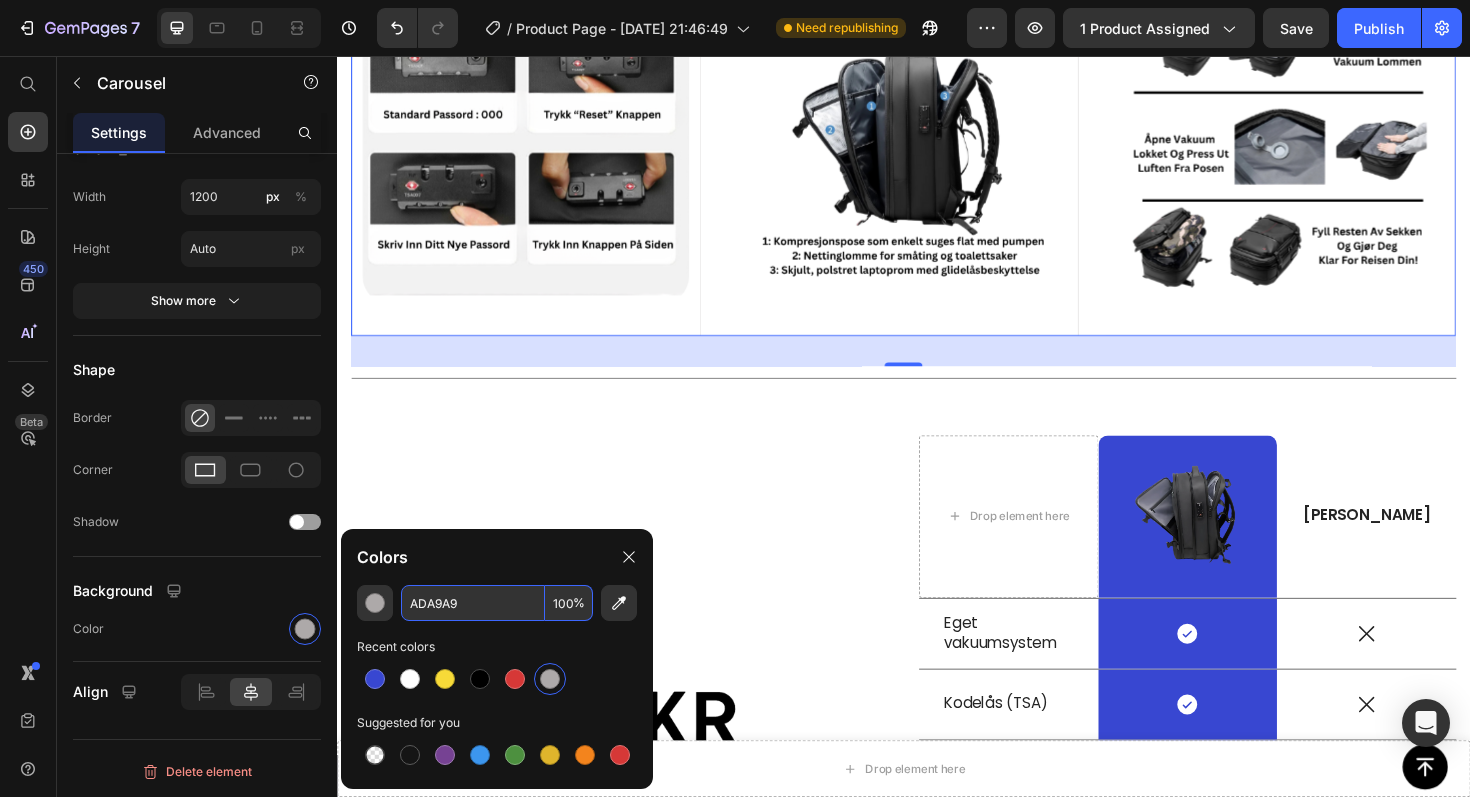 click on "ADA9A9" at bounding box center (473, 603) 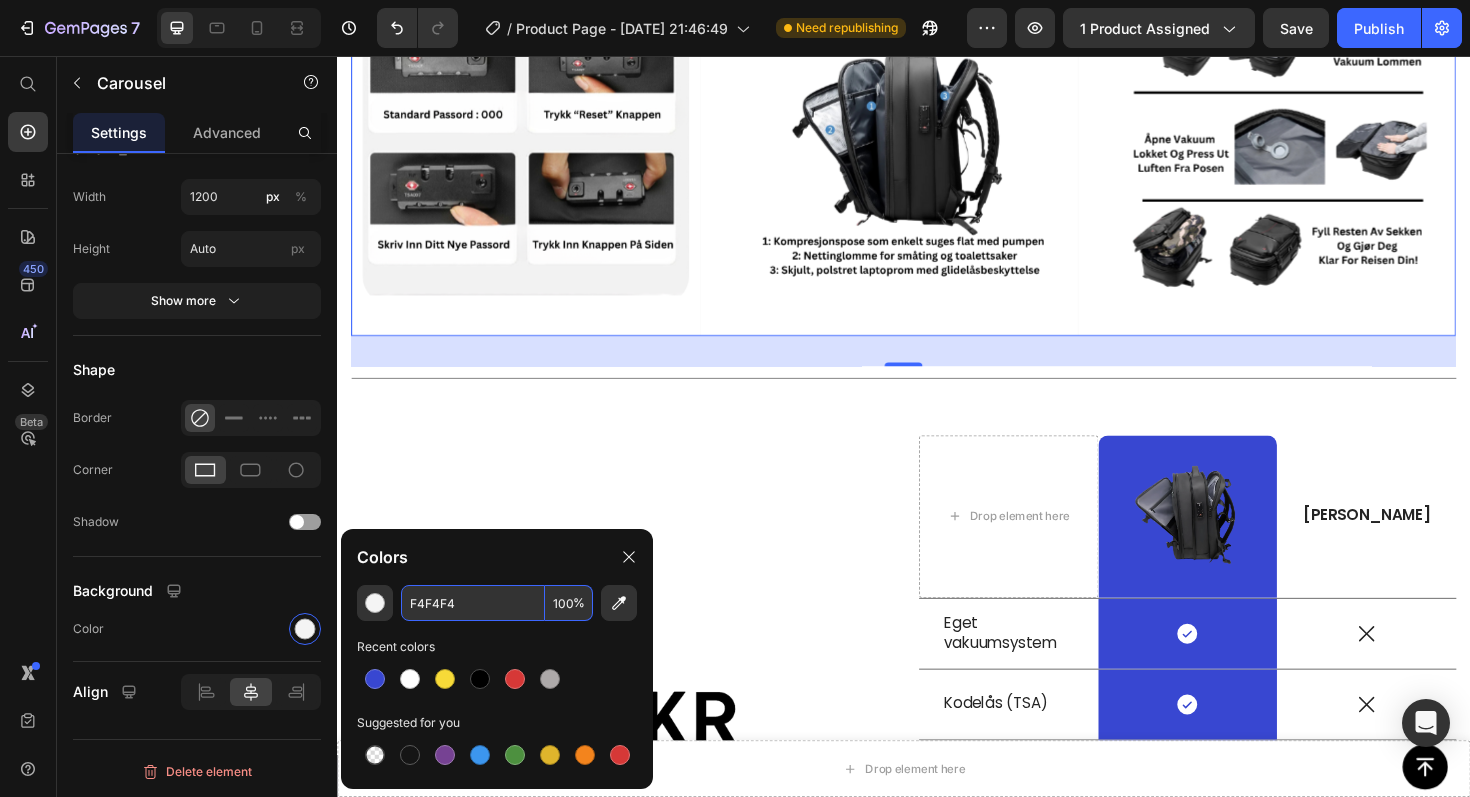 type on "F4F4F4" 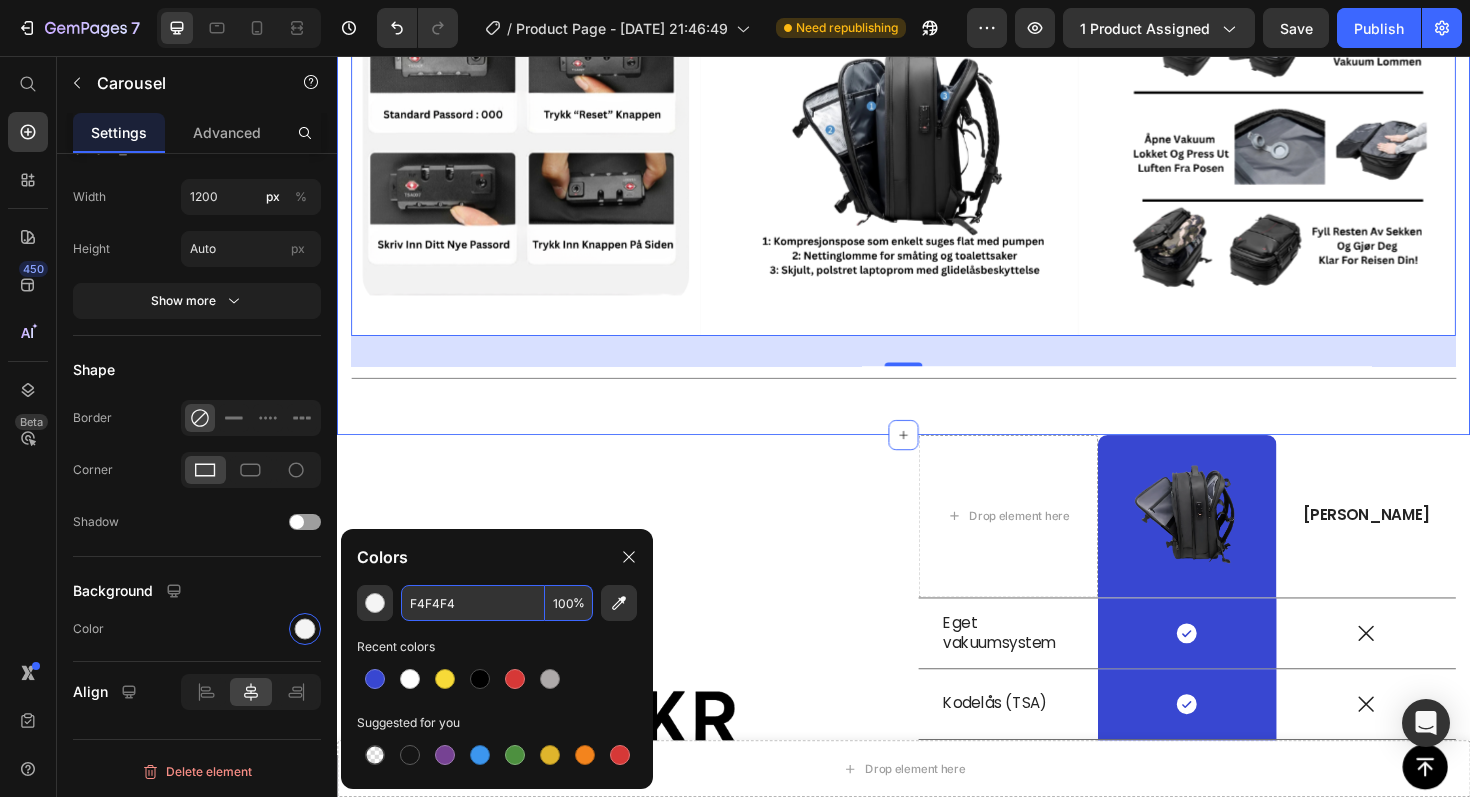 click on "Enkel å bruke  Heading For oss er det viktig at sekkr er enkel og brukervennlig, samtidig som den er praktisk med gode funksjoner. Text Block Row Image Row Image Row Image Row Carousel   32                Title Line Section 9" at bounding box center [937, 122] 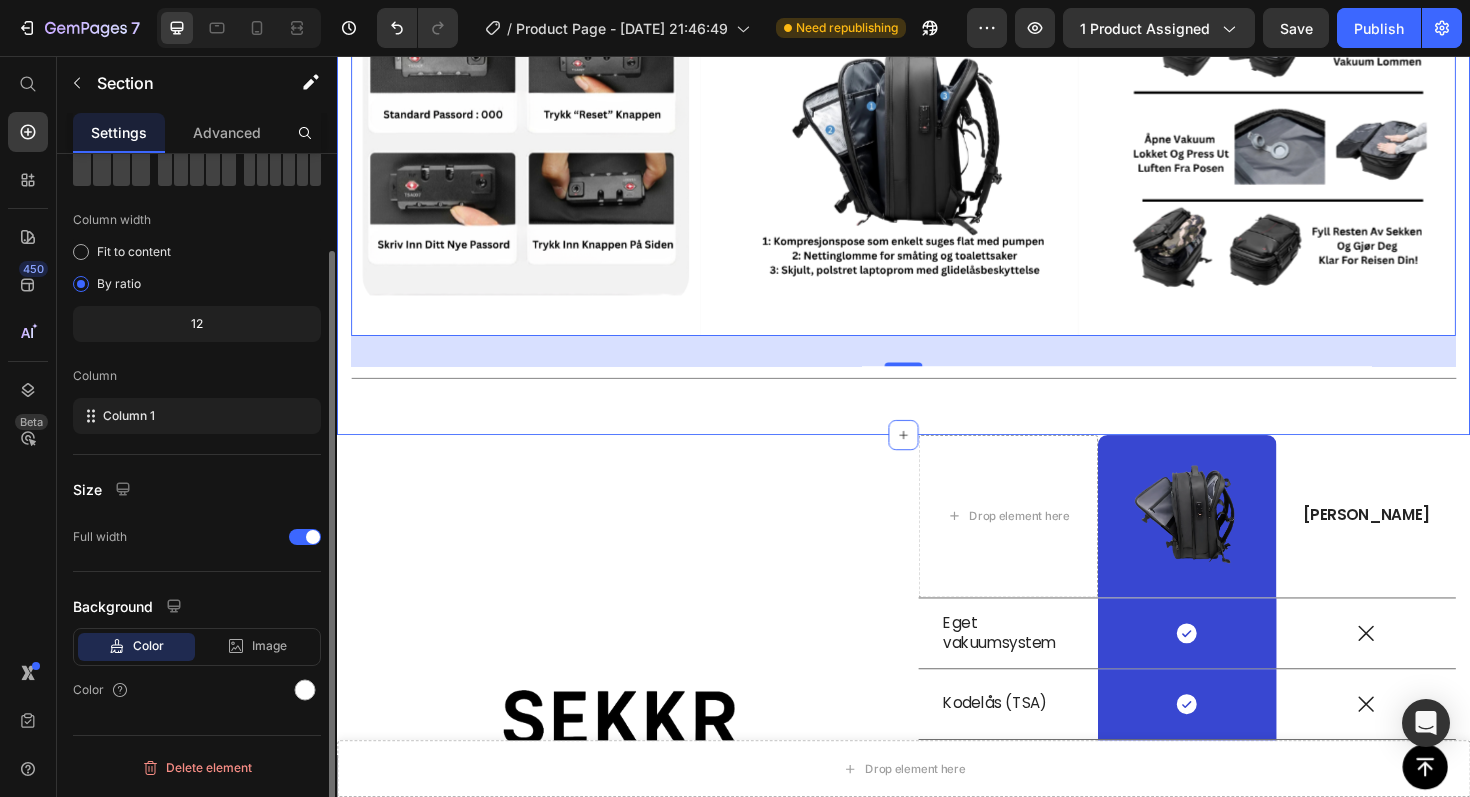 scroll, scrollTop: 0, scrollLeft: 0, axis: both 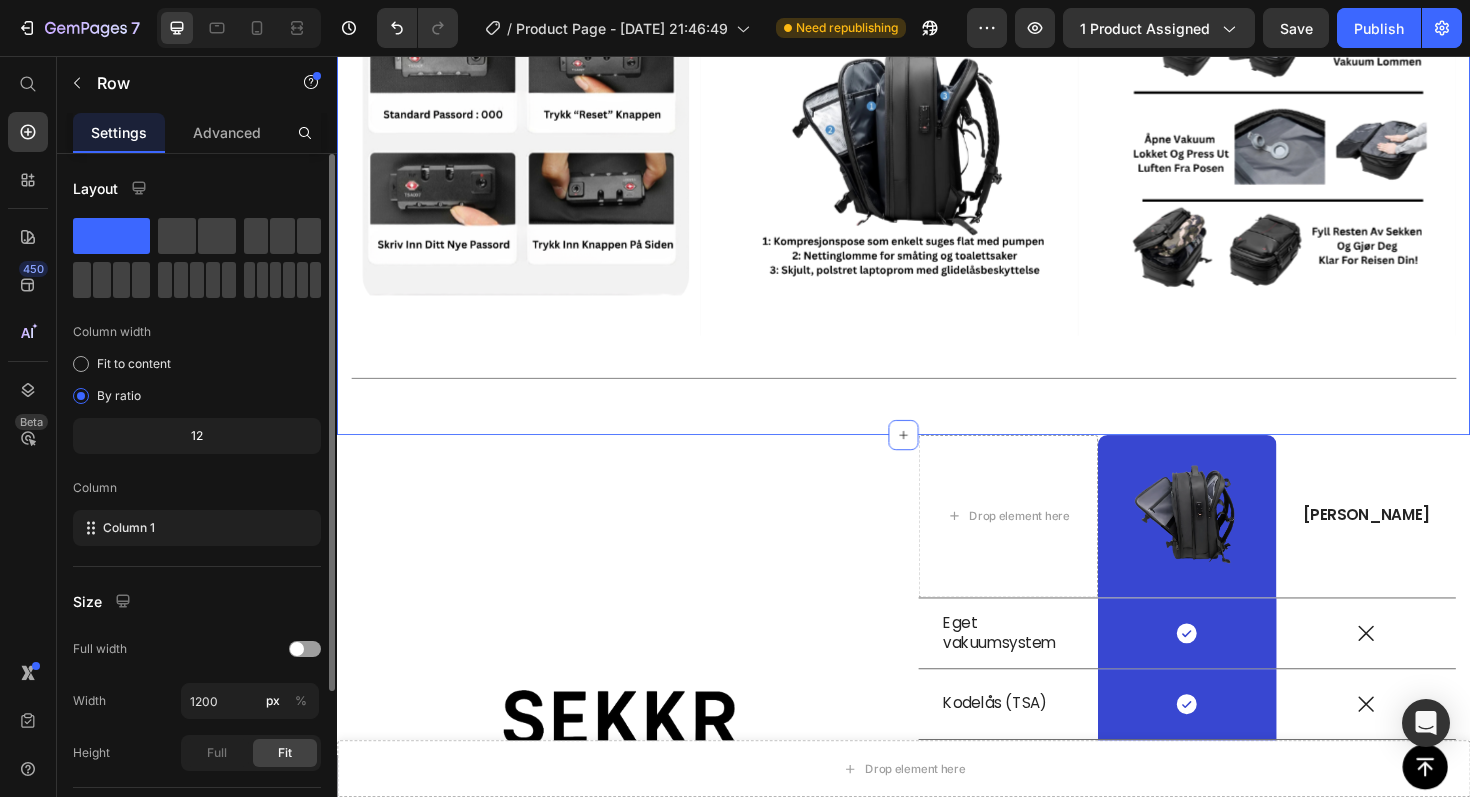 click on "Image" at bounding box center (937, 160) 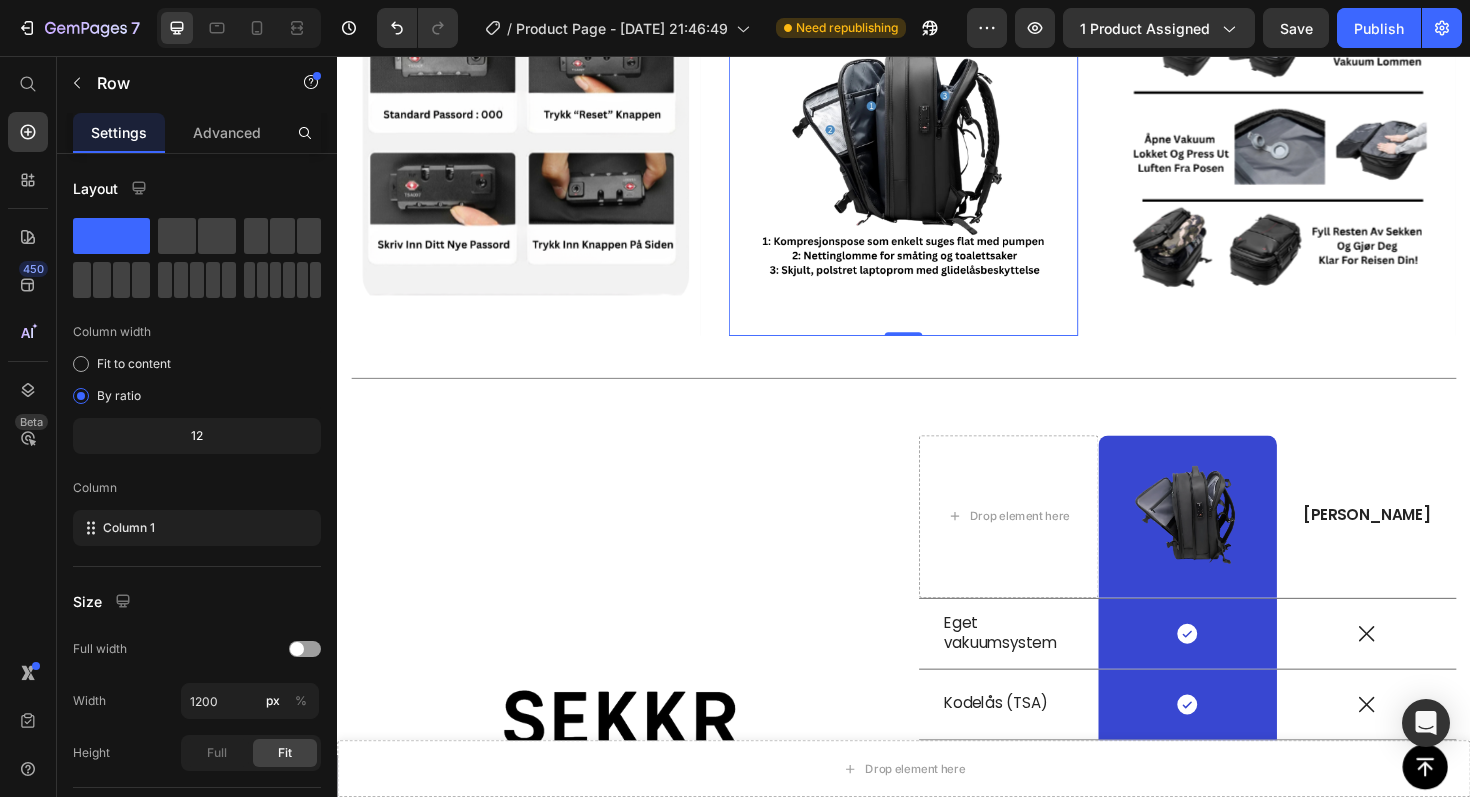click on "Image Row Image Row   0 Image Row Carousel" at bounding box center [937, 174] 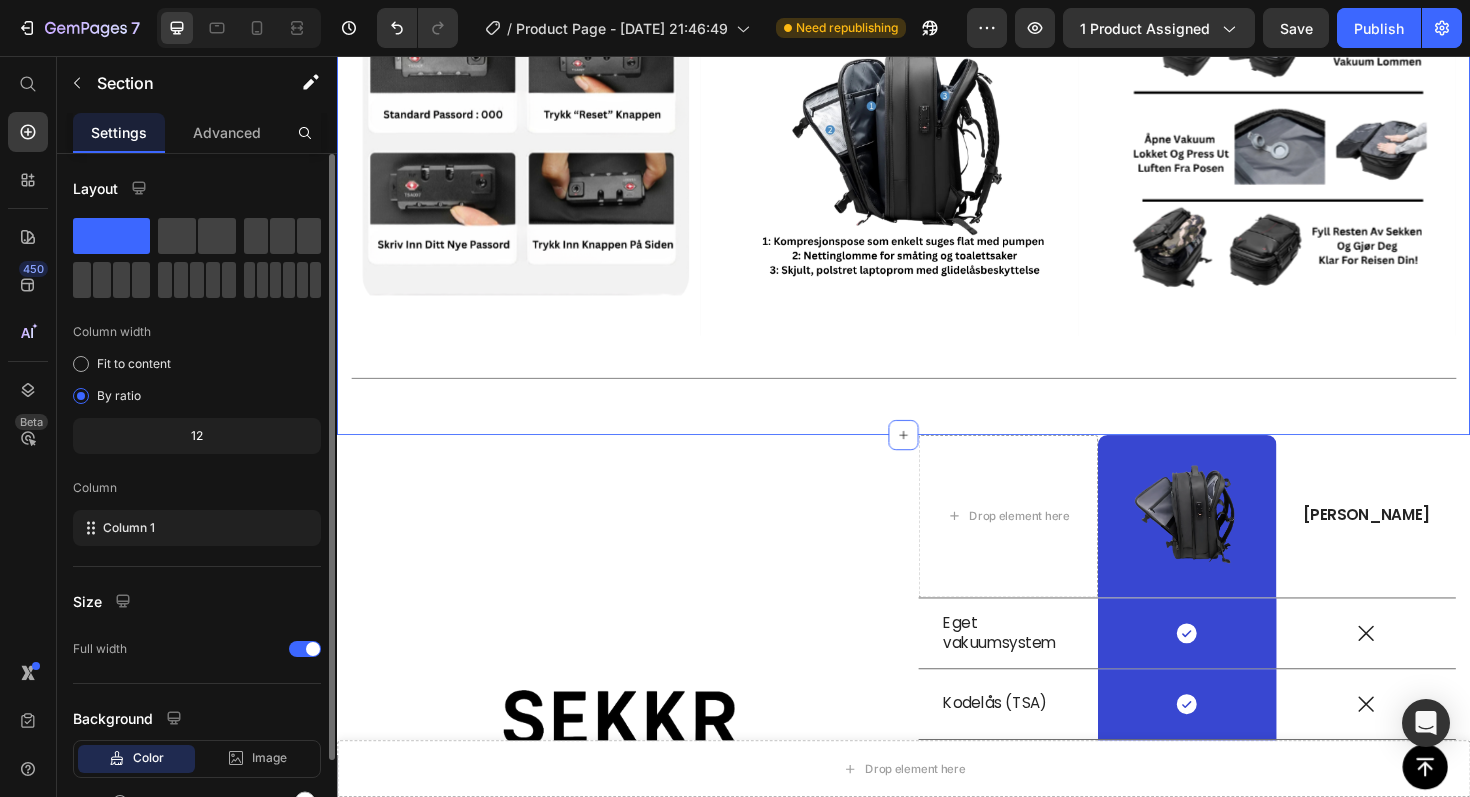 scroll, scrollTop: 108, scrollLeft: 0, axis: vertical 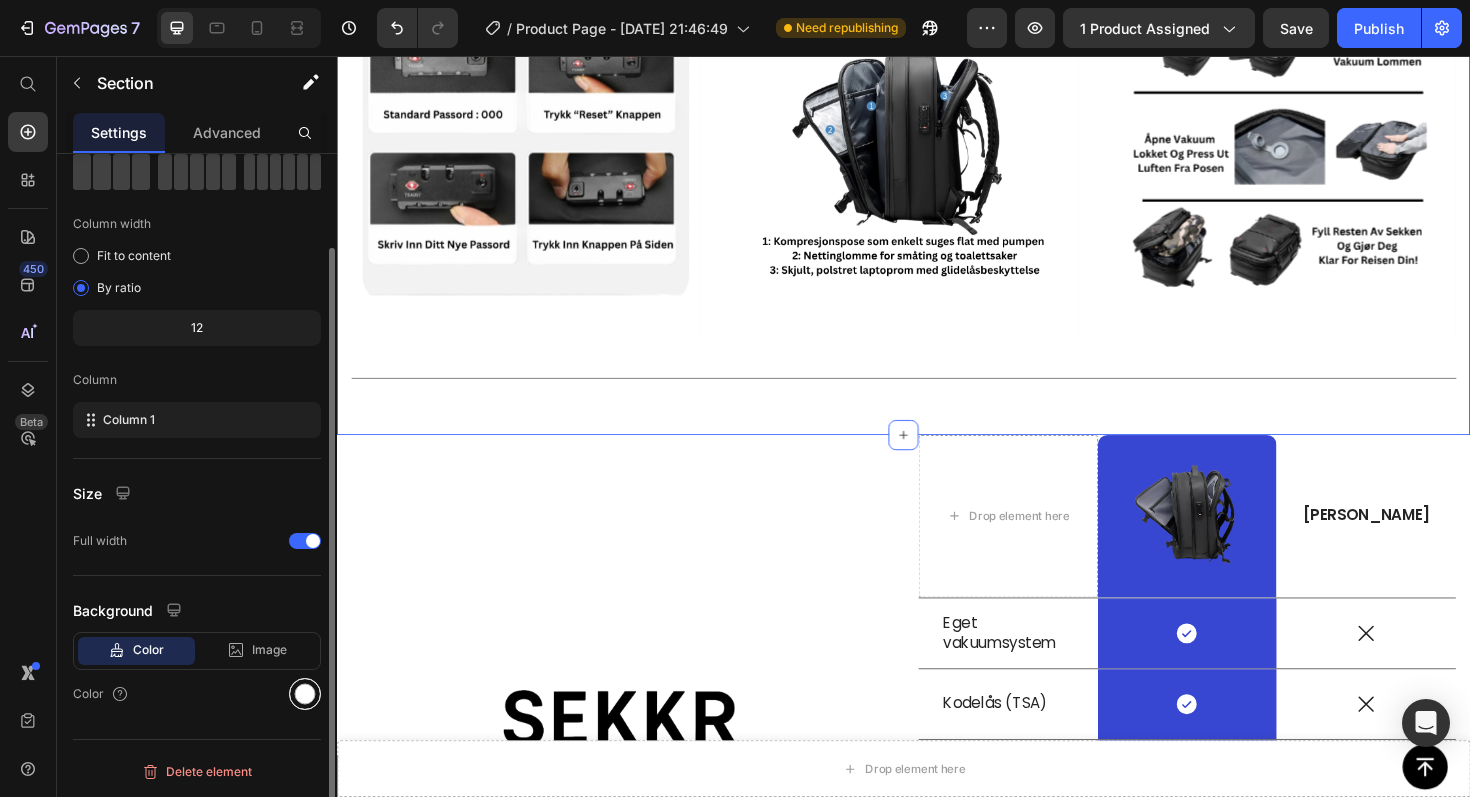 click at bounding box center (305, 694) 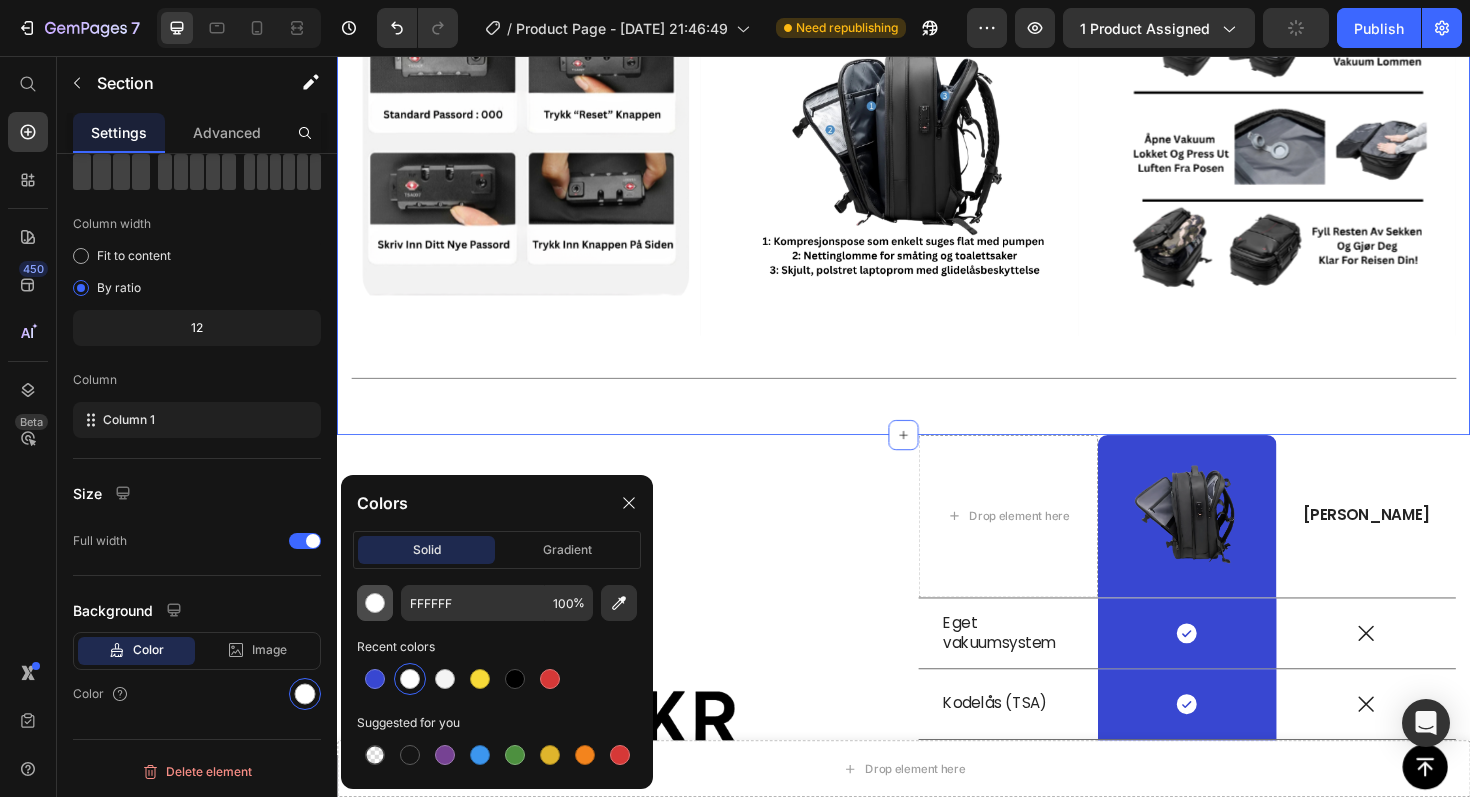 click at bounding box center [375, 603] 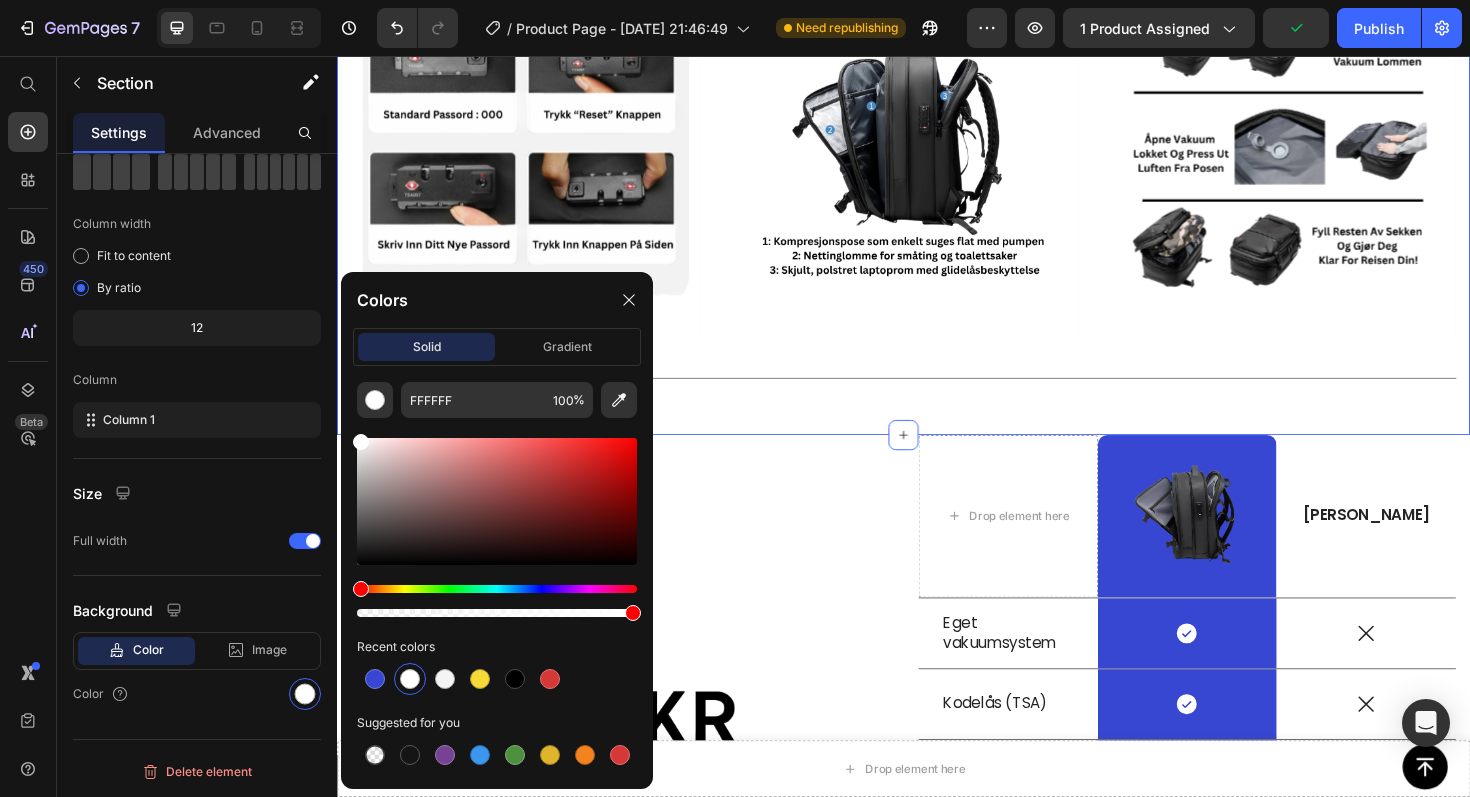 click on "Recent colors" at bounding box center (497, 647) 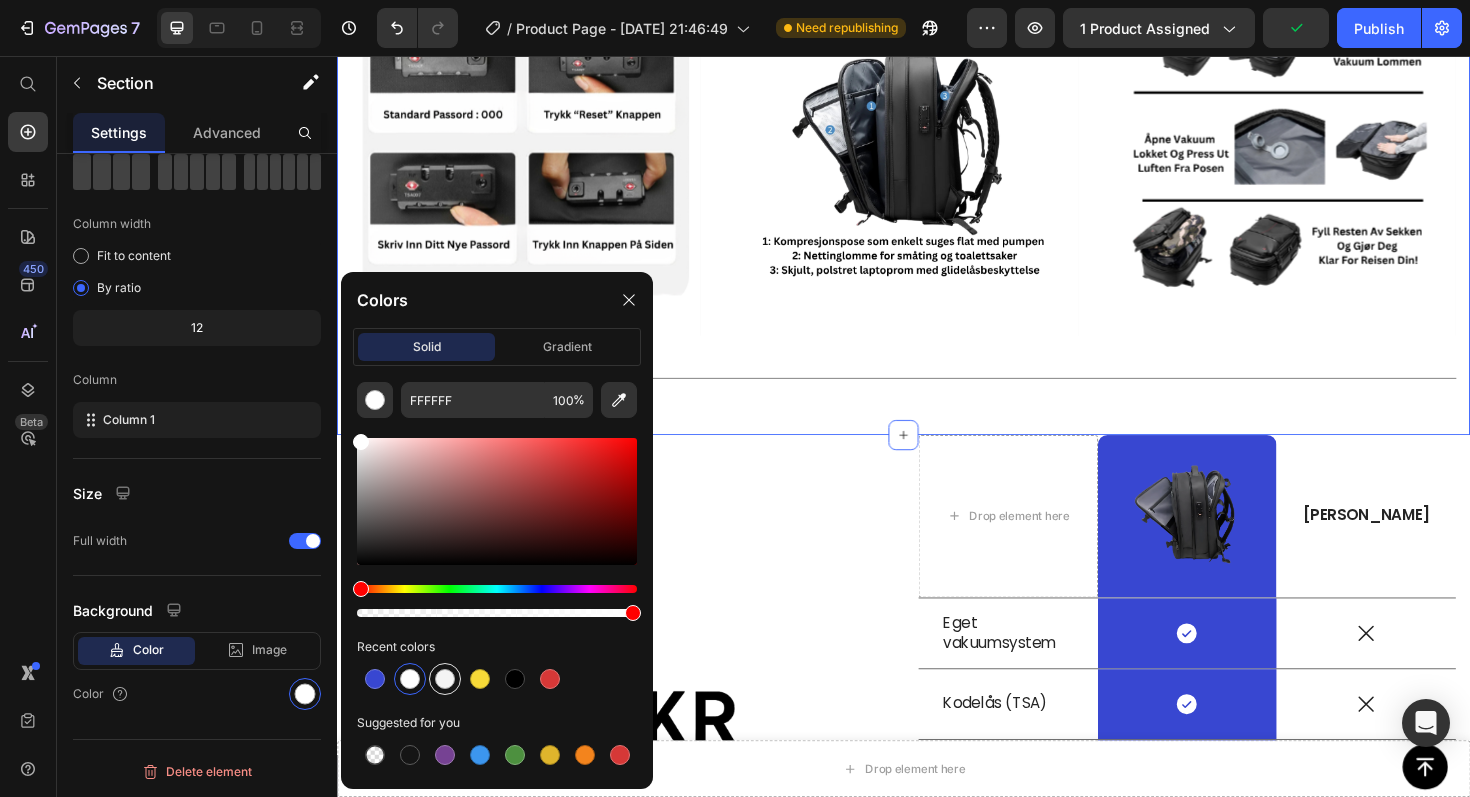 click at bounding box center (445, 679) 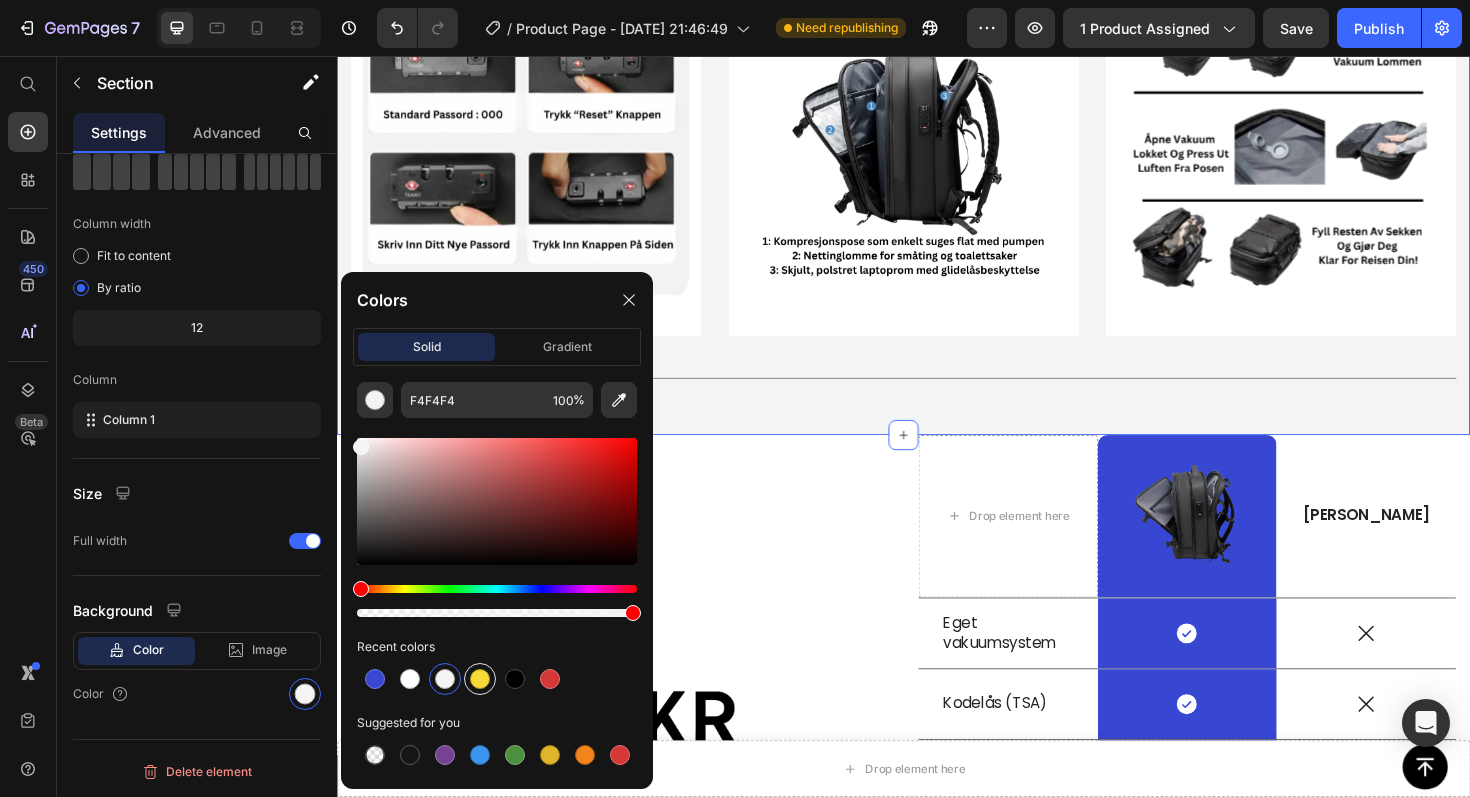 click at bounding box center [480, 679] 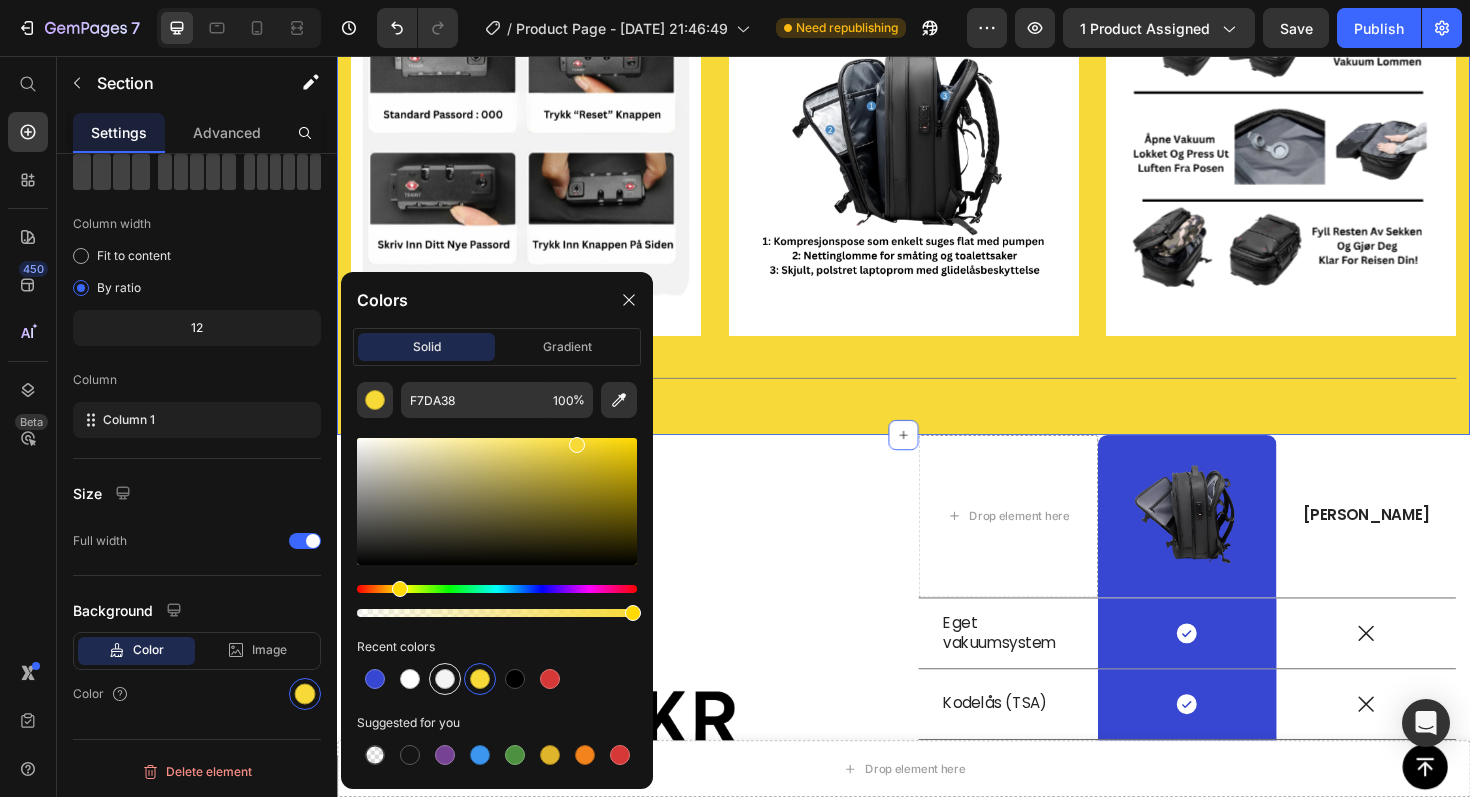 click at bounding box center [445, 679] 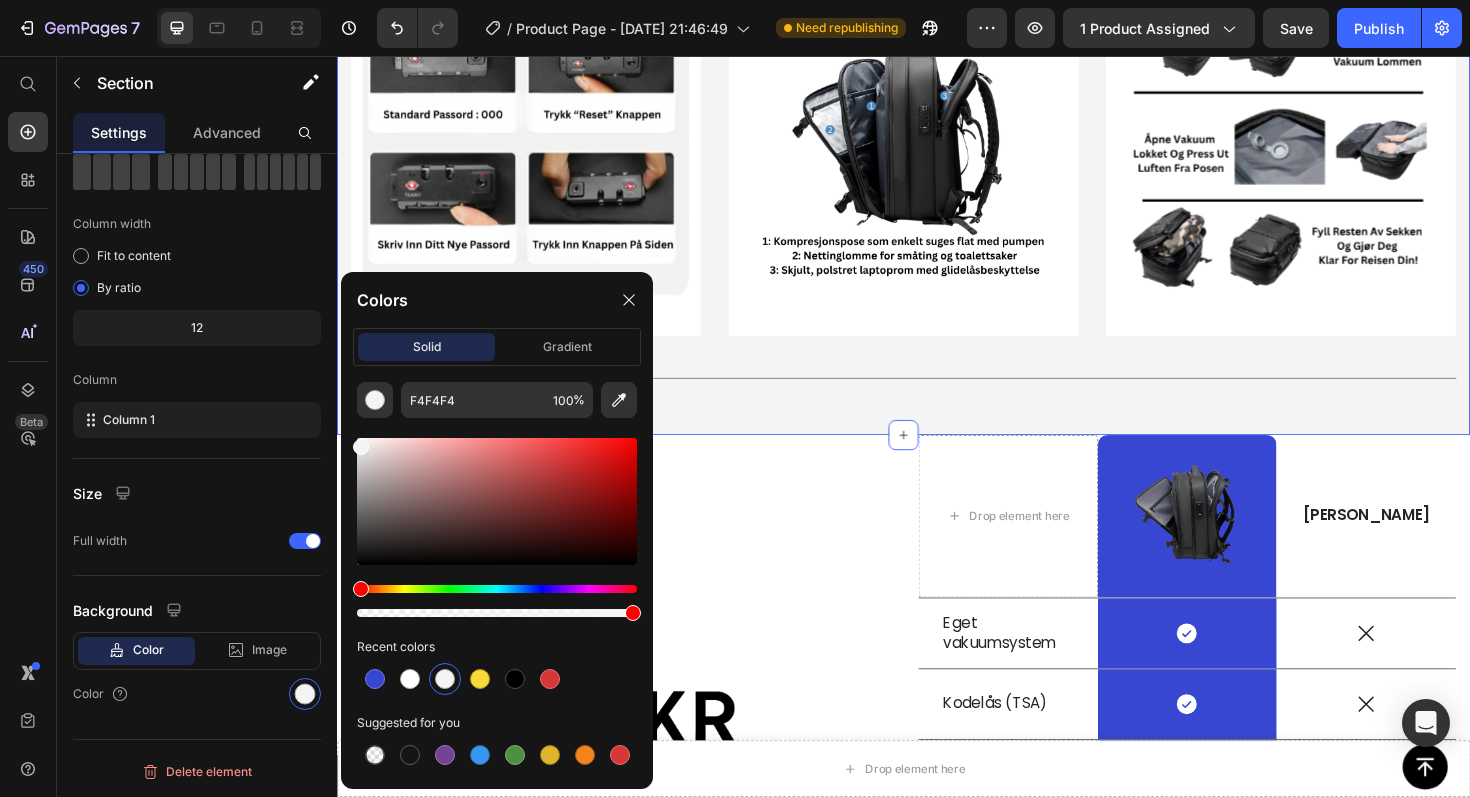 click at bounding box center (497, 679) 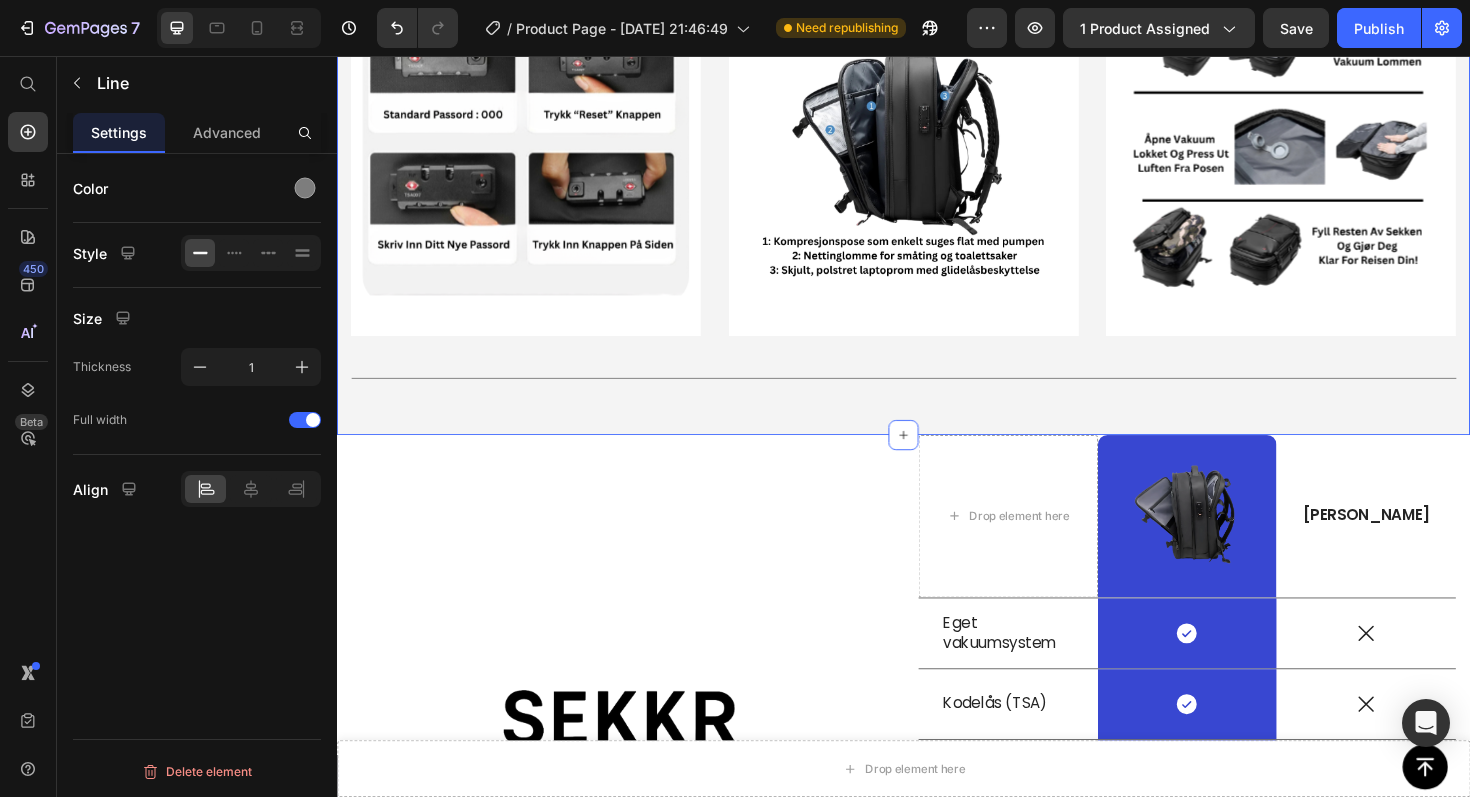 click on "Title Line" at bounding box center [937, 397] 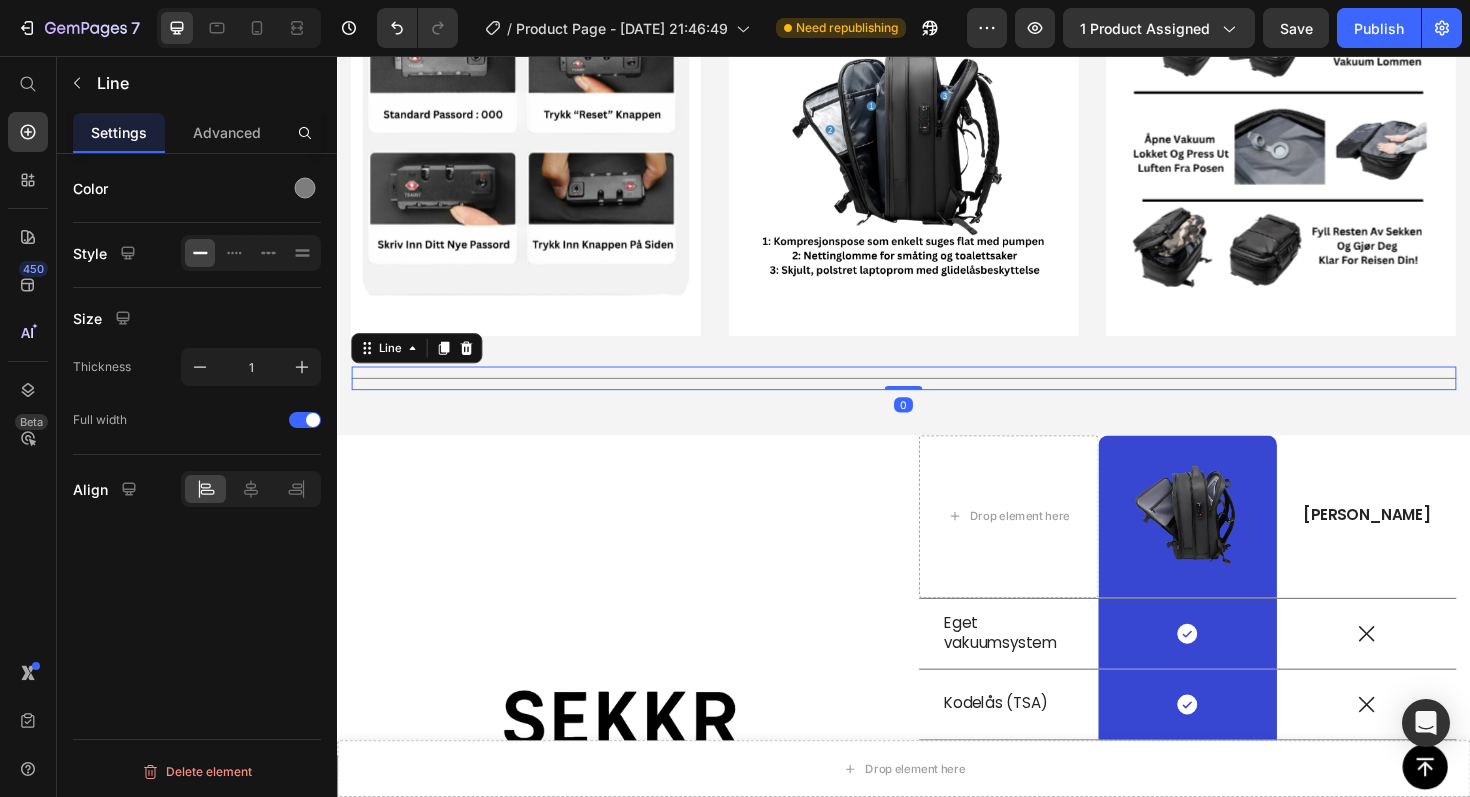 scroll, scrollTop: 0, scrollLeft: 0, axis: both 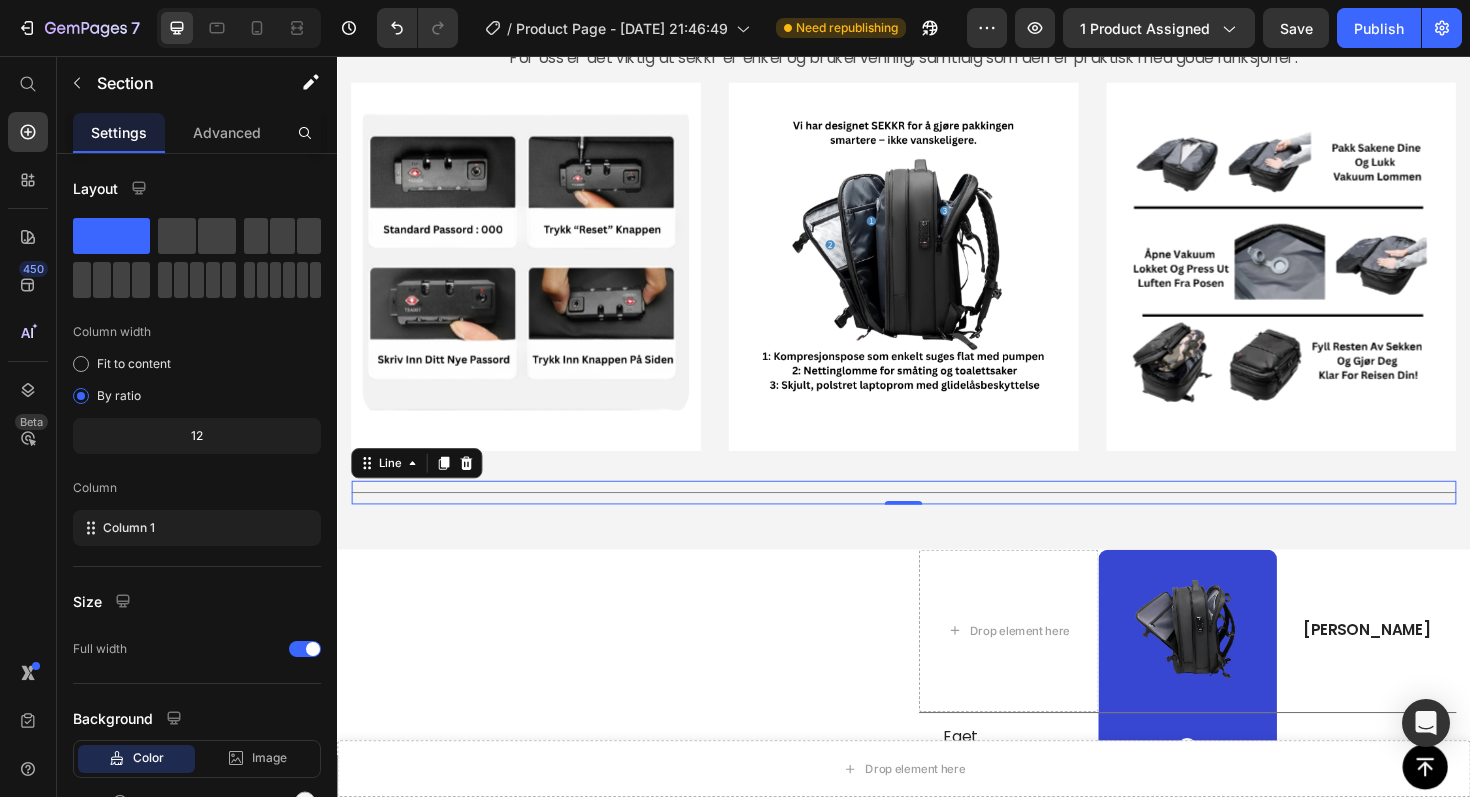 click on "Enkel å bruke  Heading For oss er det viktig at sekkr er enkel og brukervennlig, samtidig som den er praktisk med gode funksjoner. Text Block Row Image Row Image Row Image Row Carousel                Title Line   0 Section 9" at bounding box center (937, 243) 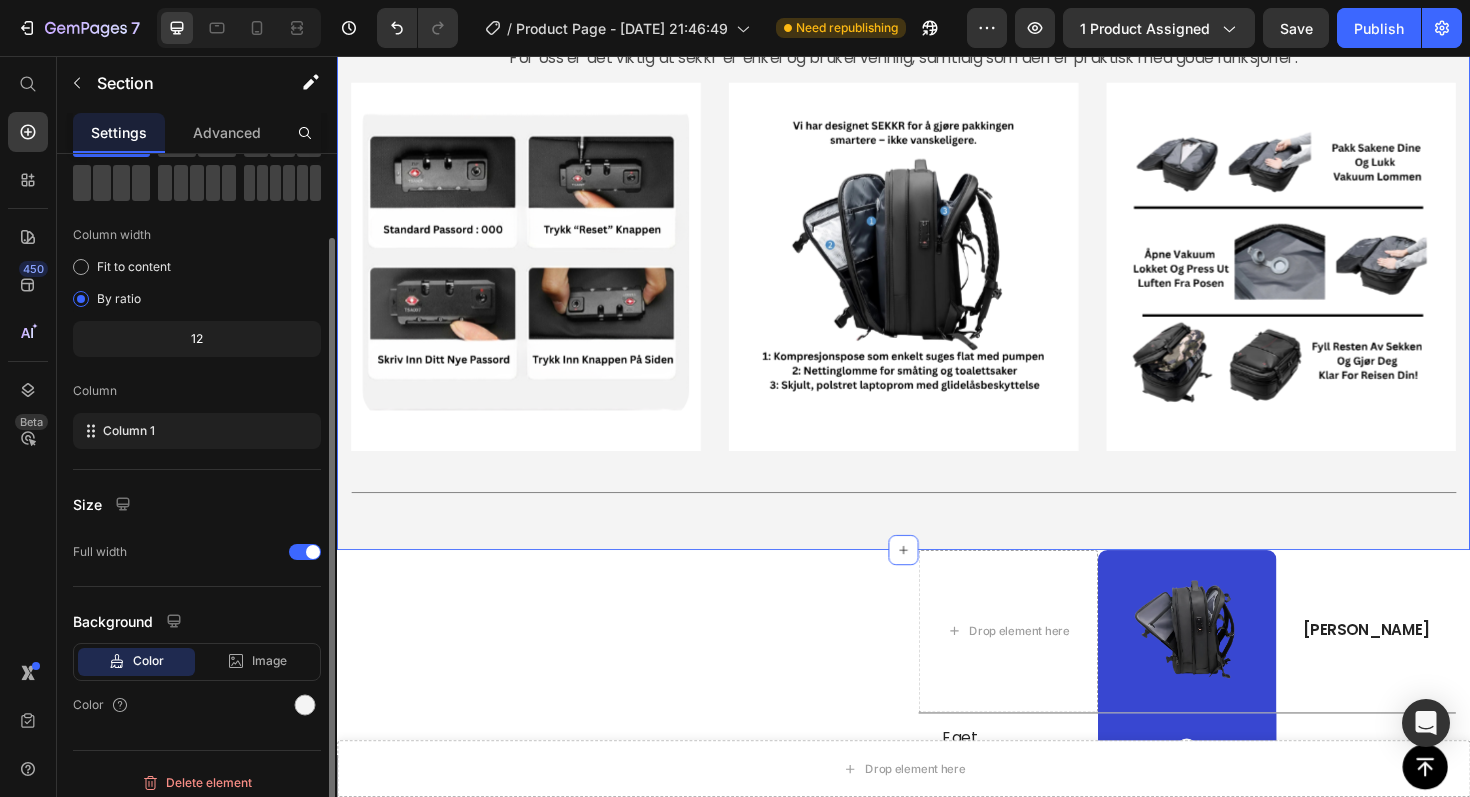 scroll, scrollTop: 108, scrollLeft: 0, axis: vertical 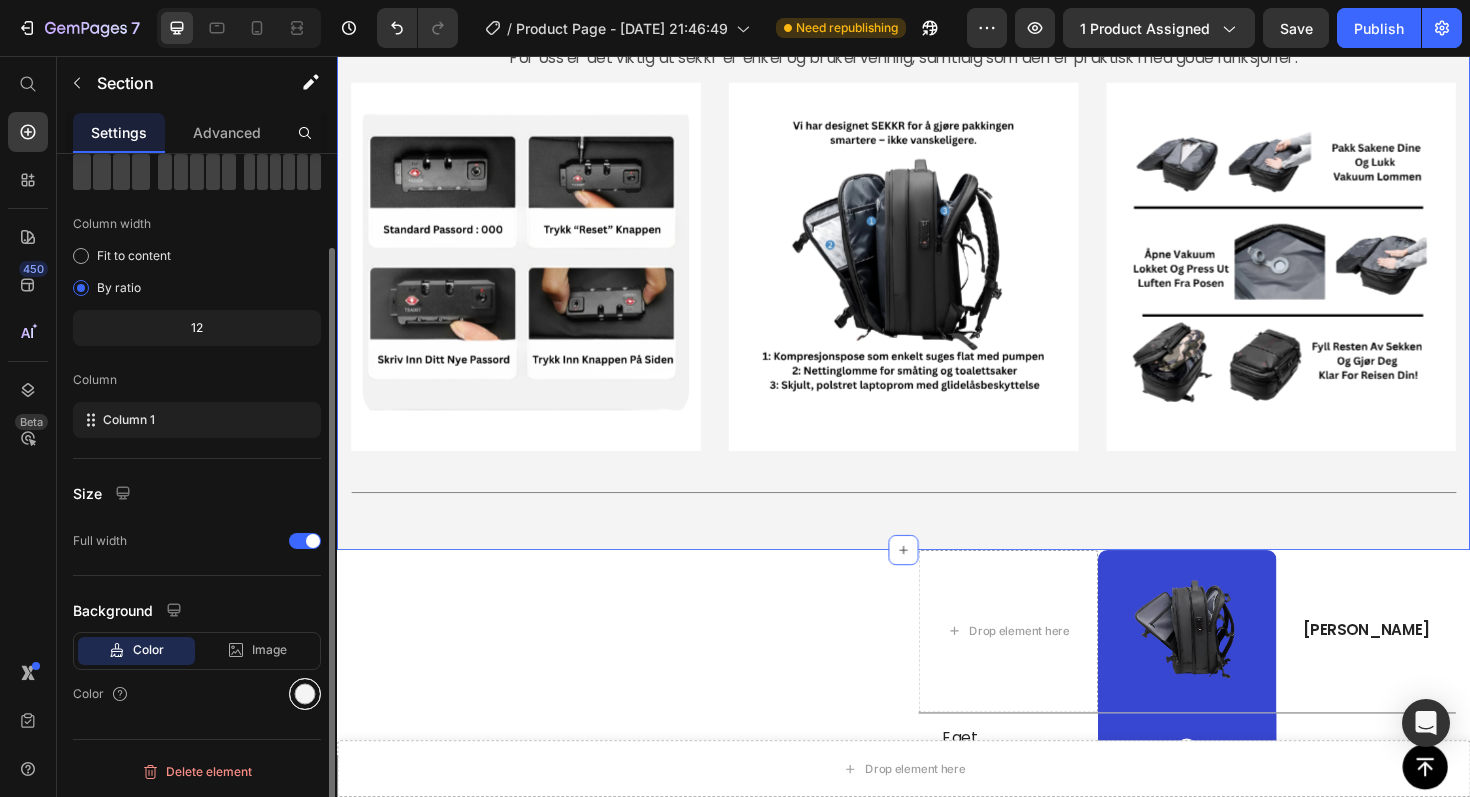 click at bounding box center [305, 694] 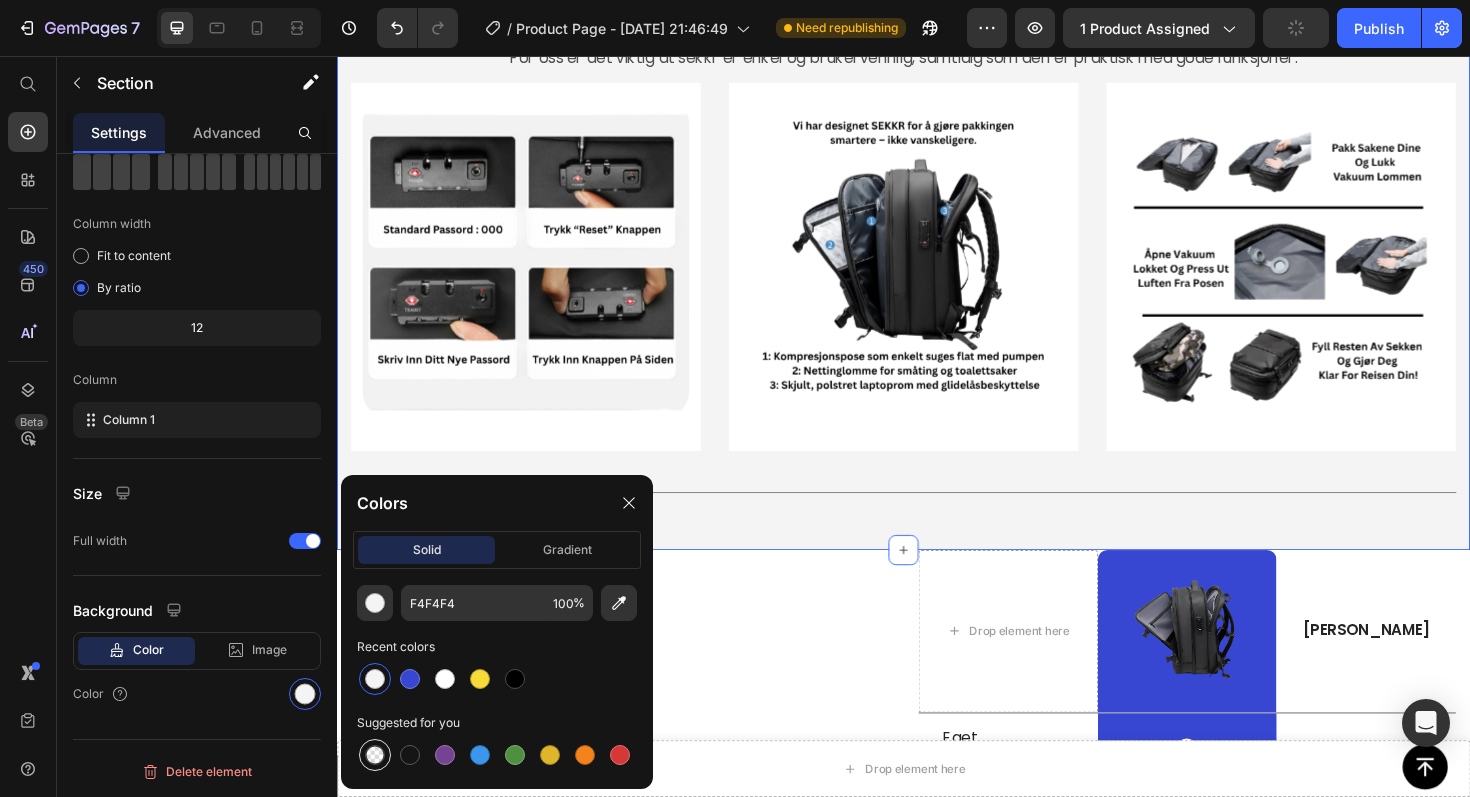click at bounding box center [375, 755] 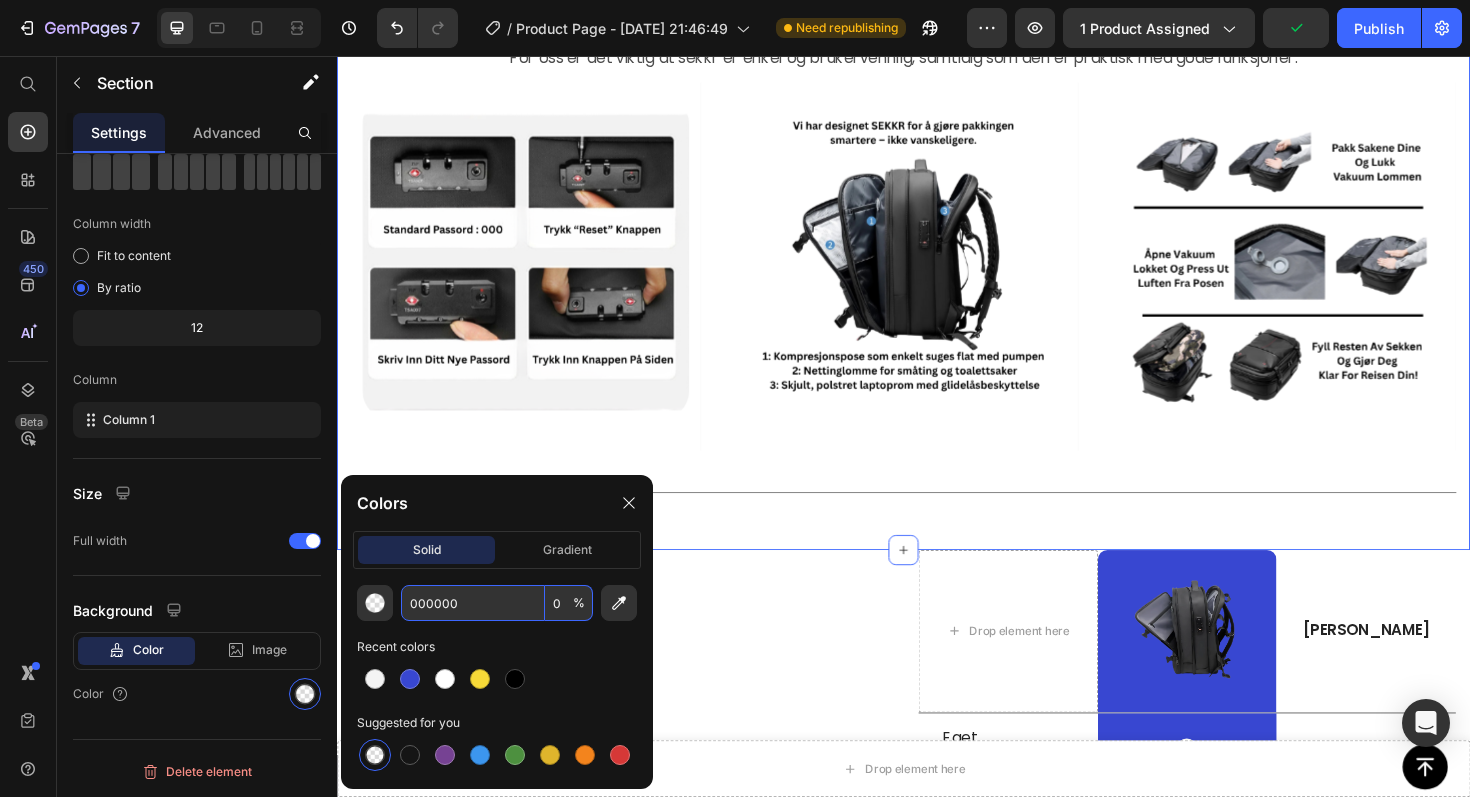click on "000000" at bounding box center [473, 603] 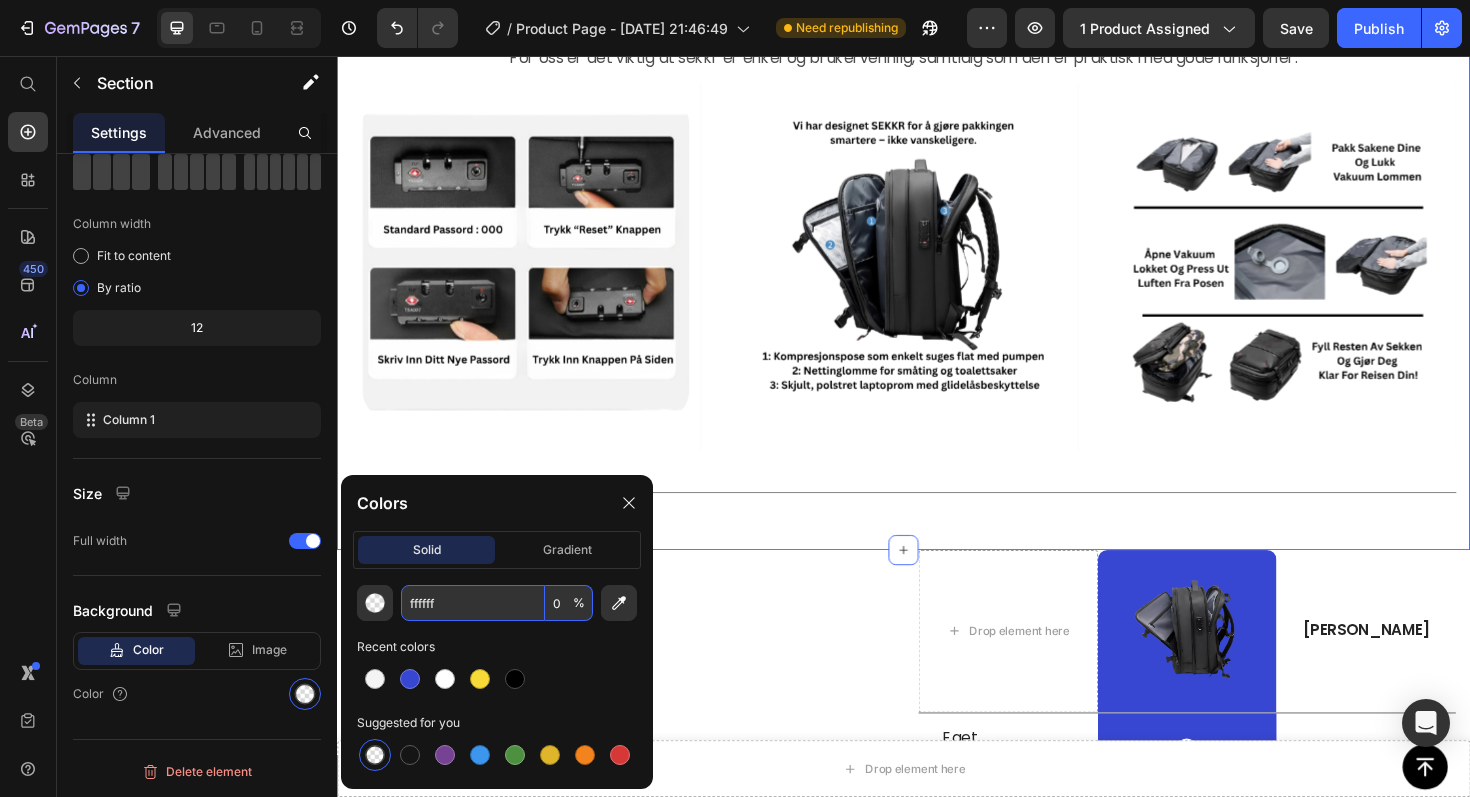 type on "FFFFFF" 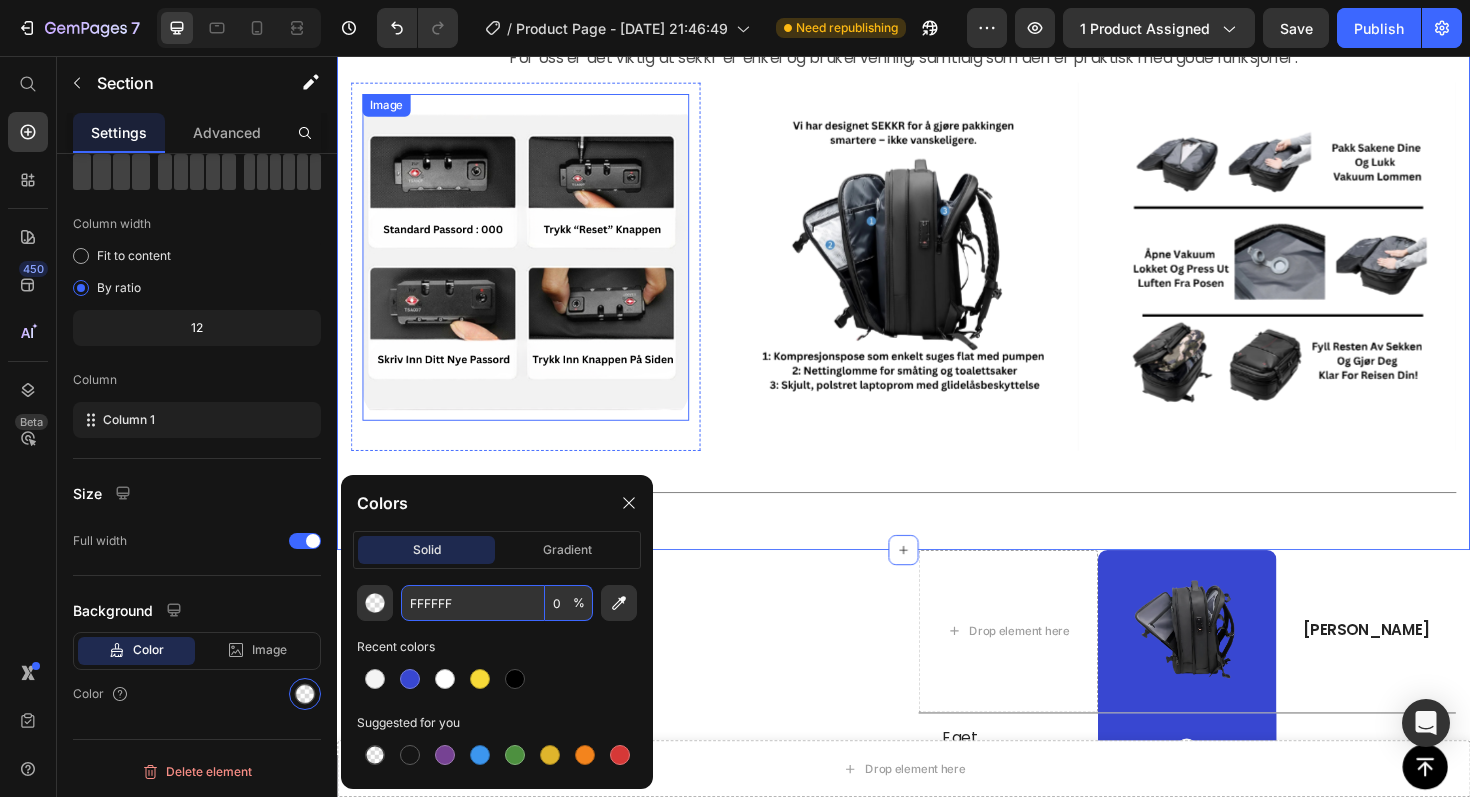 click on "Image Row" at bounding box center (537, 279) 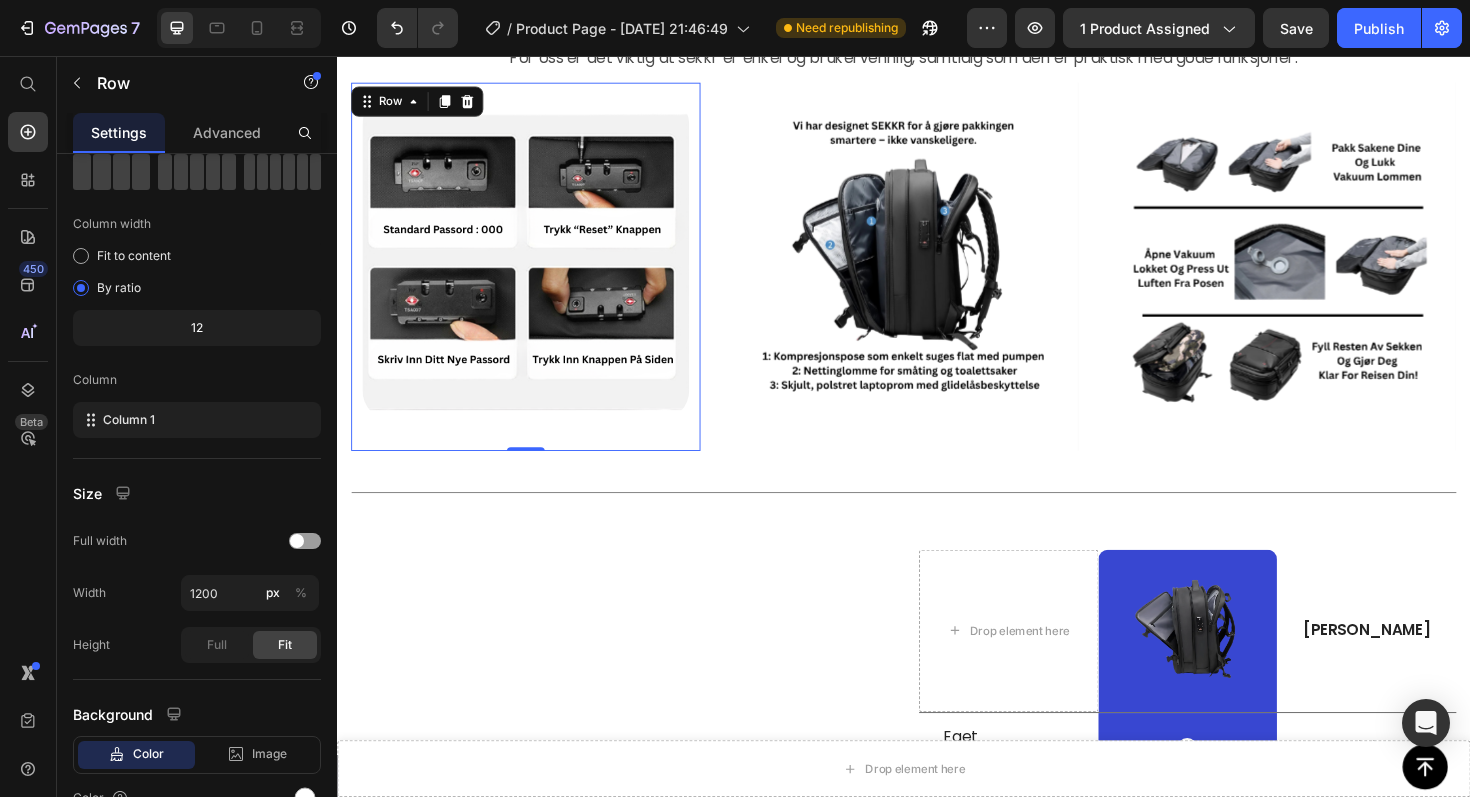 scroll, scrollTop: 0, scrollLeft: 0, axis: both 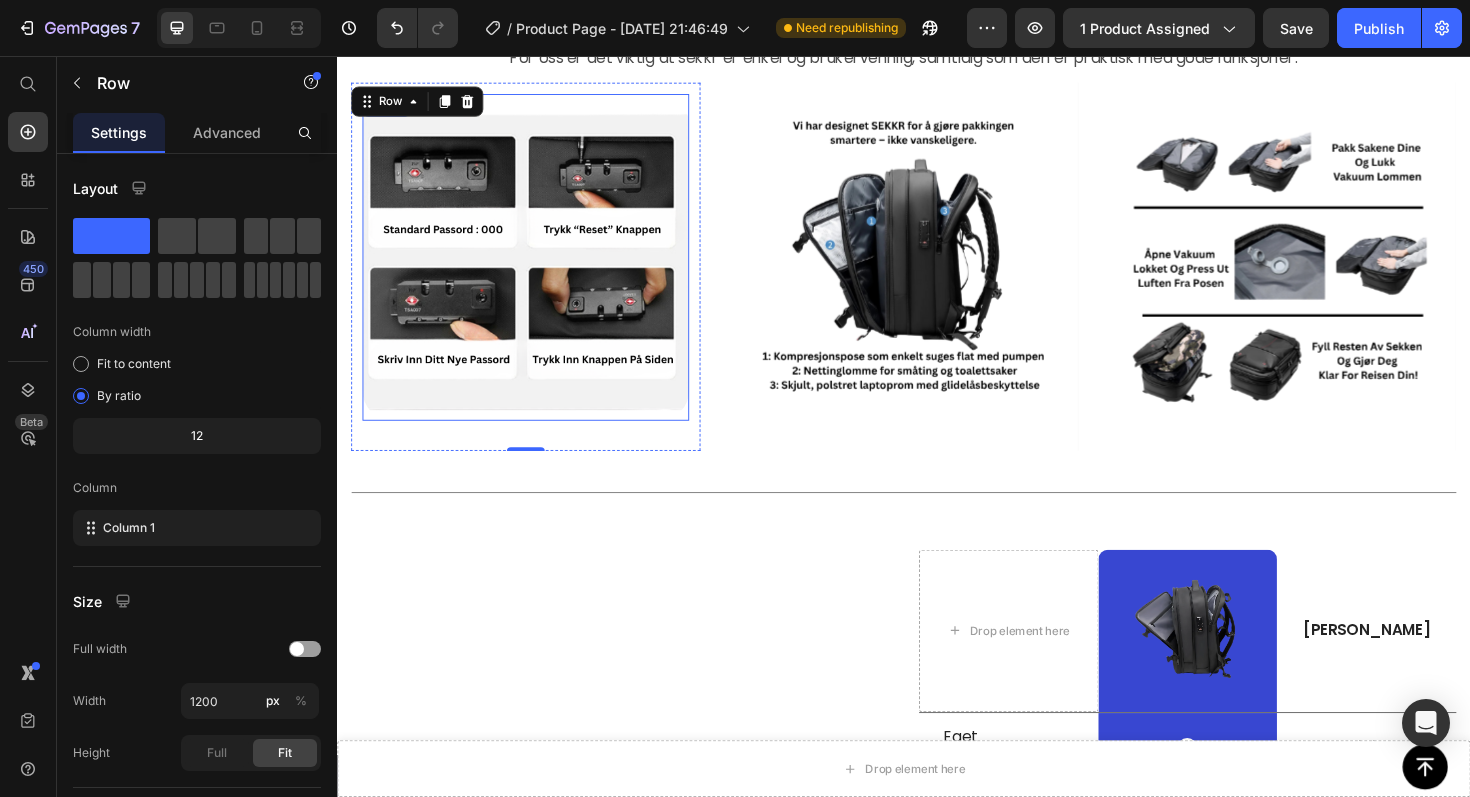 click at bounding box center (537, 269) 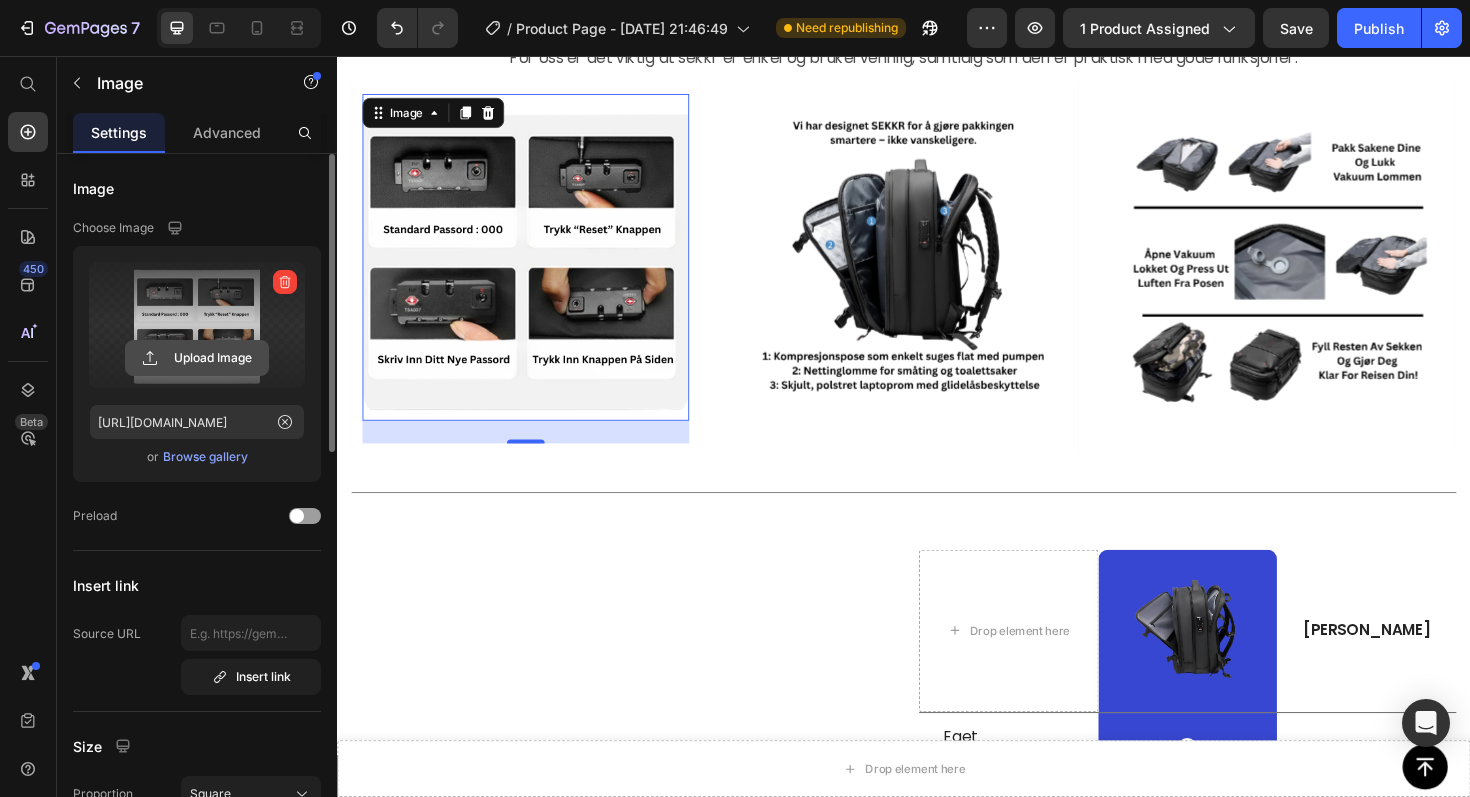 click 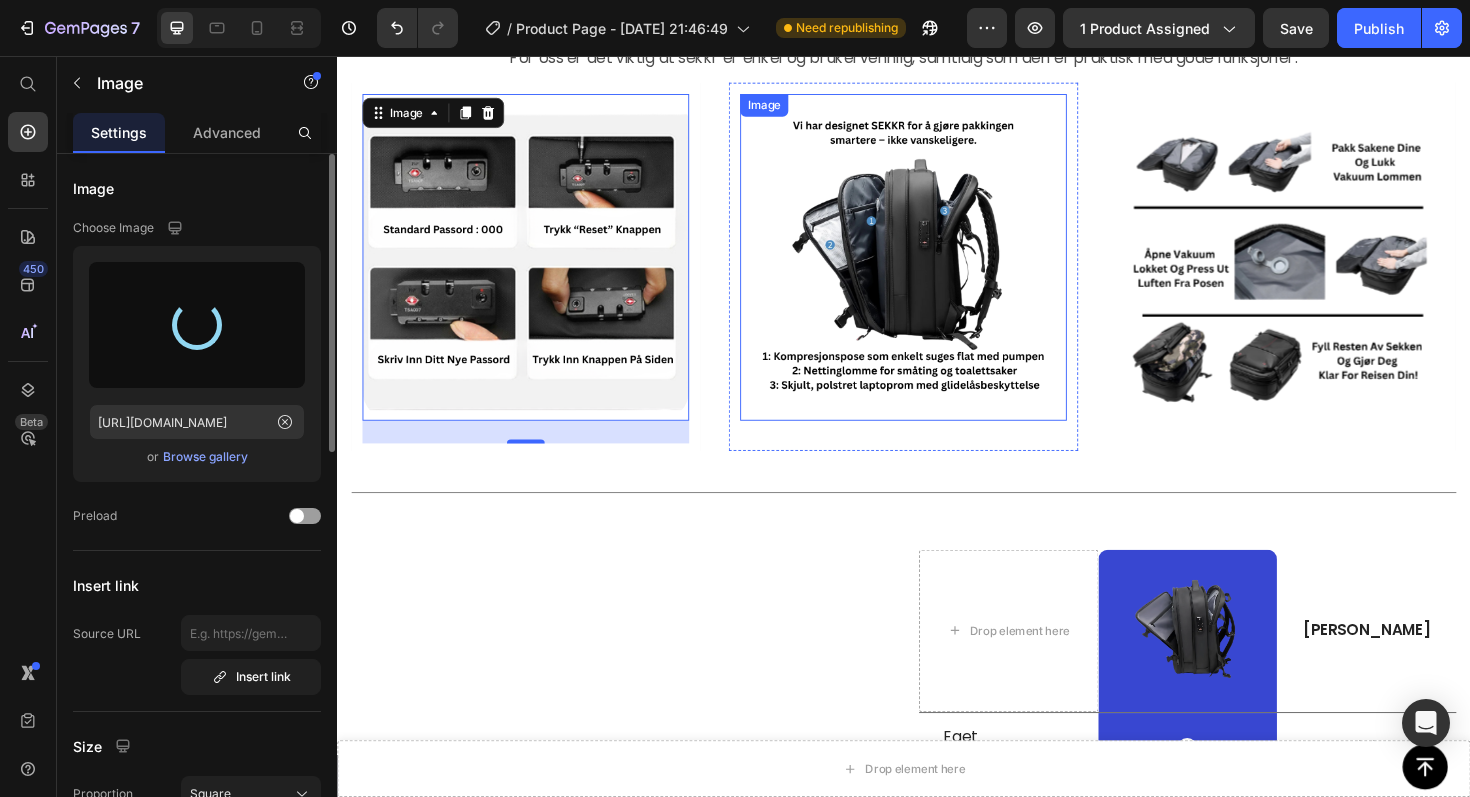 type on "[URL][DOMAIN_NAME]" 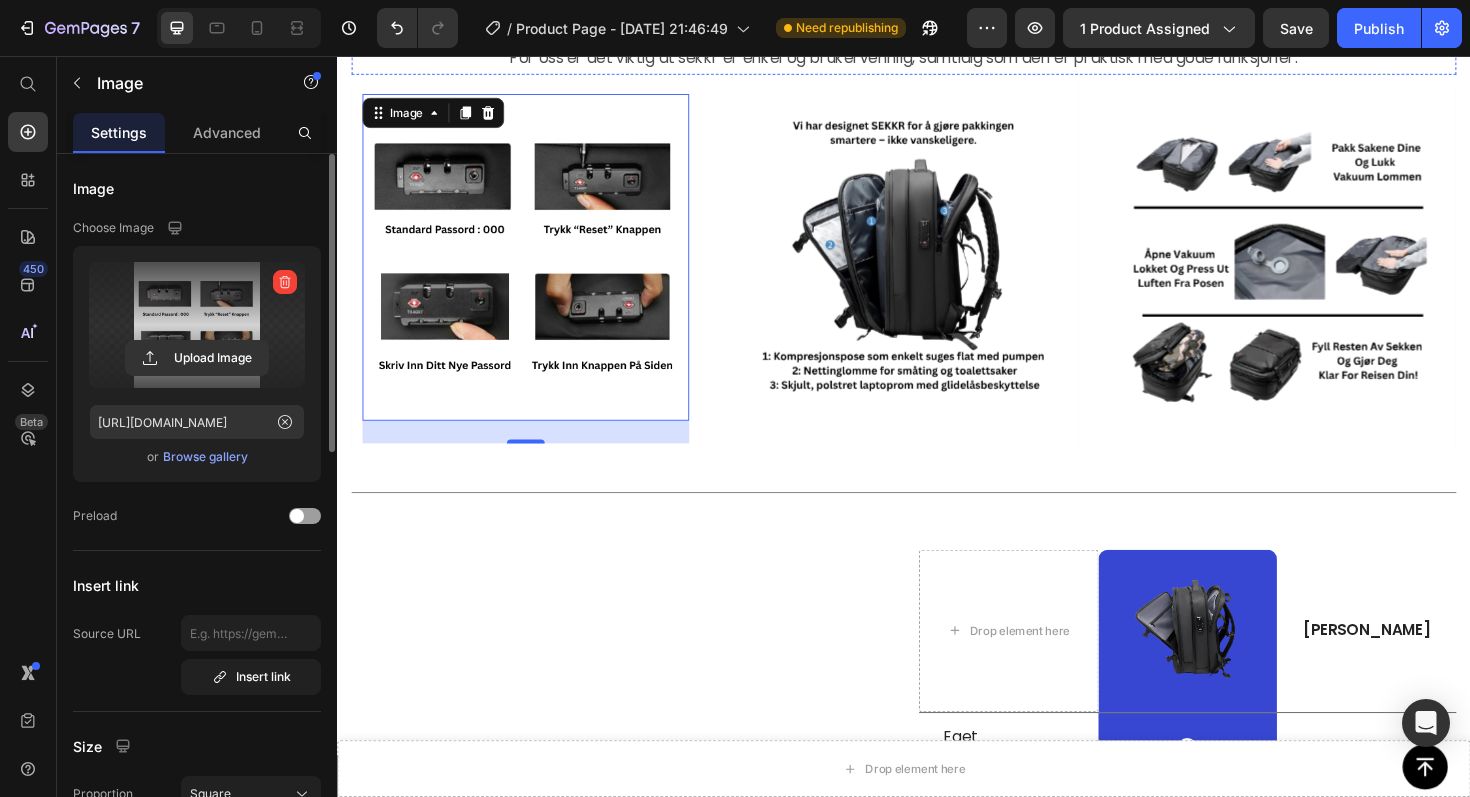 click on "Enkel å bruke" at bounding box center (937, 15) 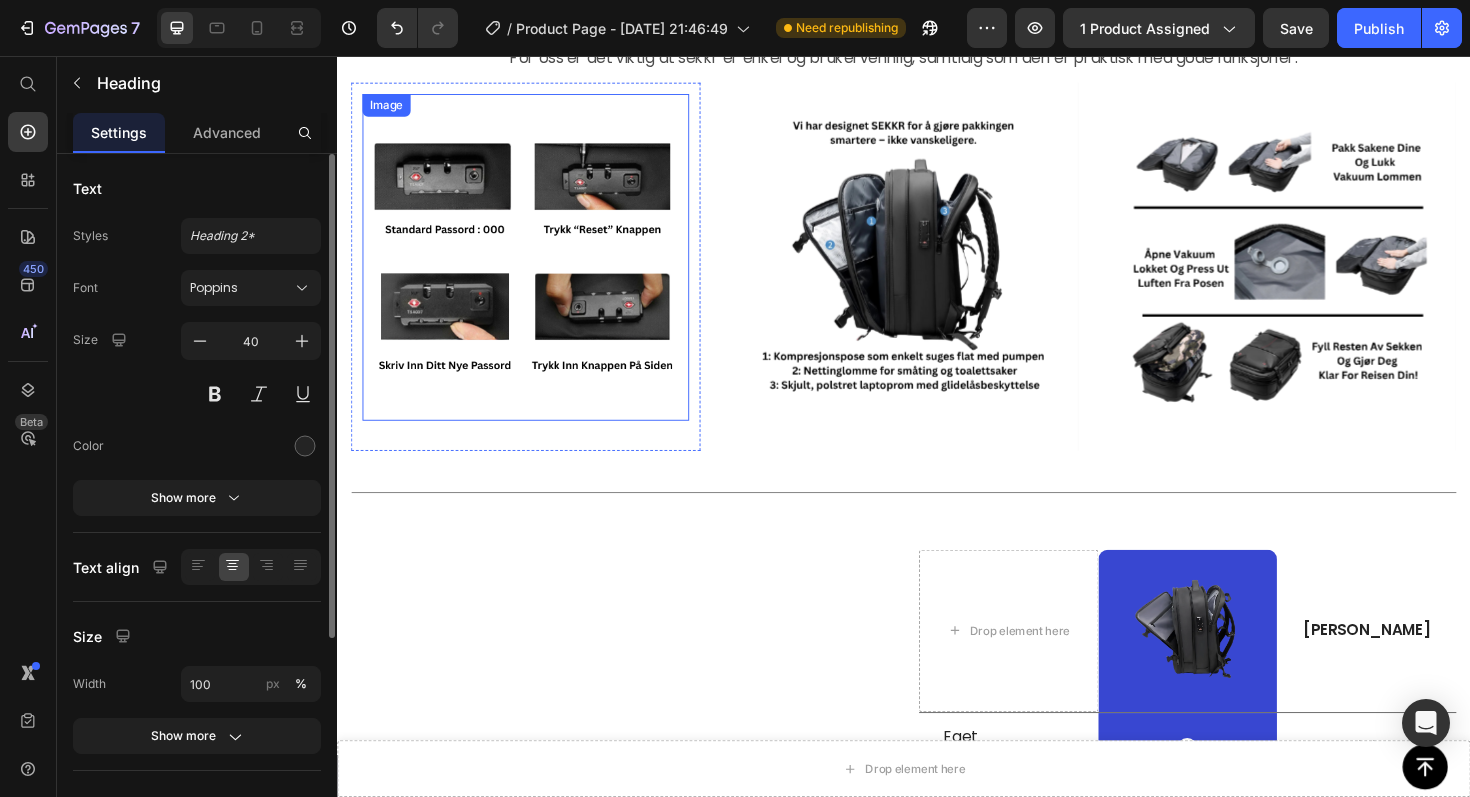 click at bounding box center (537, 269) 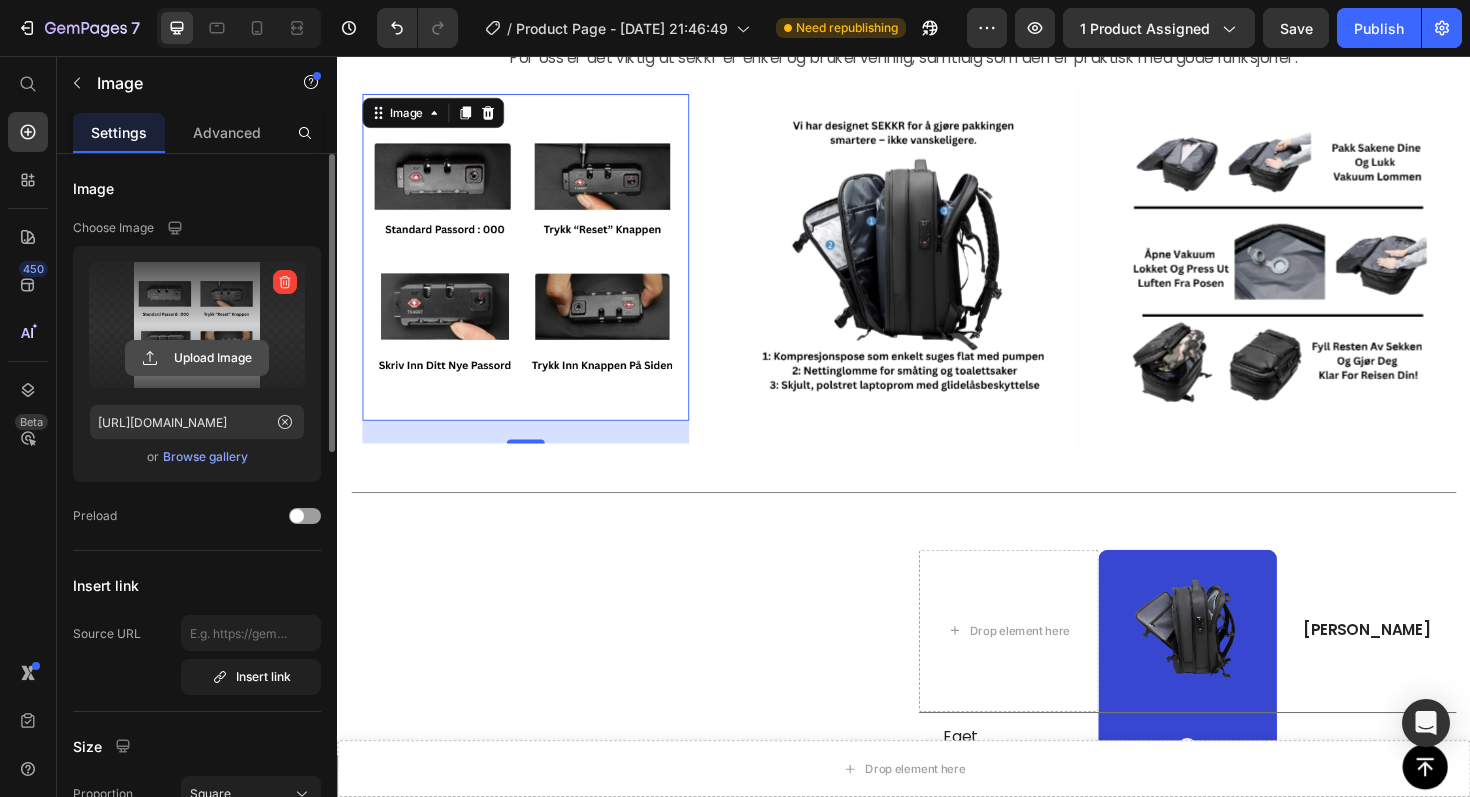 click 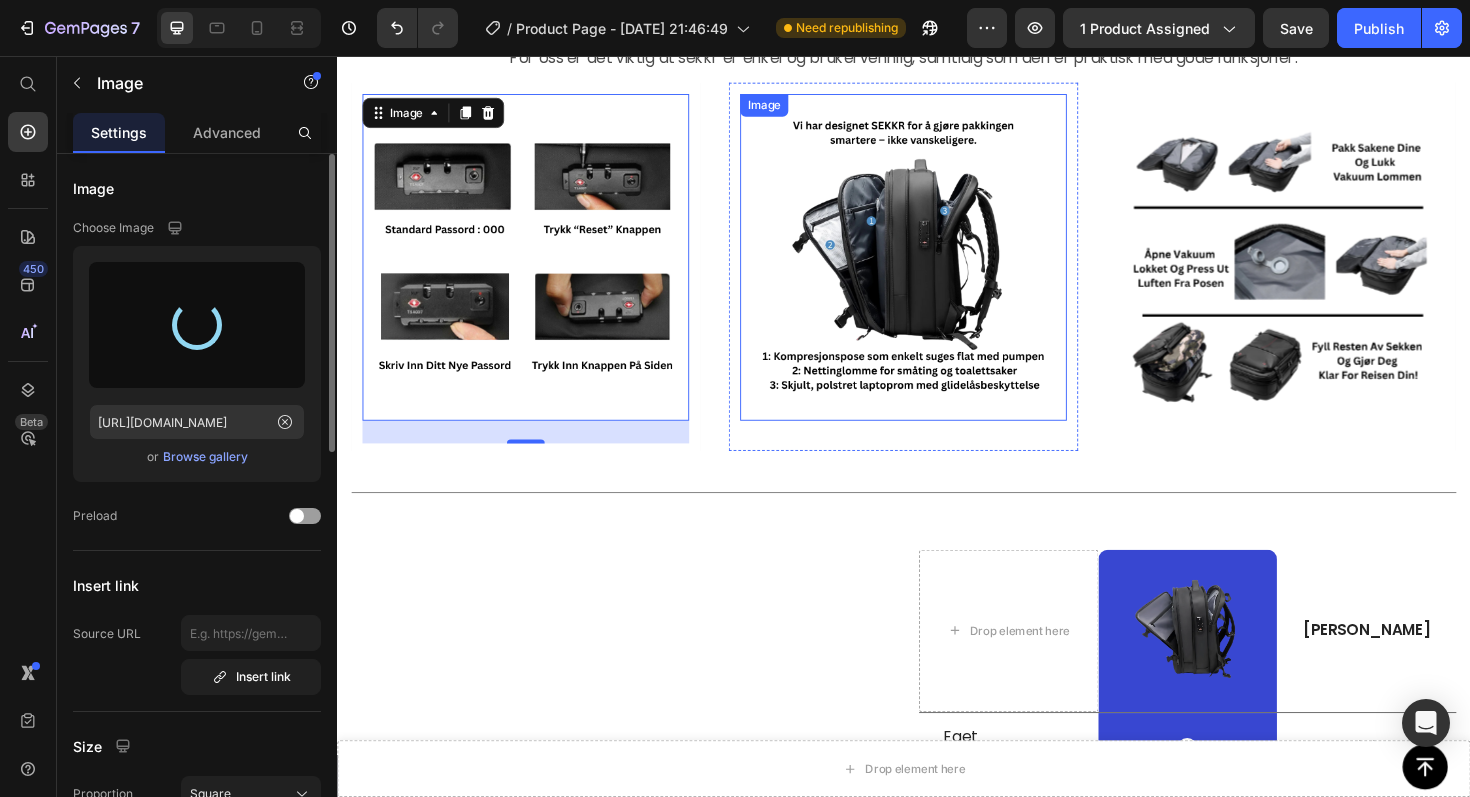 type on "[URL][DOMAIN_NAME]" 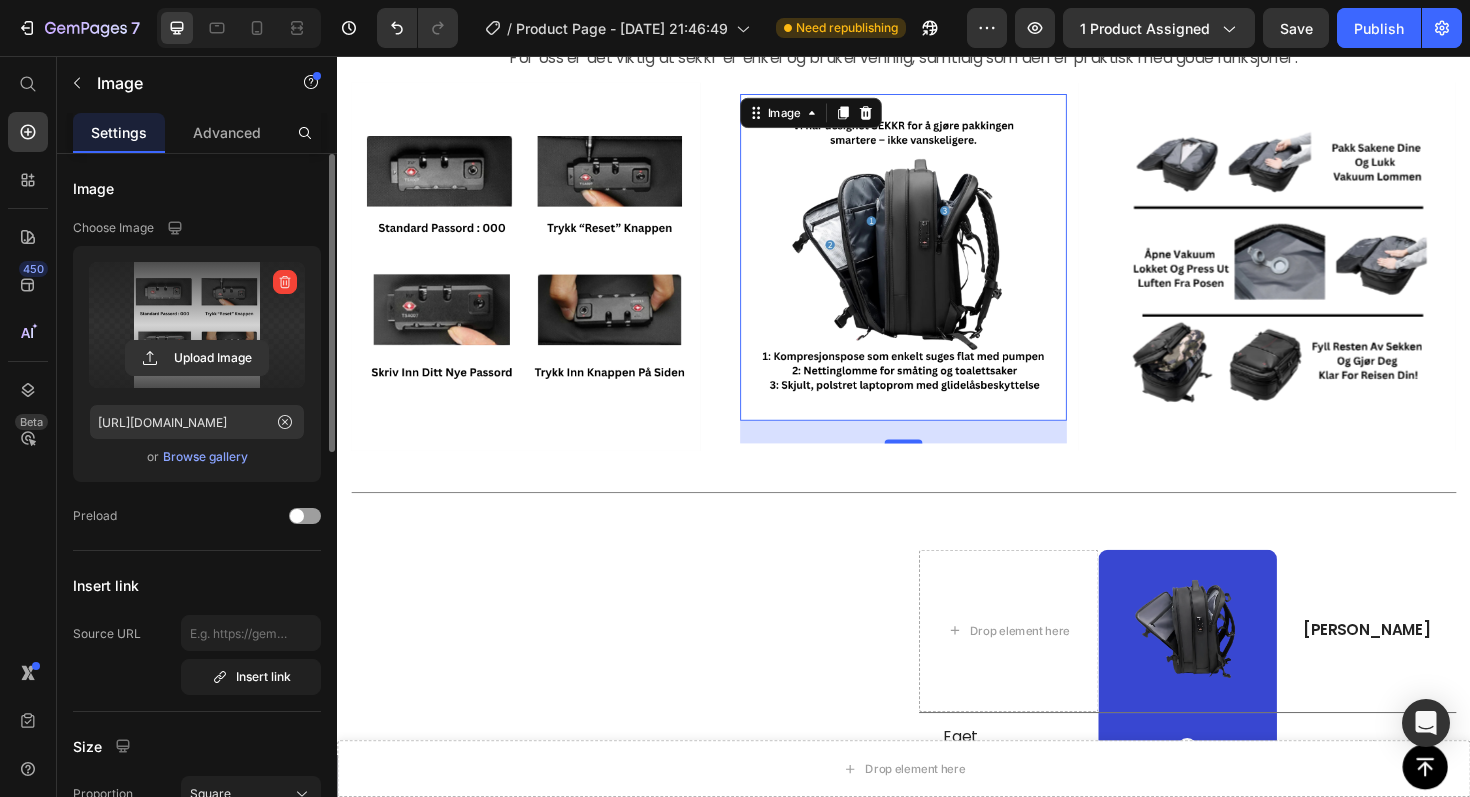 click at bounding box center (937, 269) 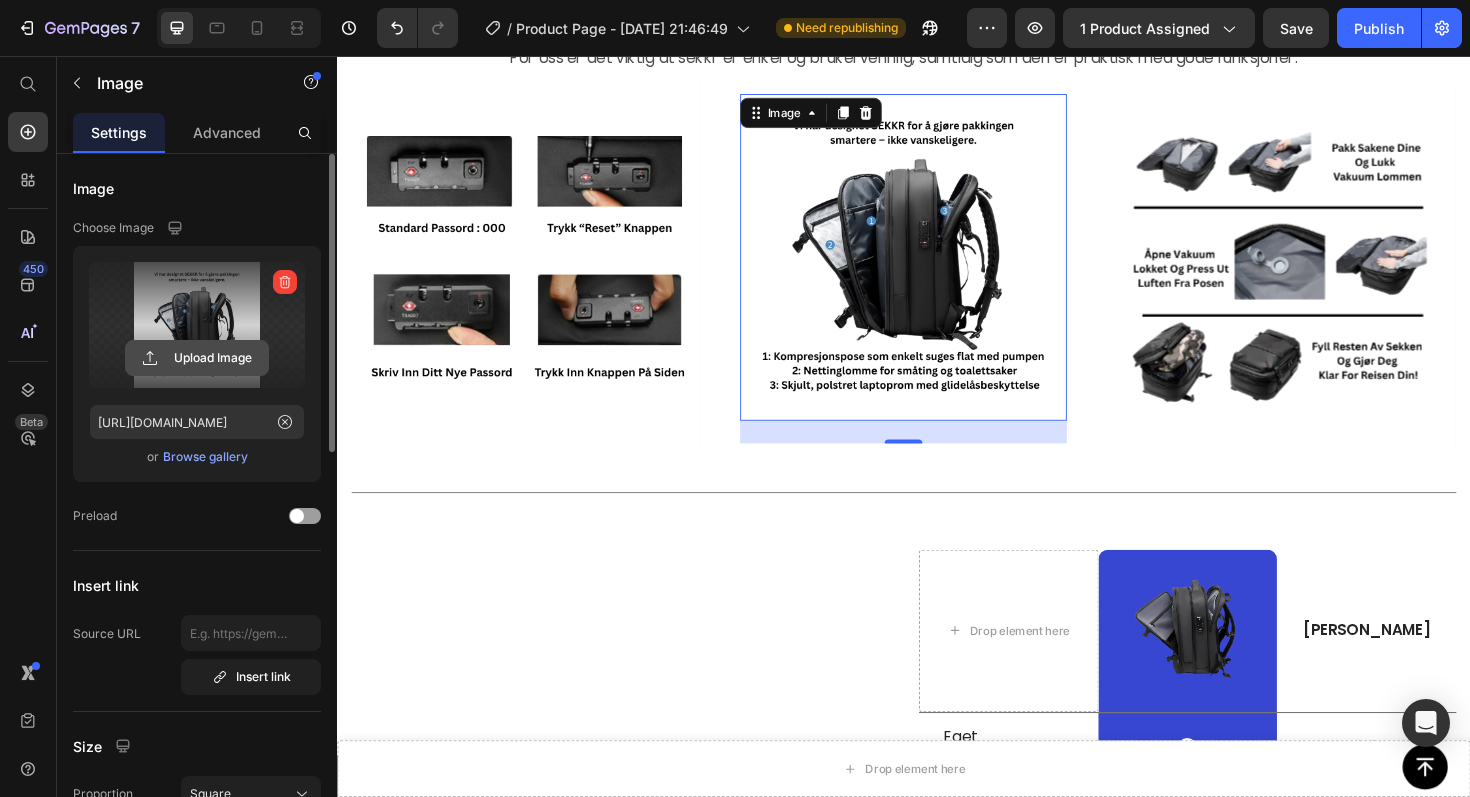 click 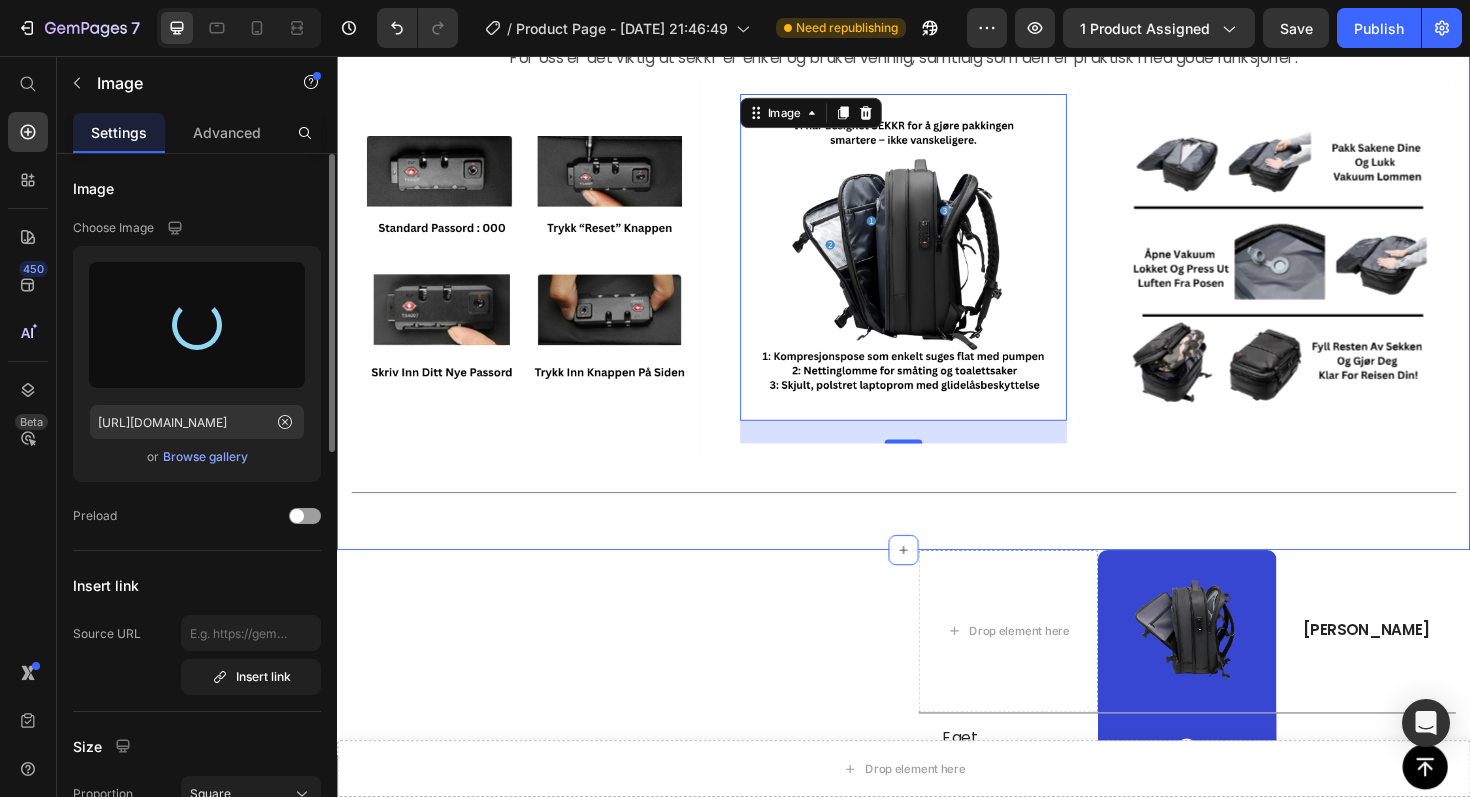 type on "[URL][DOMAIN_NAME]" 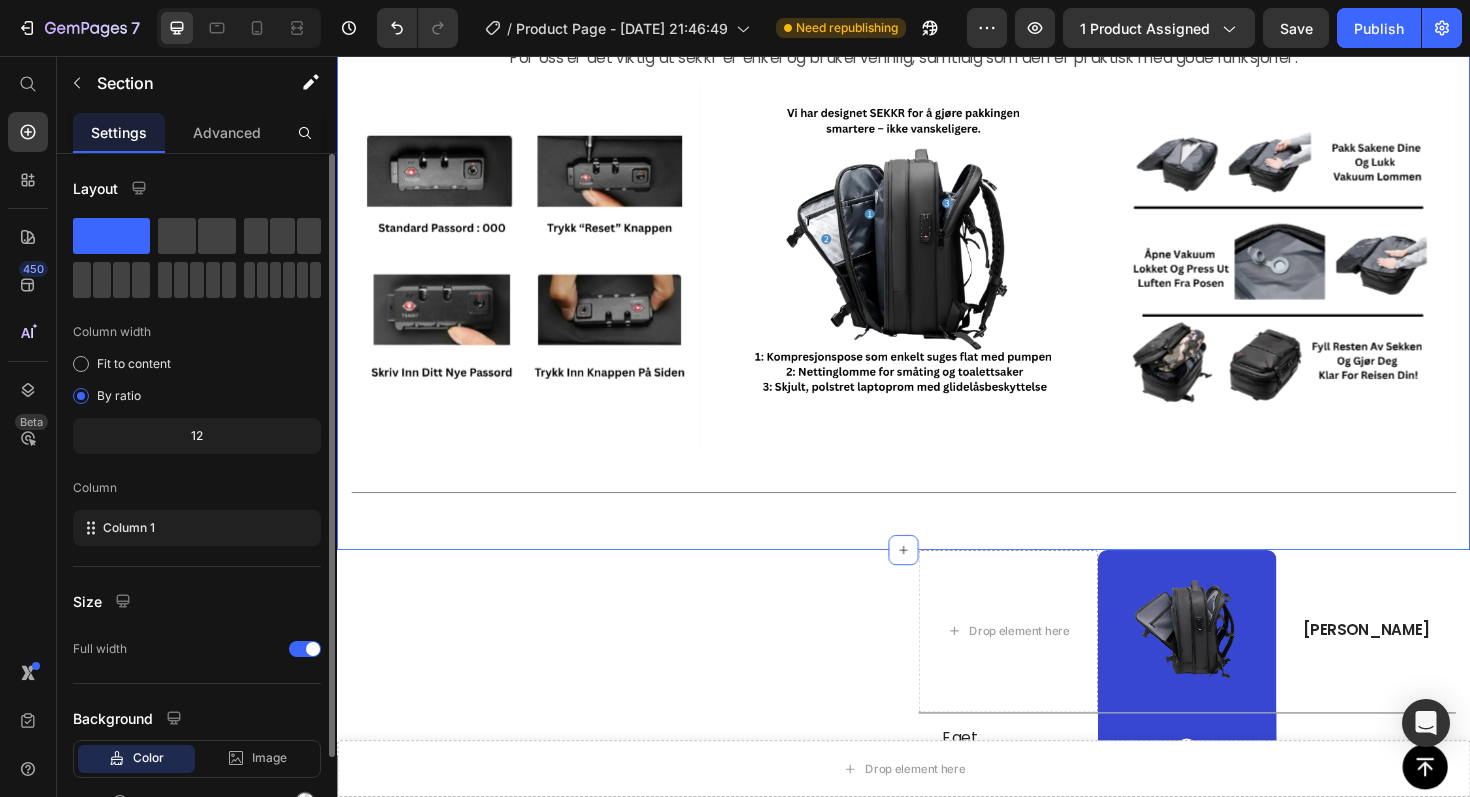 click on "Enkel å bruke  Heading For oss er det viktig at sekkr er enkel og brukervennlig, samtidig som den er praktisk med gode funksjoner. Text Block Row Image Row Image Row Image Row Carousel                Title Line Section 9   You can create reusable sections Create Theme Section AI Content Write with GemAI What would you like to describe here? Tone and Voice Persuasive Product Show more Generate" at bounding box center [937, 243] 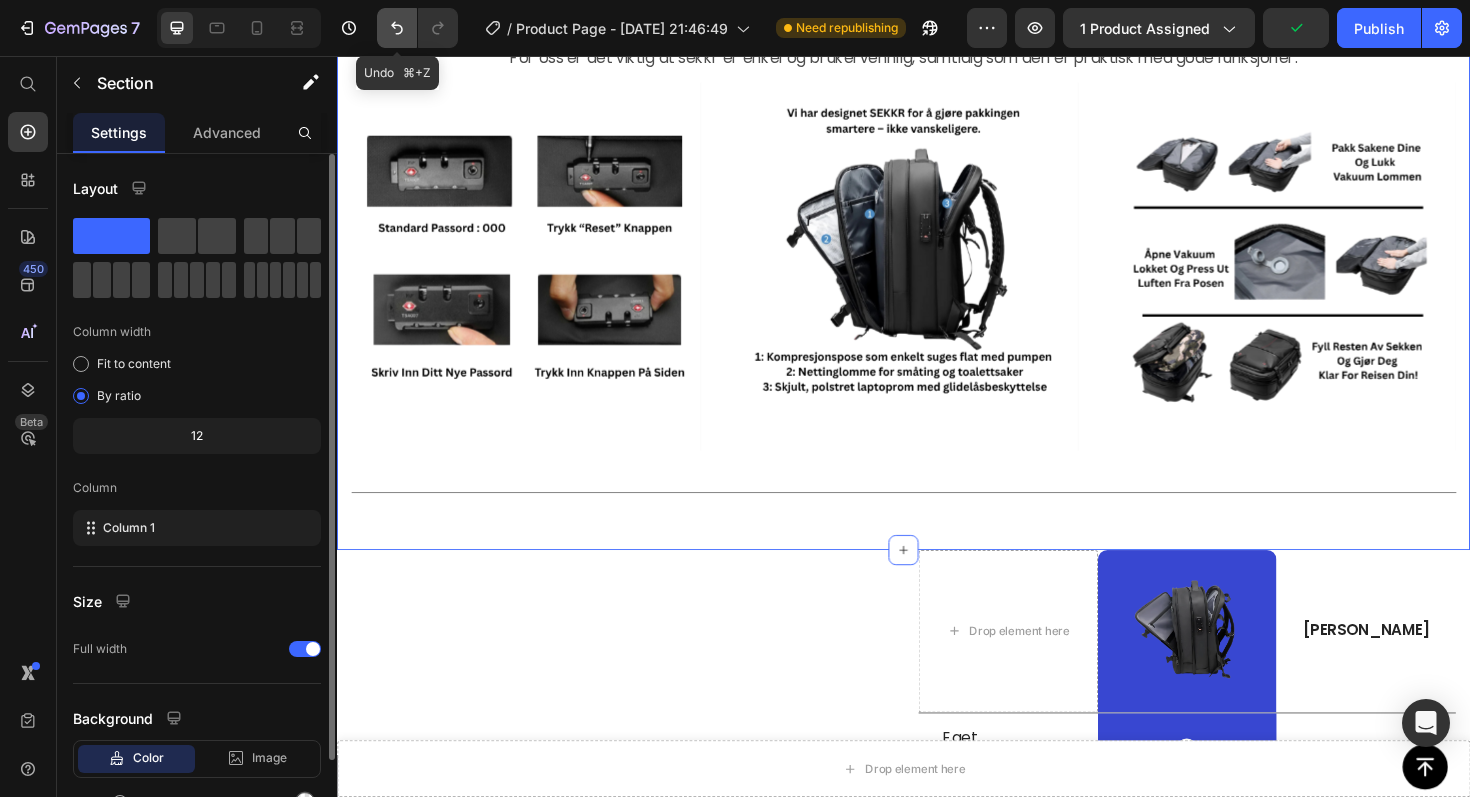 click 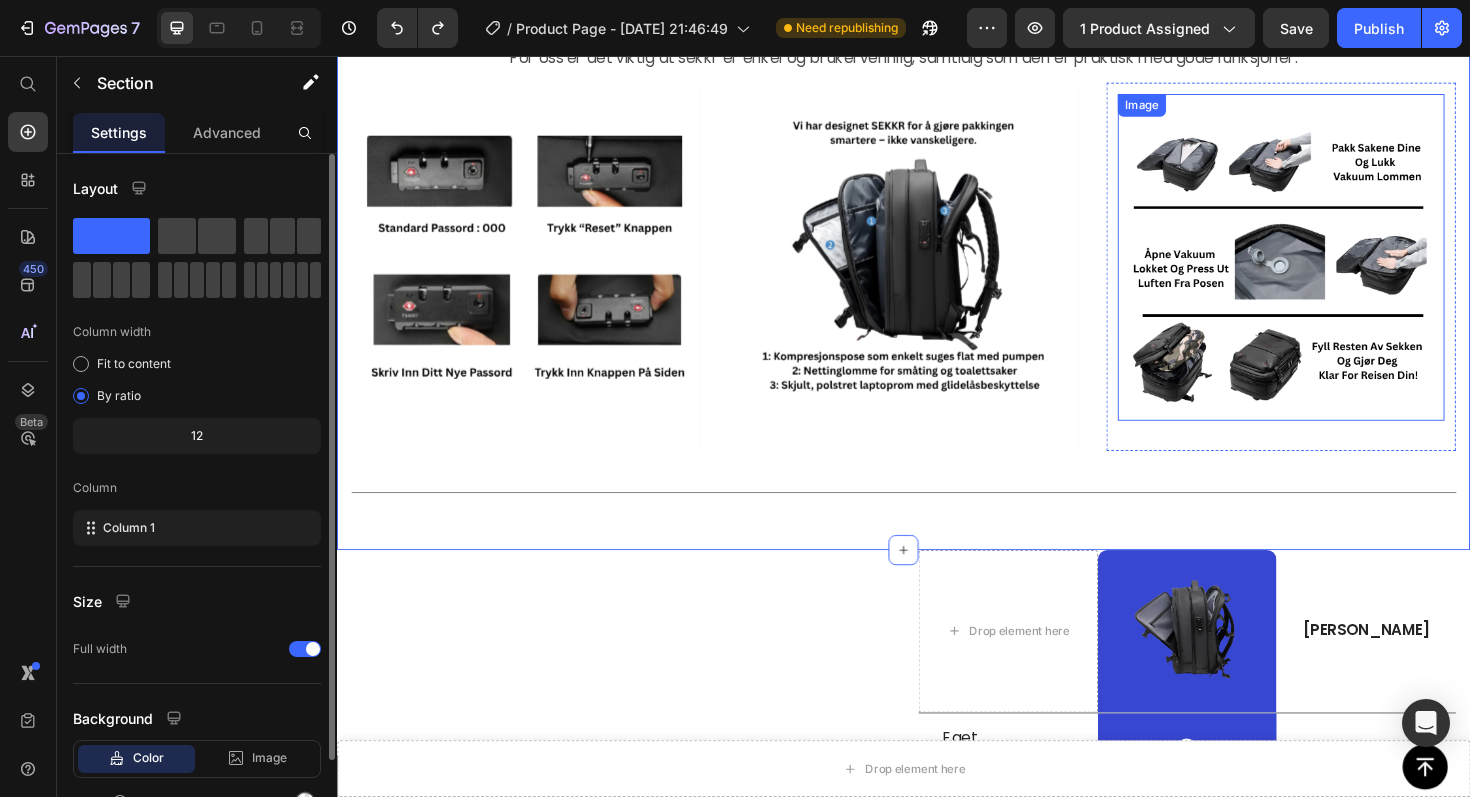 click at bounding box center [1337, 269] 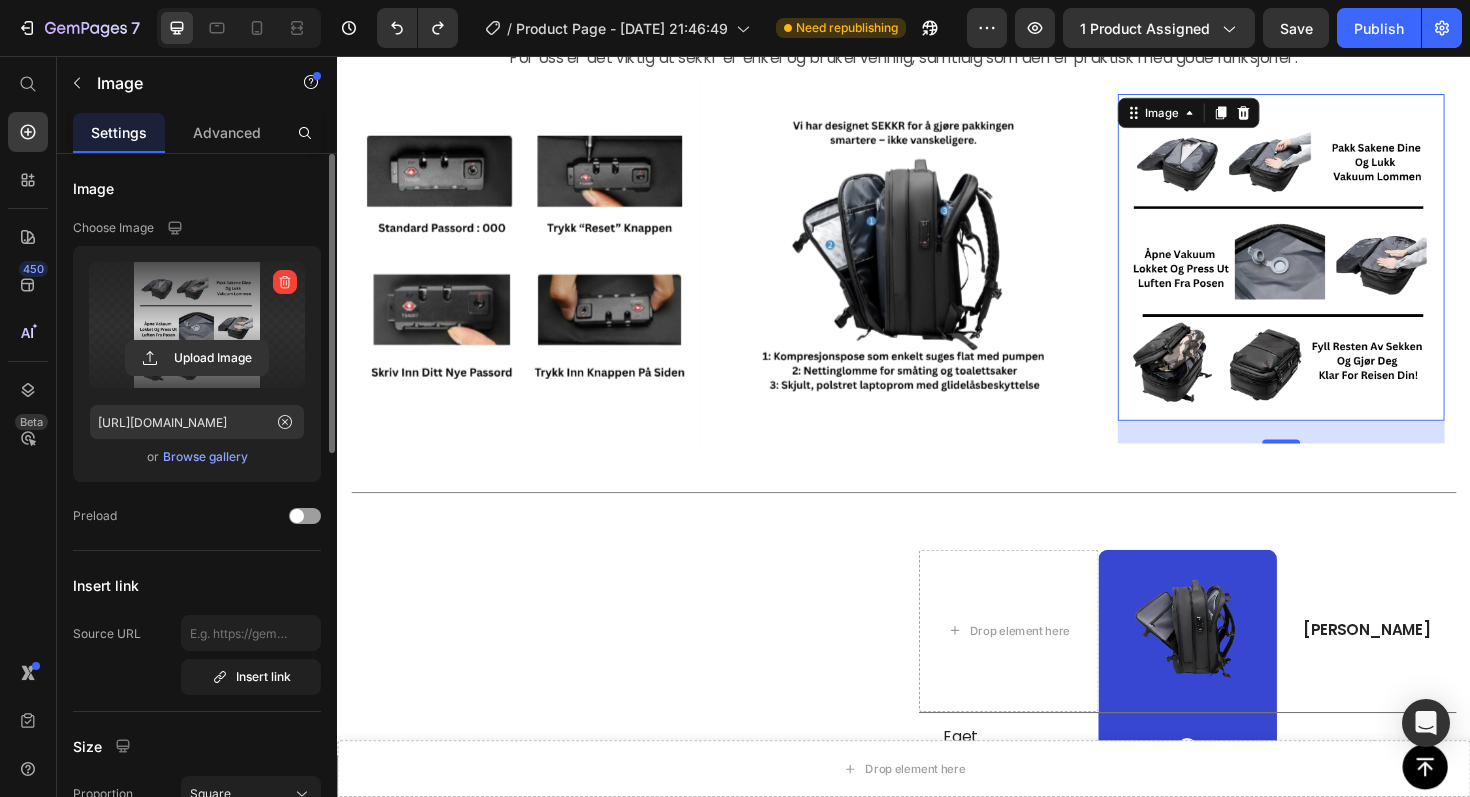 click at bounding box center (197, 325) 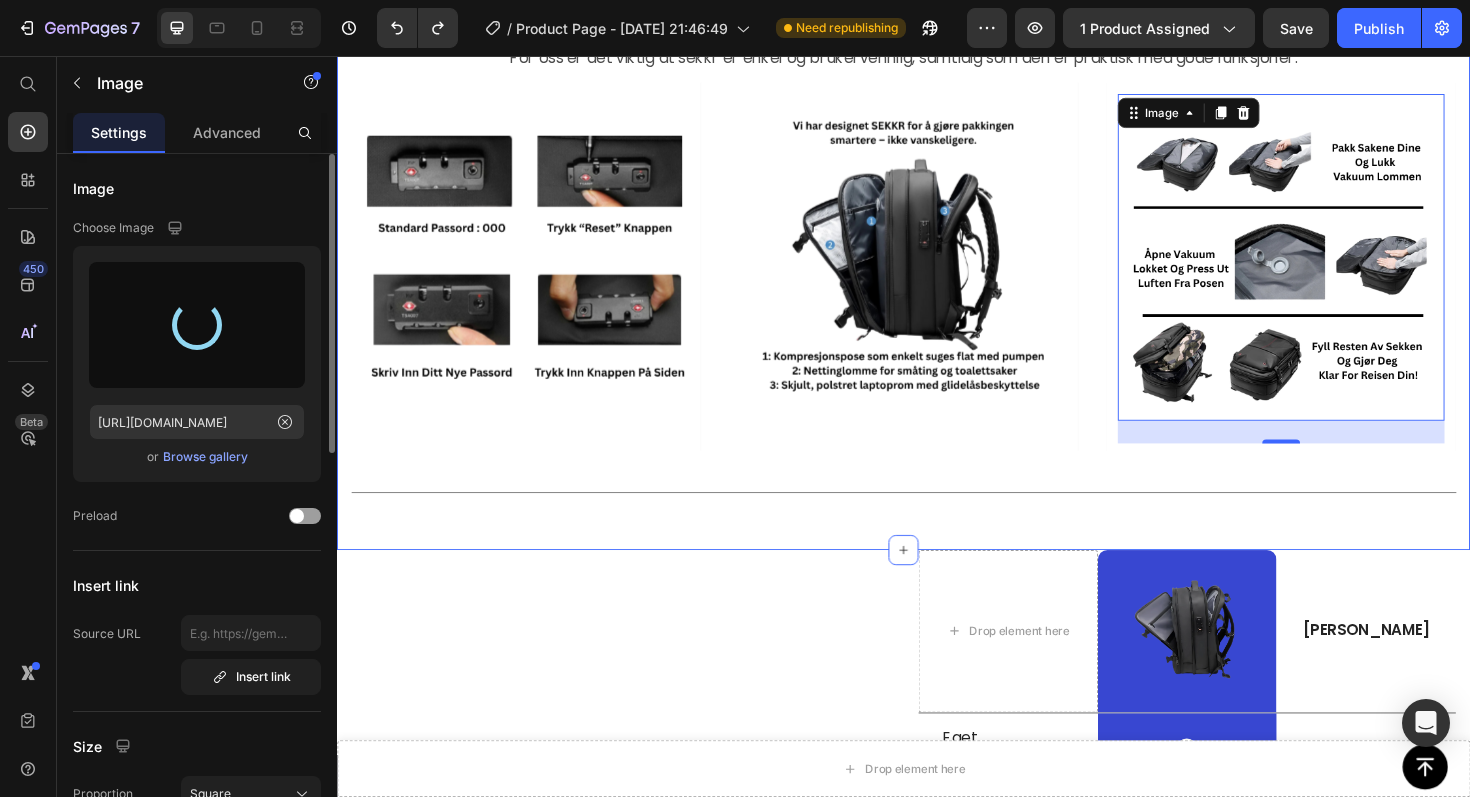 type on "[URL][DOMAIN_NAME]" 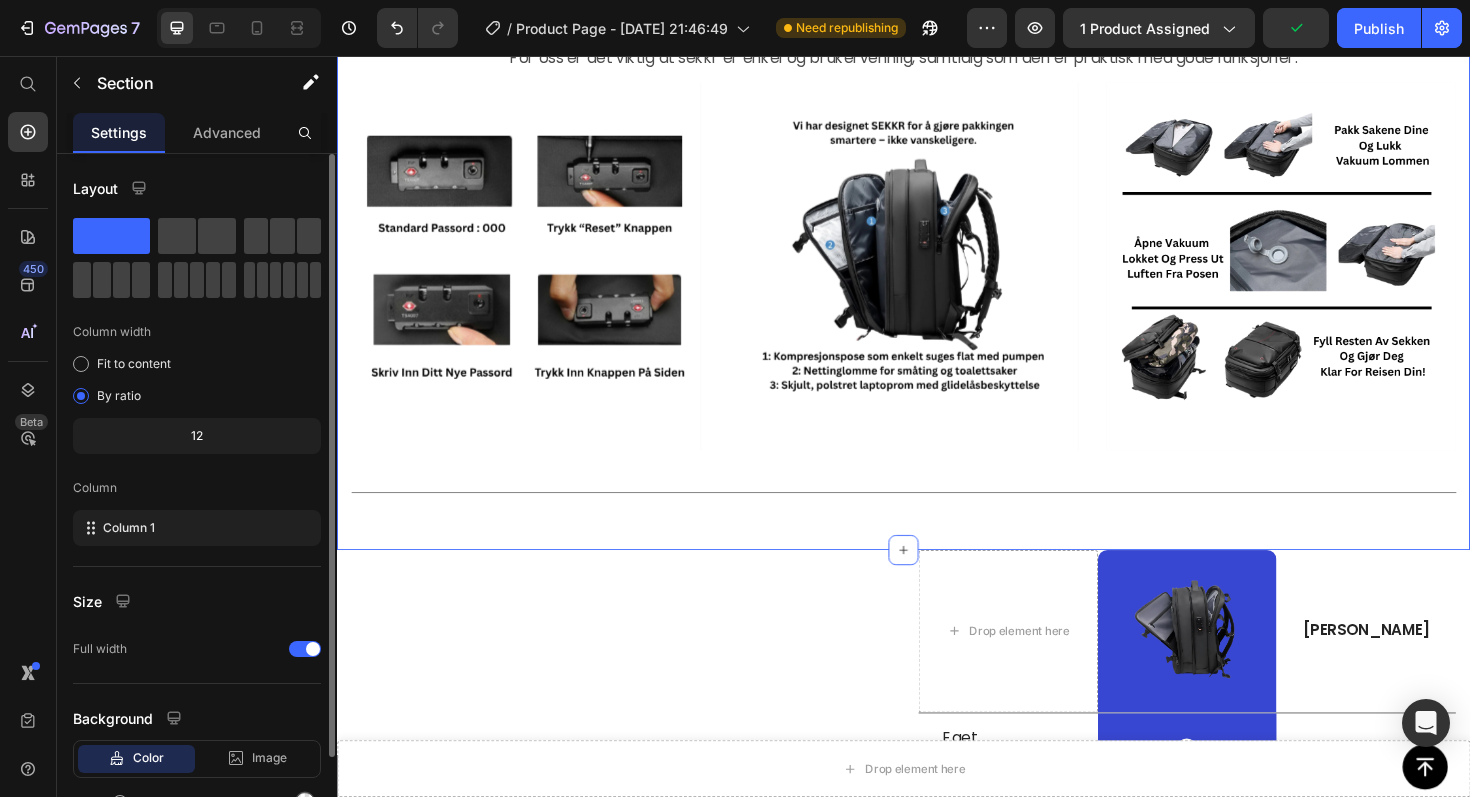 click on "Enkel å bruke  Heading For oss er det viktig at sekkr er enkel og brukervennlig, samtidig som den er praktisk med gode funksjoner. Text Block Row Image Row Image Row Image Row Carousel                Title Line Section 9   You can create reusable sections Create Theme Section AI Content Write with GemAI What would you like to describe here? Tone and Voice Persuasive Product SEKKR - REISESEKK PRO Show more Generate" at bounding box center (937, 243) 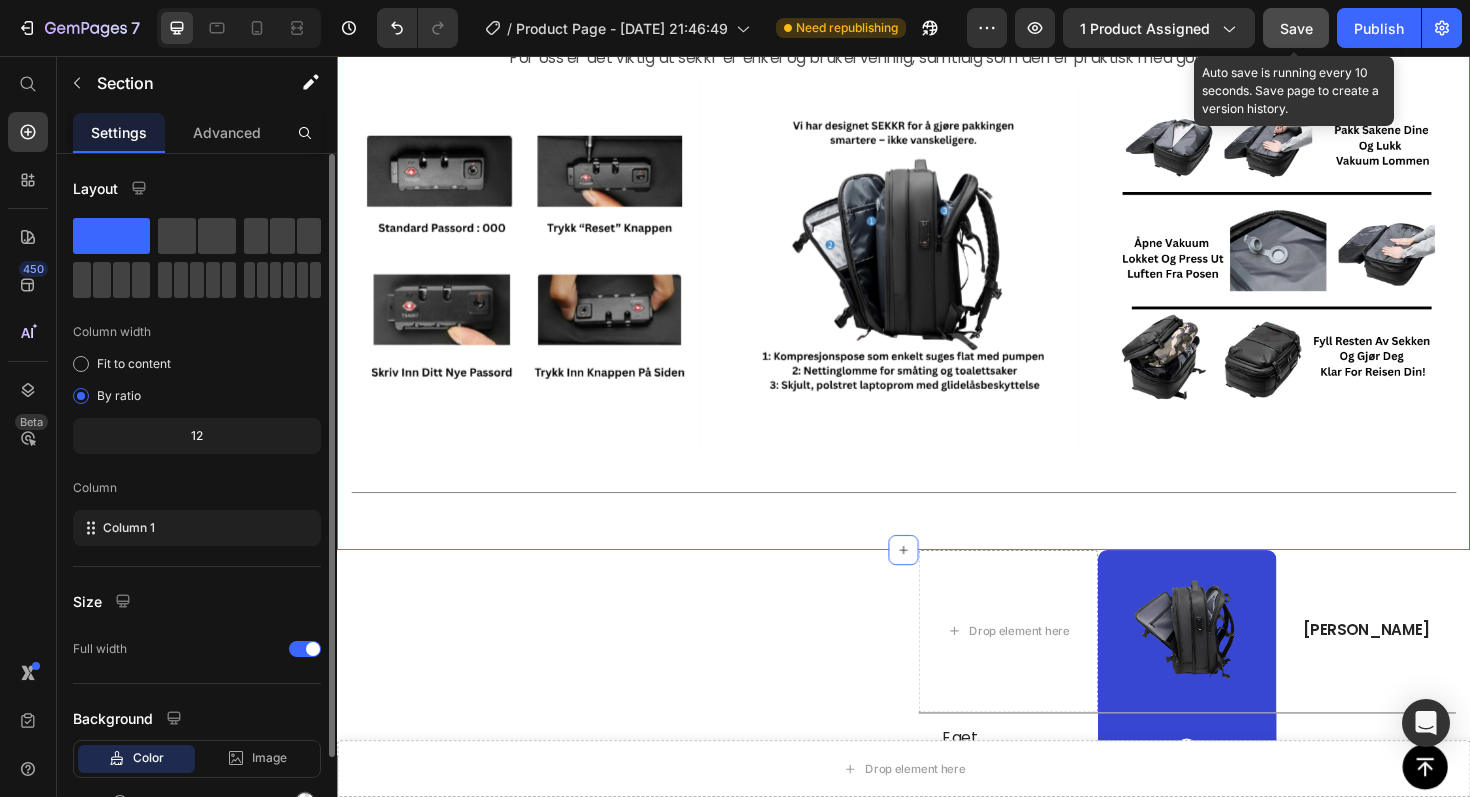 click on "Save" 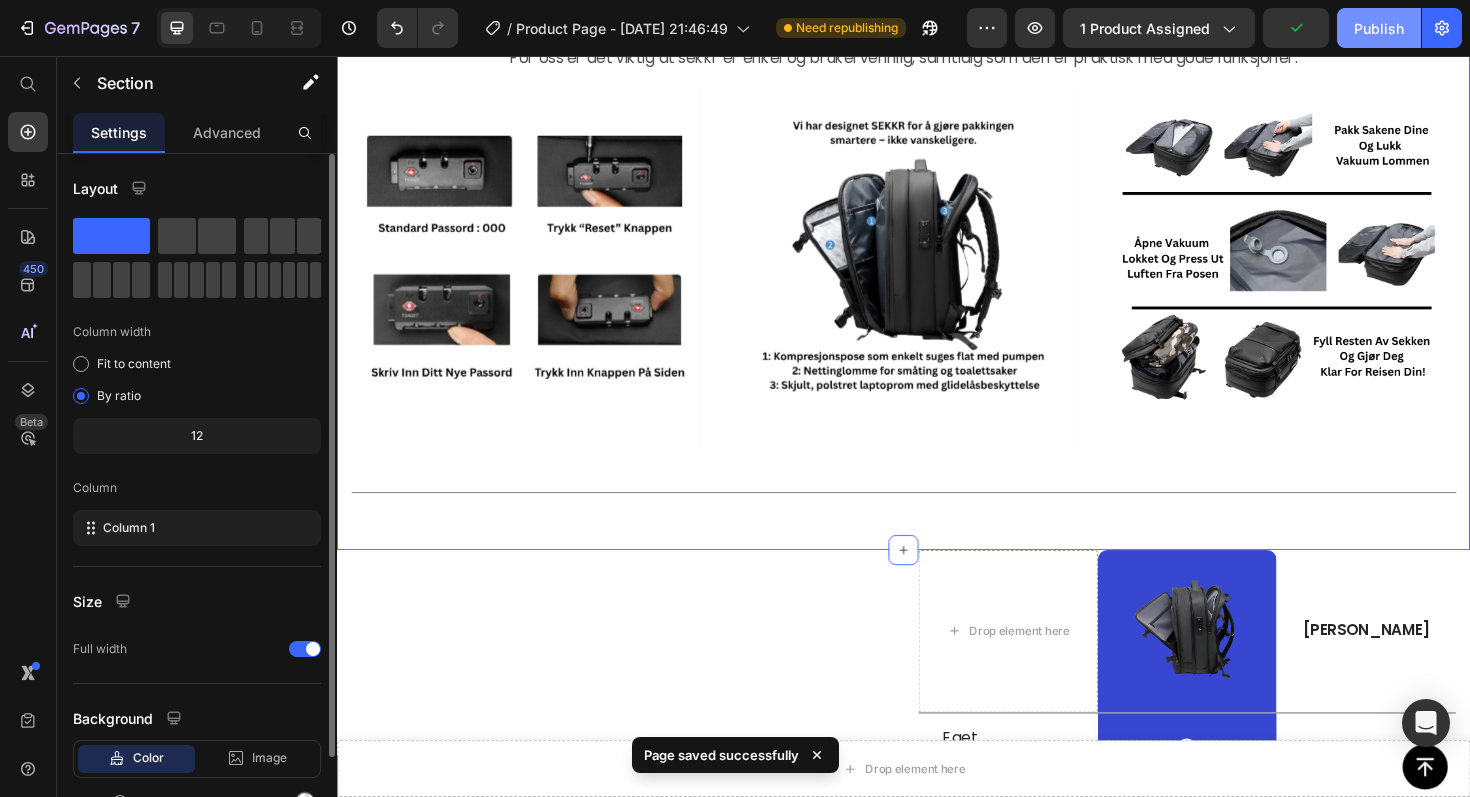 click on "Publish" 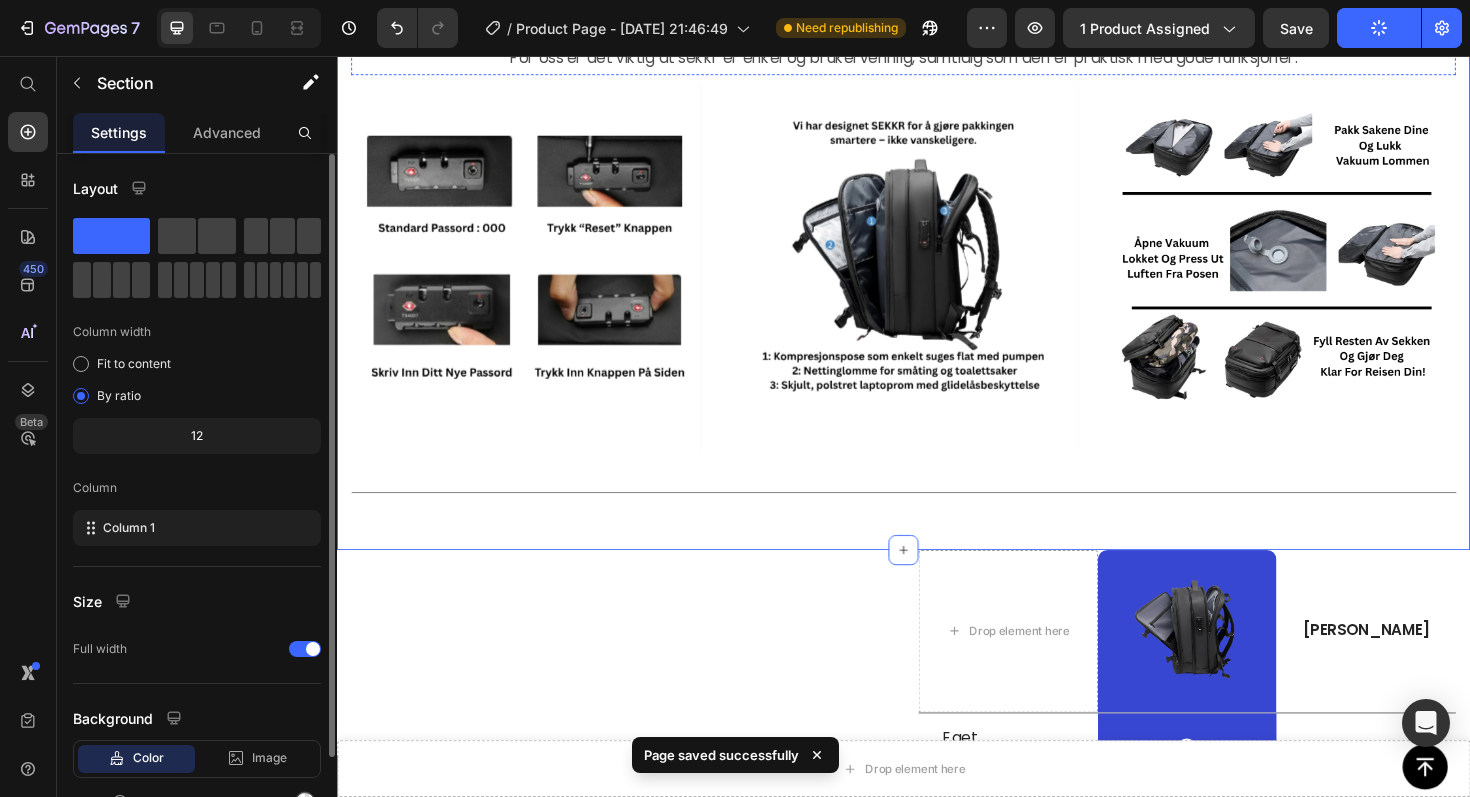 click on "Enkel å bruke" at bounding box center [937, 15] 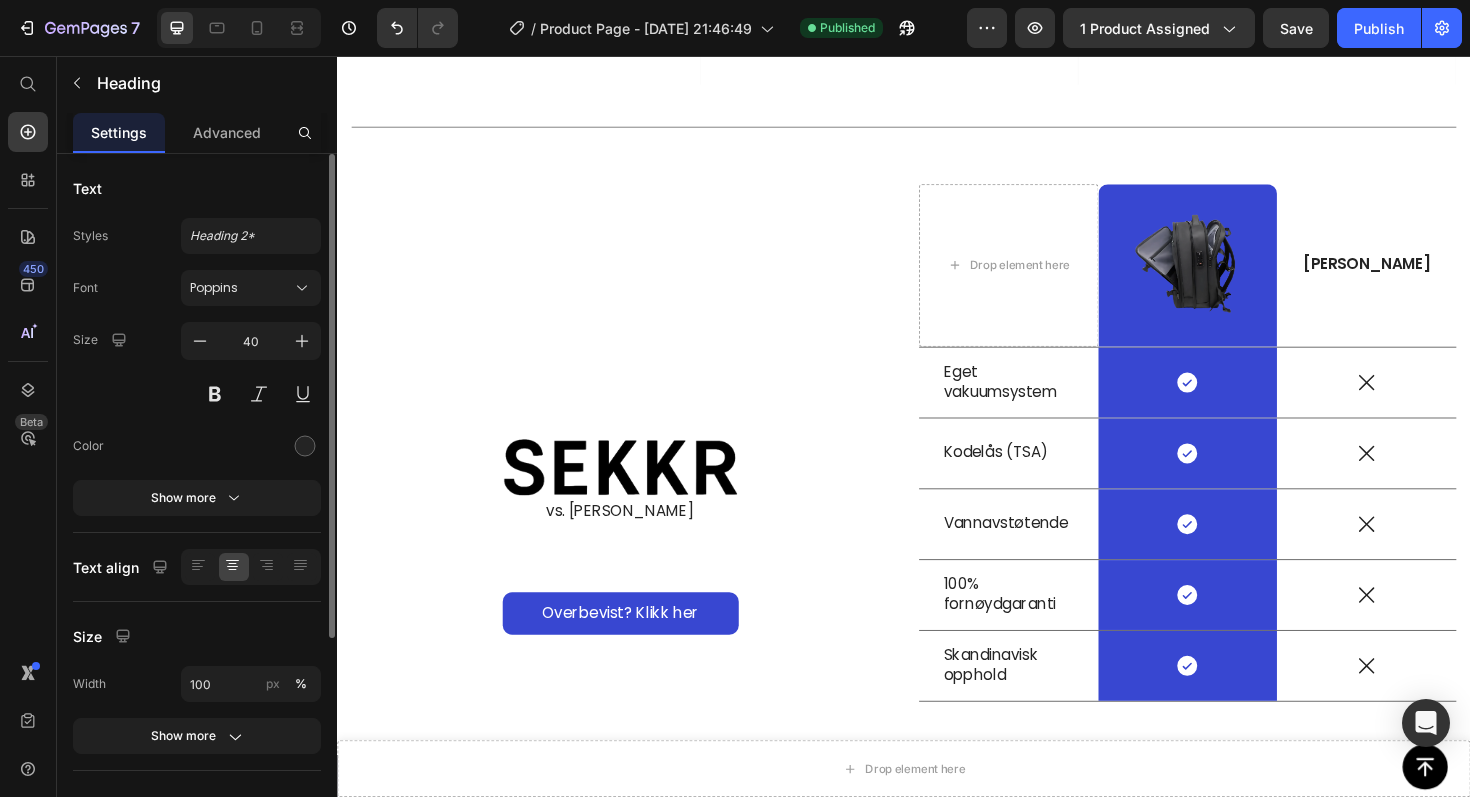 scroll, scrollTop: 3376, scrollLeft: 0, axis: vertical 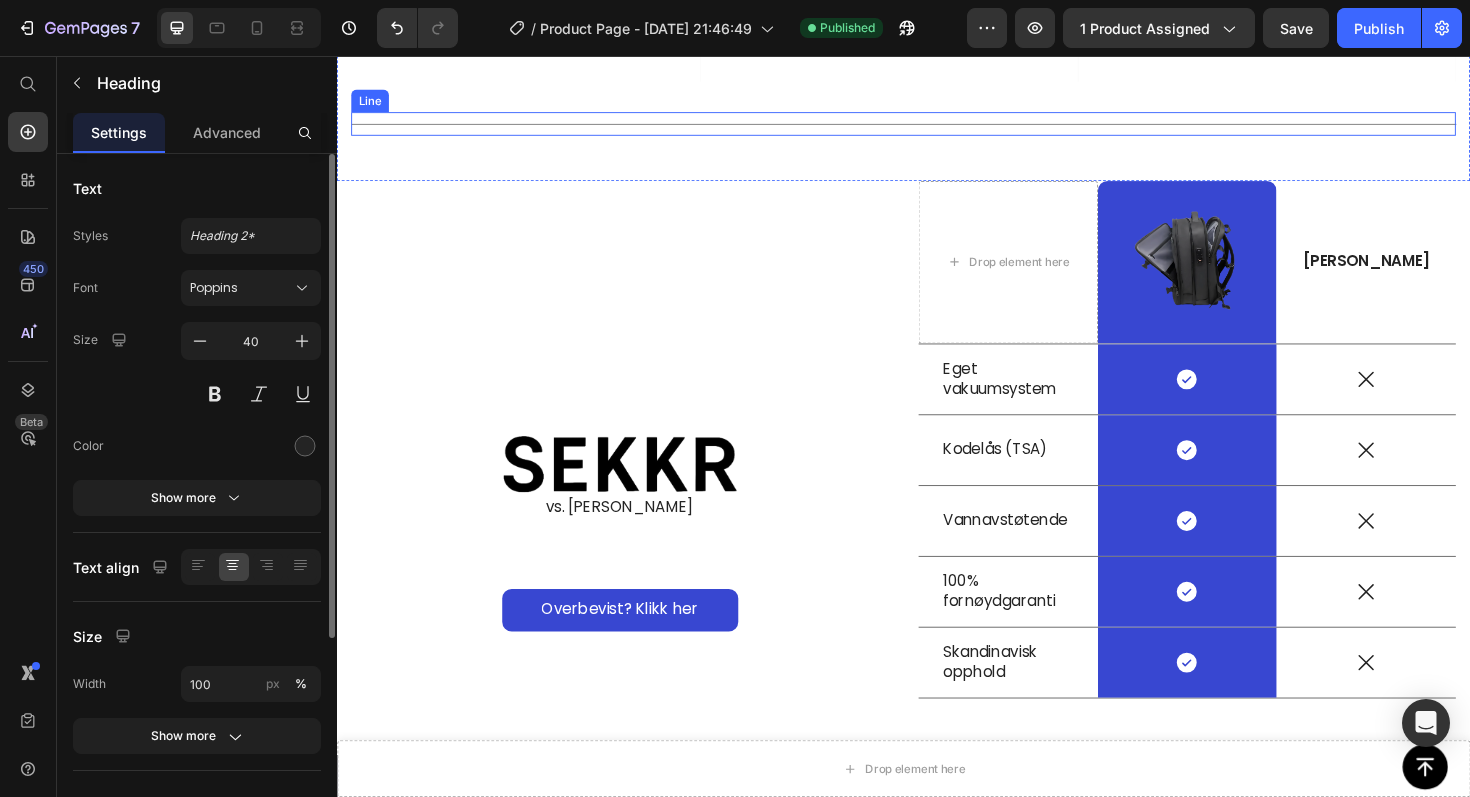 click on "Title Line" at bounding box center [937, 128] 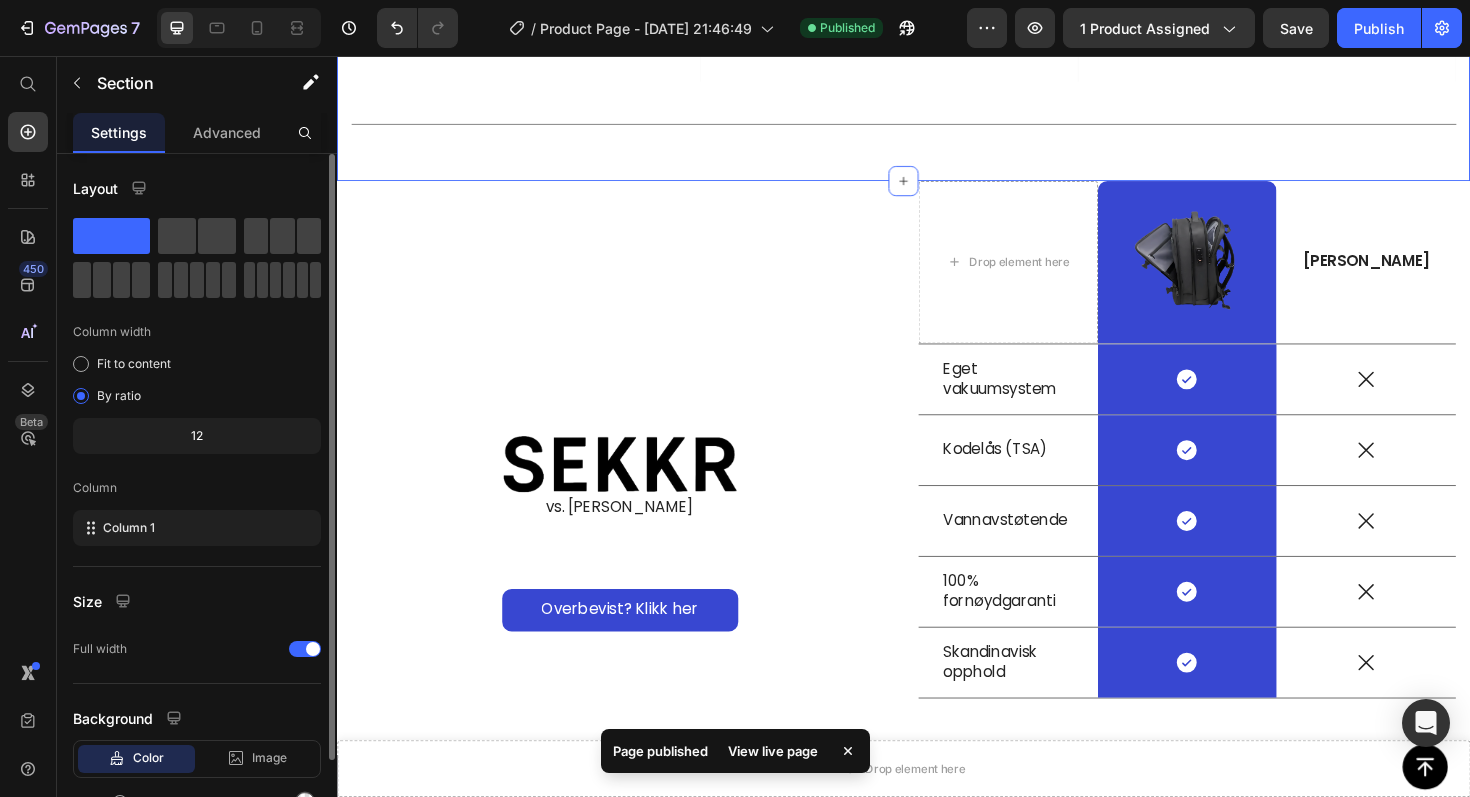 click on "Image Row Image Row Image Row Carousel" at bounding box center (937, -95) 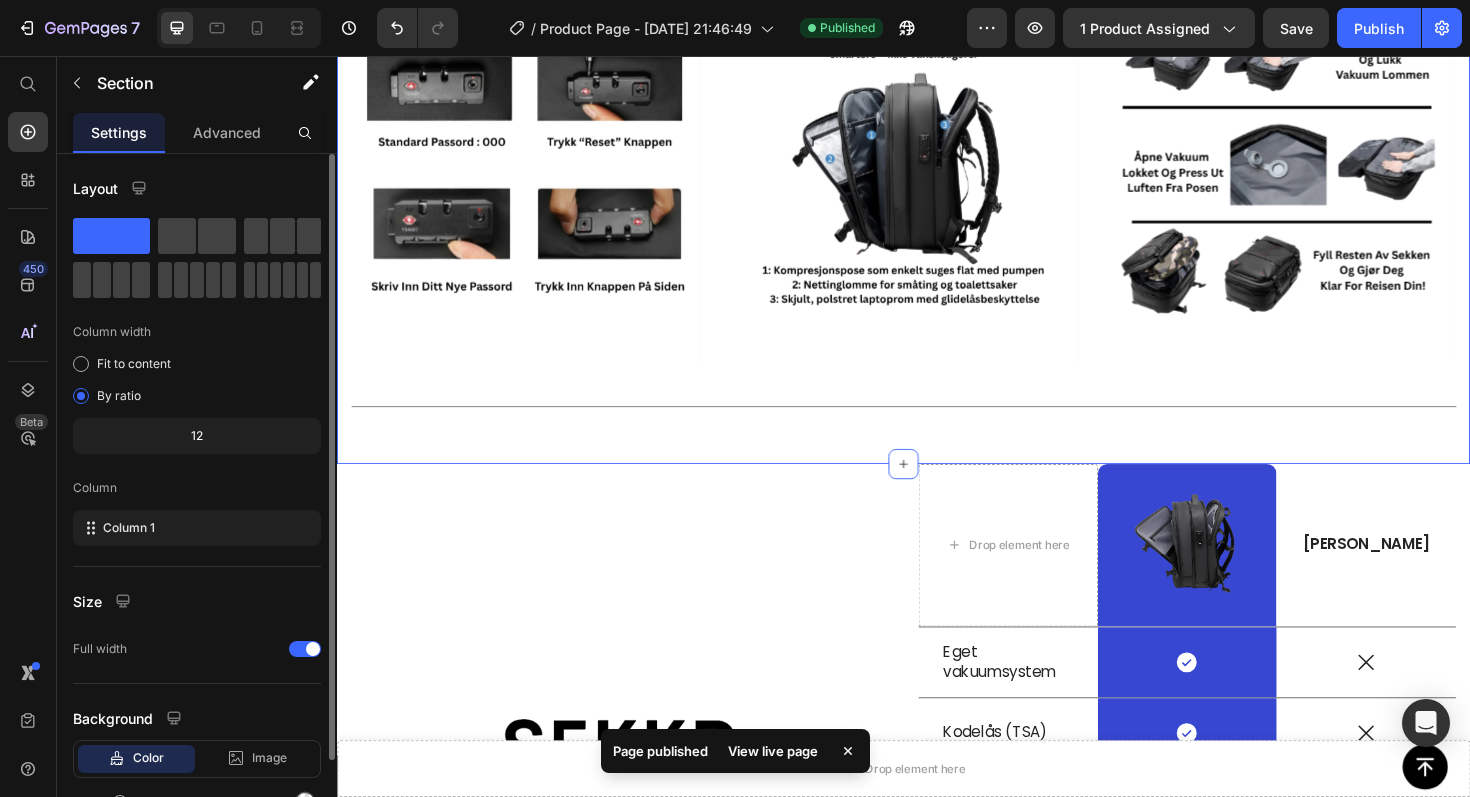 scroll, scrollTop: 3086, scrollLeft: 0, axis: vertical 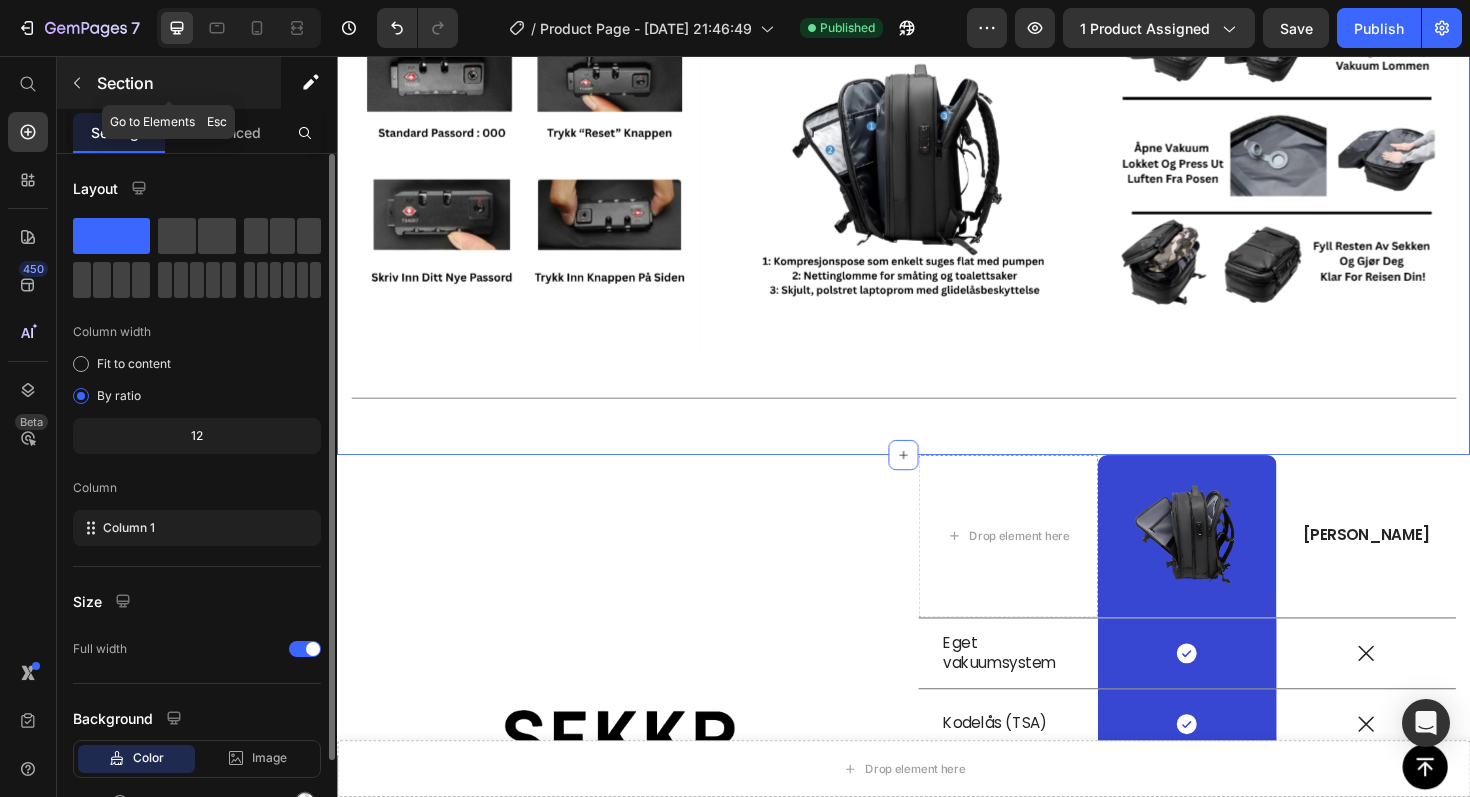 click on "Section" at bounding box center [169, 83] 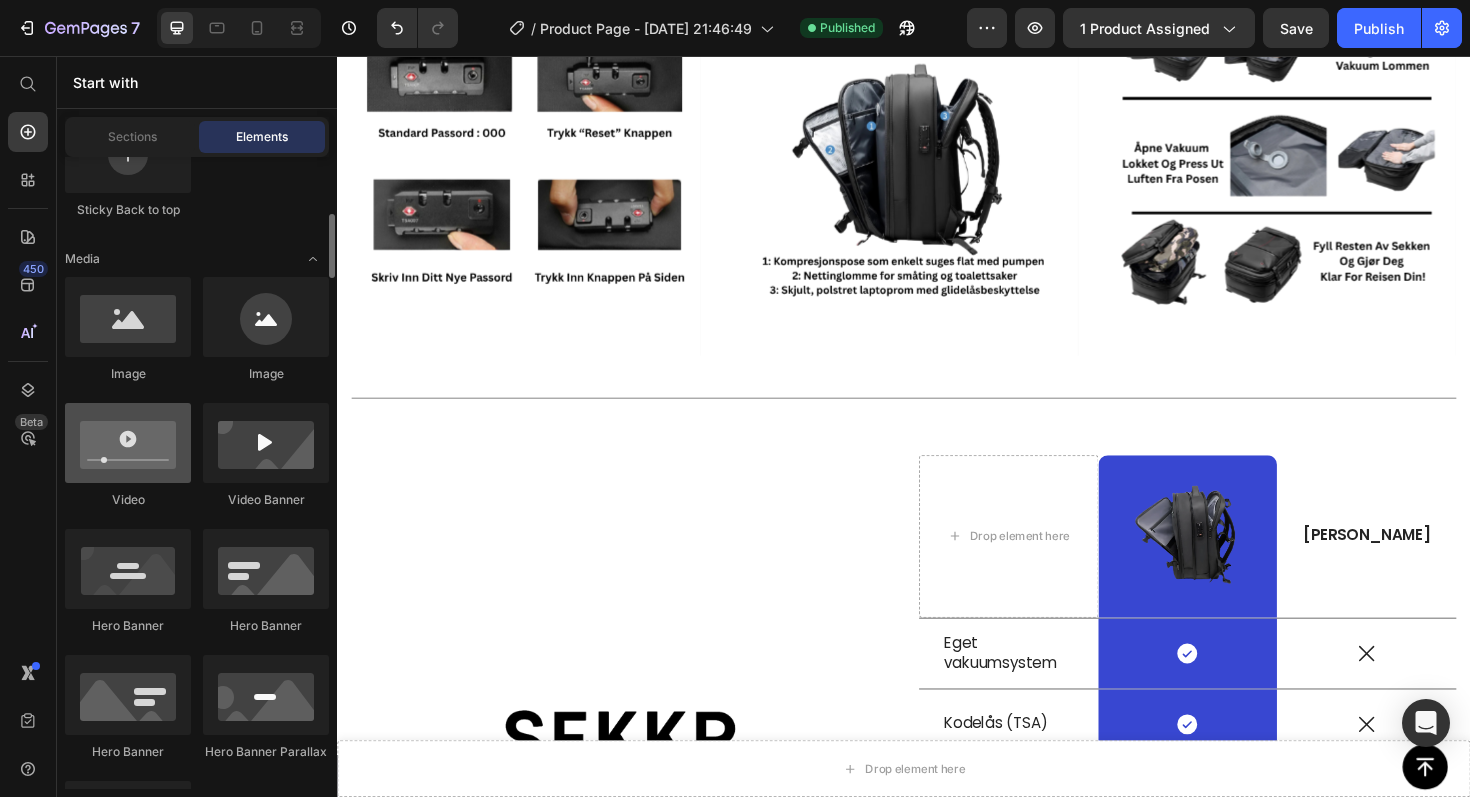scroll, scrollTop: 681, scrollLeft: 0, axis: vertical 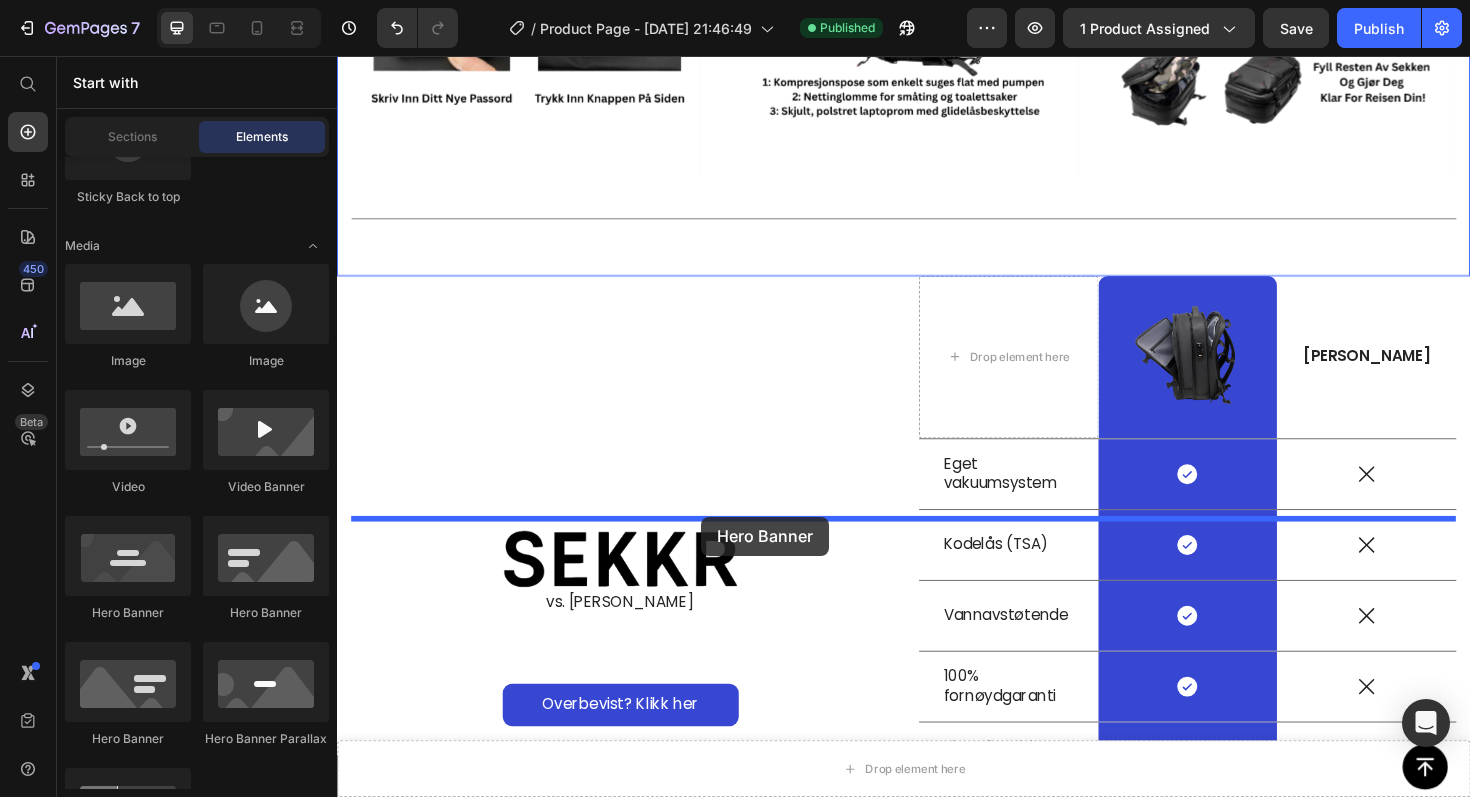 drag, startPoint x: 486, startPoint y: 630, endPoint x: 723, endPoint y: 544, distance: 252.121 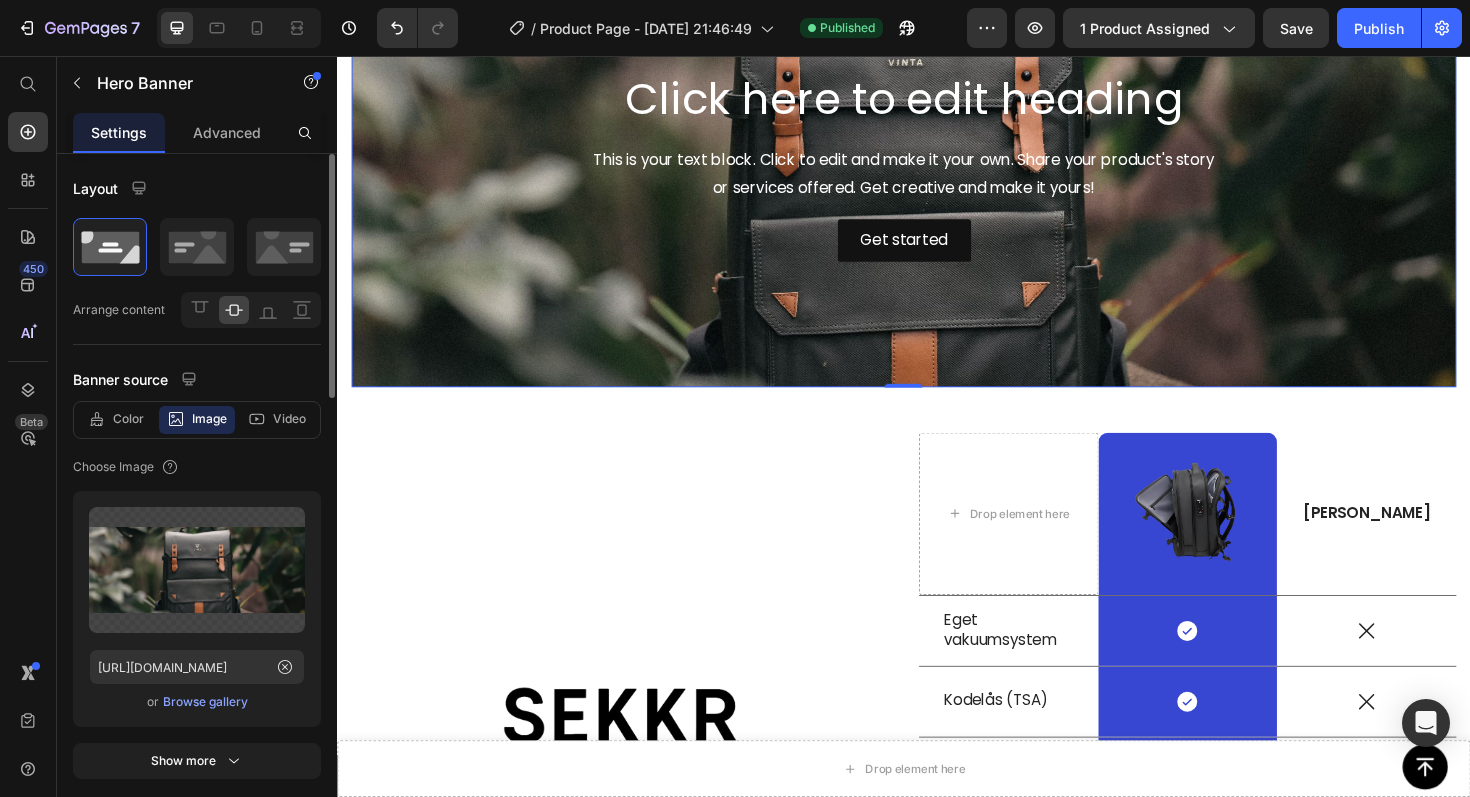 scroll, scrollTop: 3583, scrollLeft: 0, axis: vertical 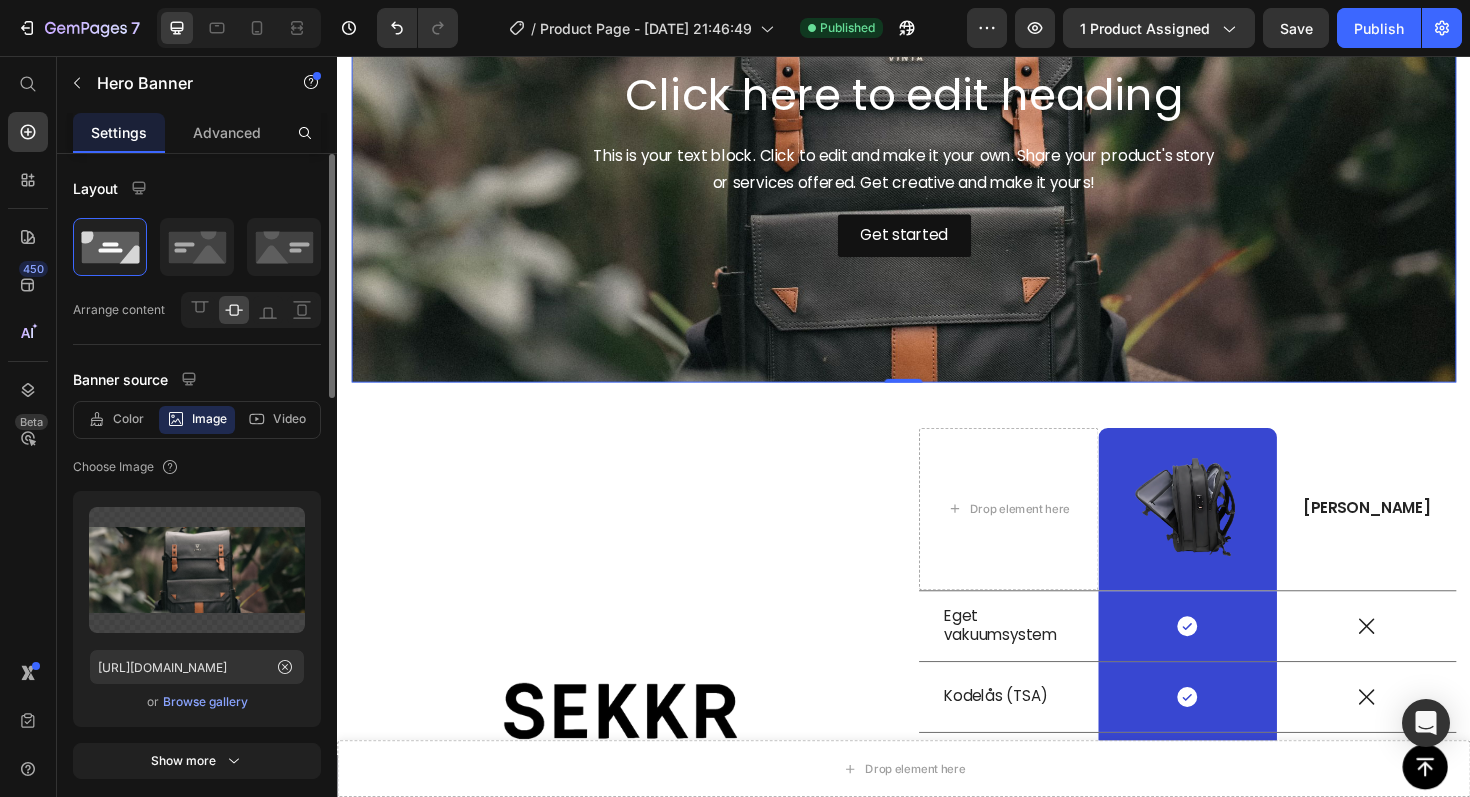 click on "Click here to edit heading Heading This is your text block. Click to edit and make it your own. Share your product's story                   or services offered. Get creative and make it yours! Text Block Get started Button" at bounding box center [937, 167] 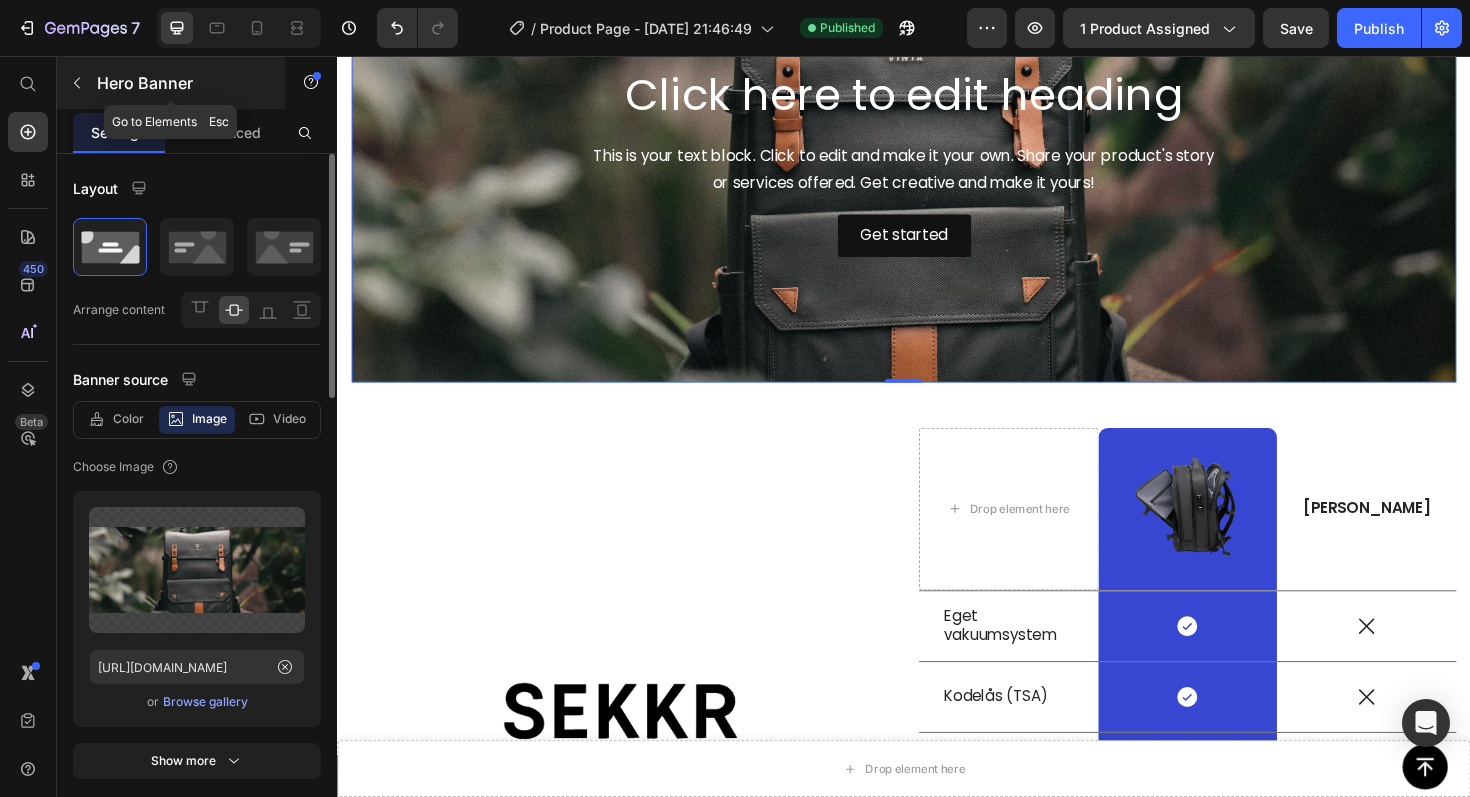 click on "Hero Banner" at bounding box center [182, 83] 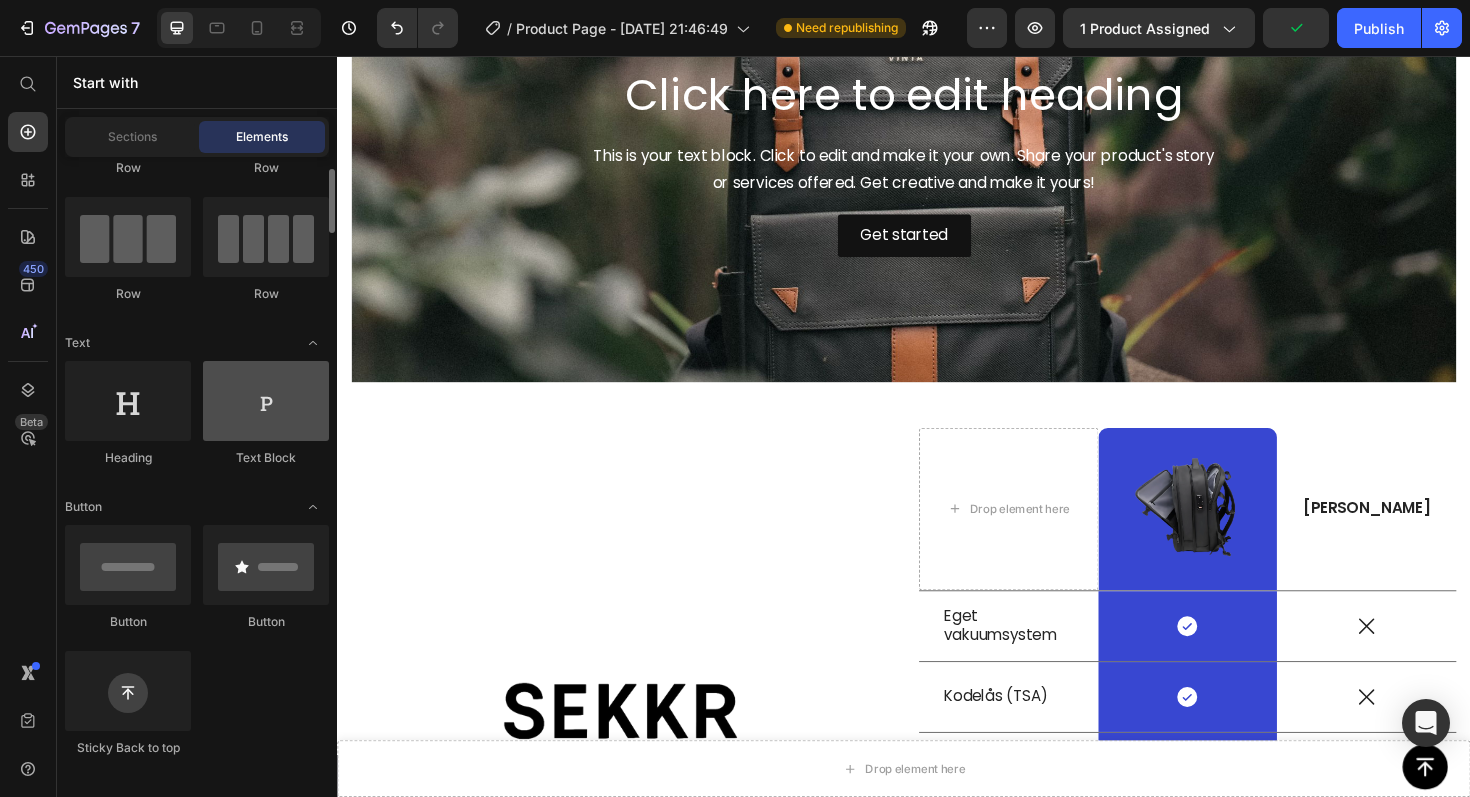 scroll, scrollTop: 129, scrollLeft: 0, axis: vertical 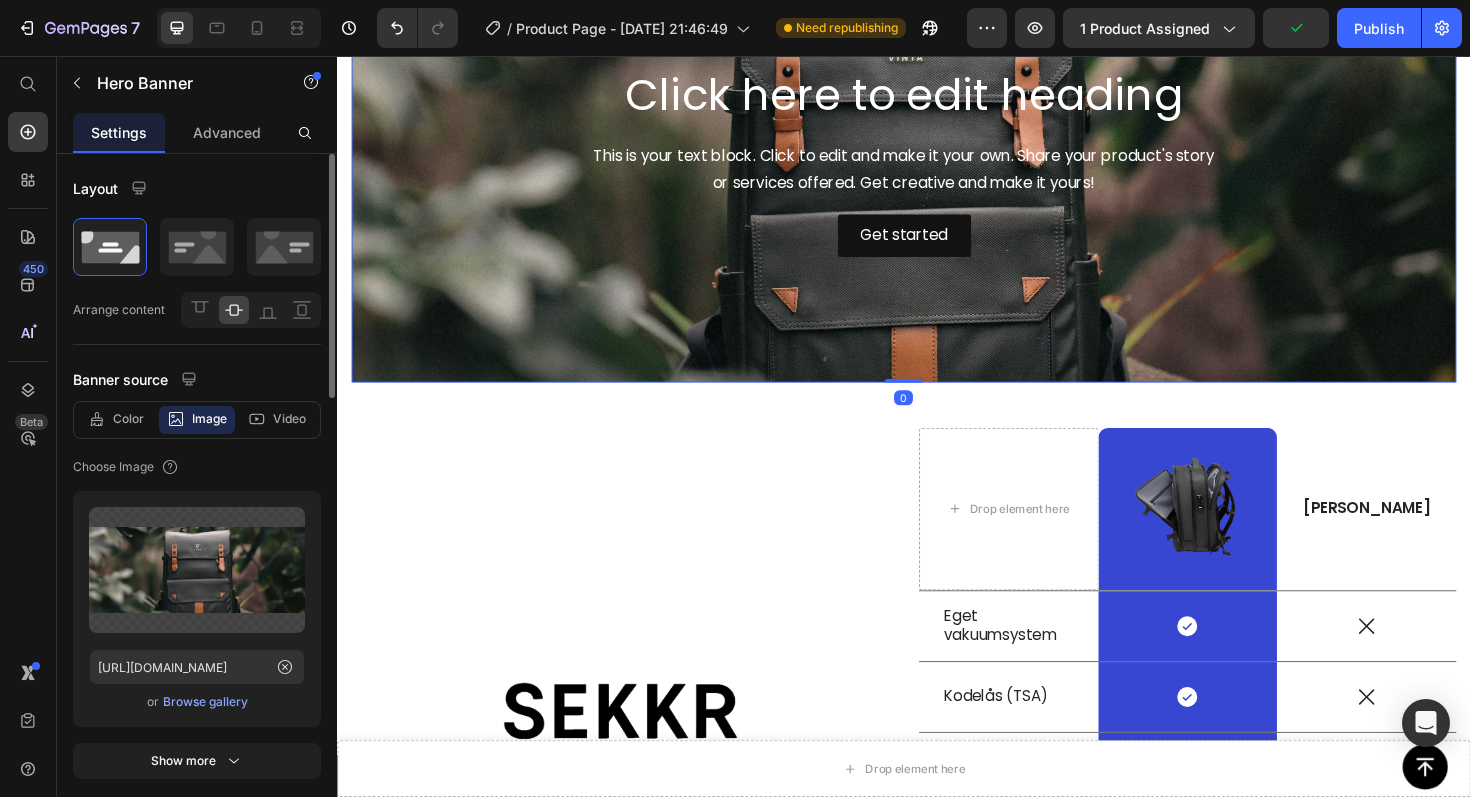 click on "Click here to edit heading Heading This is your text block. Click to edit and make it your own. Share your product's story                   or services offered. Get creative and make it yours! Text Block Get started Button" at bounding box center [937, 167] 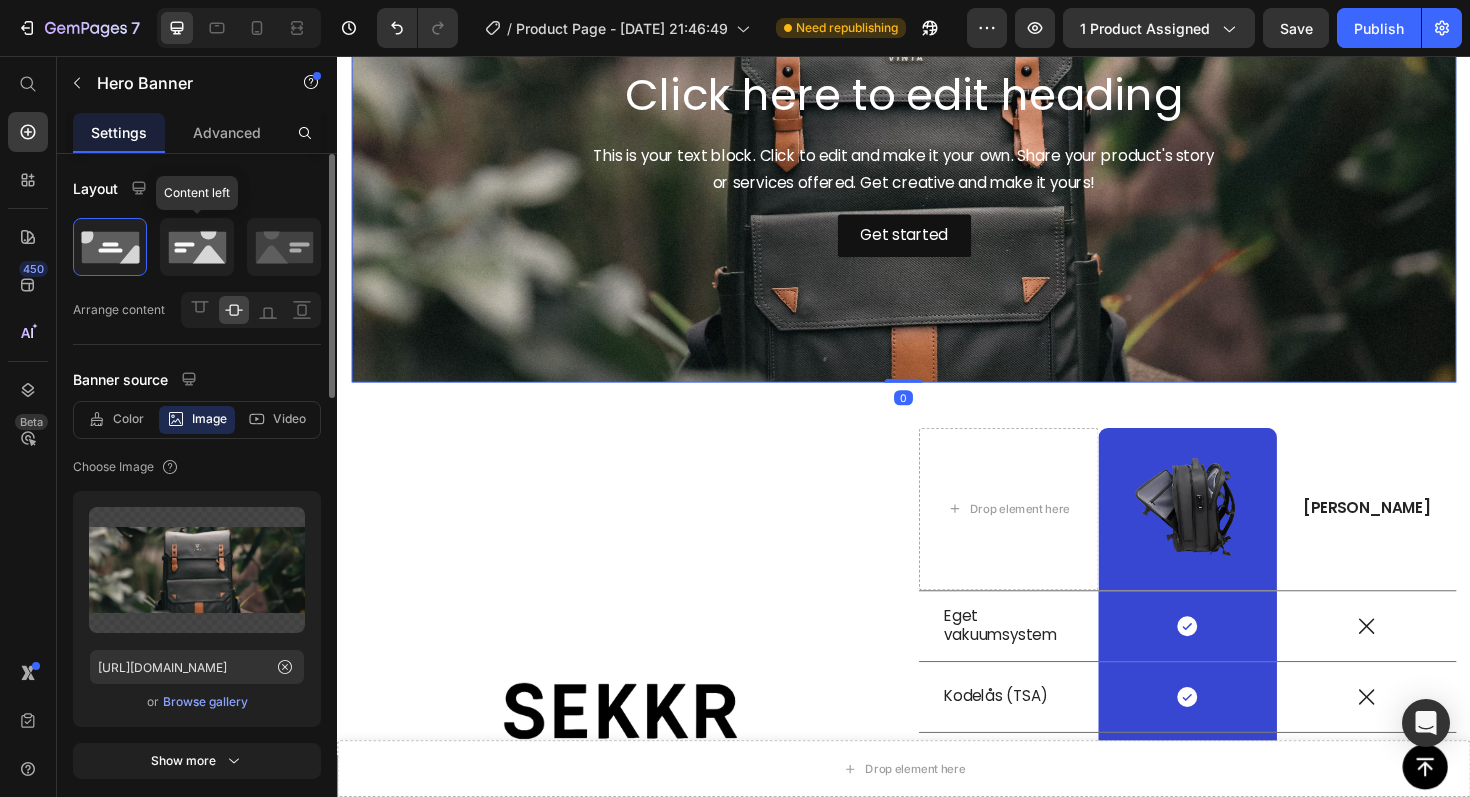 click 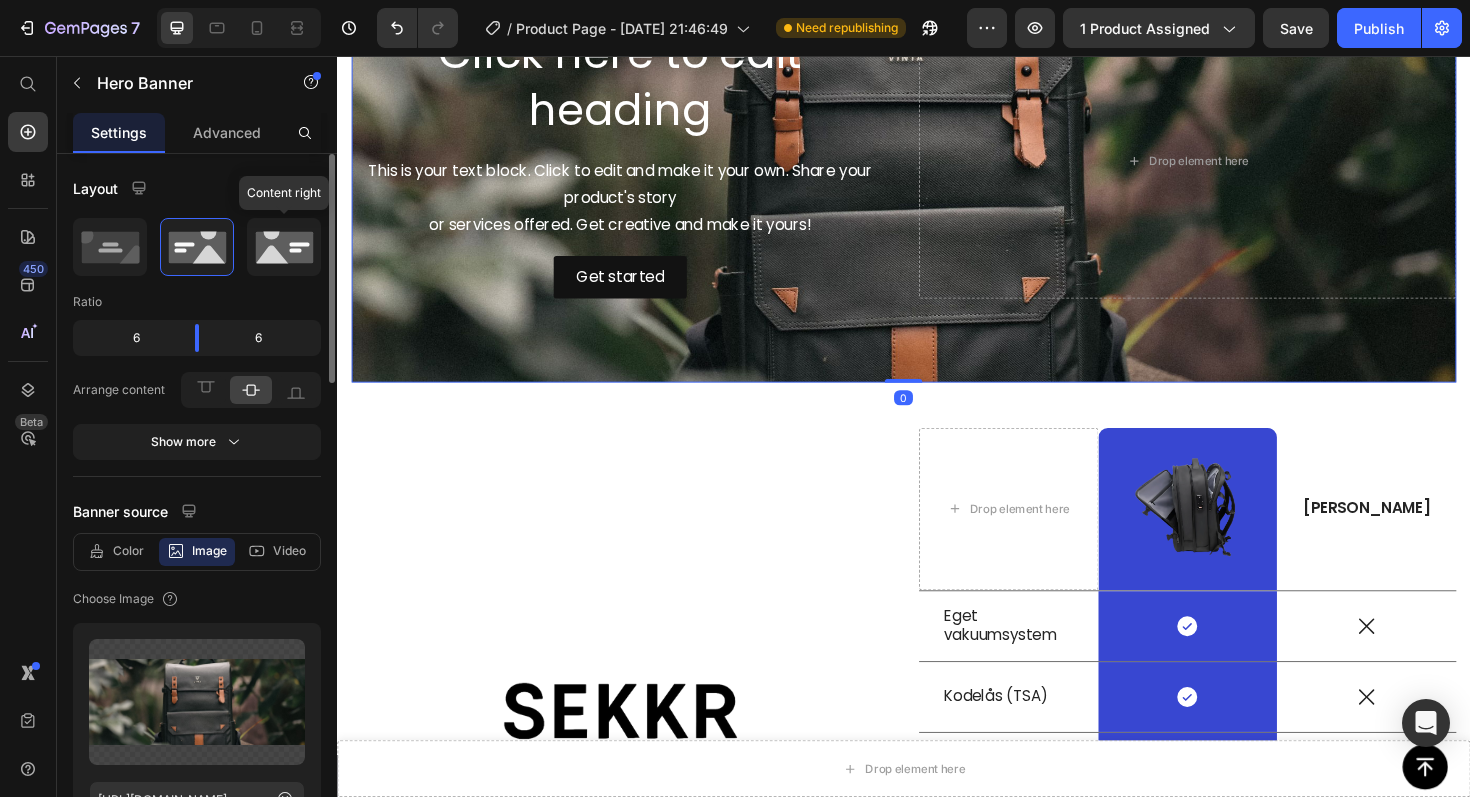 click 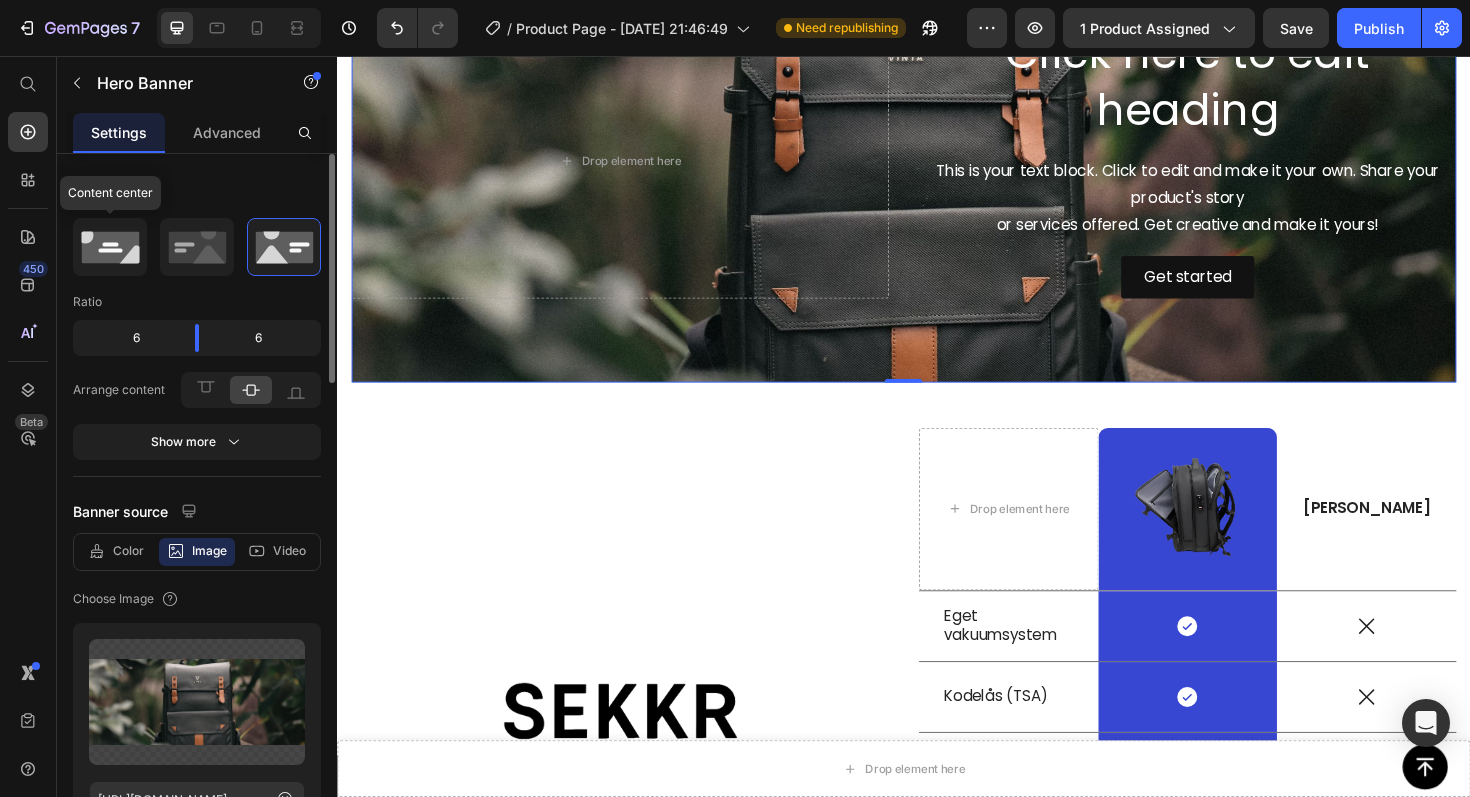 click 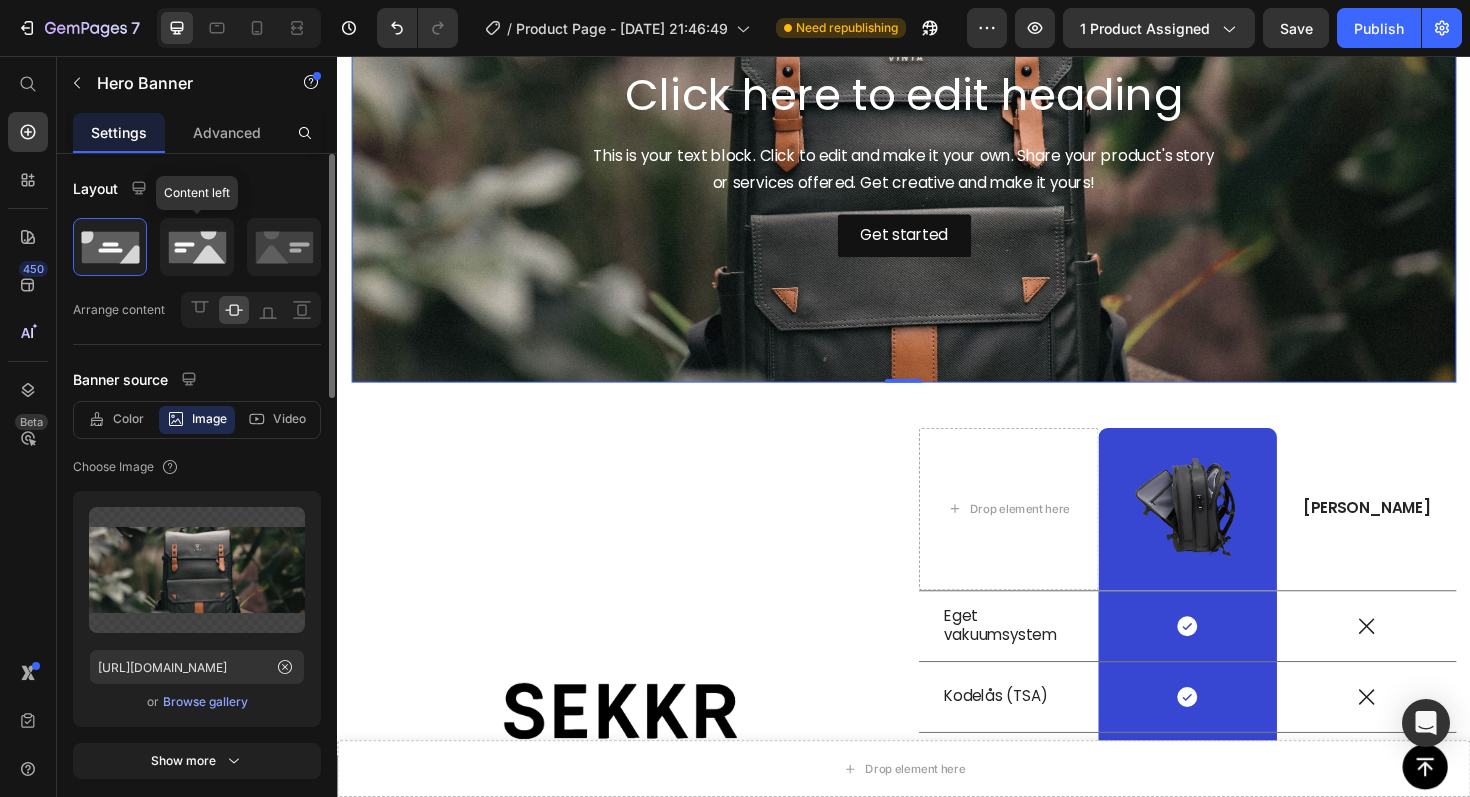 click 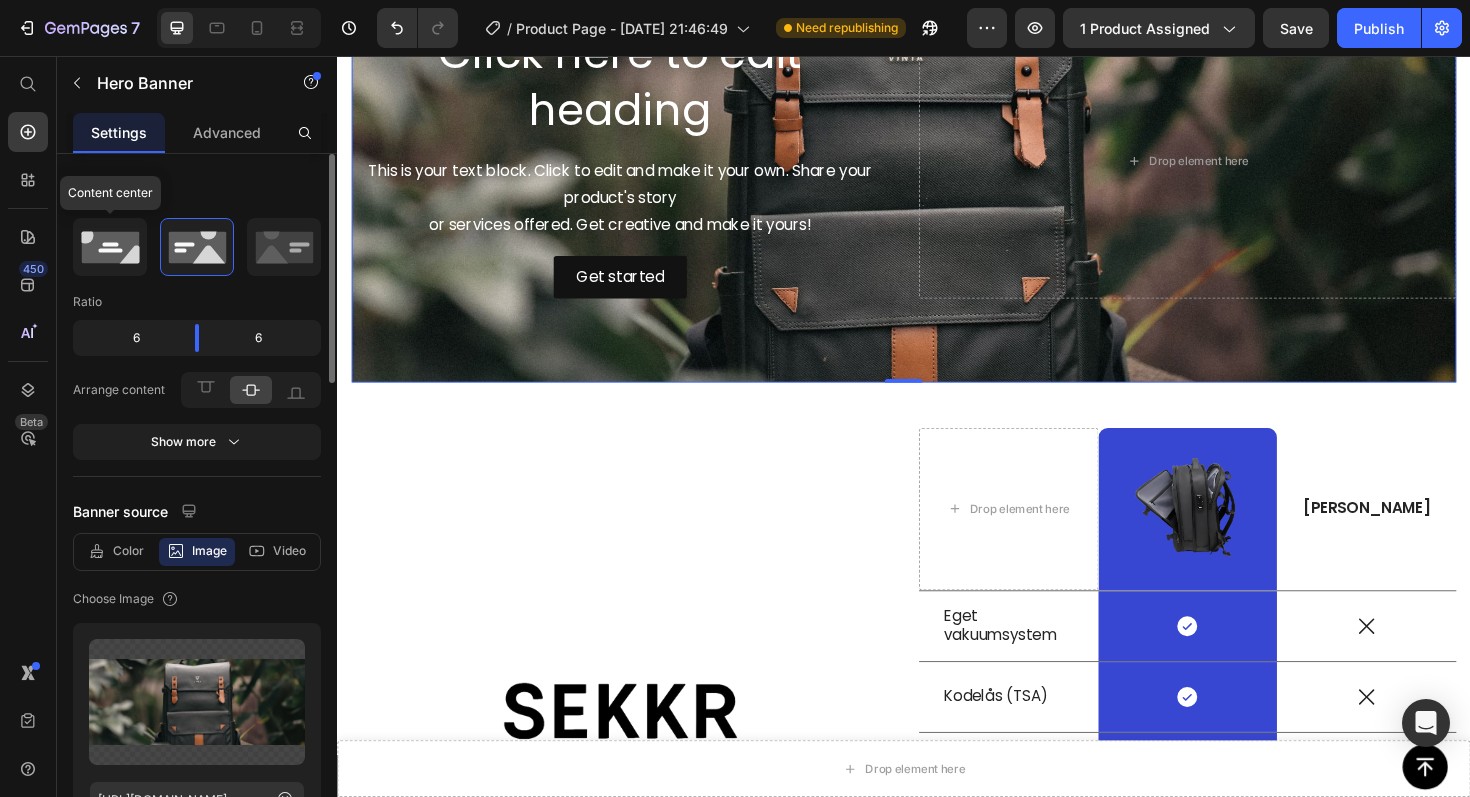 click 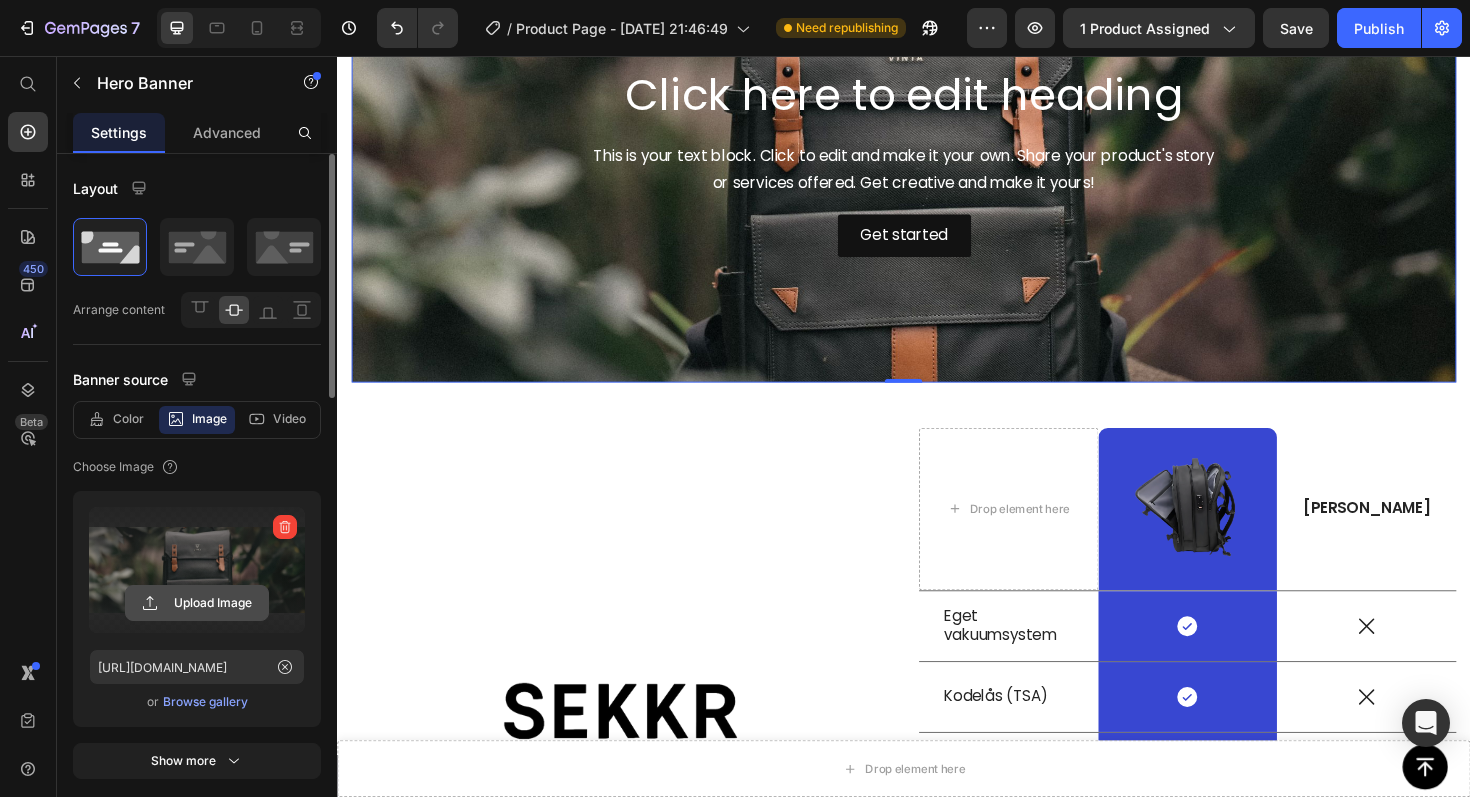 click 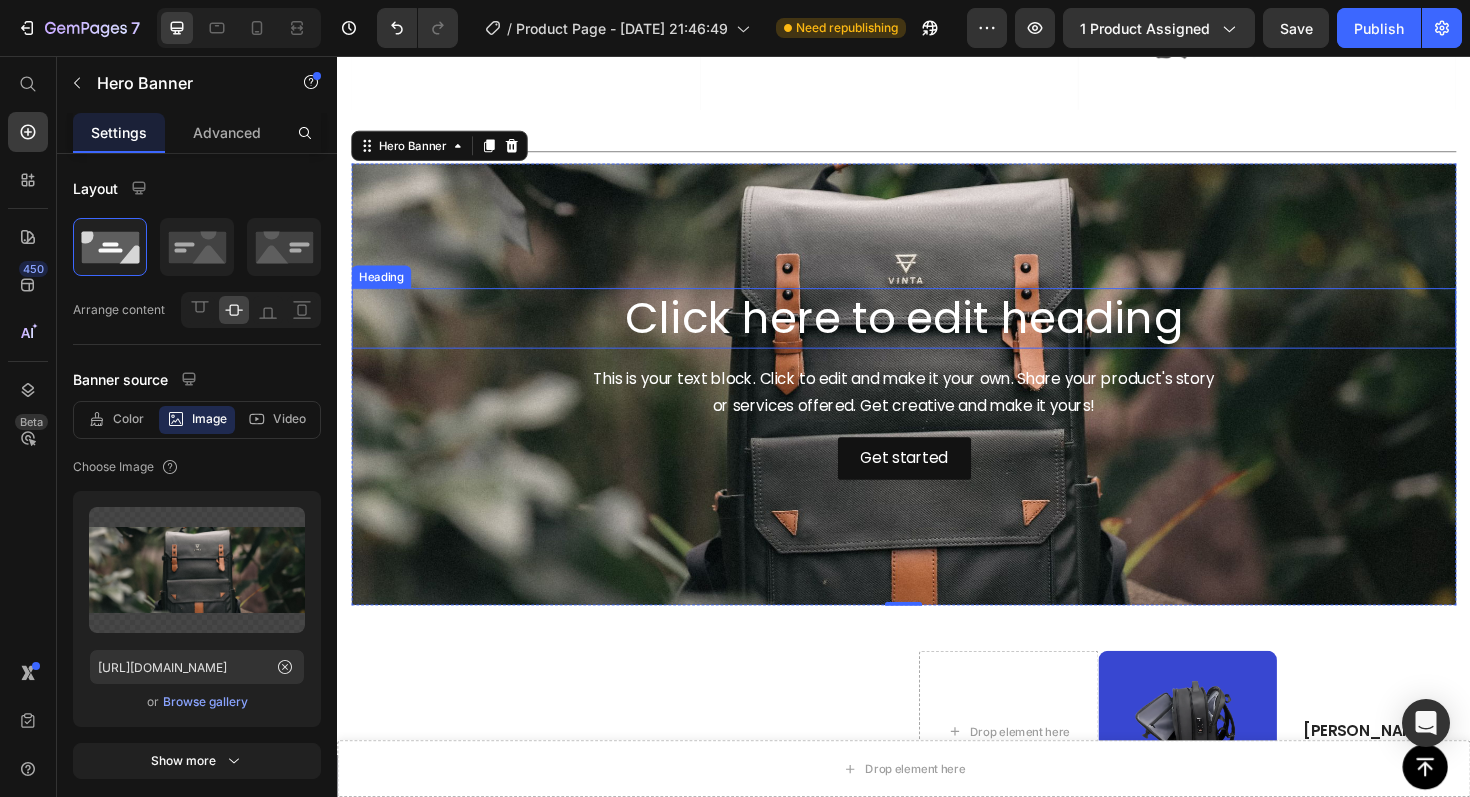 scroll, scrollTop: 3311, scrollLeft: 0, axis: vertical 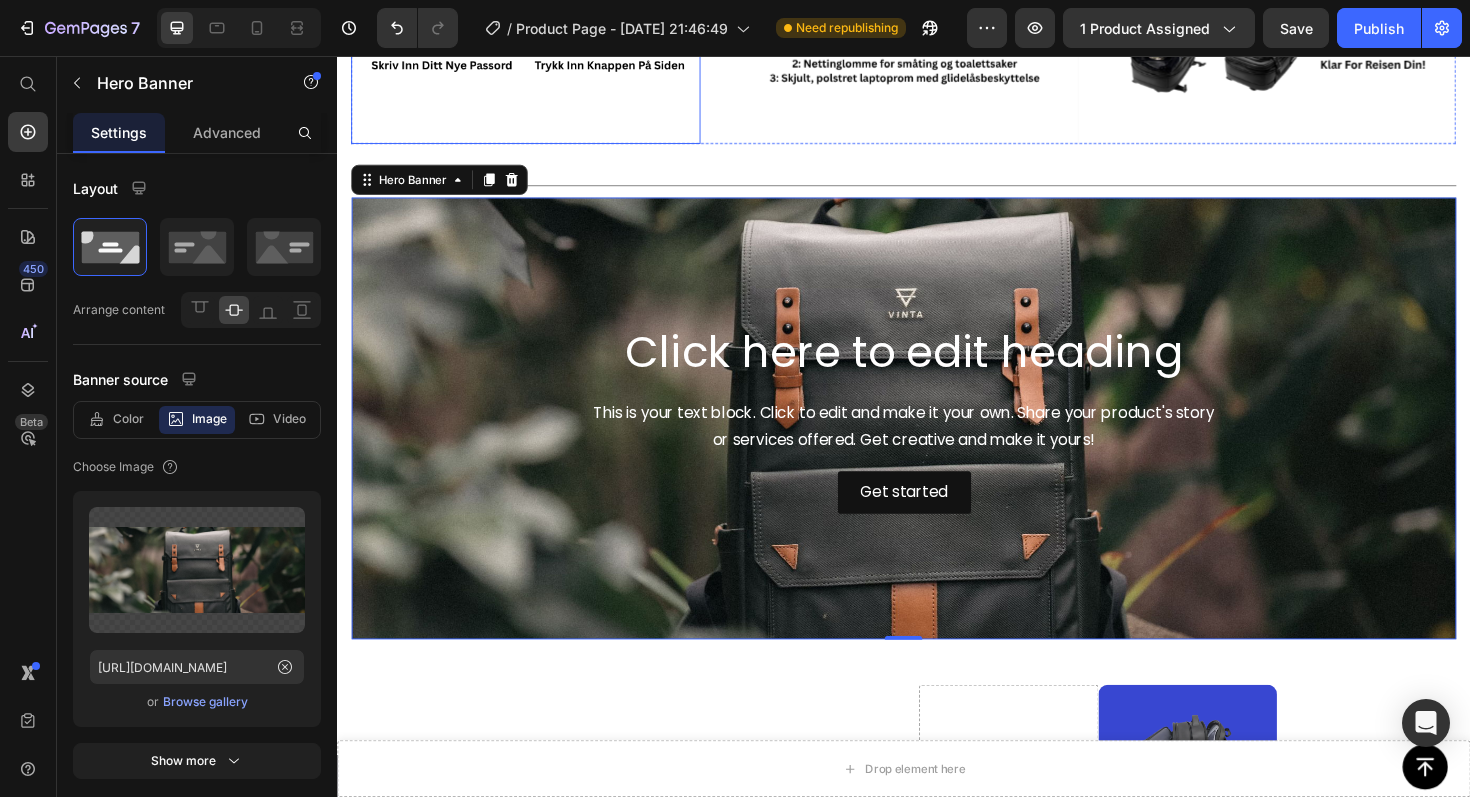 click on "Image" at bounding box center [537, -44] 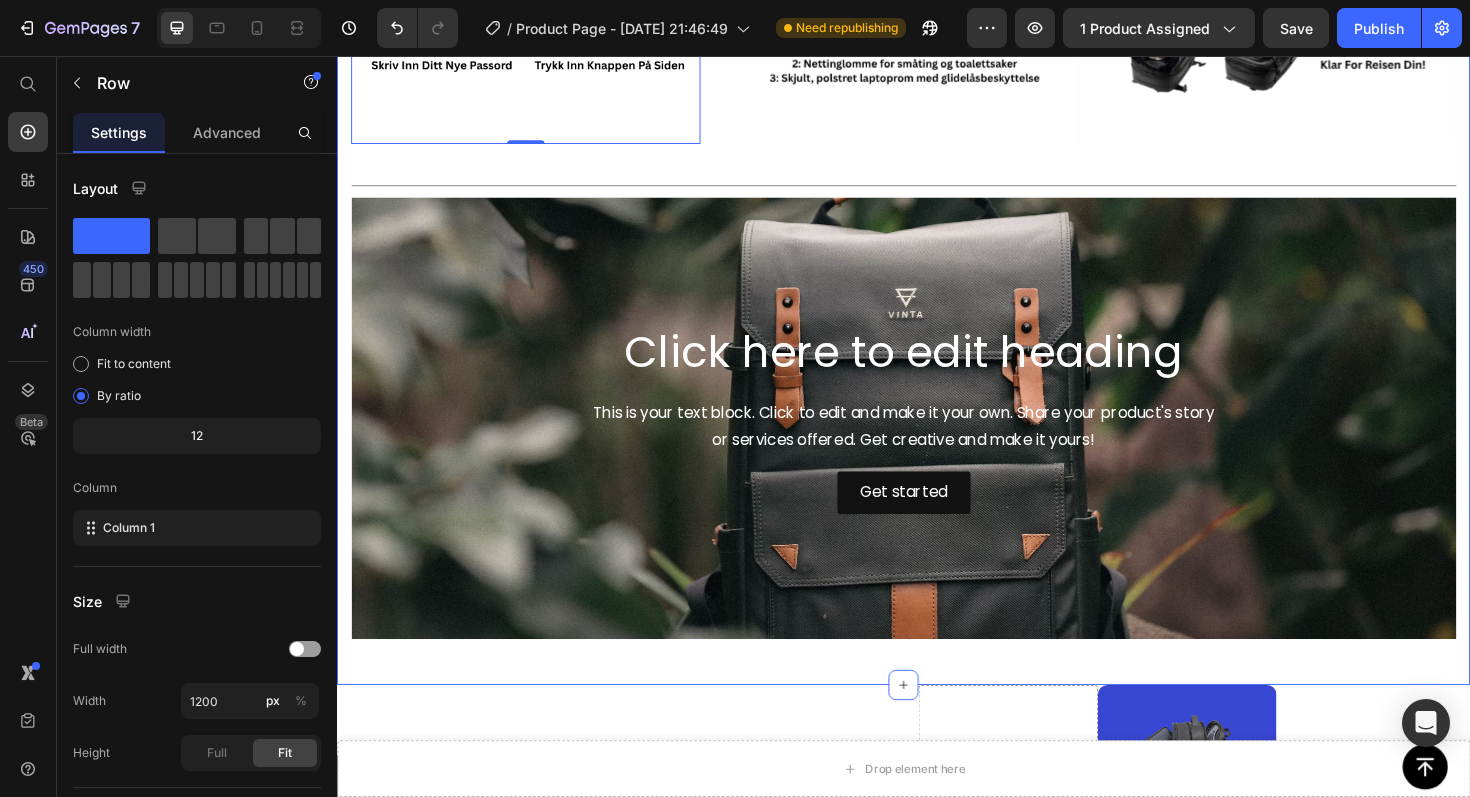 click on "Image Row   0 Image Row Image Row Carousel" at bounding box center (937, -30) 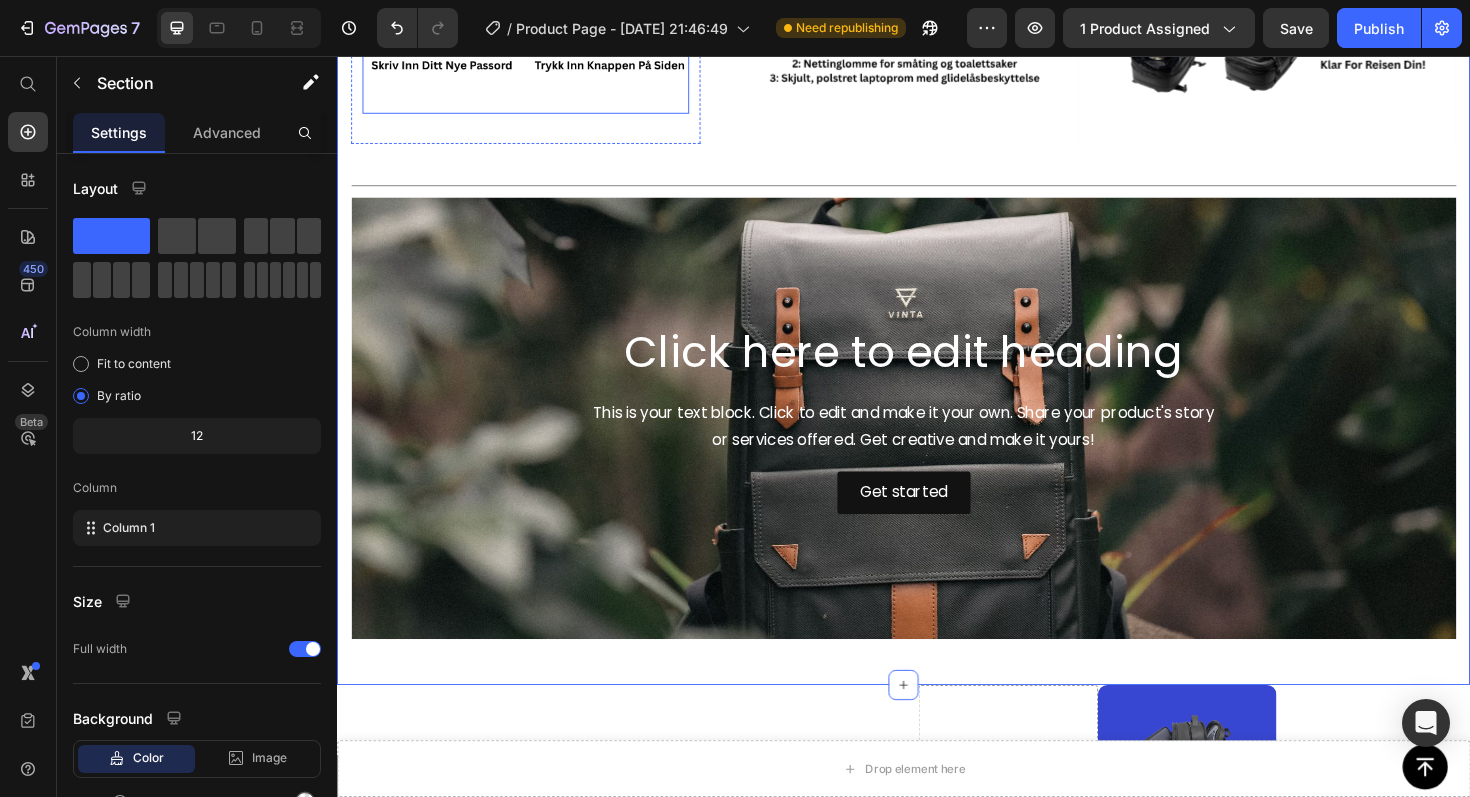 scroll, scrollTop: 3098, scrollLeft: 0, axis: vertical 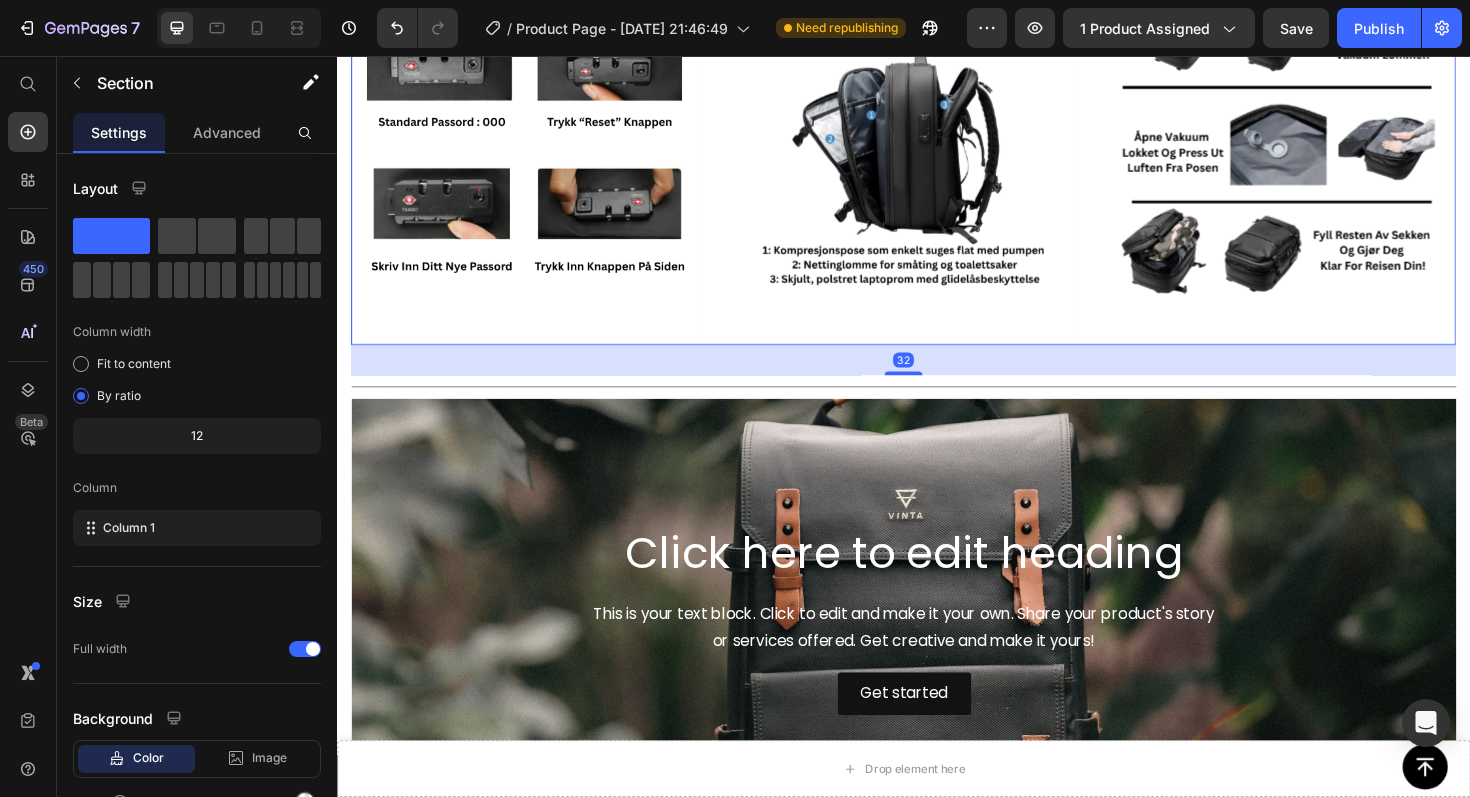 click on "Image Row Image Row Image Row" at bounding box center (937, 167) 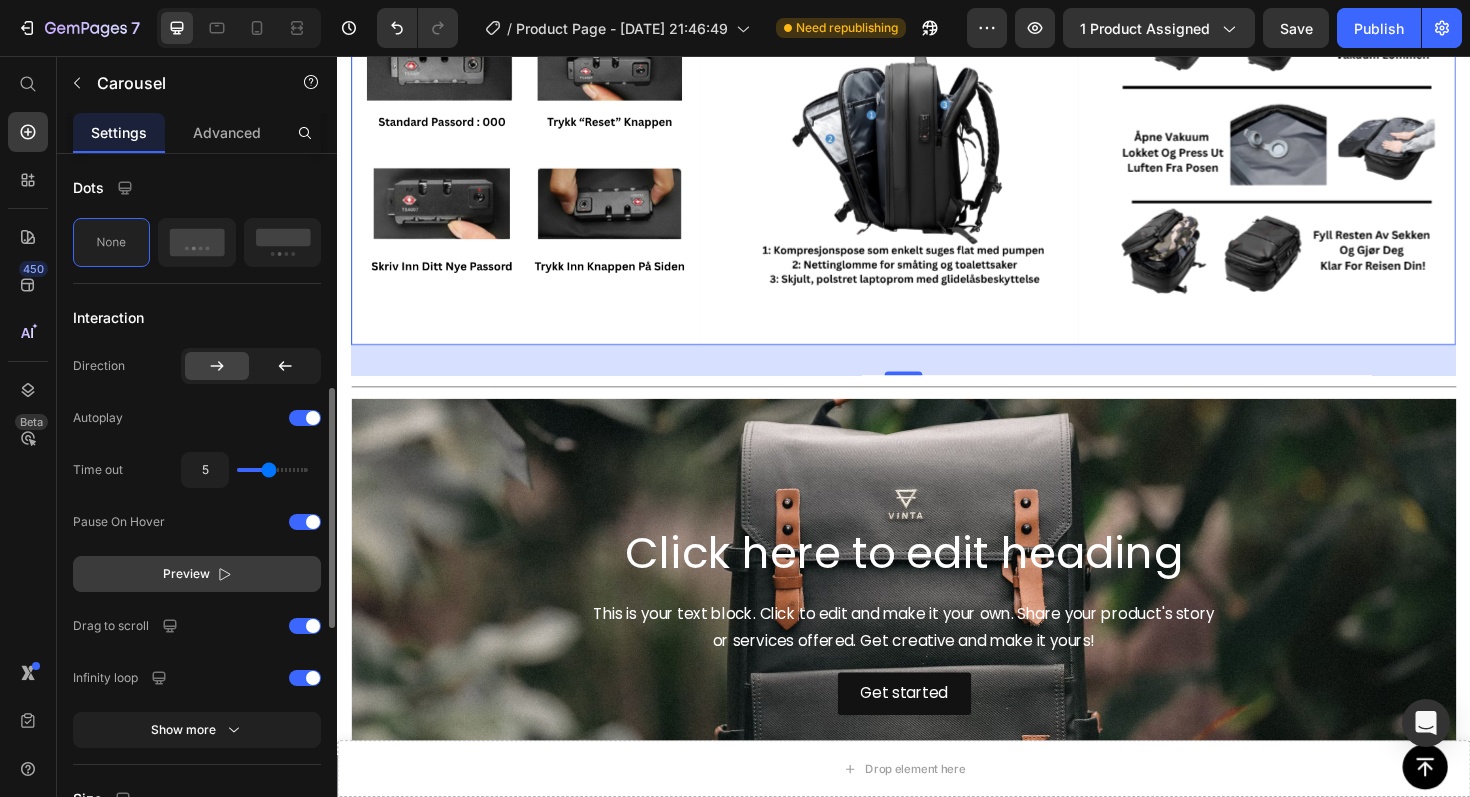 scroll, scrollTop: 685, scrollLeft: 0, axis: vertical 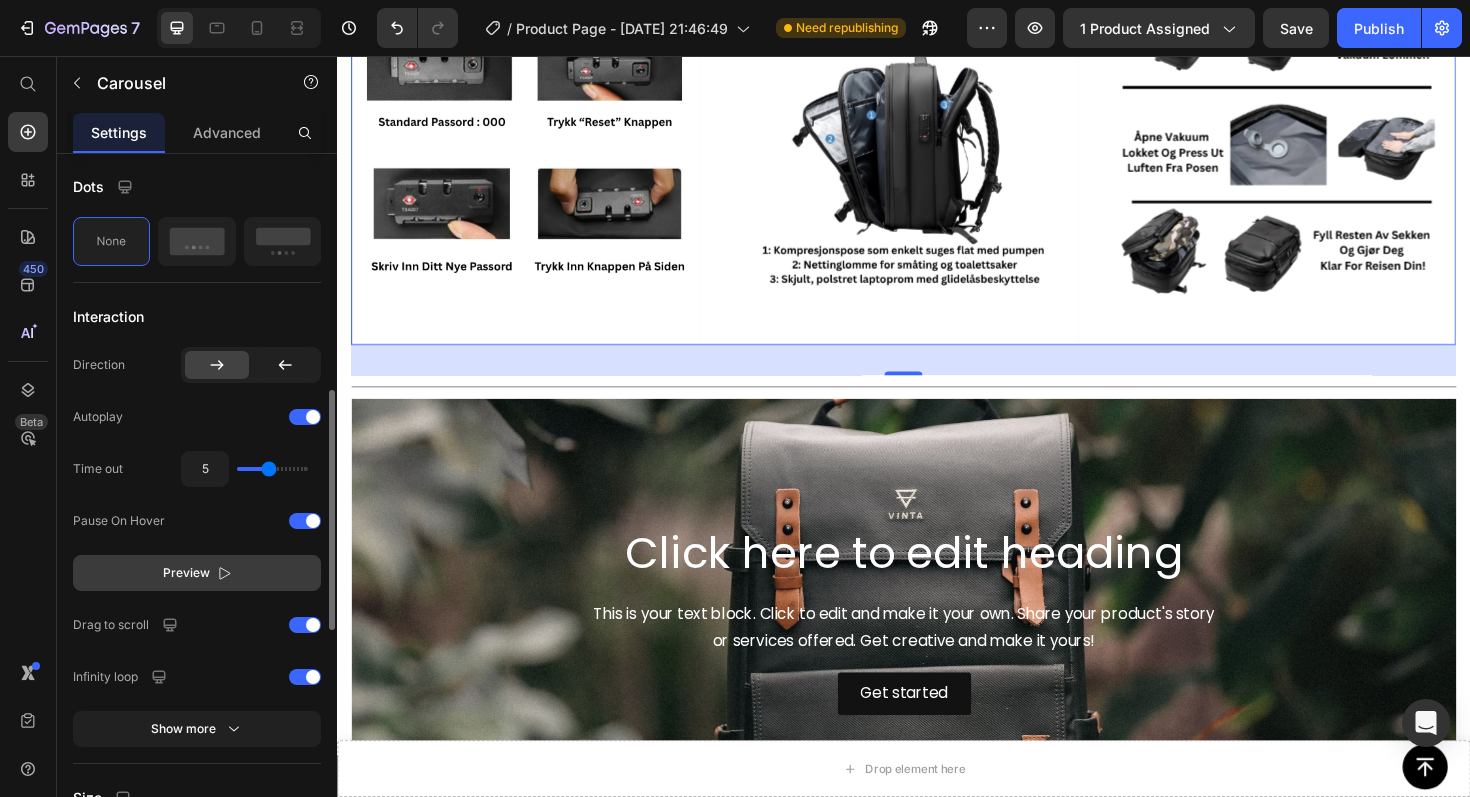click on "Preview" at bounding box center (197, 573) 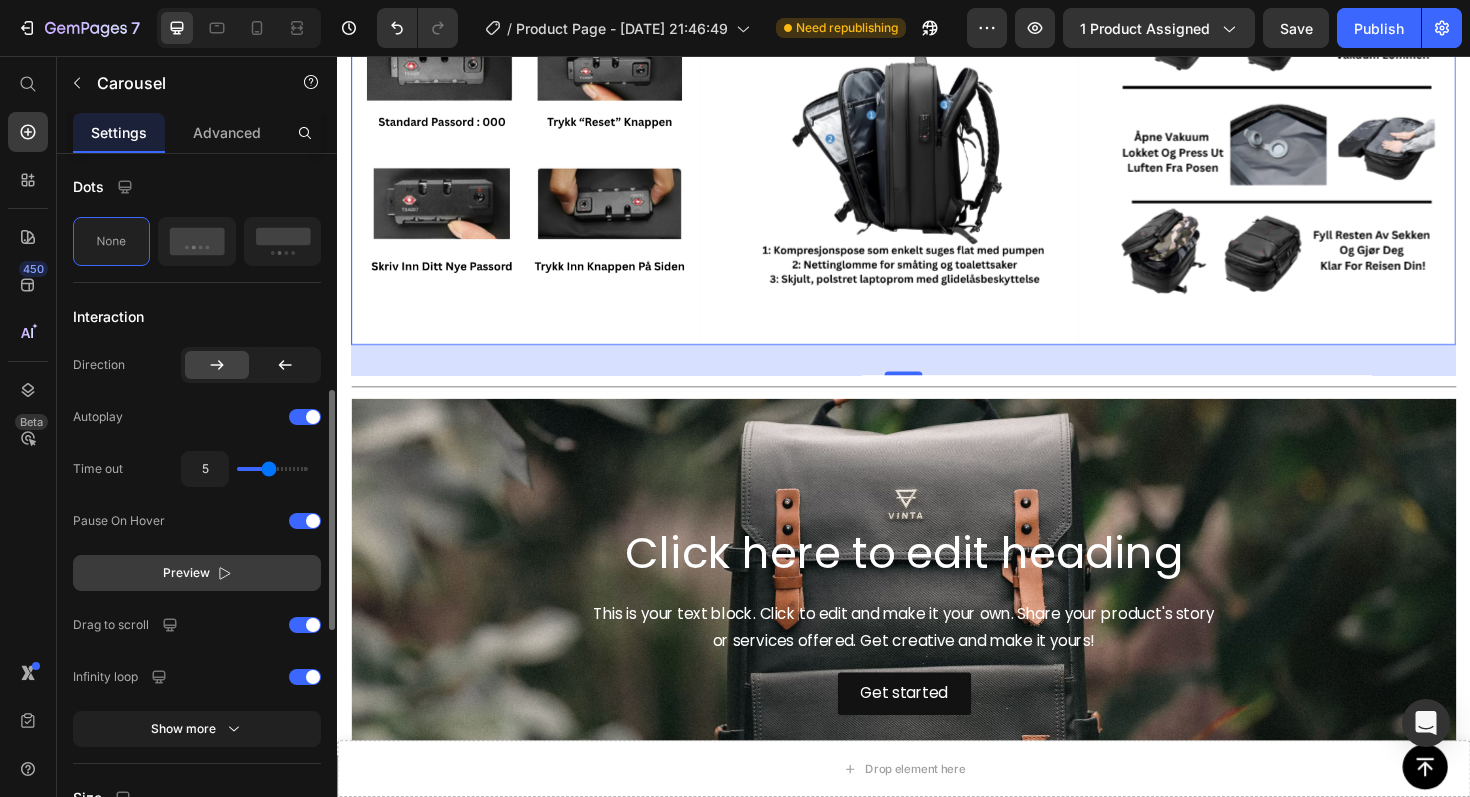 click on "Preview" at bounding box center [197, 573] 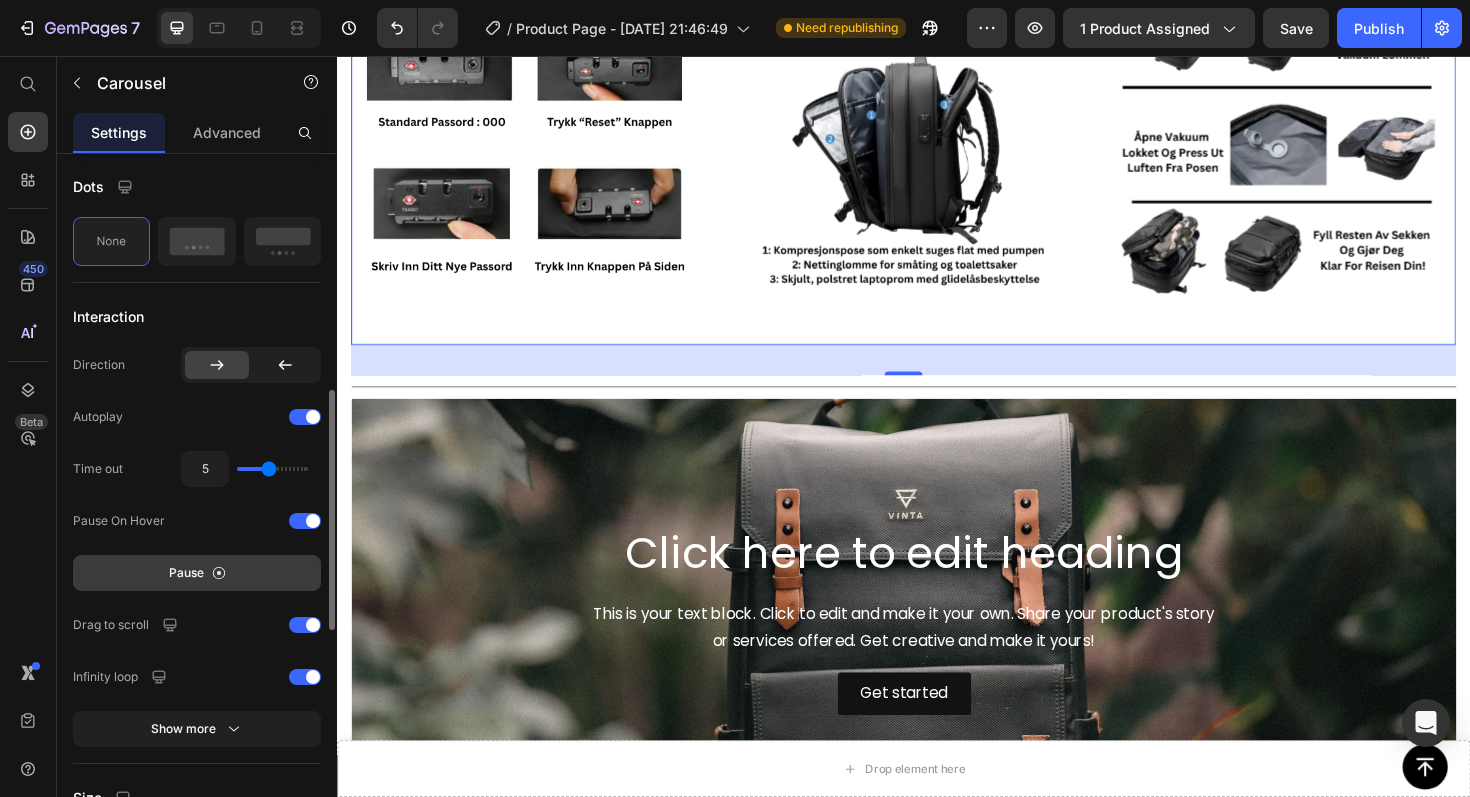 click on "Pause" at bounding box center (197, 573) 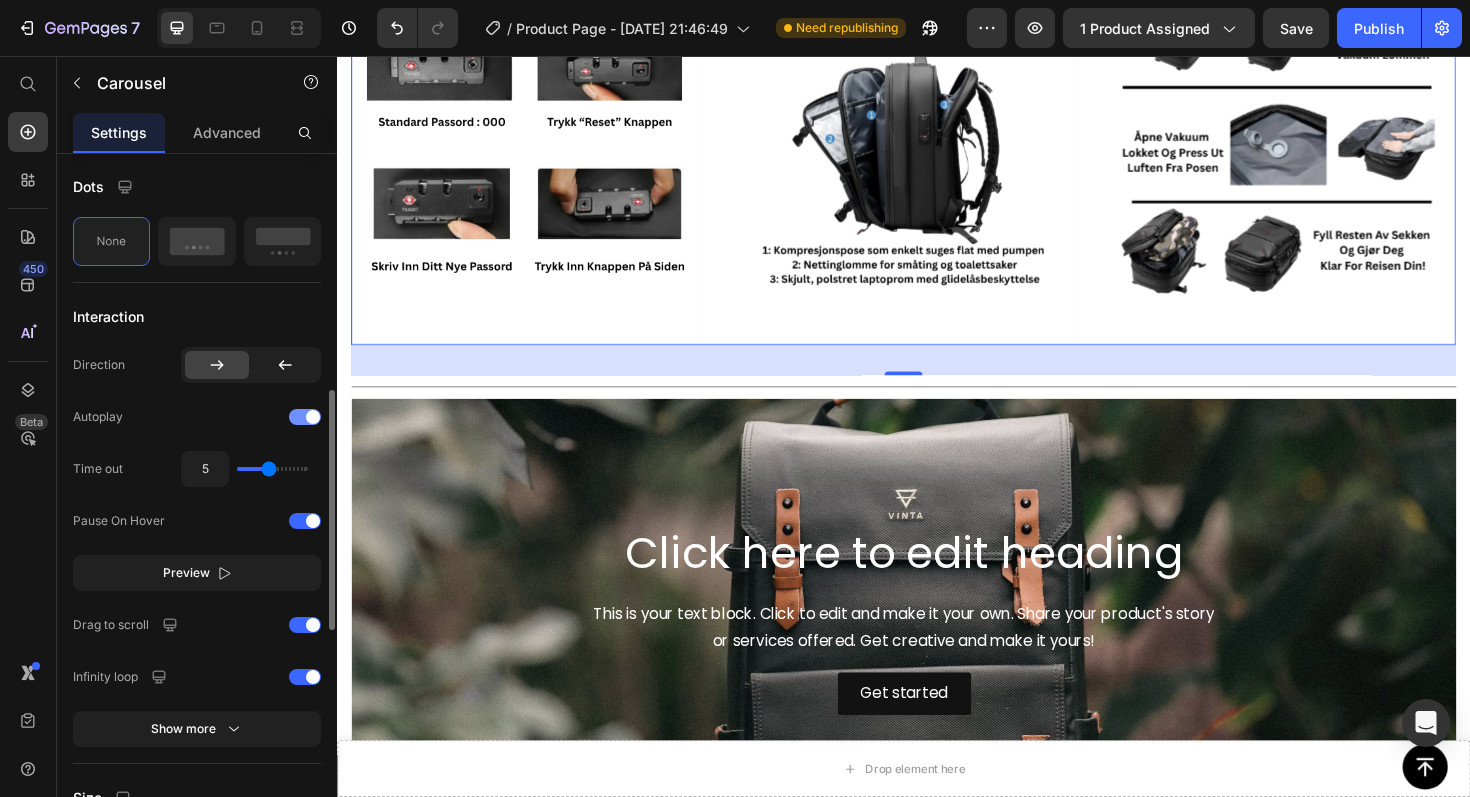 click at bounding box center [305, 417] 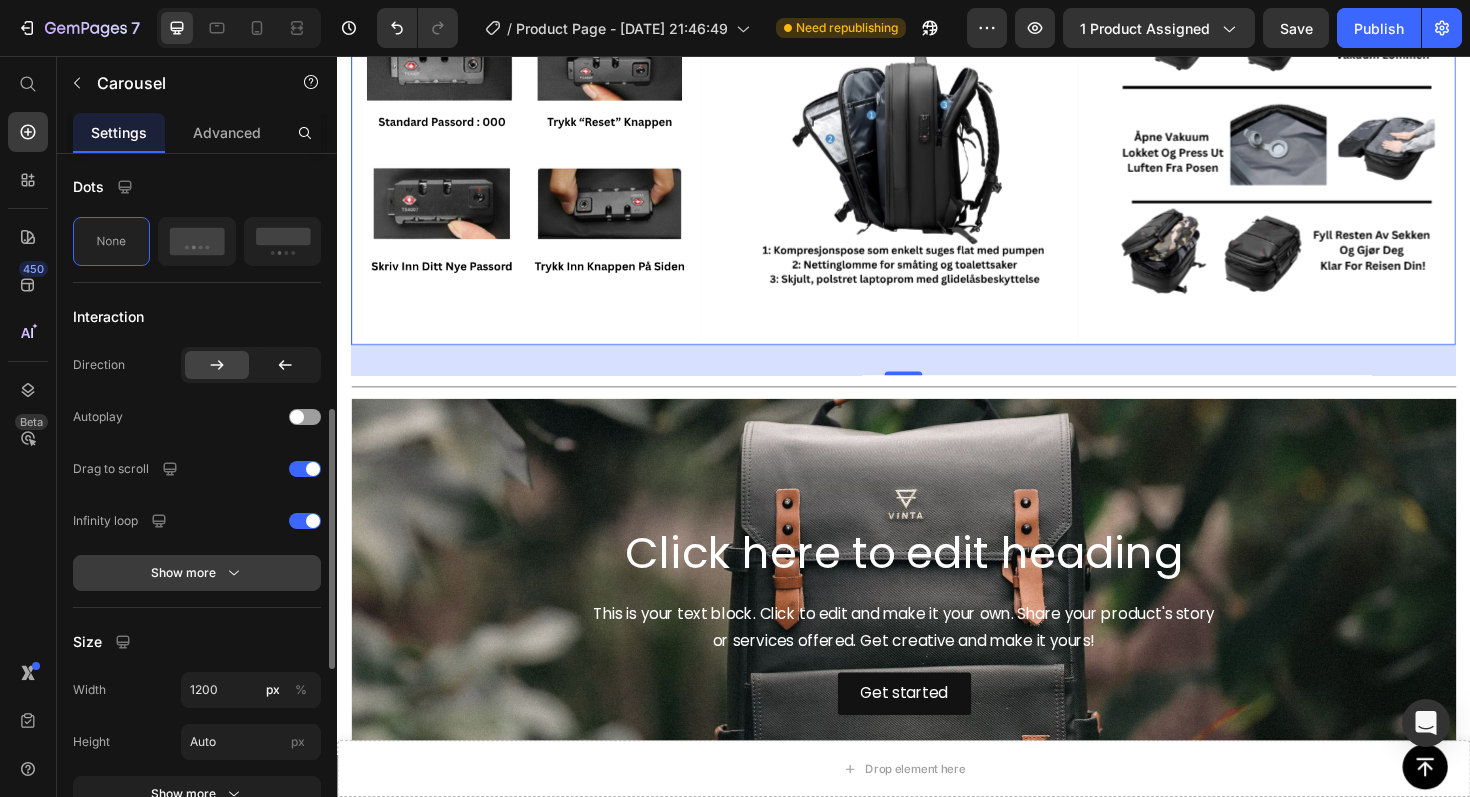 click on "Show more" at bounding box center [197, 573] 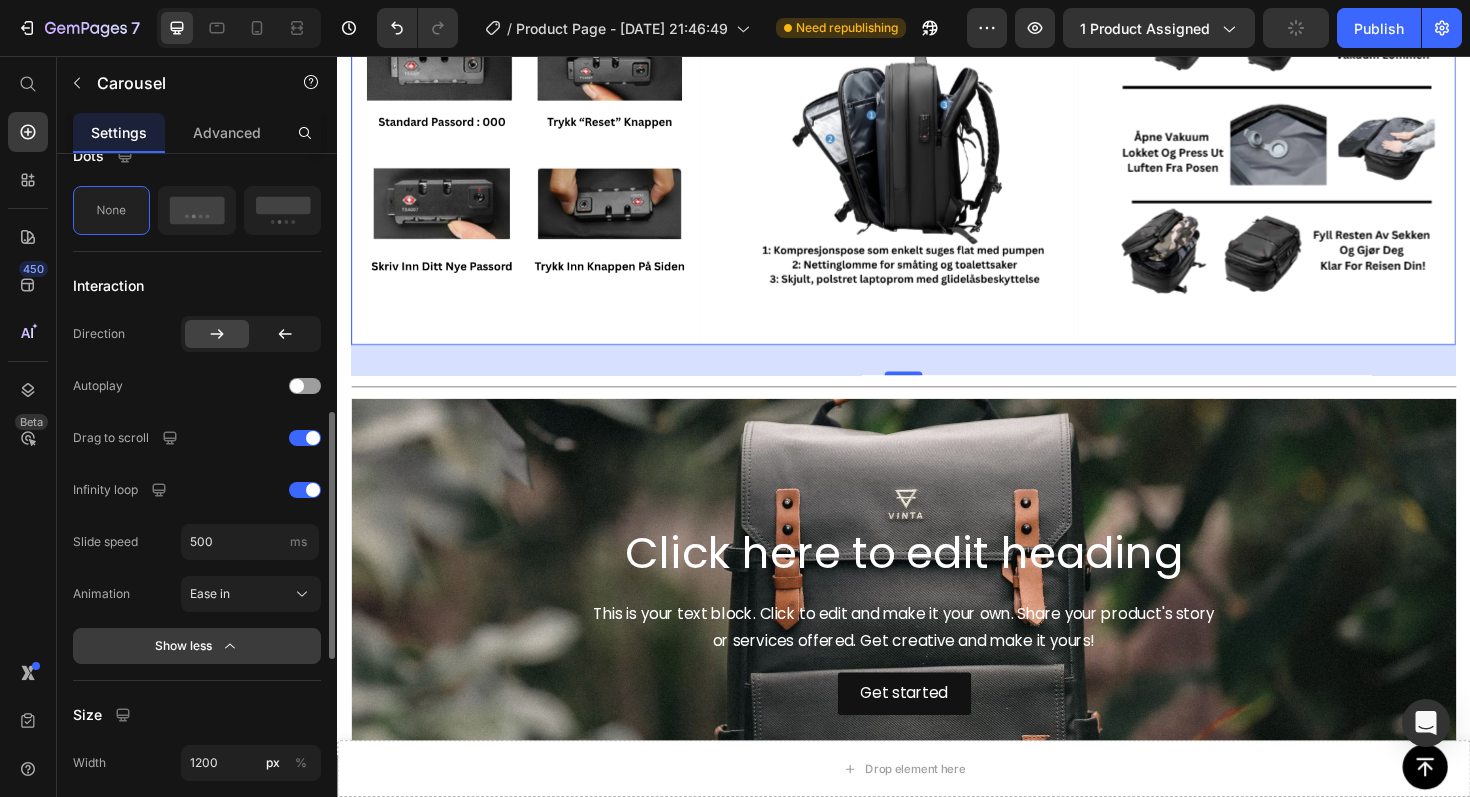 scroll, scrollTop: 720, scrollLeft: 0, axis: vertical 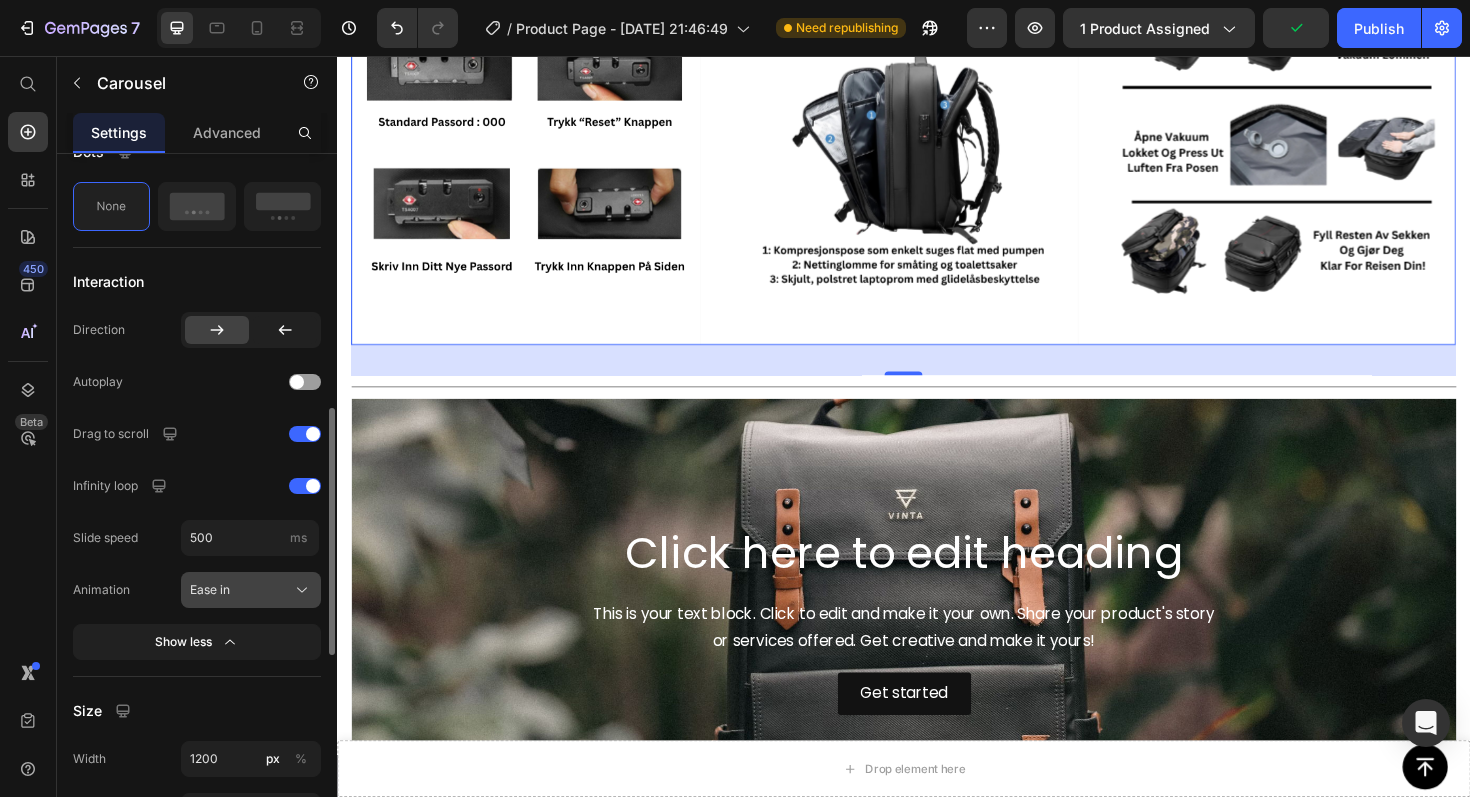 click on "Ease in" 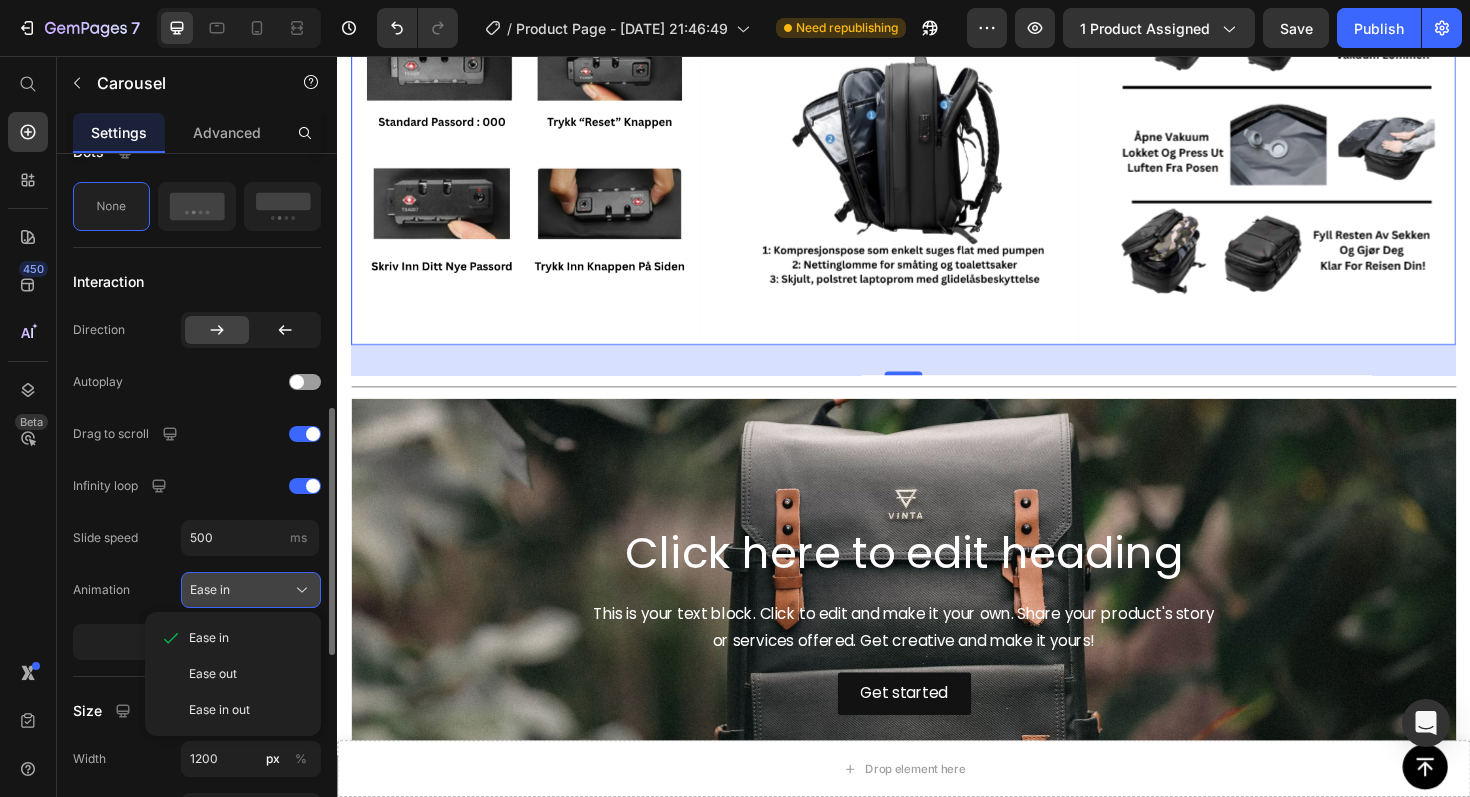 click on "Ease in" 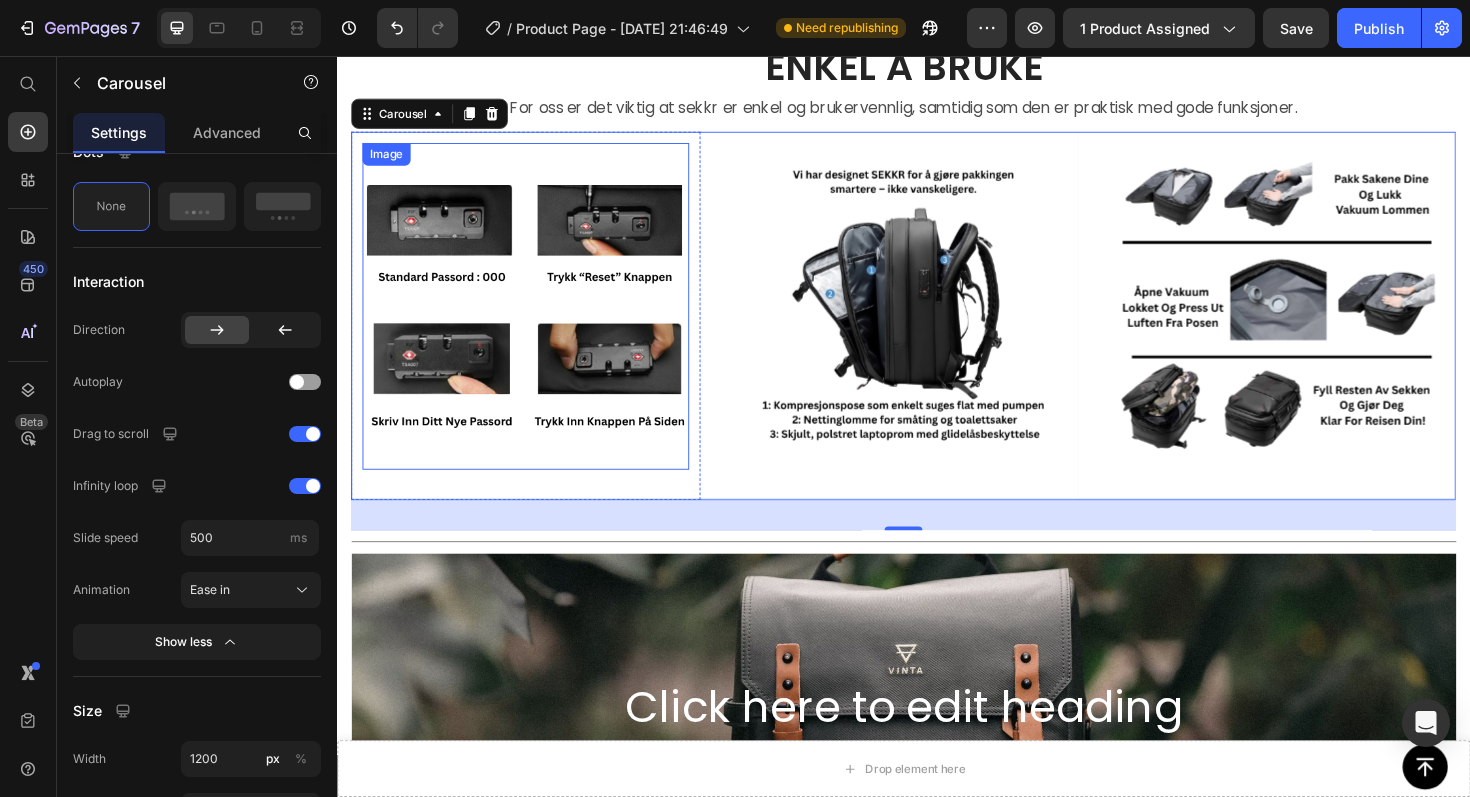 scroll, scrollTop: 2918, scrollLeft: 0, axis: vertical 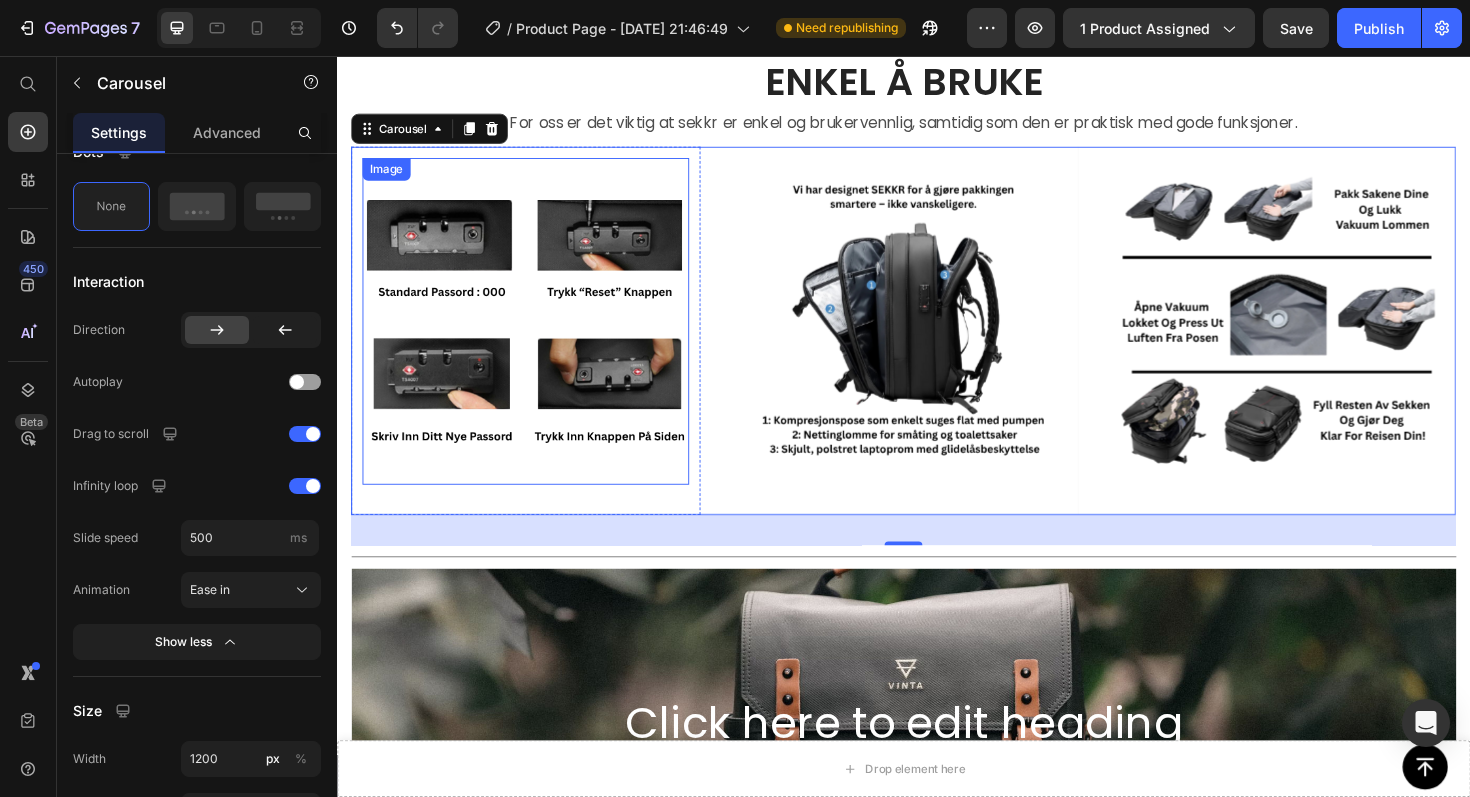 click on "Enkel å bruke  Heading For oss er det viktig at sekkr er enkel og brukervennlig, samtidig som den er praktisk med gode funksjoner. Text Block Row Image Row Image Row Image Row Carousel   32                Title Line Click here to edit heading Heading This is your text block. Click to edit and make it your own. Share your product's story                   or services offered. Get creative and make it yours! Text Block Get started Button Hero Banner Section 9" at bounding box center [937, 545] 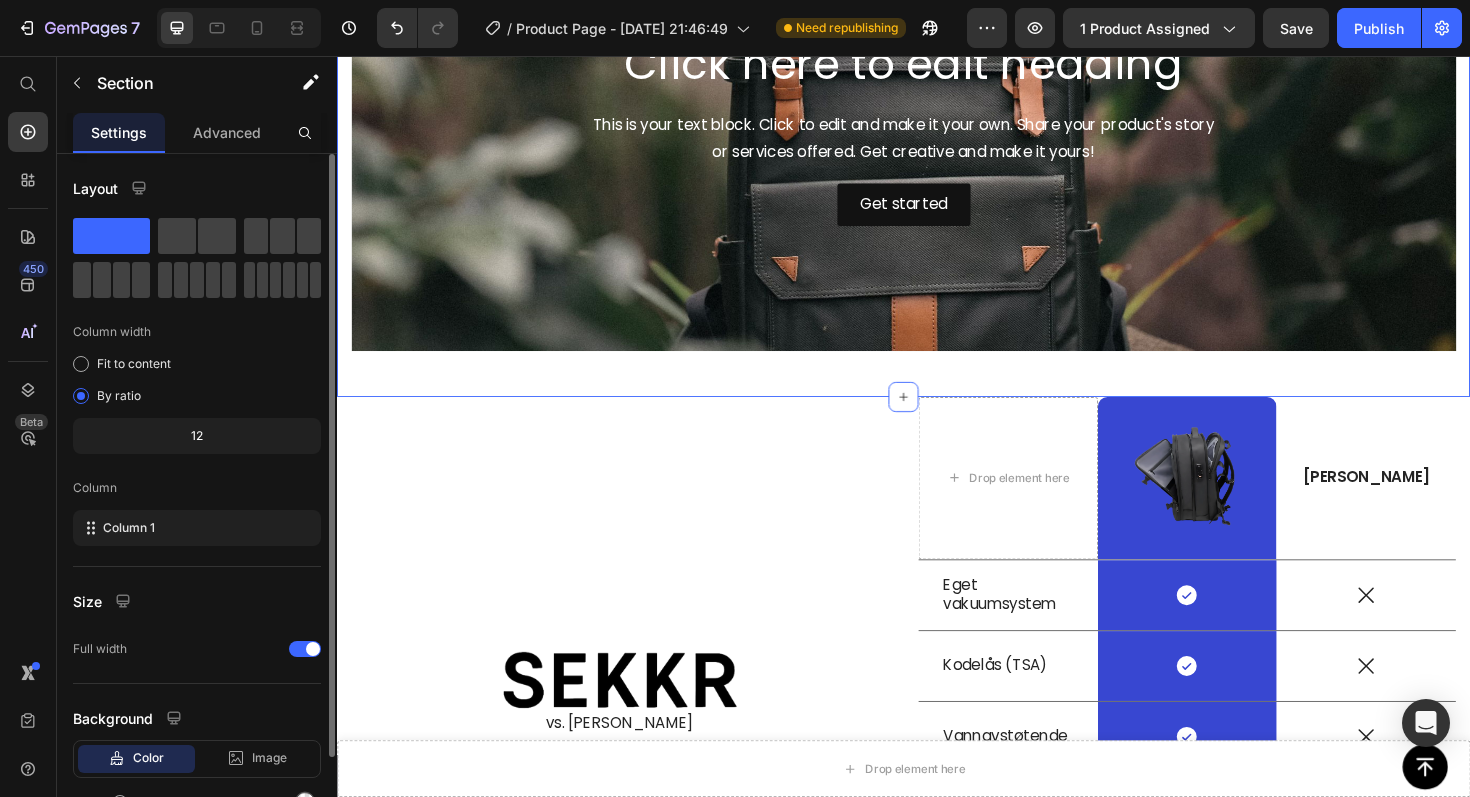 scroll, scrollTop: 3628, scrollLeft: 0, axis: vertical 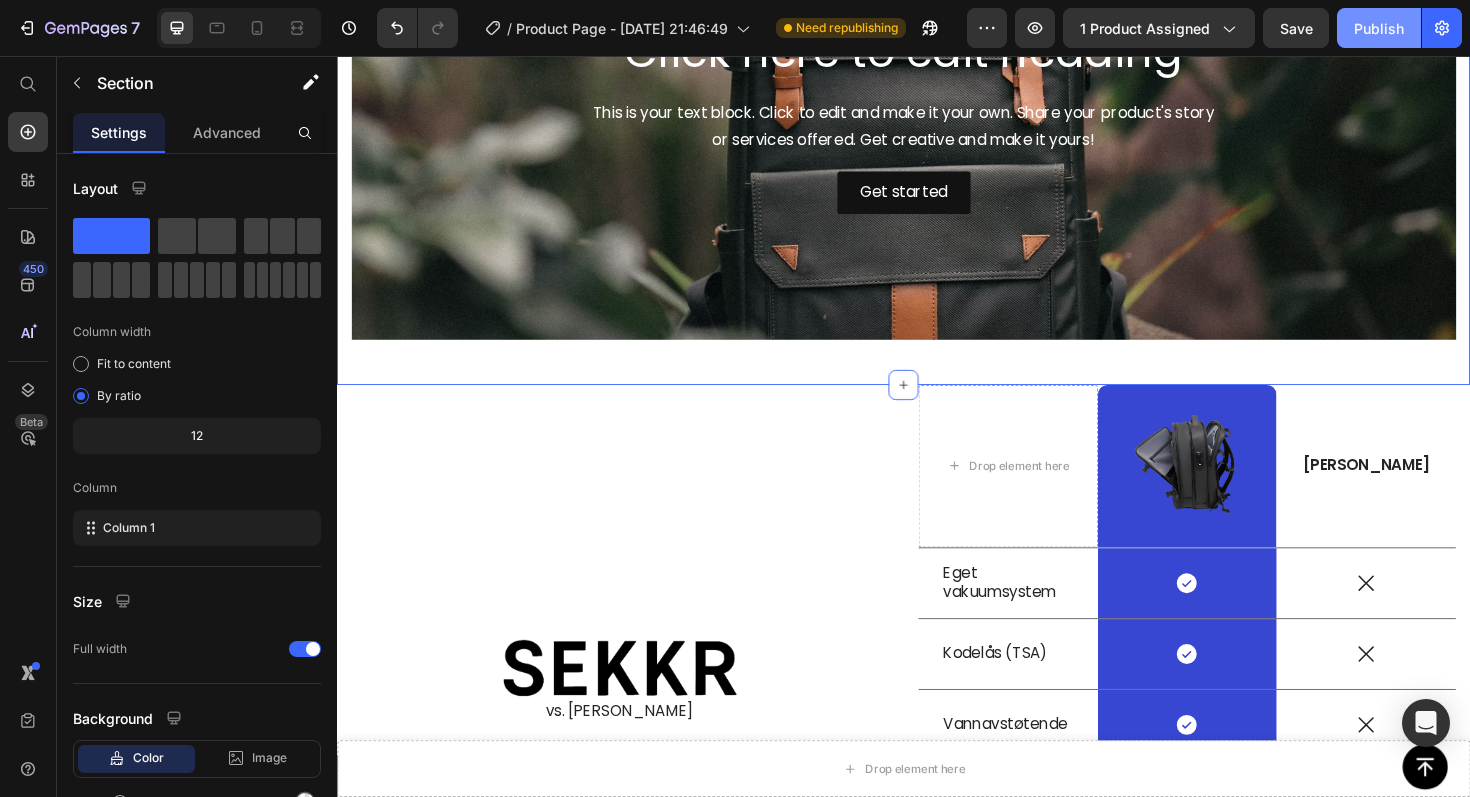 click on "Publish" at bounding box center [1379, 28] 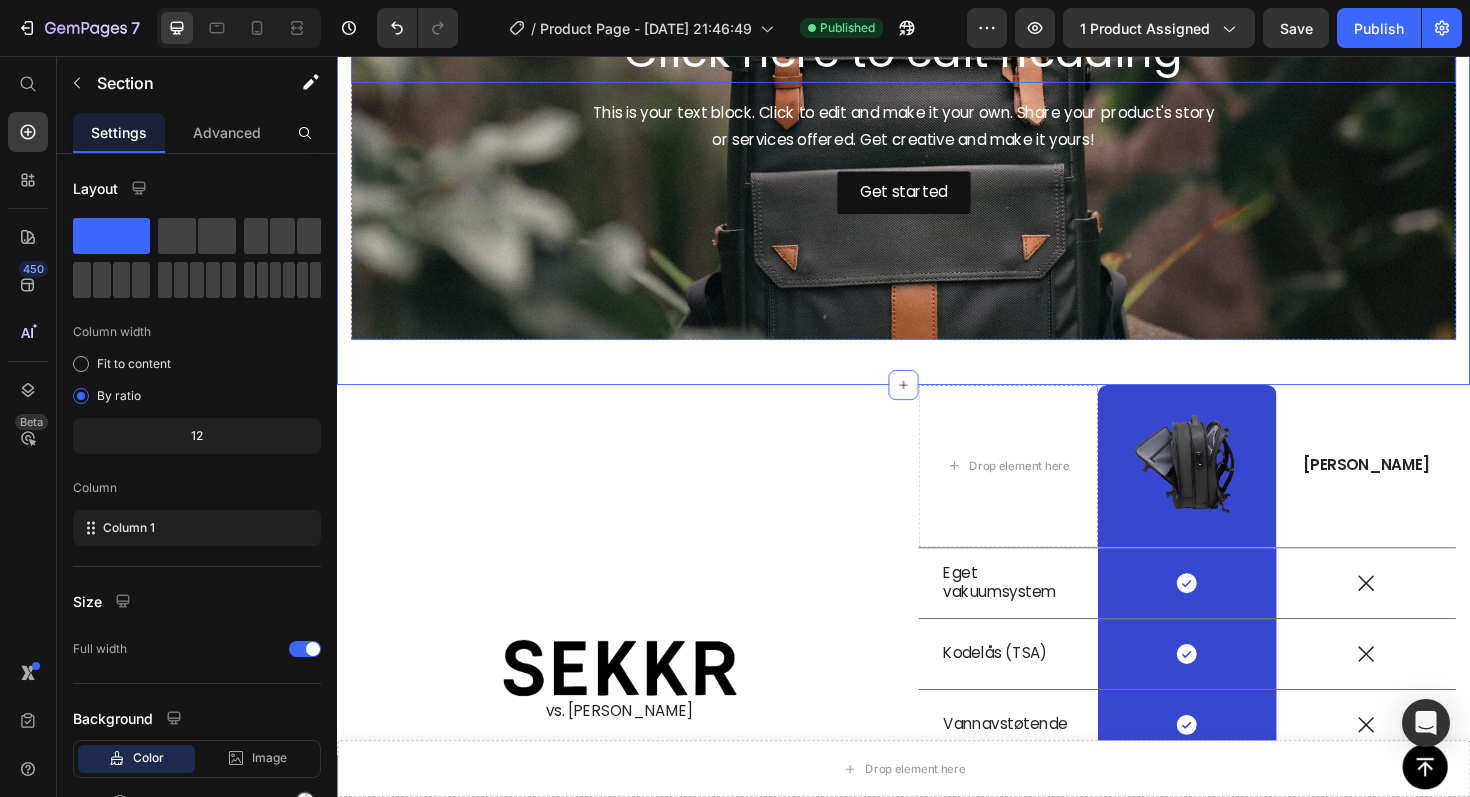scroll, scrollTop: 3473, scrollLeft: 0, axis: vertical 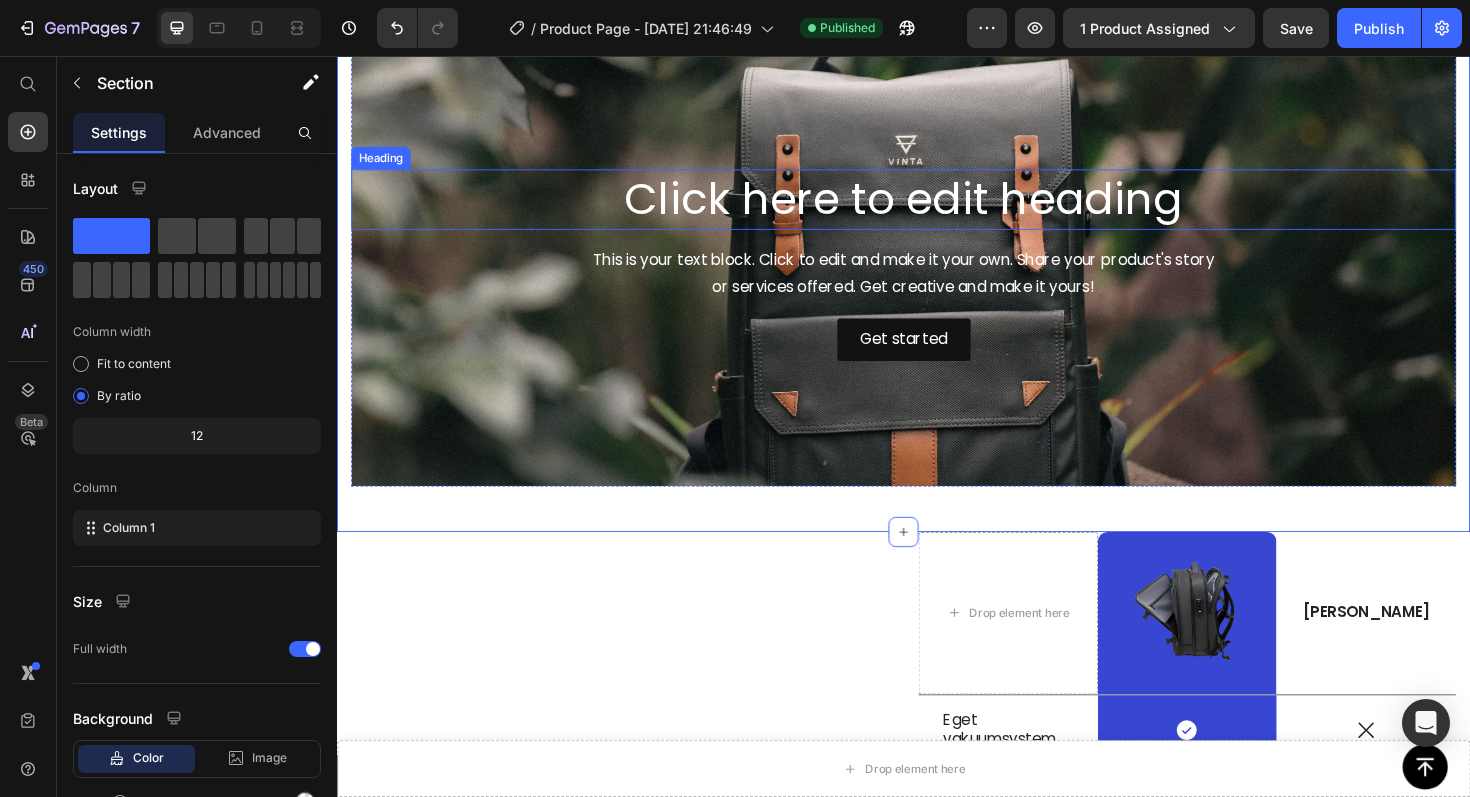 click at bounding box center (937, 278) 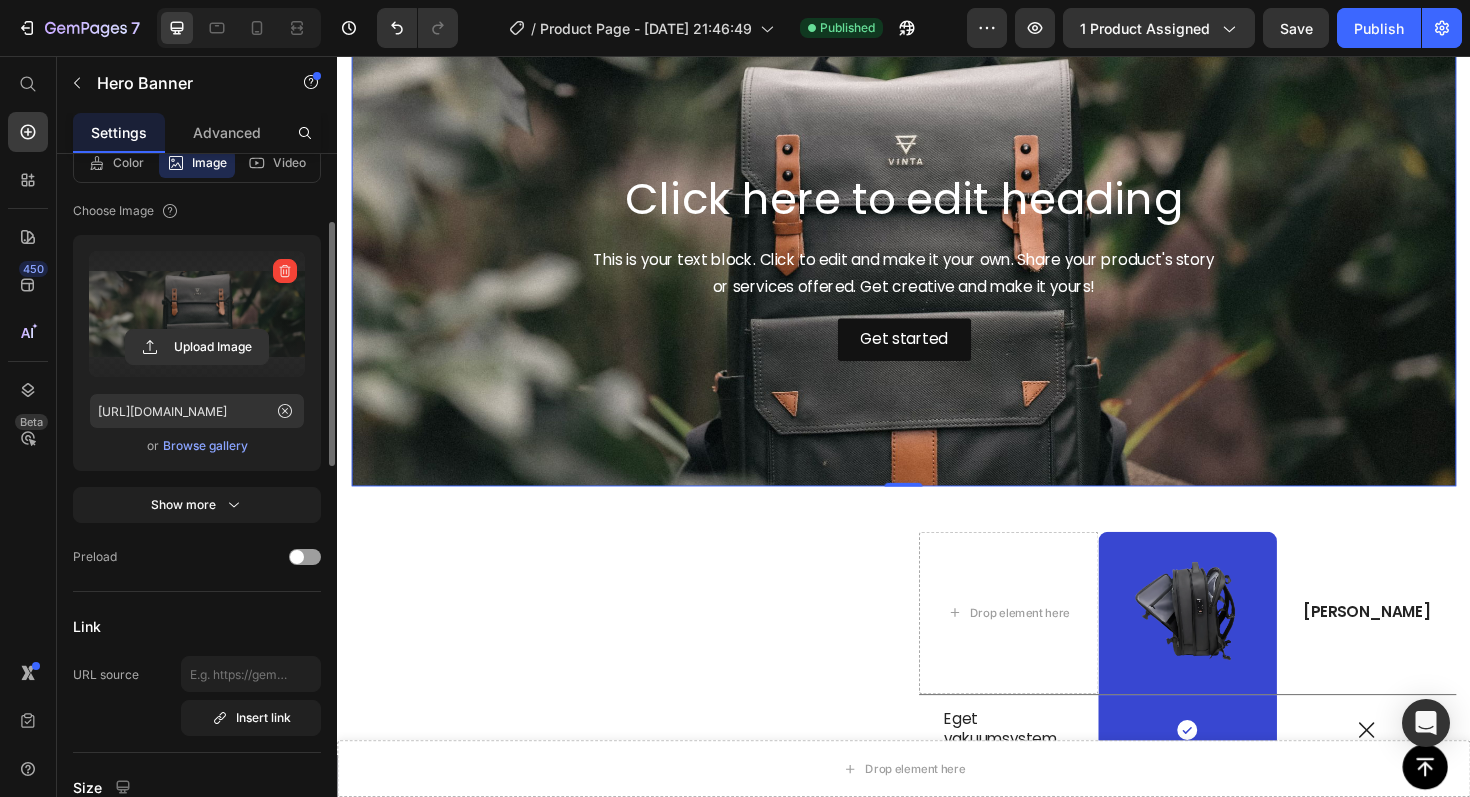 scroll, scrollTop: 0, scrollLeft: 0, axis: both 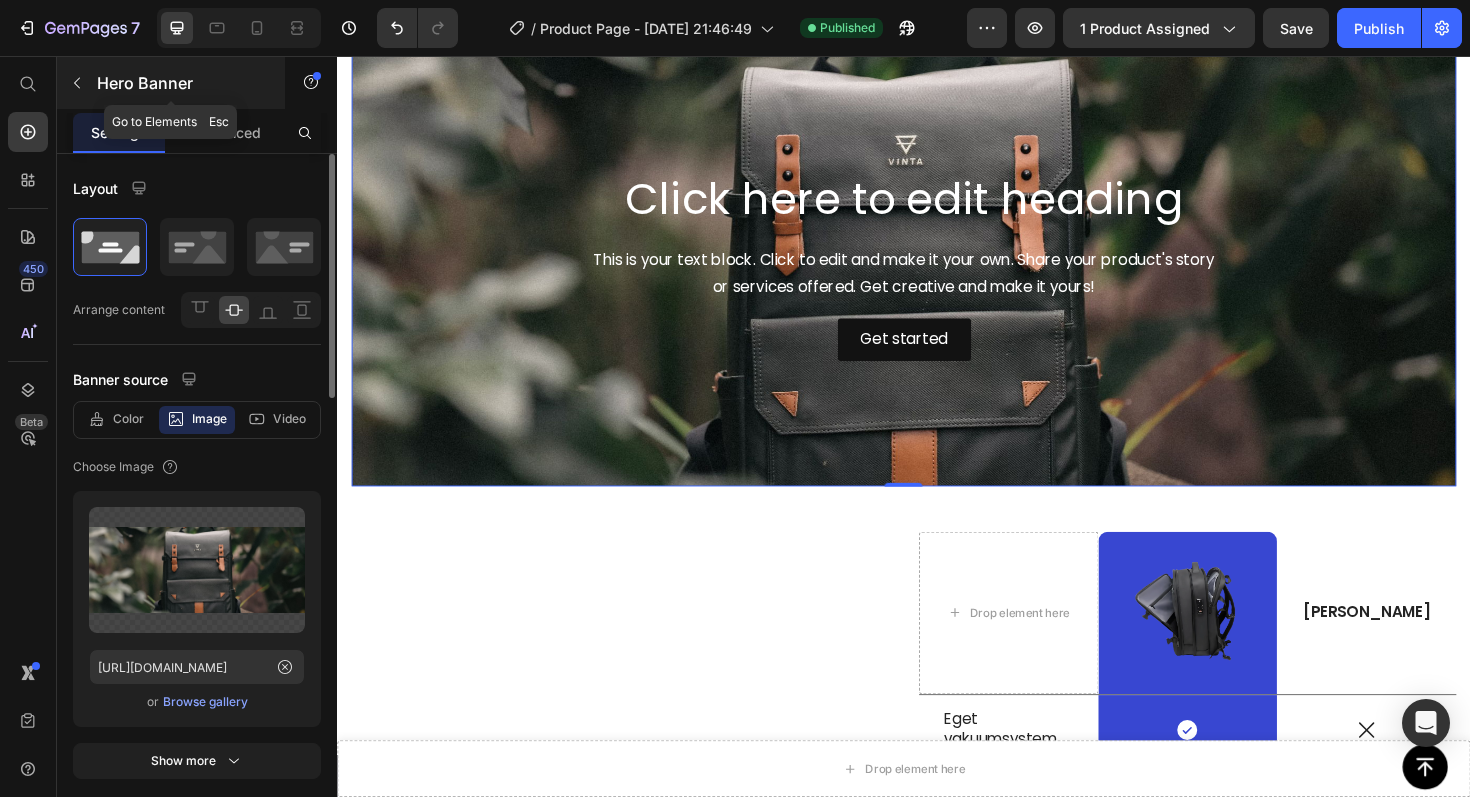 click on "Hero Banner" at bounding box center (171, 83) 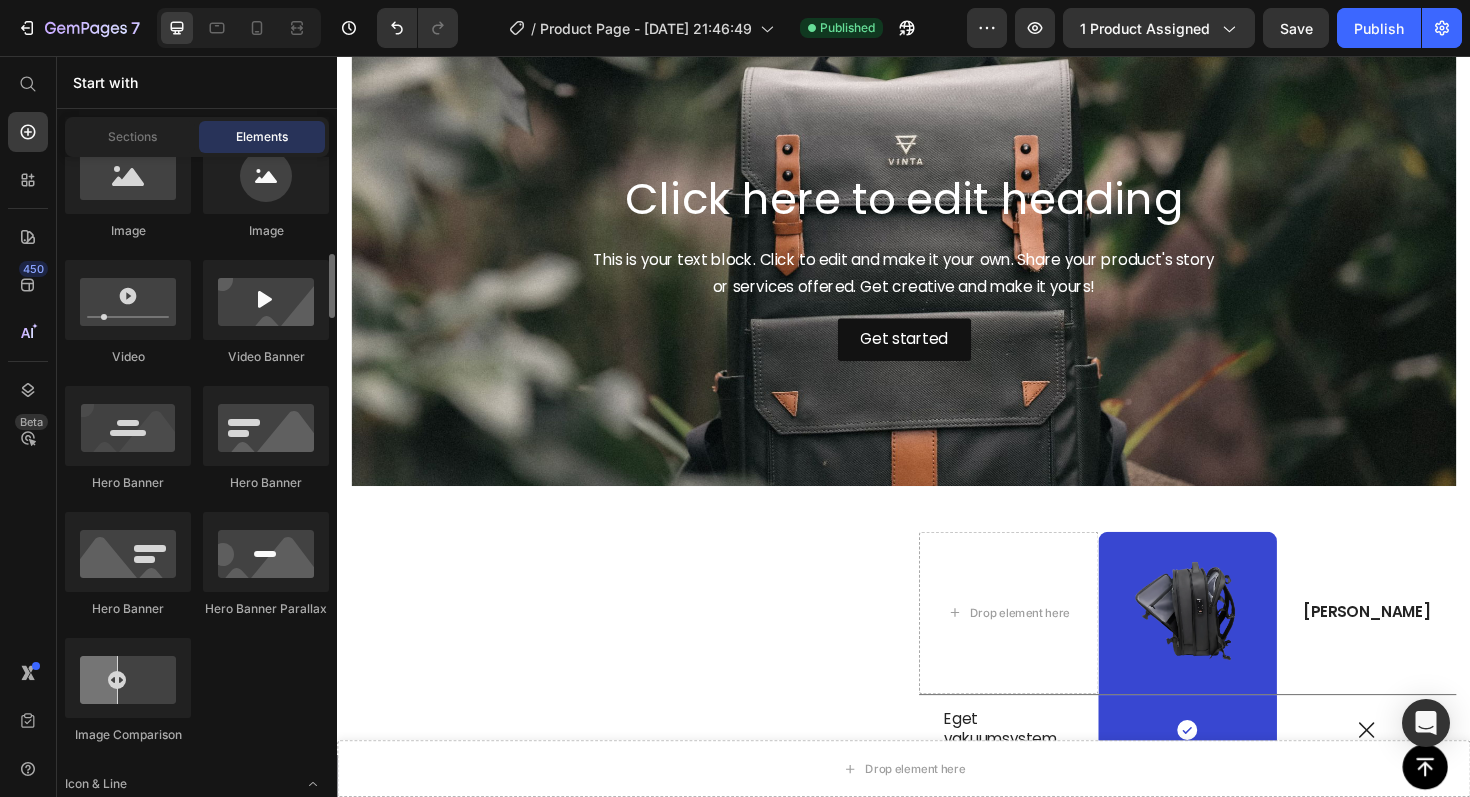 scroll, scrollTop: 828, scrollLeft: 0, axis: vertical 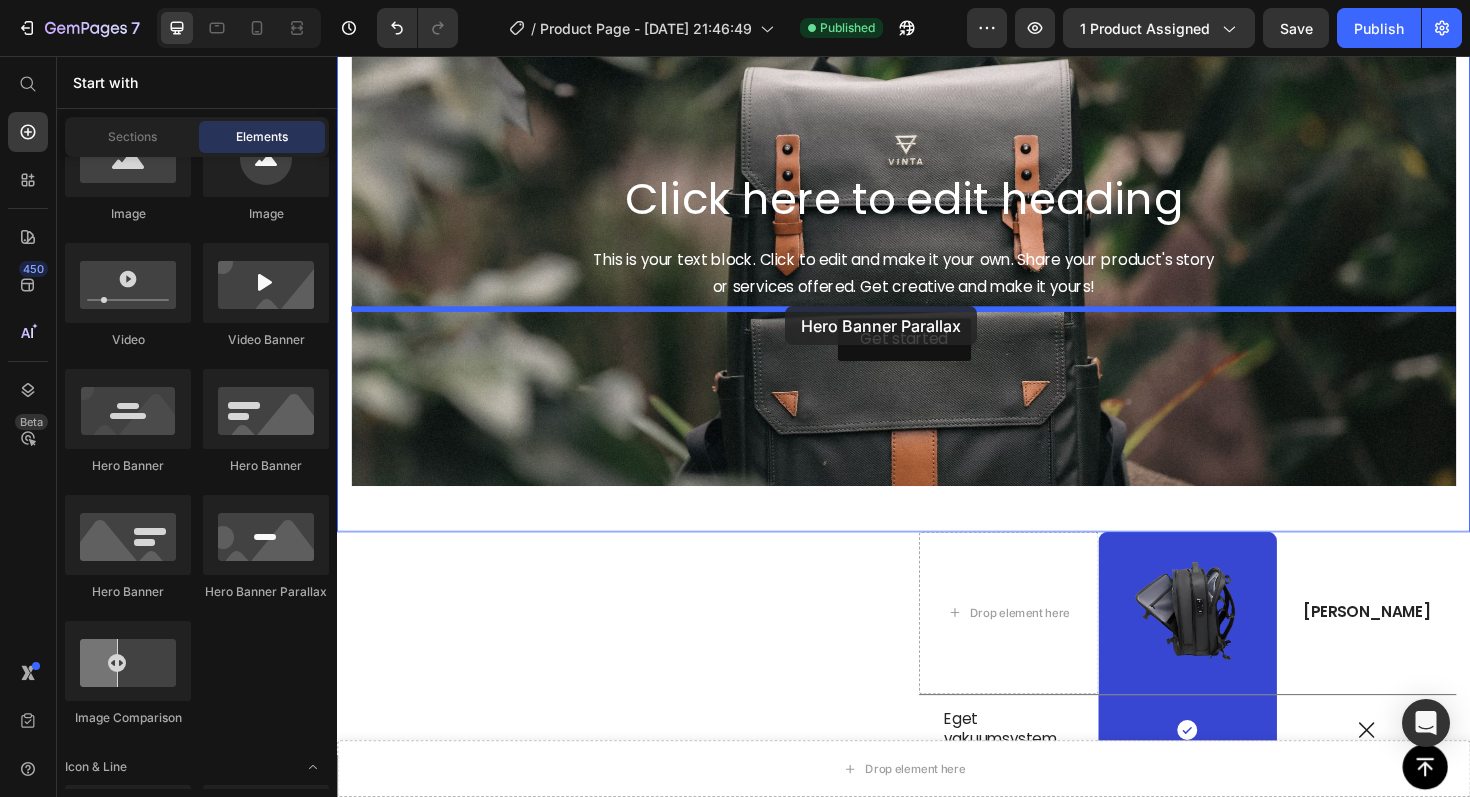 drag, startPoint x: 617, startPoint y: 623, endPoint x: 812, endPoint y: 321, distance: 359.48434 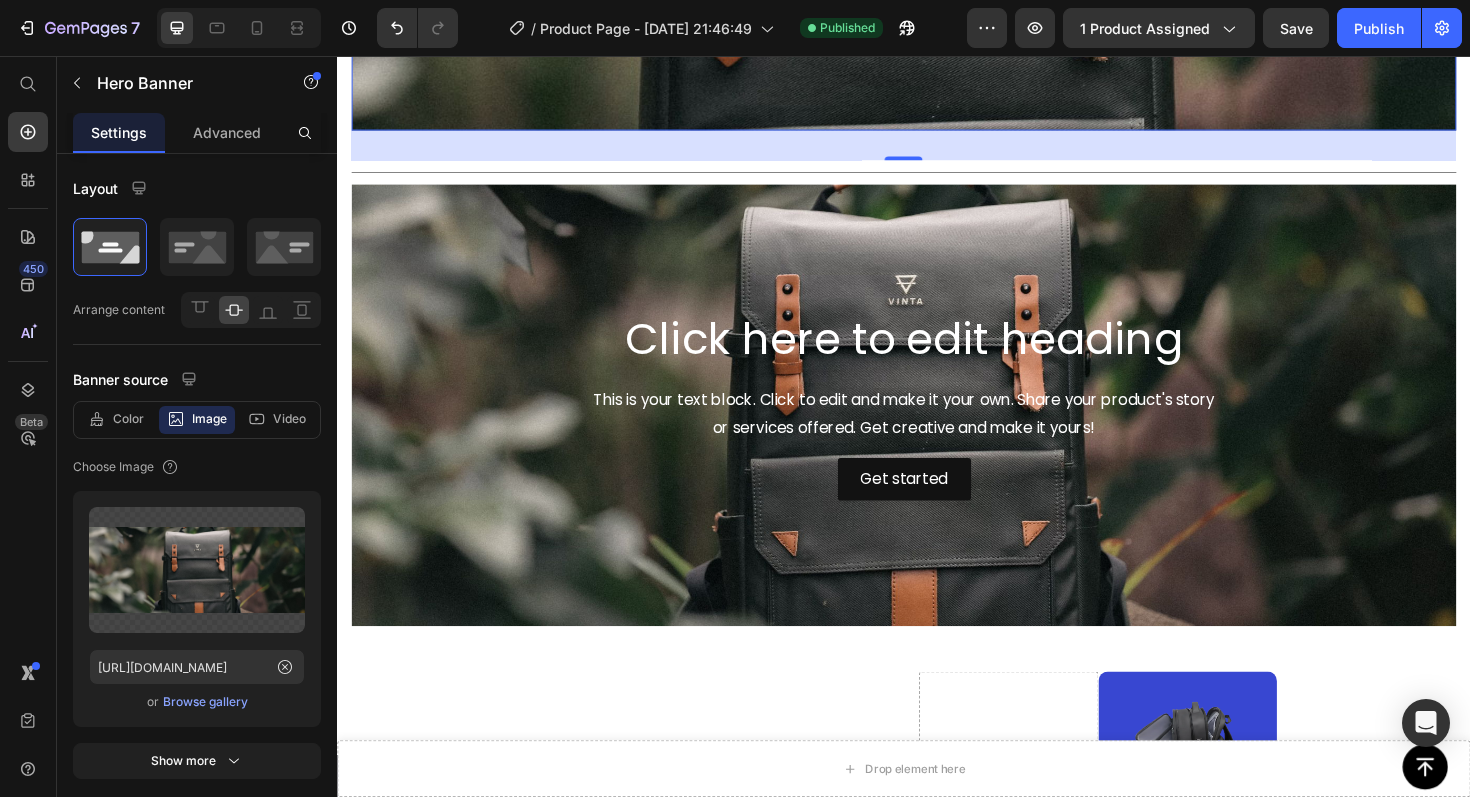 scroll, scrollTop: 4173, scrollLeft: 0, axis: vertical 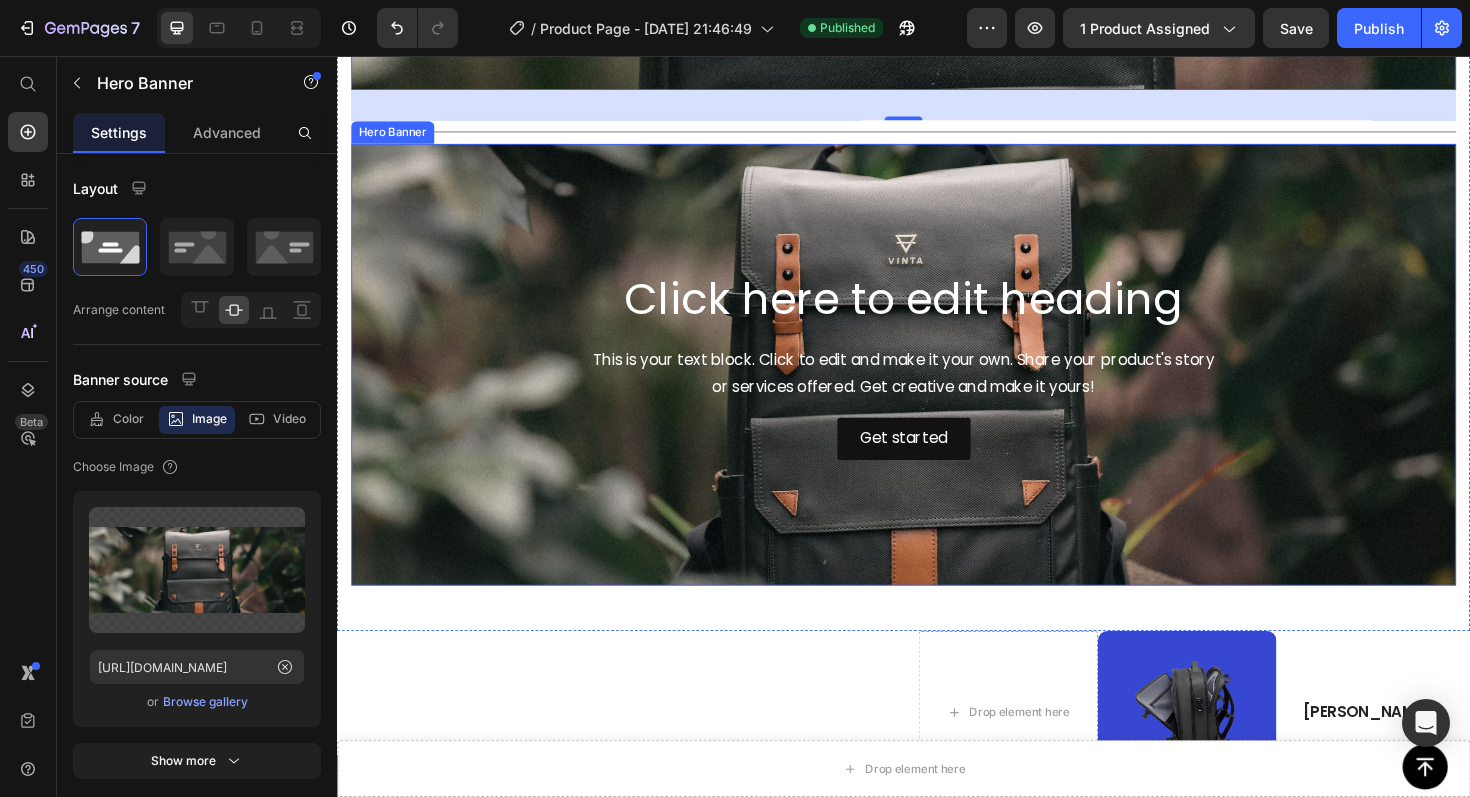 click at bounding box center (937, 383) 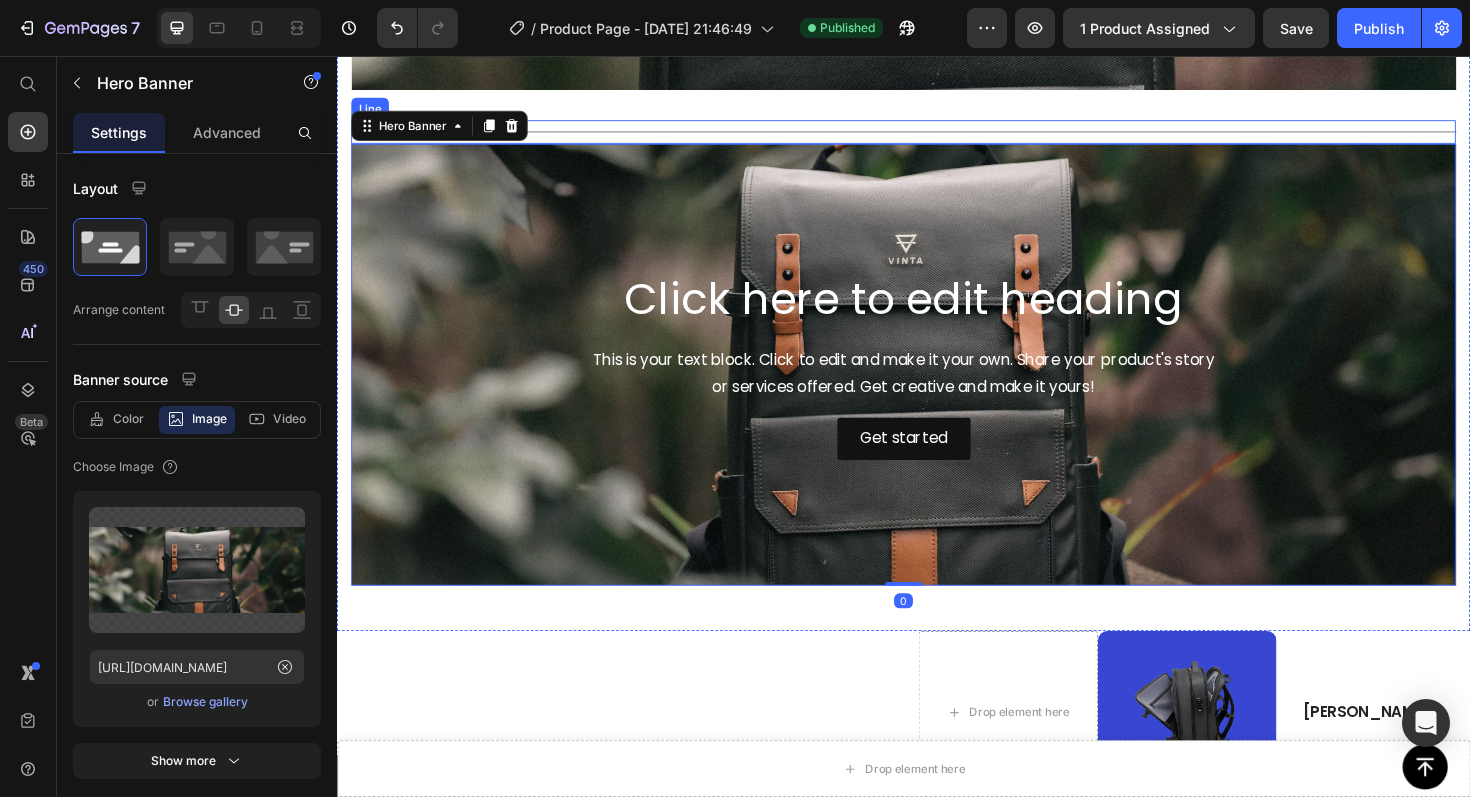 click on "Title Line" at bounding box center [937, 136] 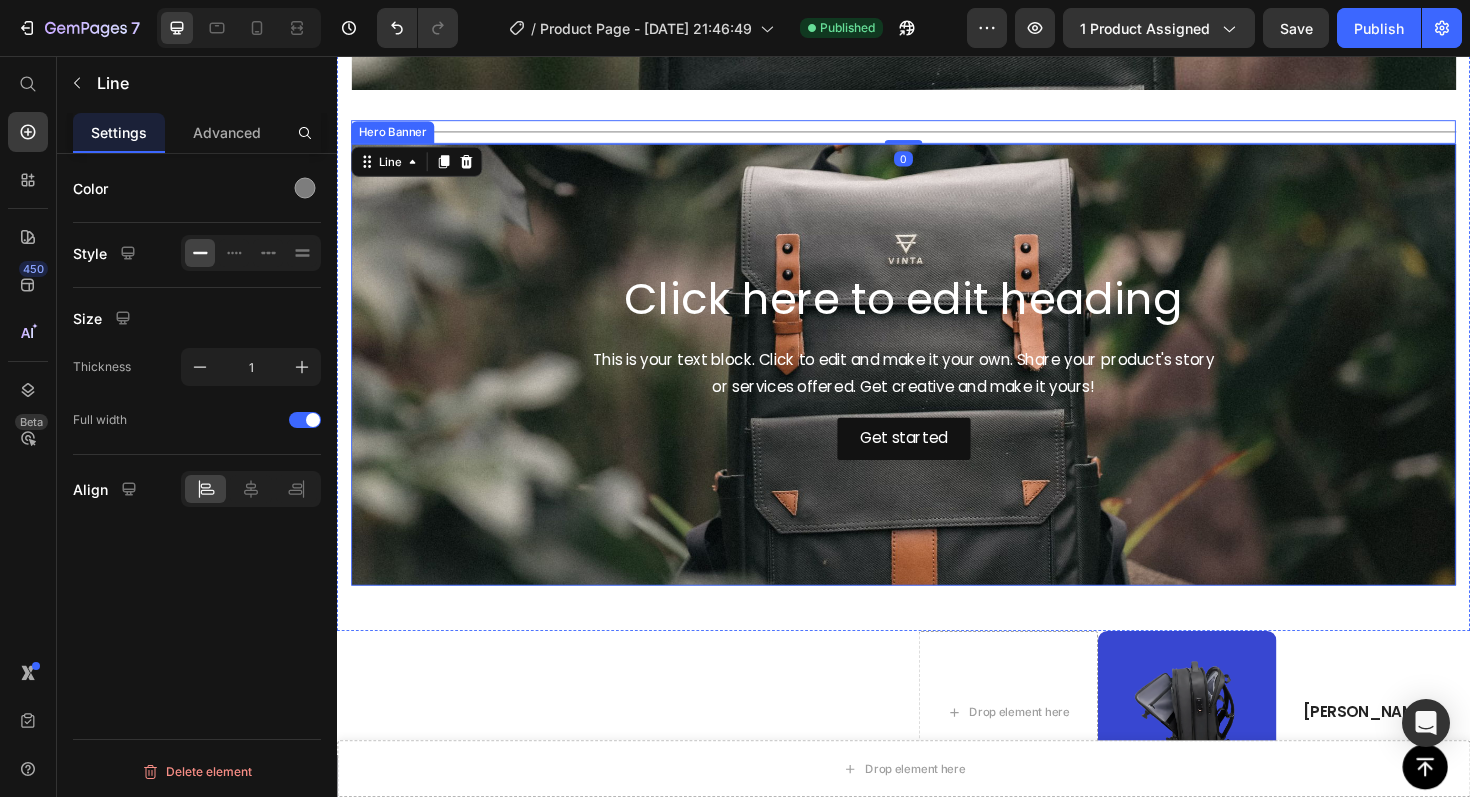 click at bounding box center (937, 383) 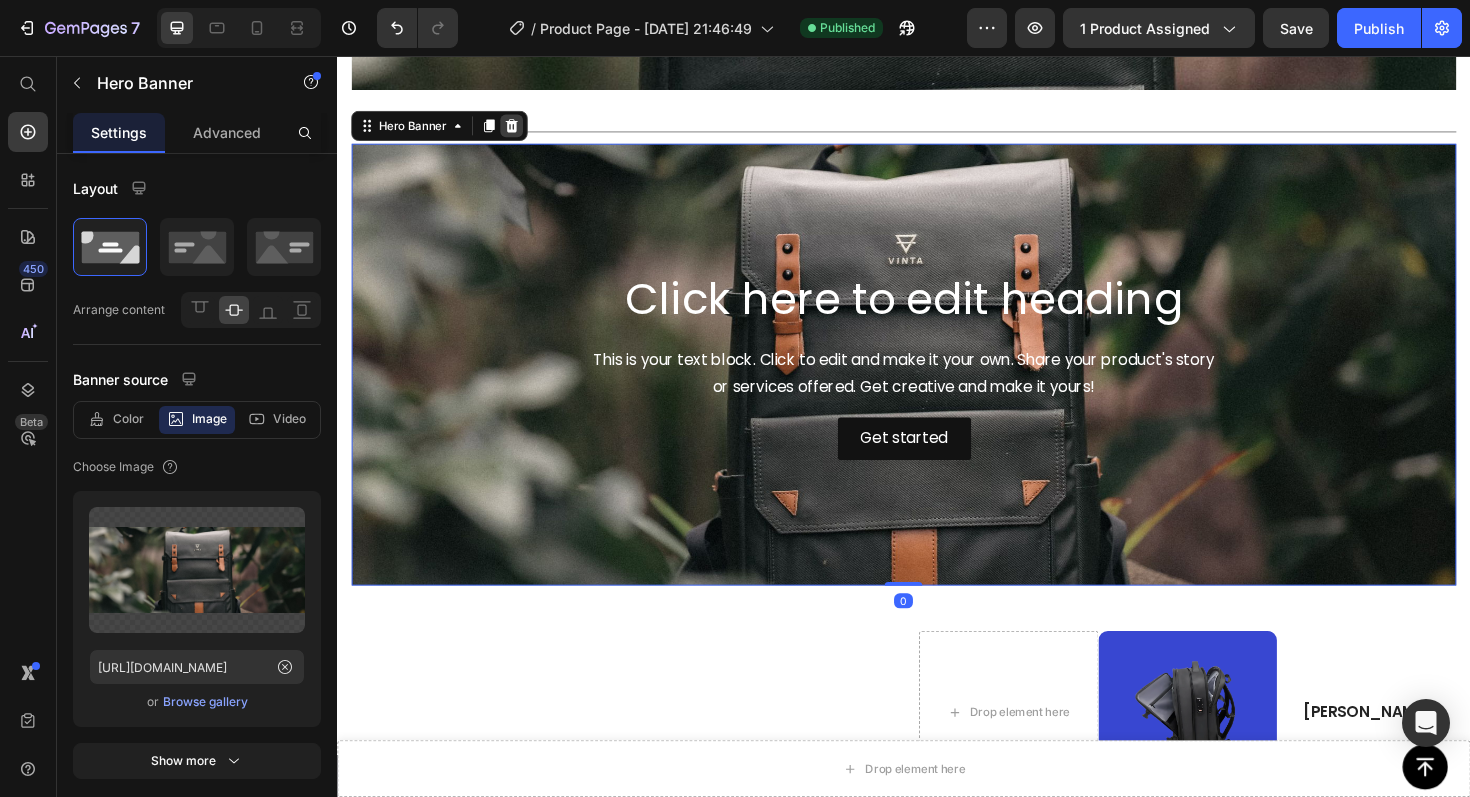 click at bounding box center [522, 130] 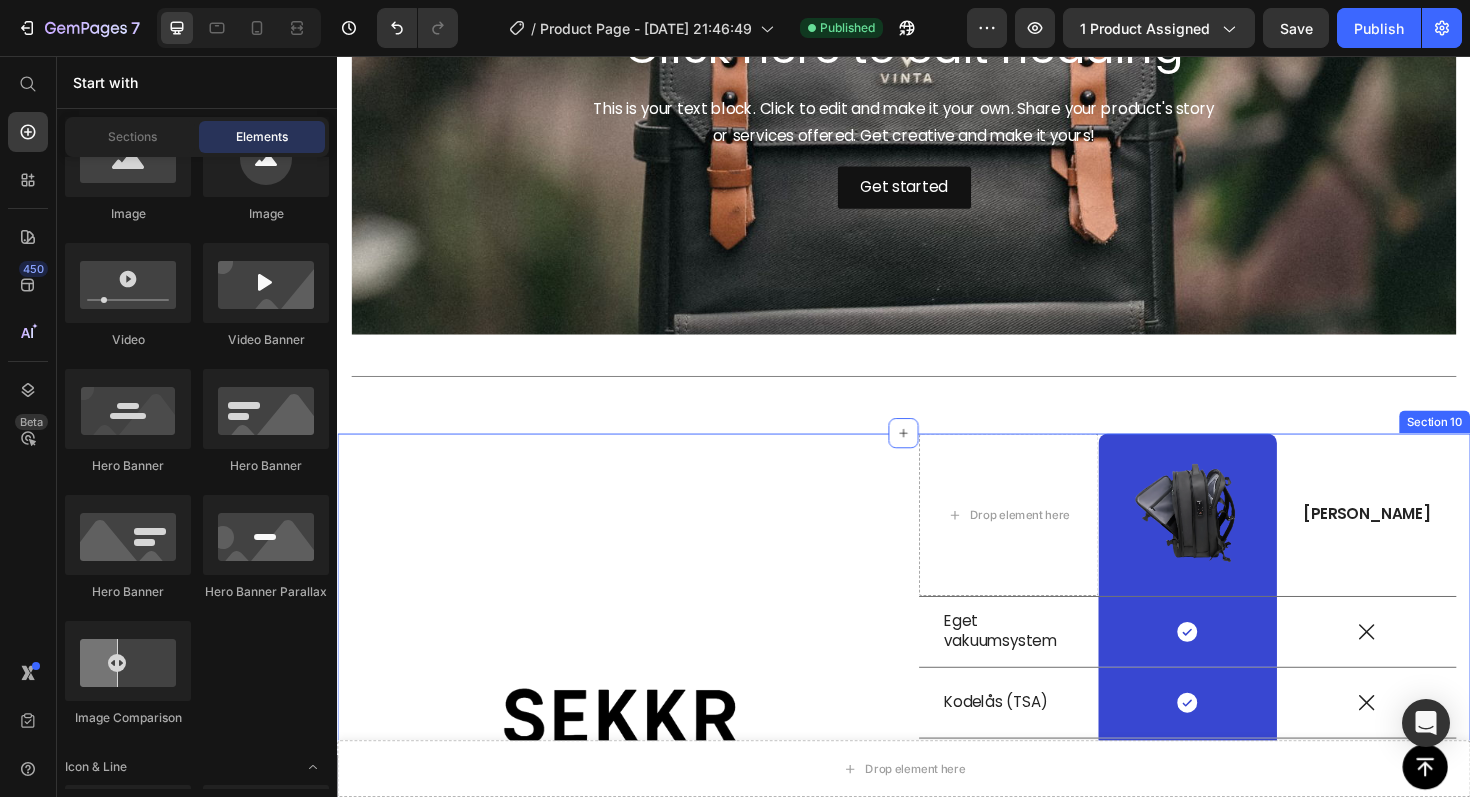 scroll, scrollTop: 3757, scrollLeft: 0, axis: vertical 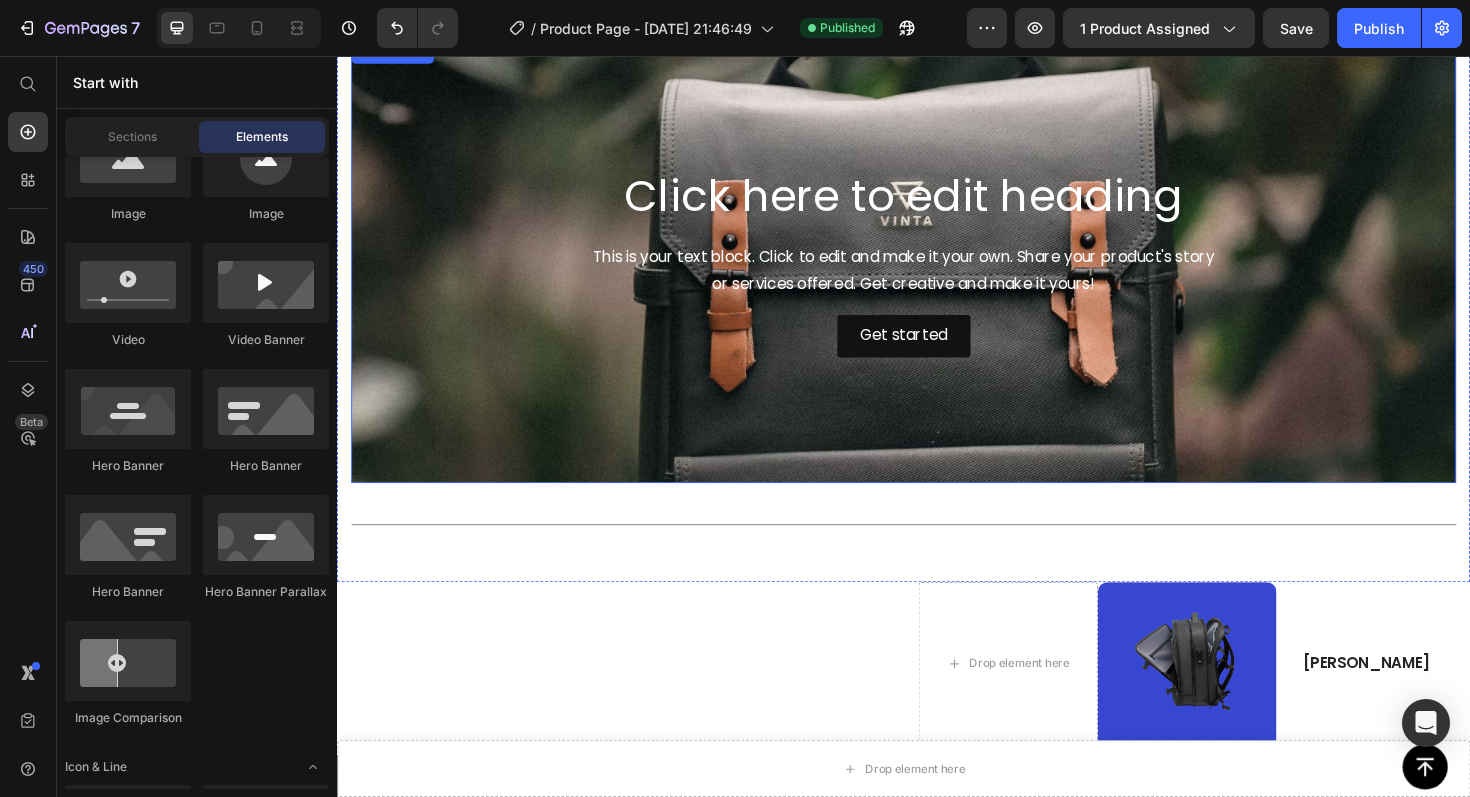 click at bounding box center [937, 274] 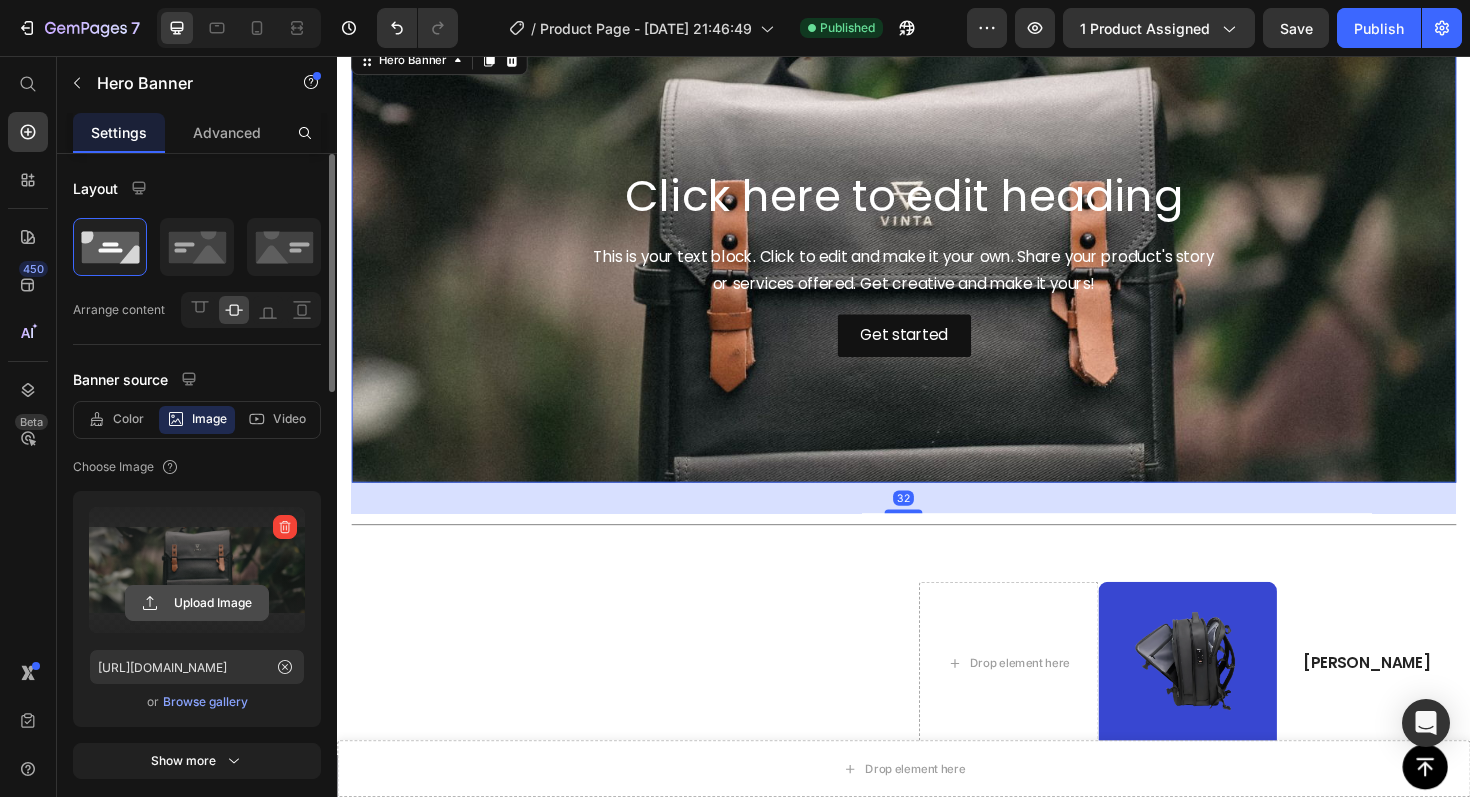 click 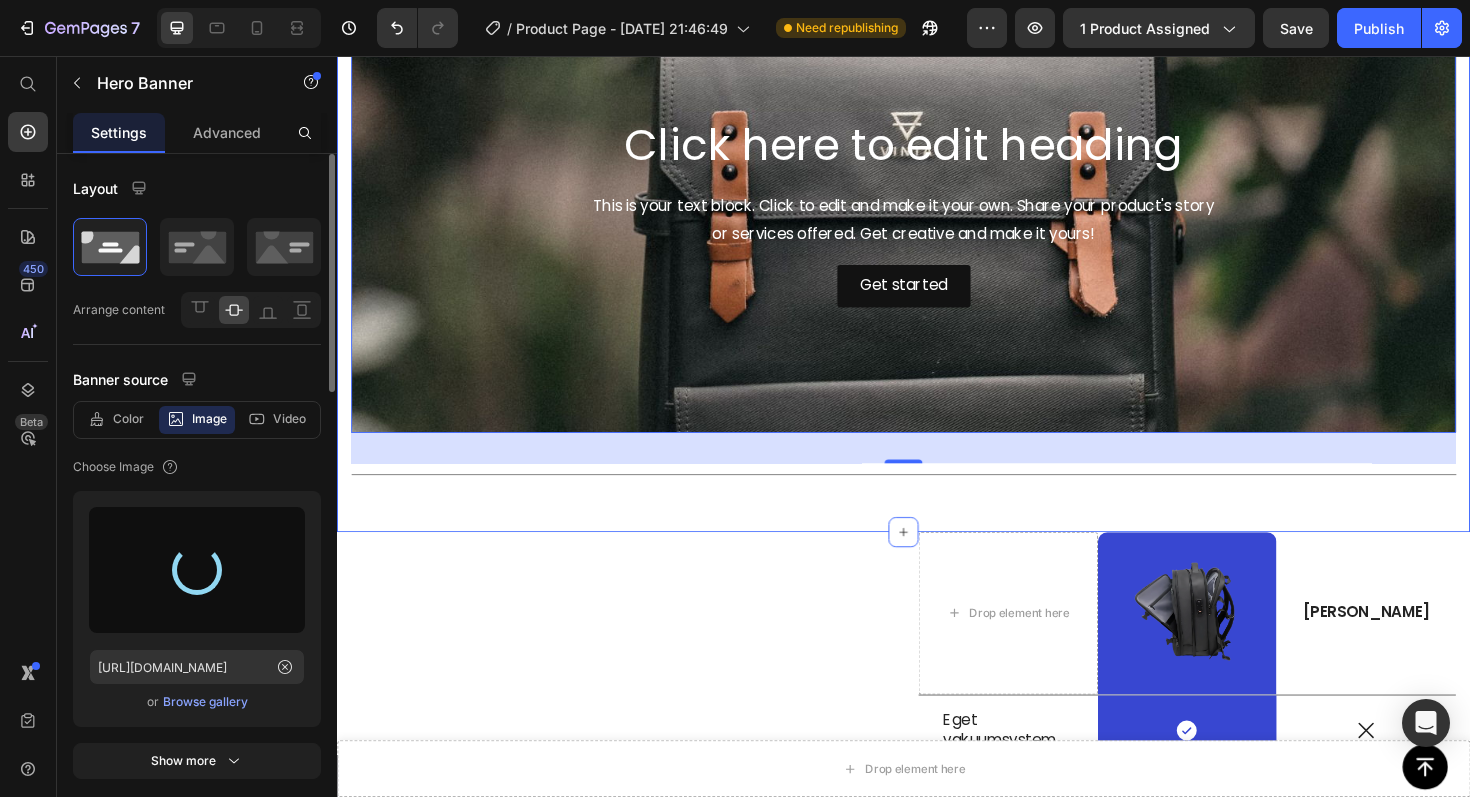 scroll, scrollTop: 3513, scrollLeft: 0, axis: vertical 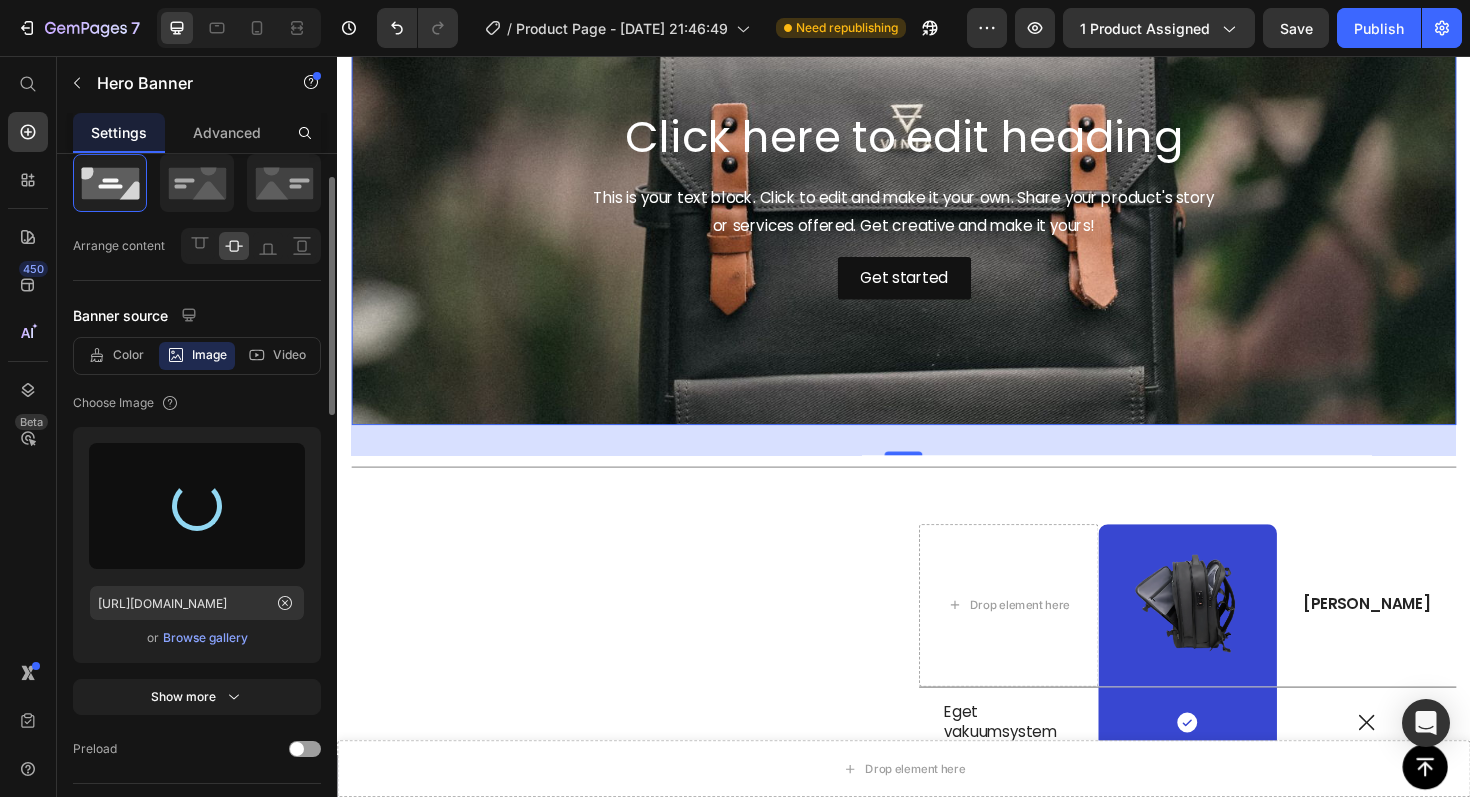 type on "[URL][DOMAIN_NAME]" 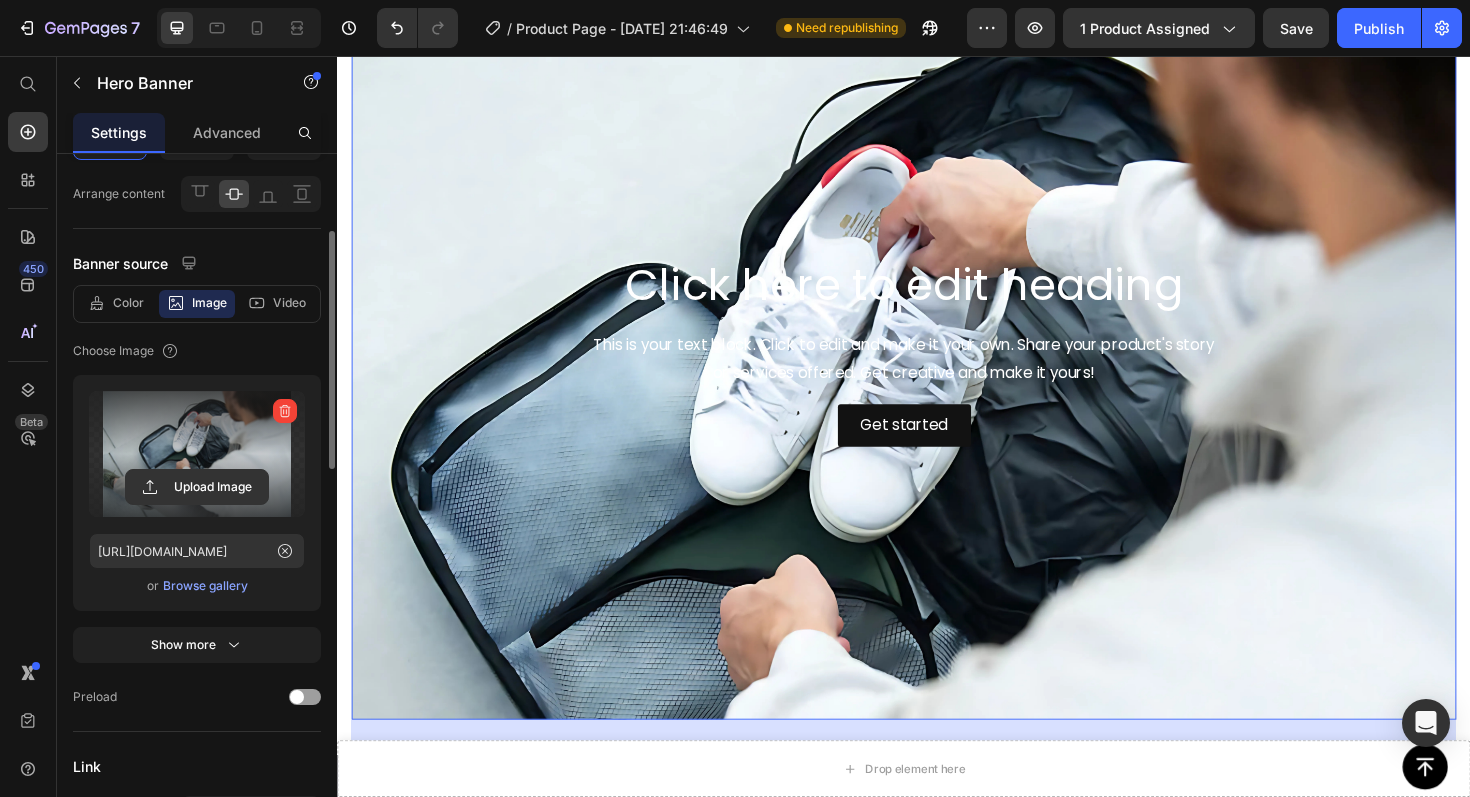 scroll, scrollTop: 145, scrollLeft: 0, axis: vertical 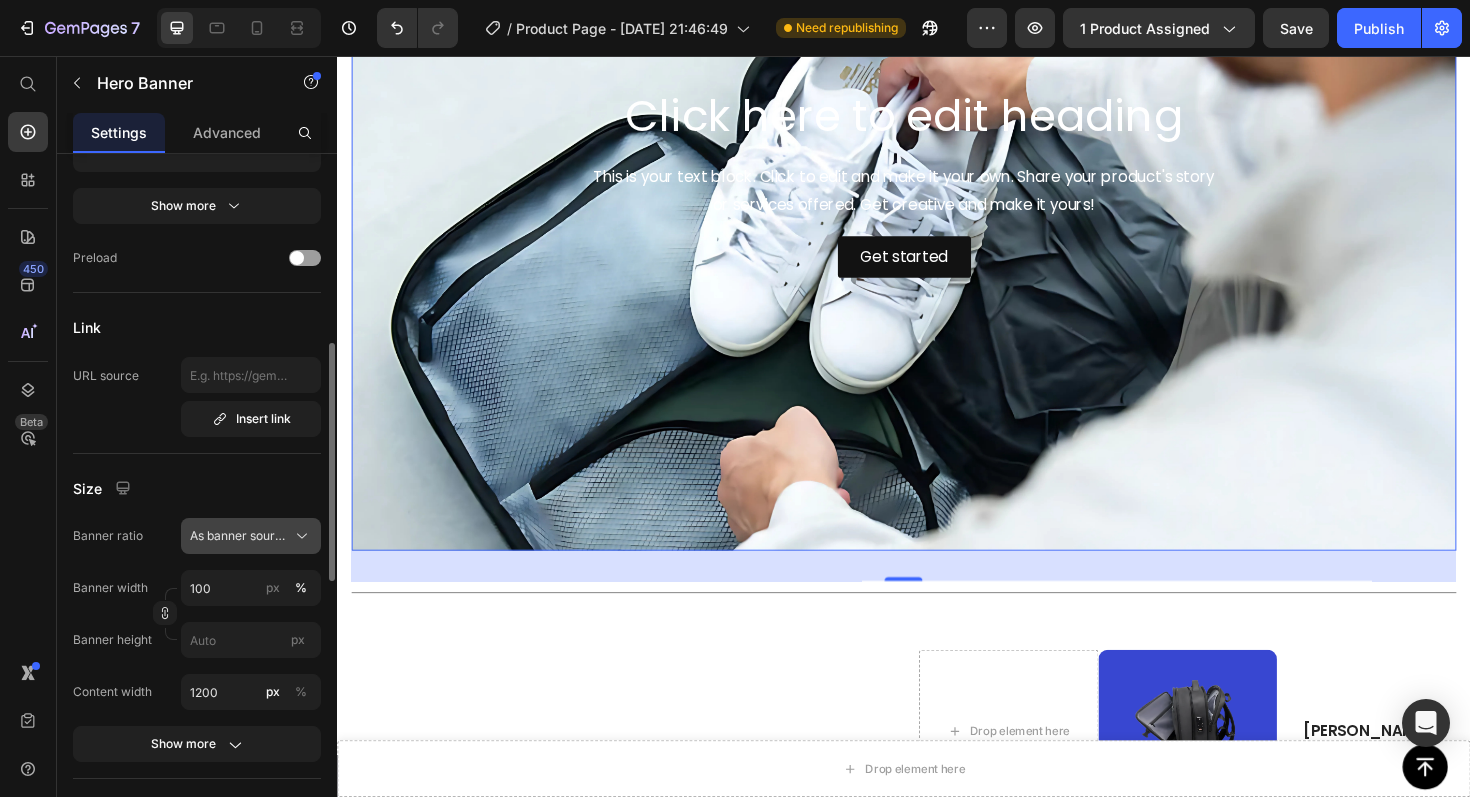 click on "As banner source" at bounding box center [239, 536] 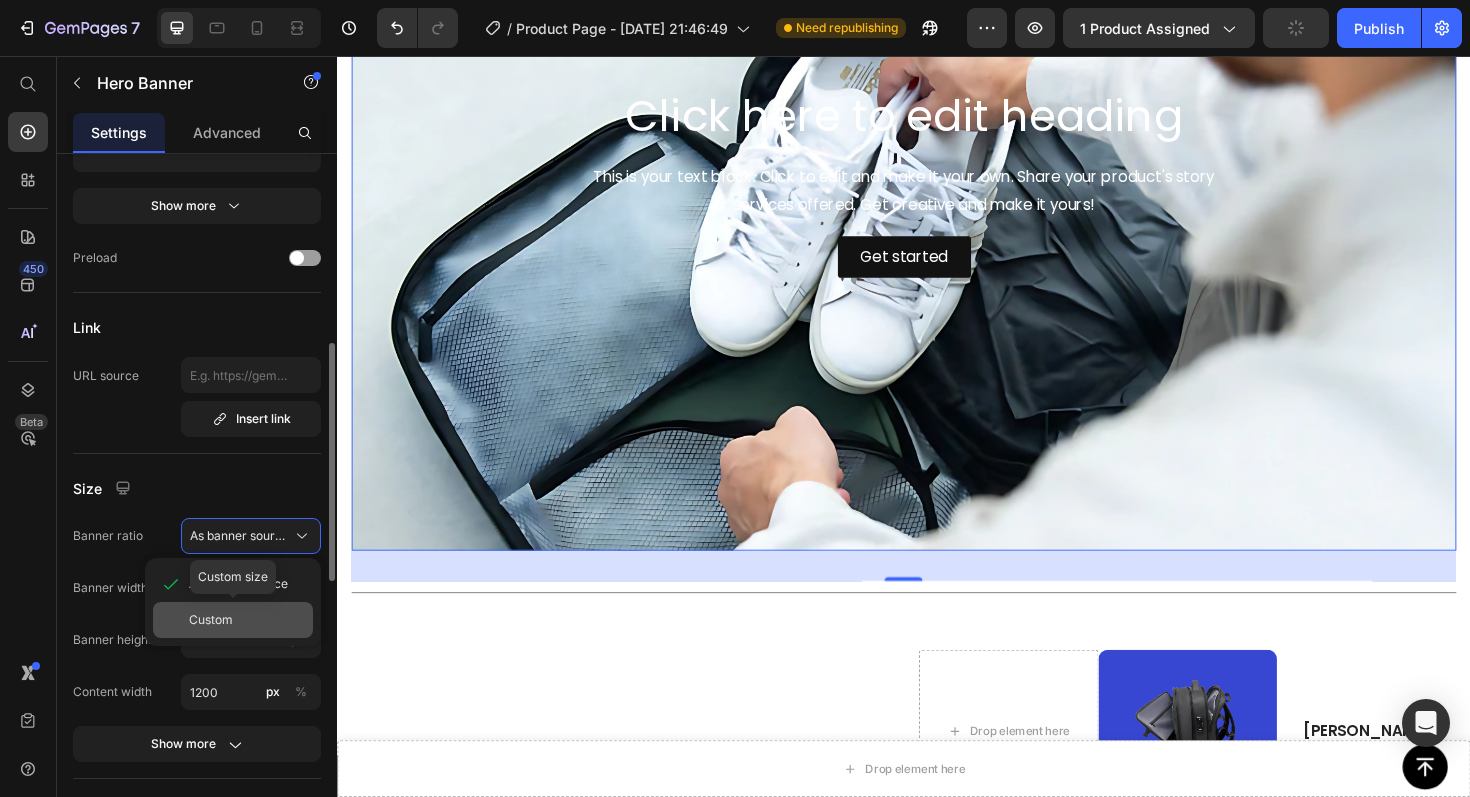 click on "Custom" 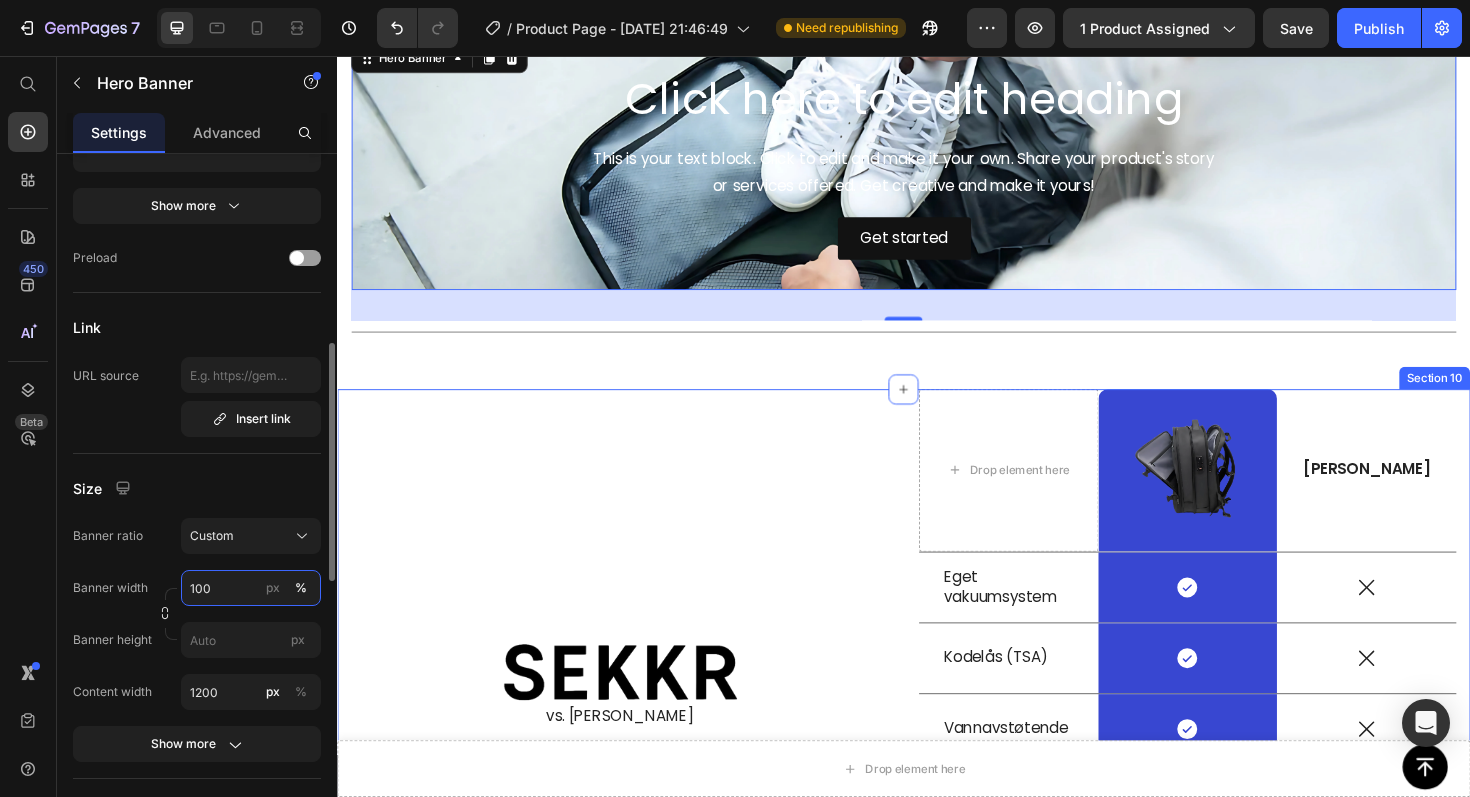 scroll, scrollTop: 3463, scrollLeft: 0, axis: vertical 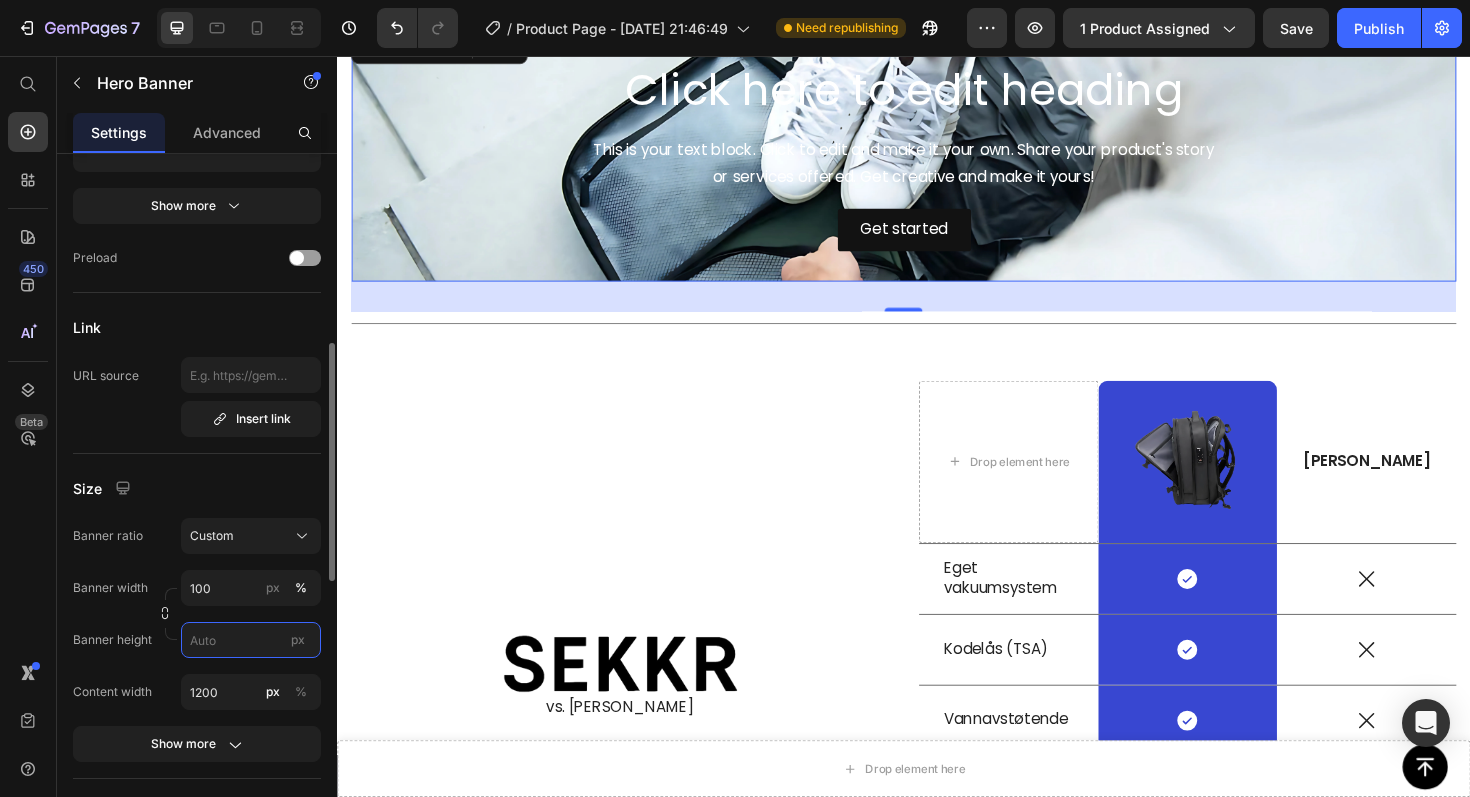 click on "px" at bounding box center (251, 640) 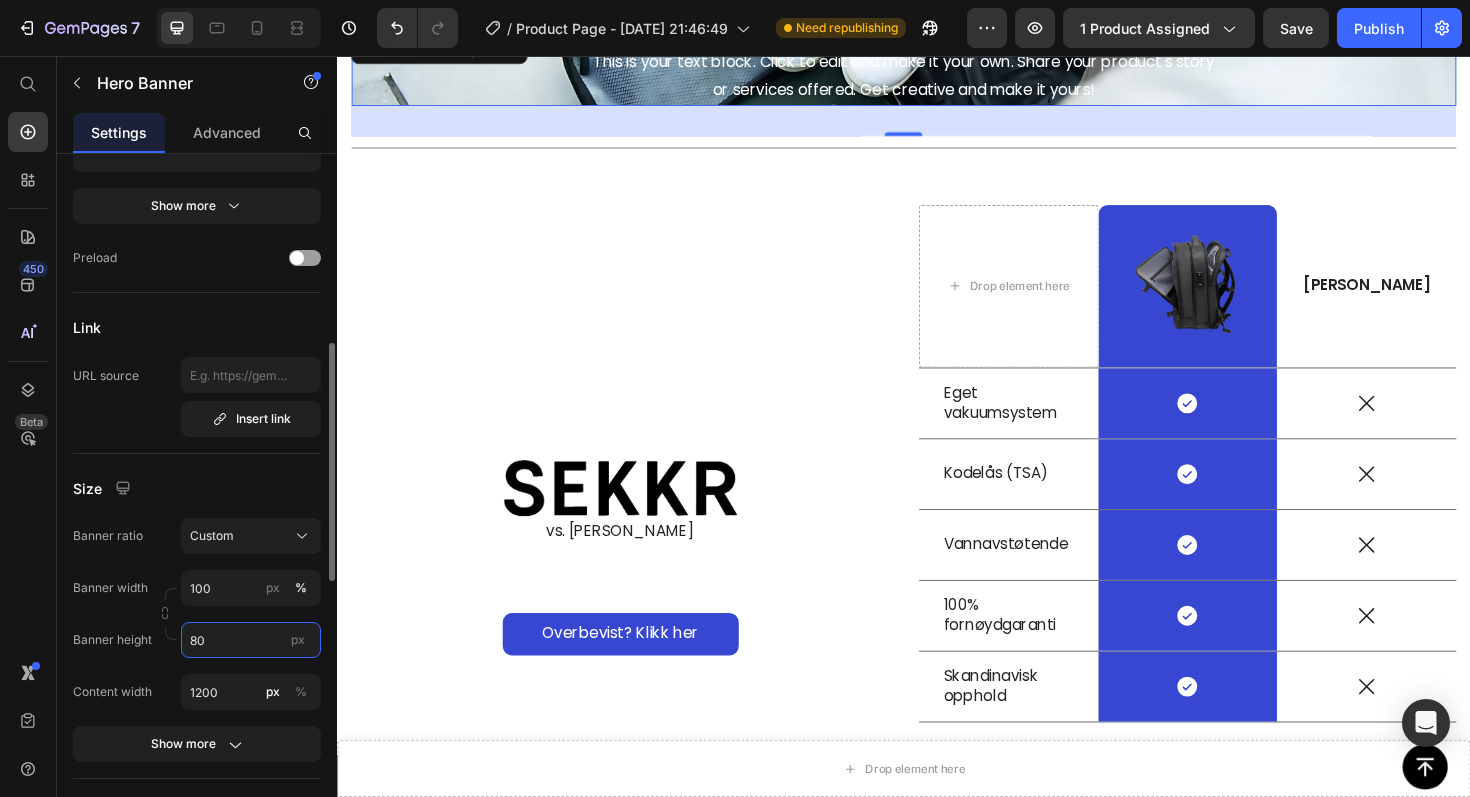type on "8" 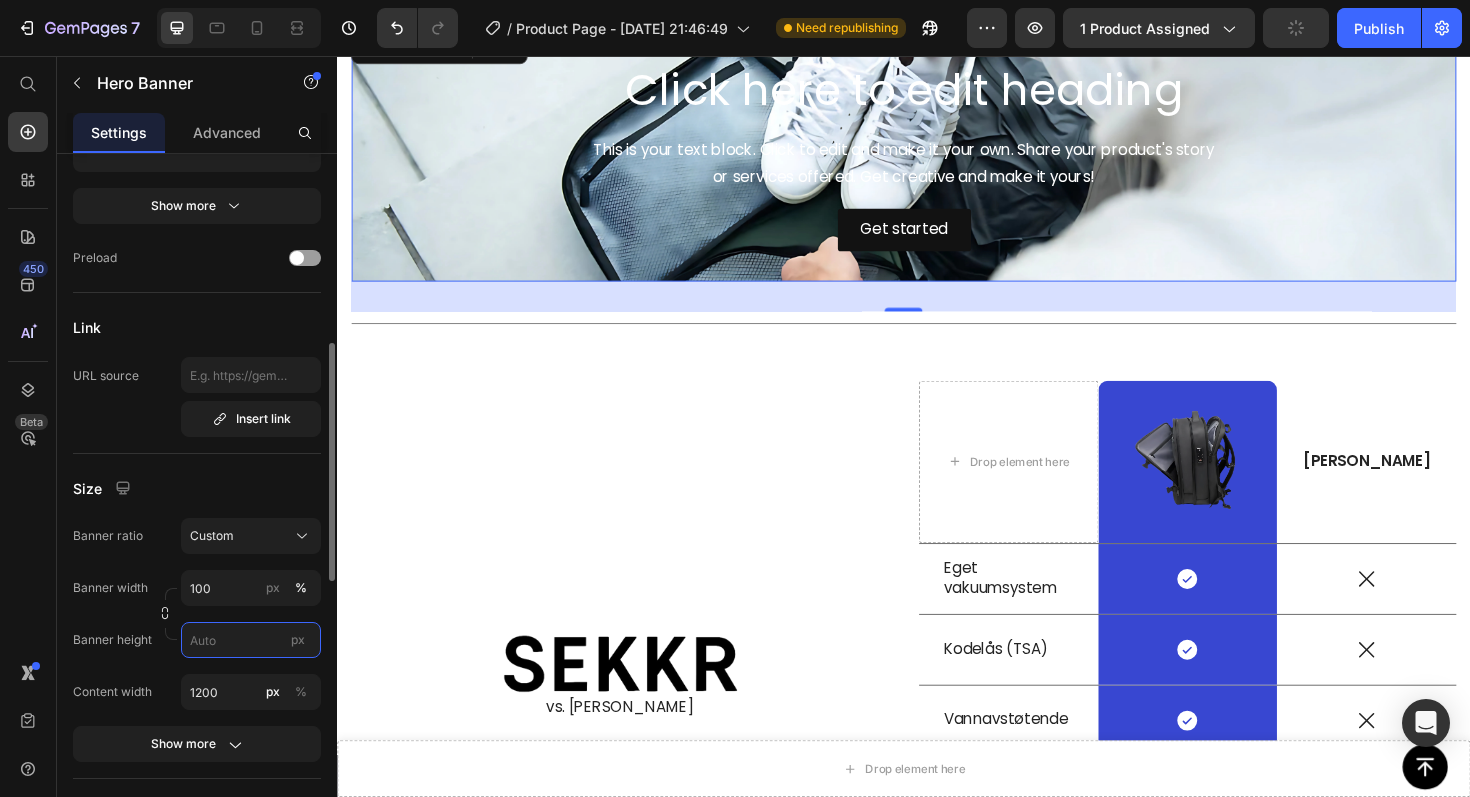 type on "1" 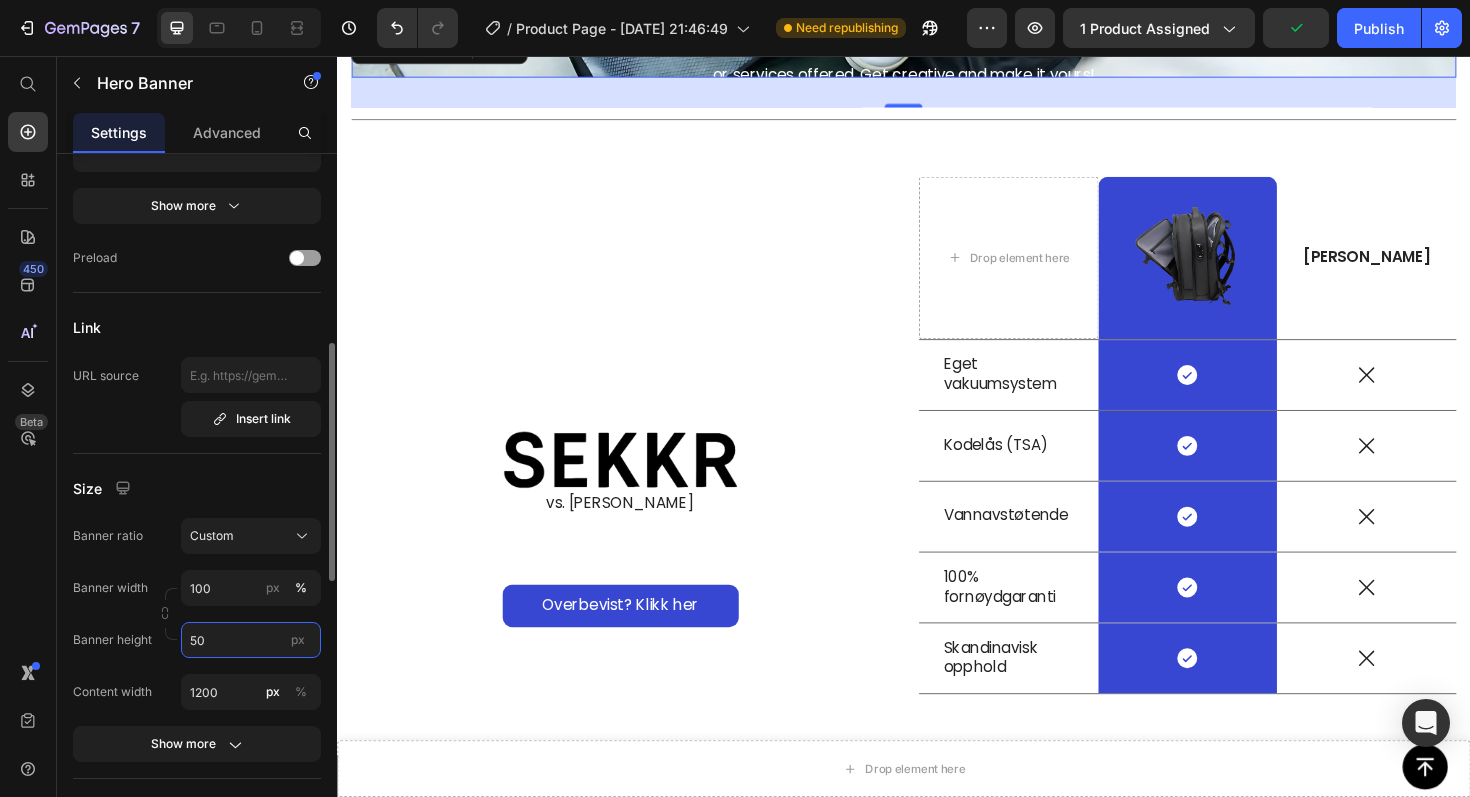 type on "5" 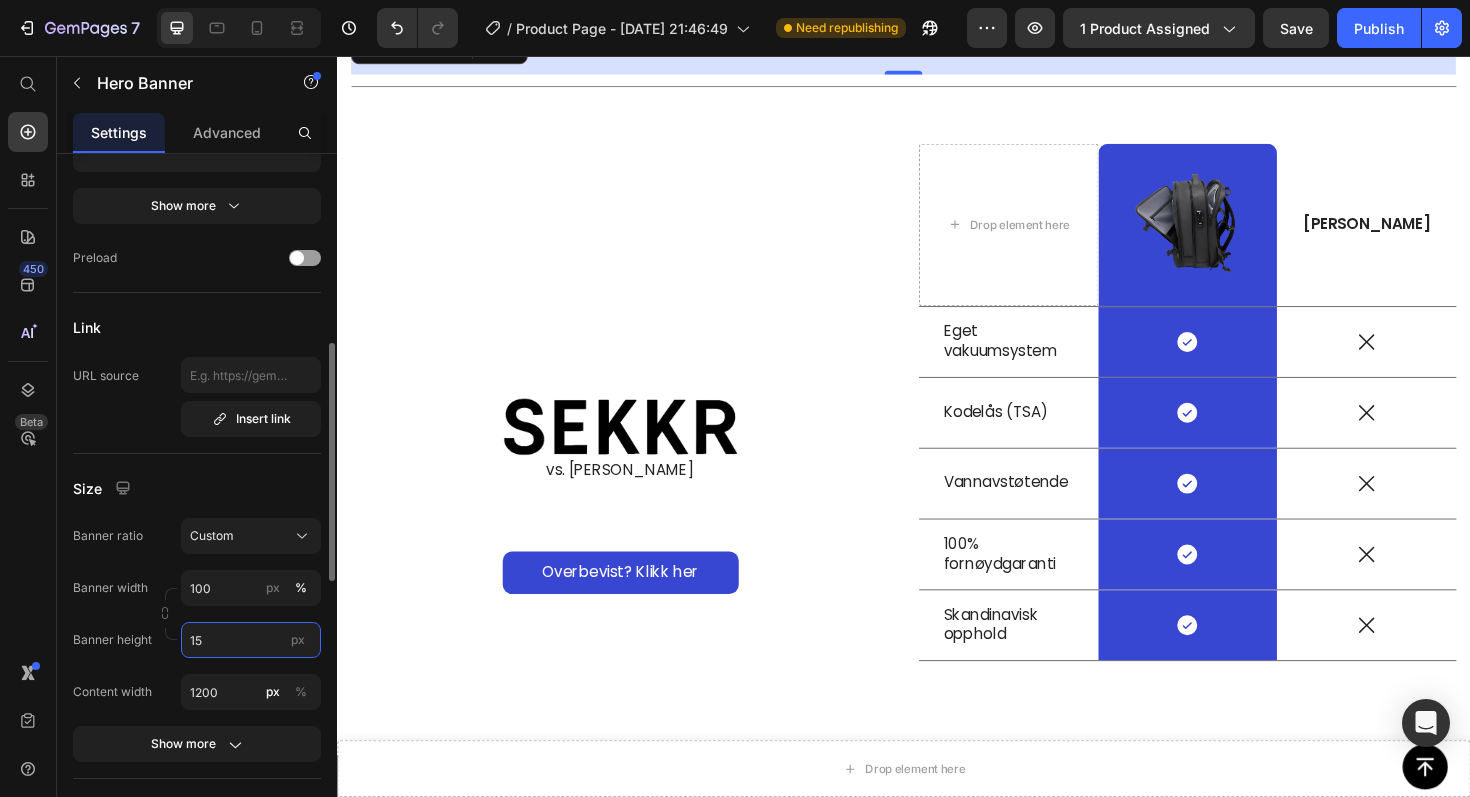 type on "1" 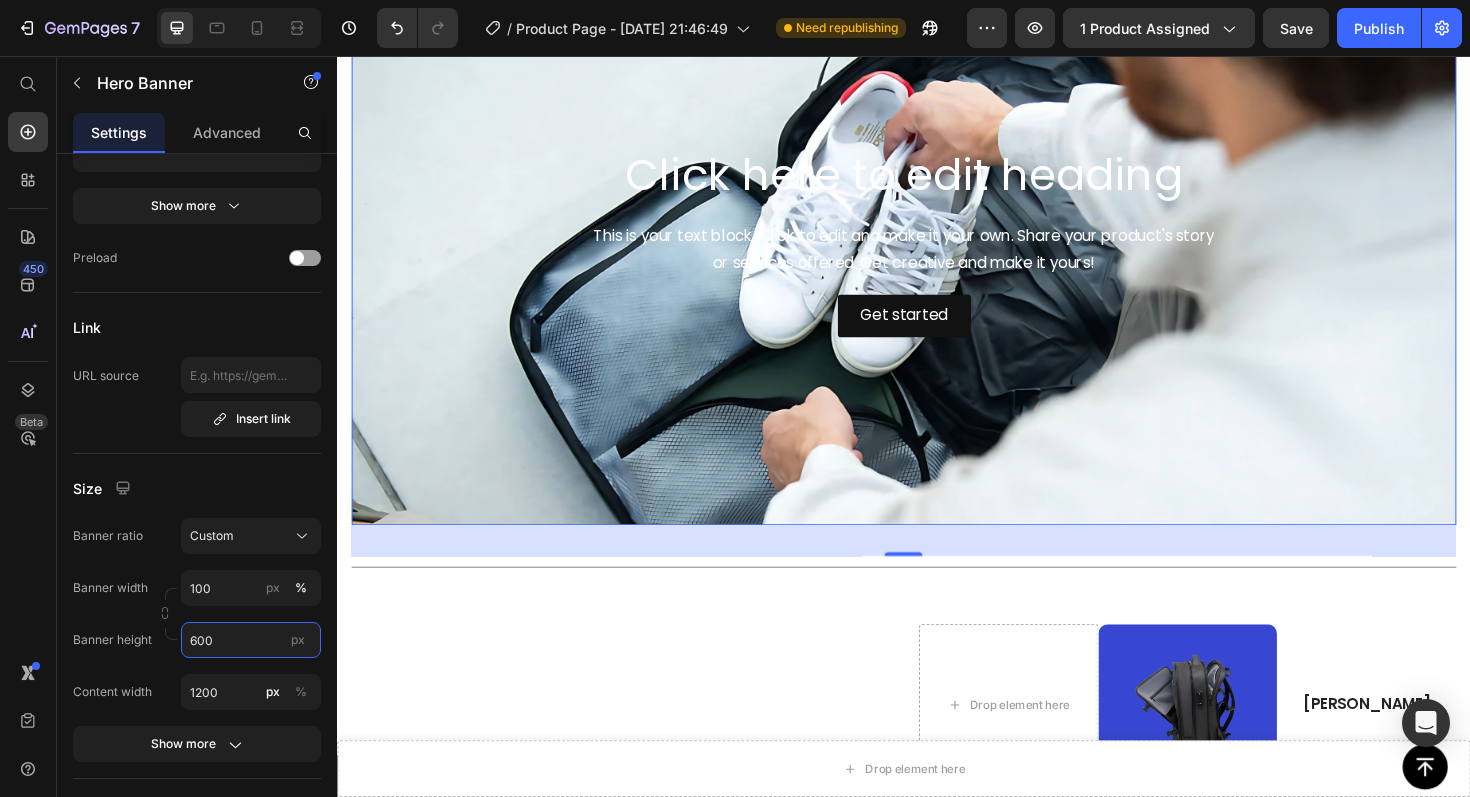 scroll, scrollTop: 3542, scrollLeft: 0, axis: vertical 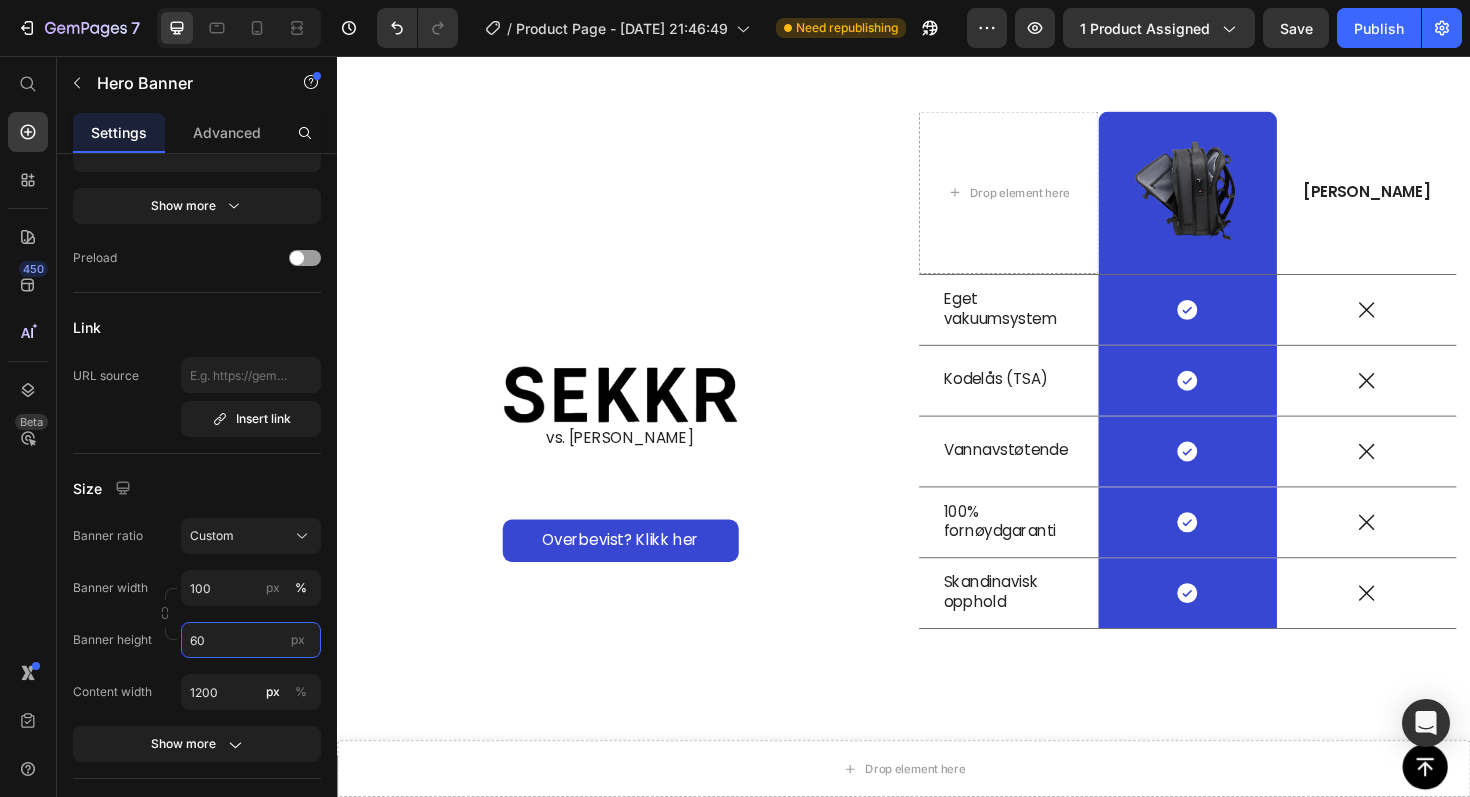 type on "6" 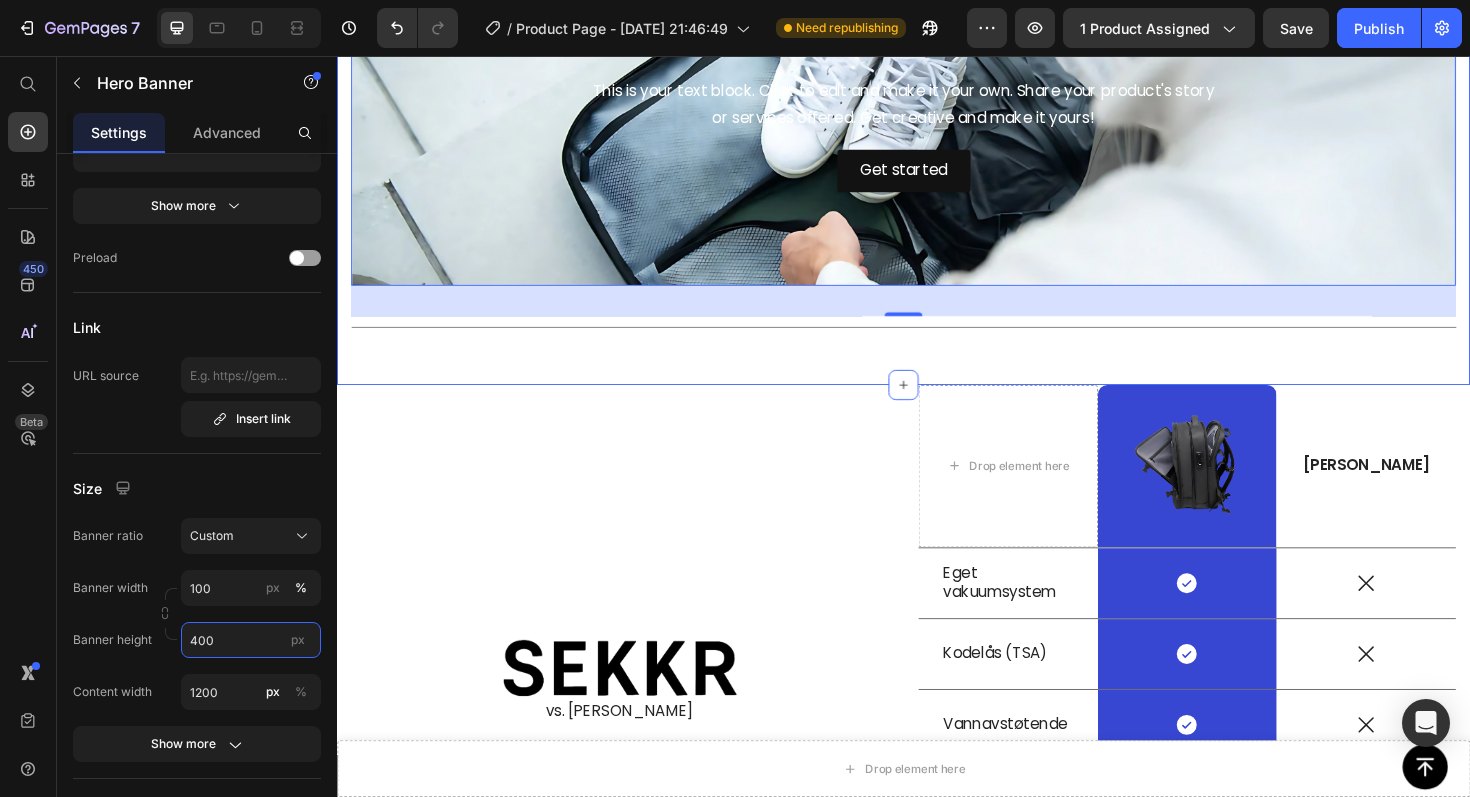 scroll, scrollTop: 3612, scrollLeft: 0, axis: vertical 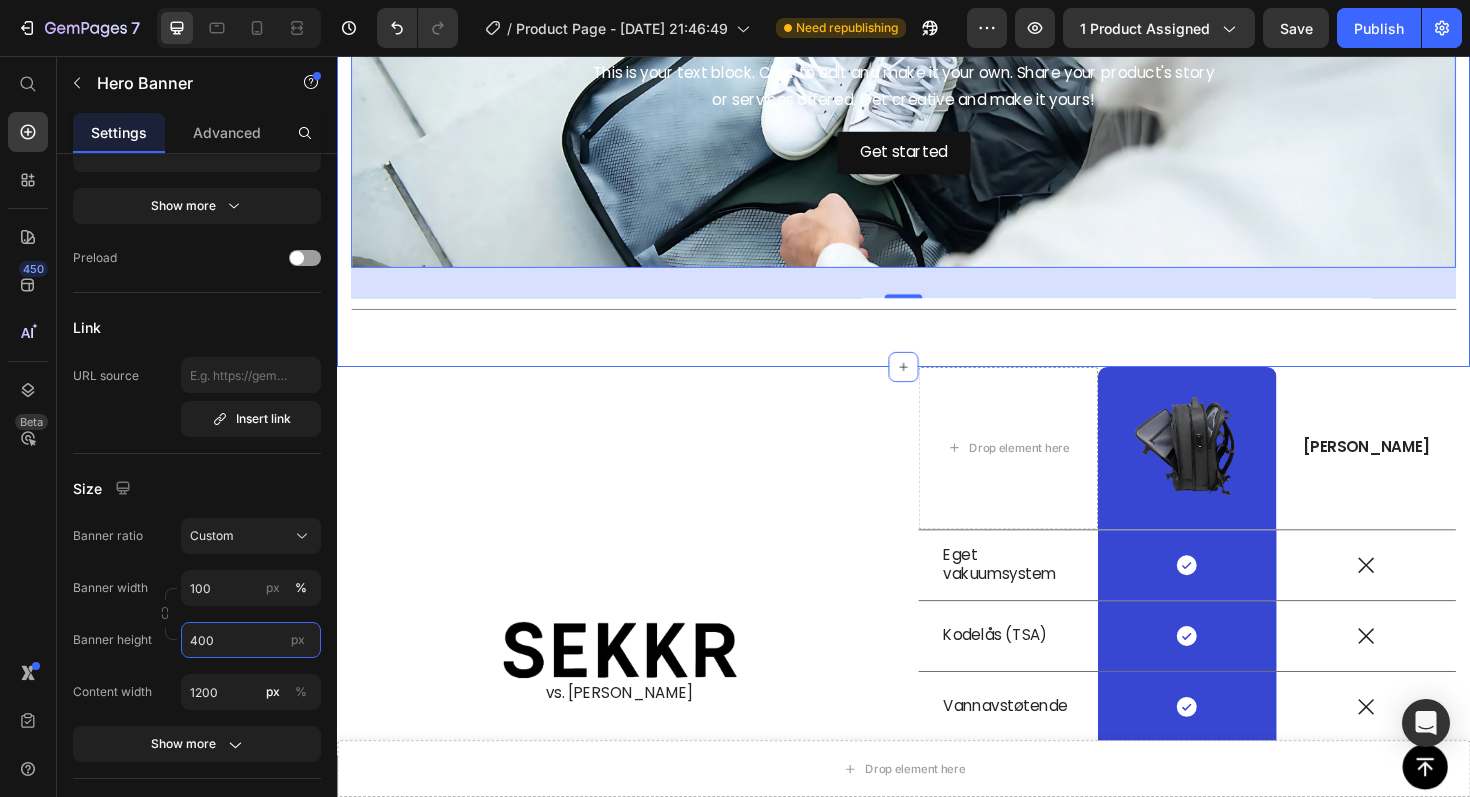 type on "400" 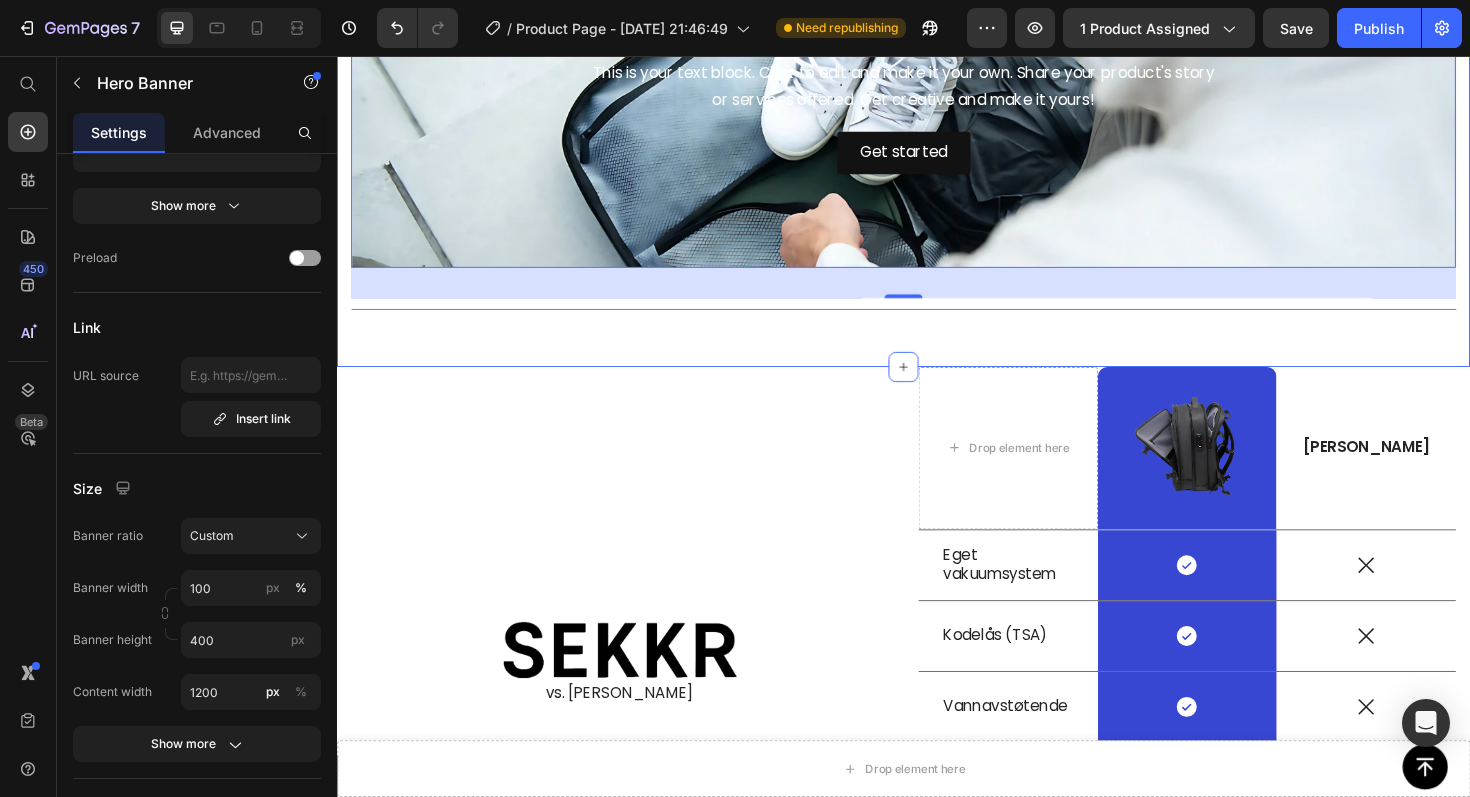 click at bounding box center (937, 177) 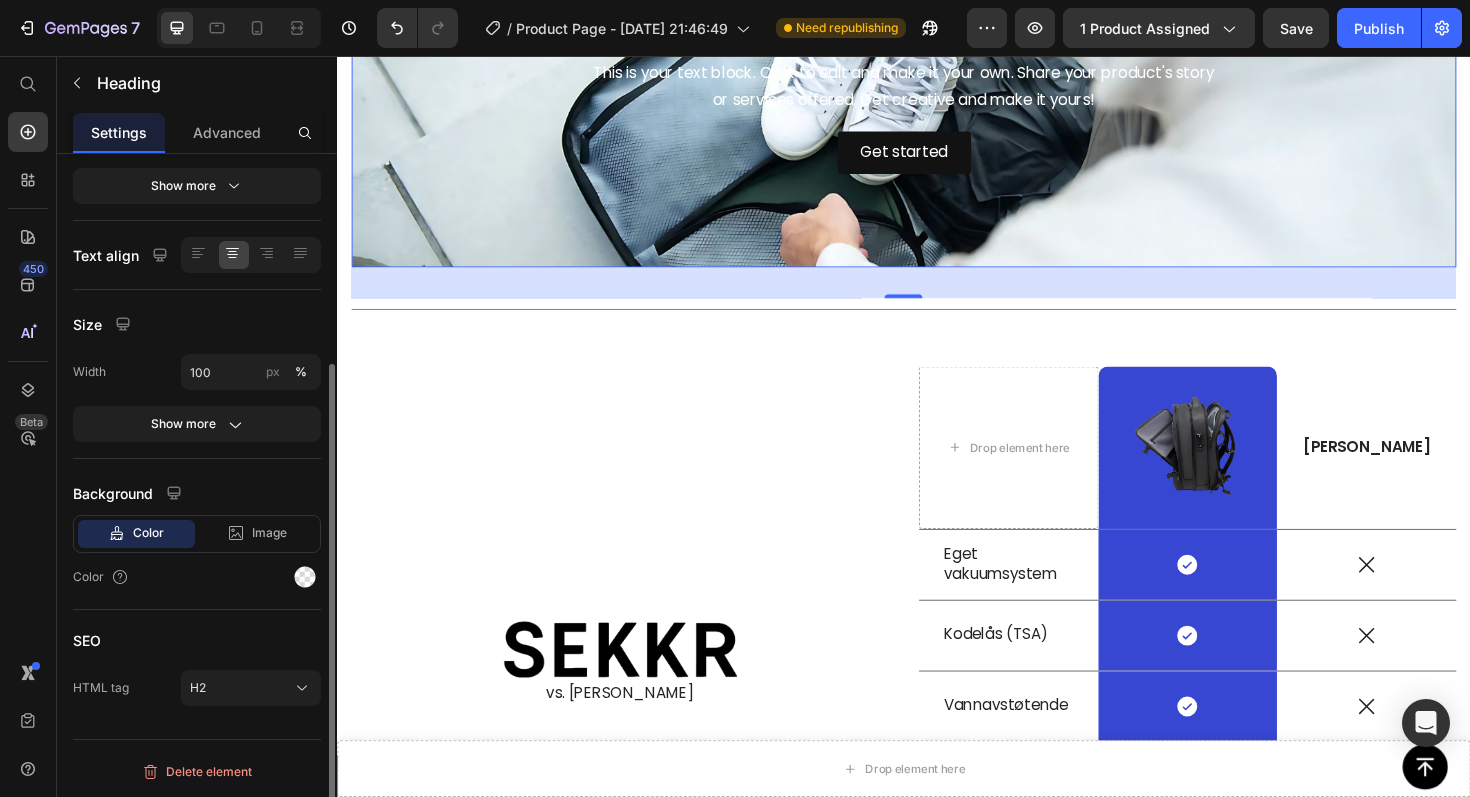 click on "Click here to edit heading" at bounding box center (937, 10) 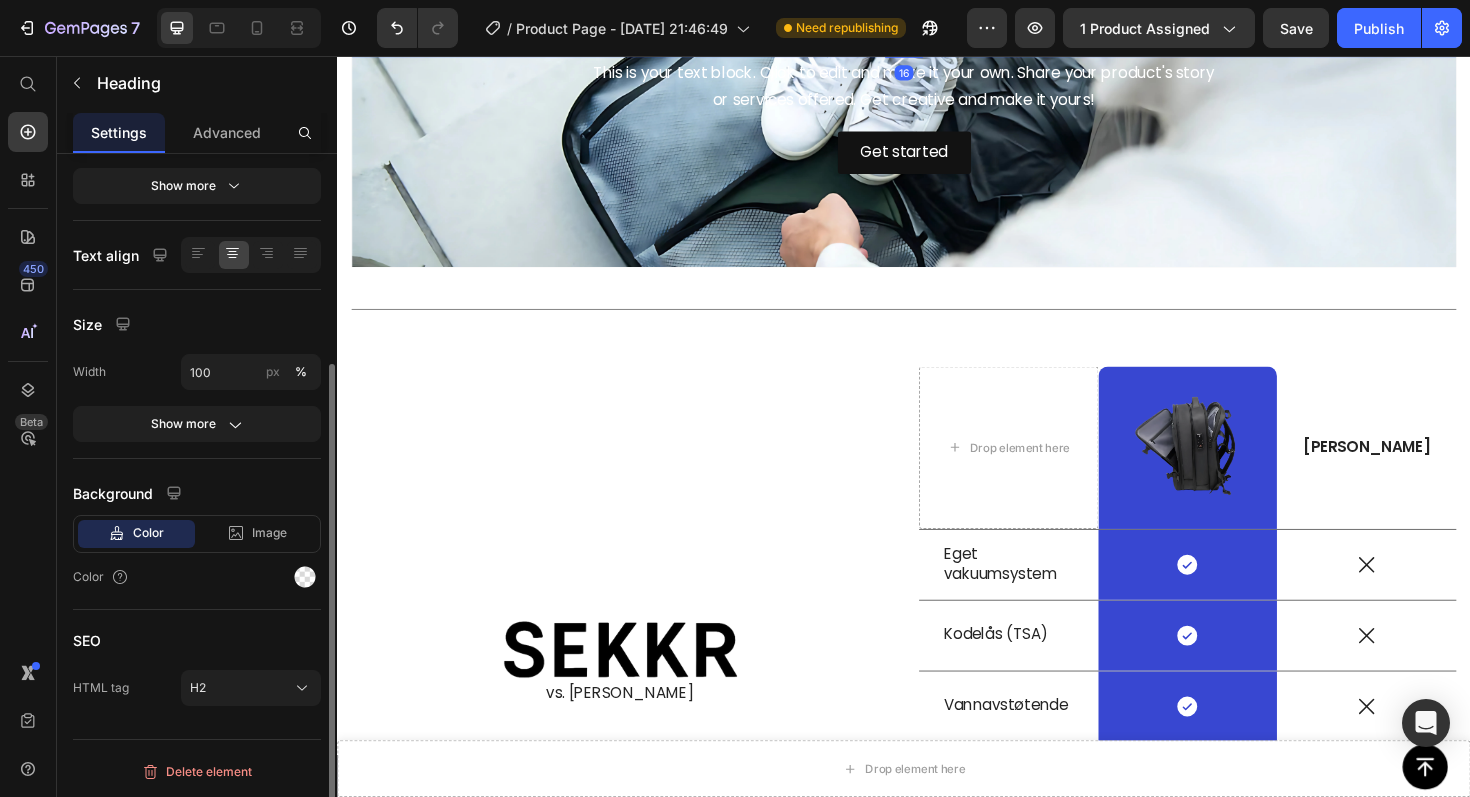 scroll, scrollTop: 0, scrollLeft: 0, axis: both 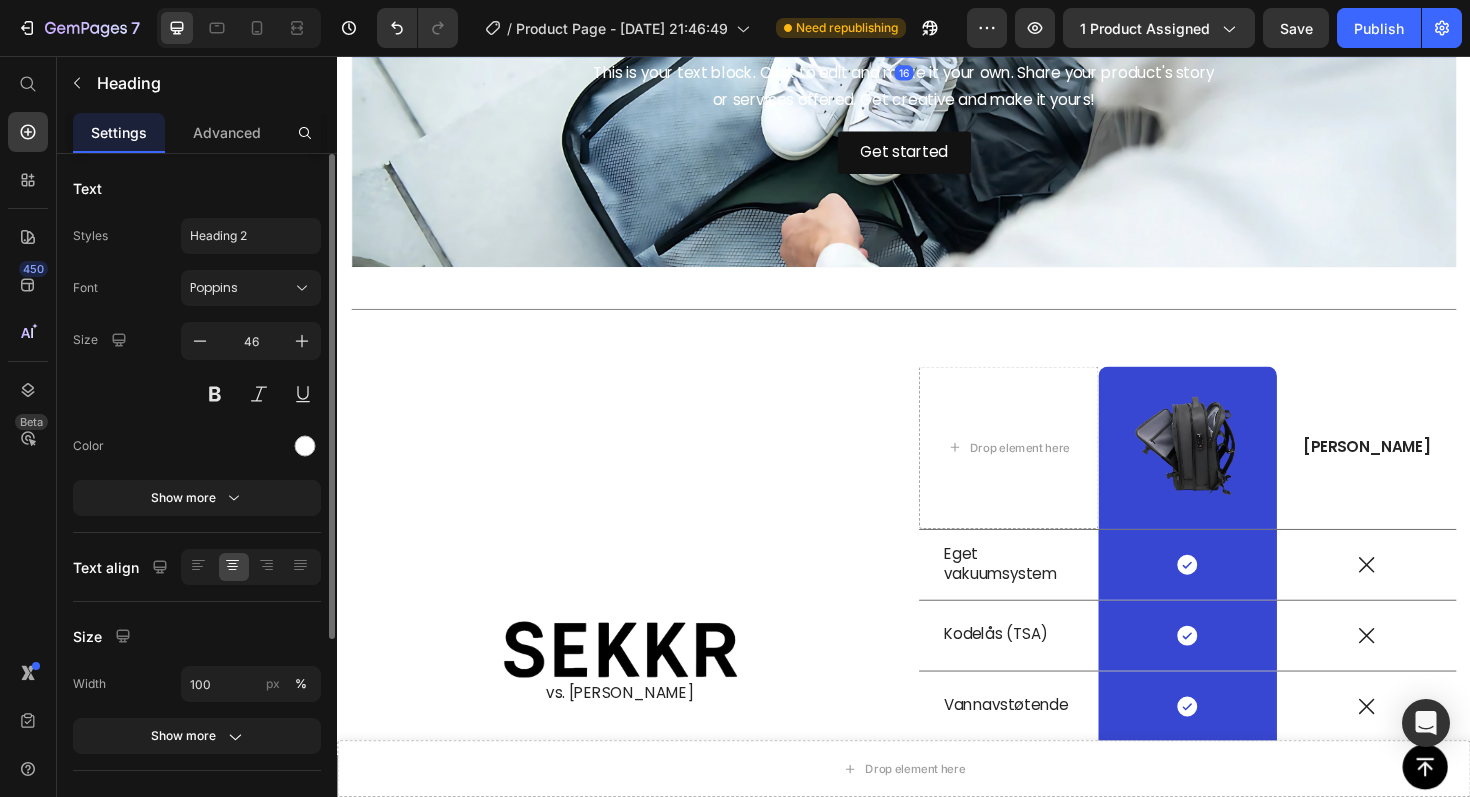 click on "Click here to edit heading" at bounding box center [937, 10] 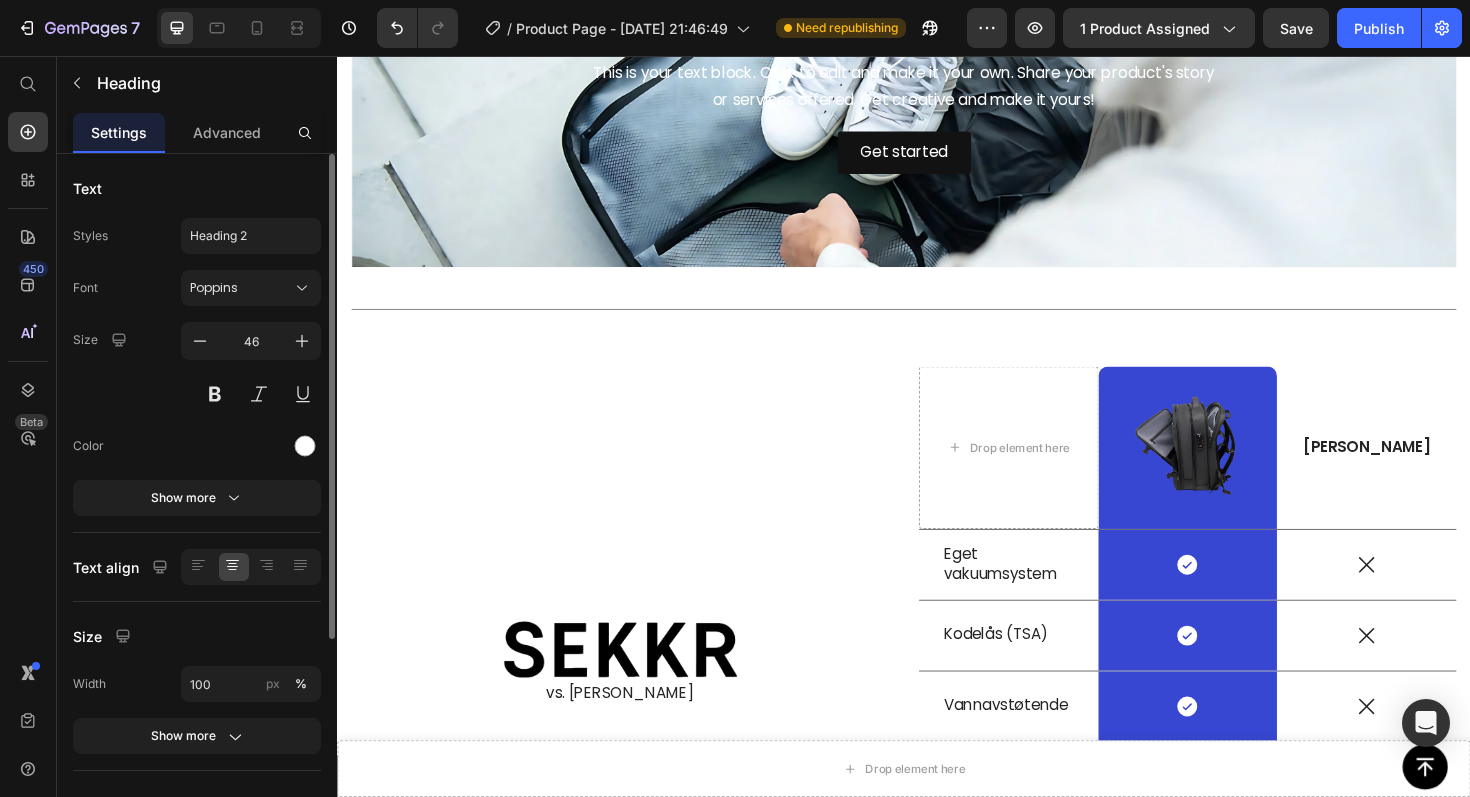 click on "Click here to edit heading" at bounding box center (937, 10) 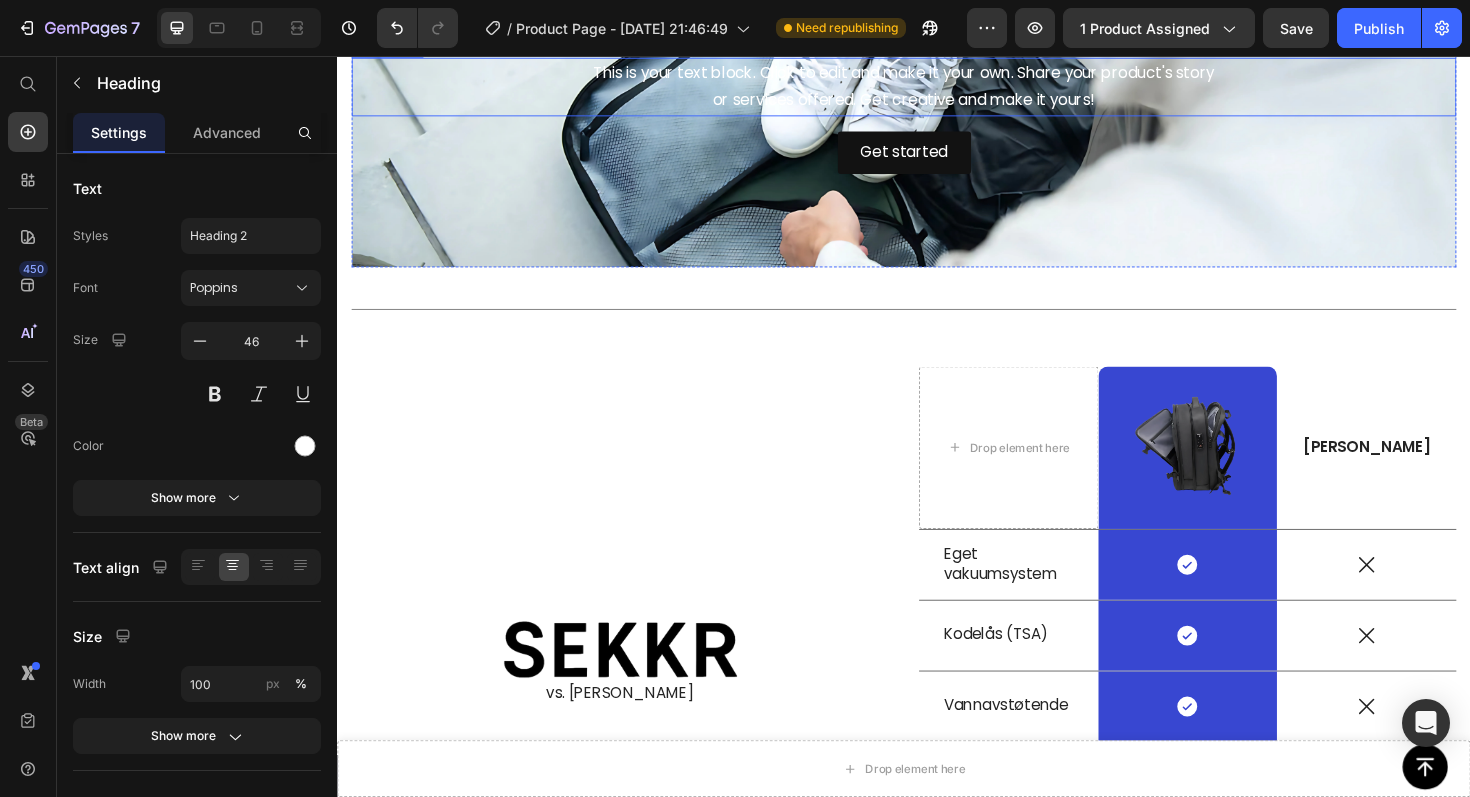 scroll, scrollTop: 3582, scrollLeft: 0, axis: vertical 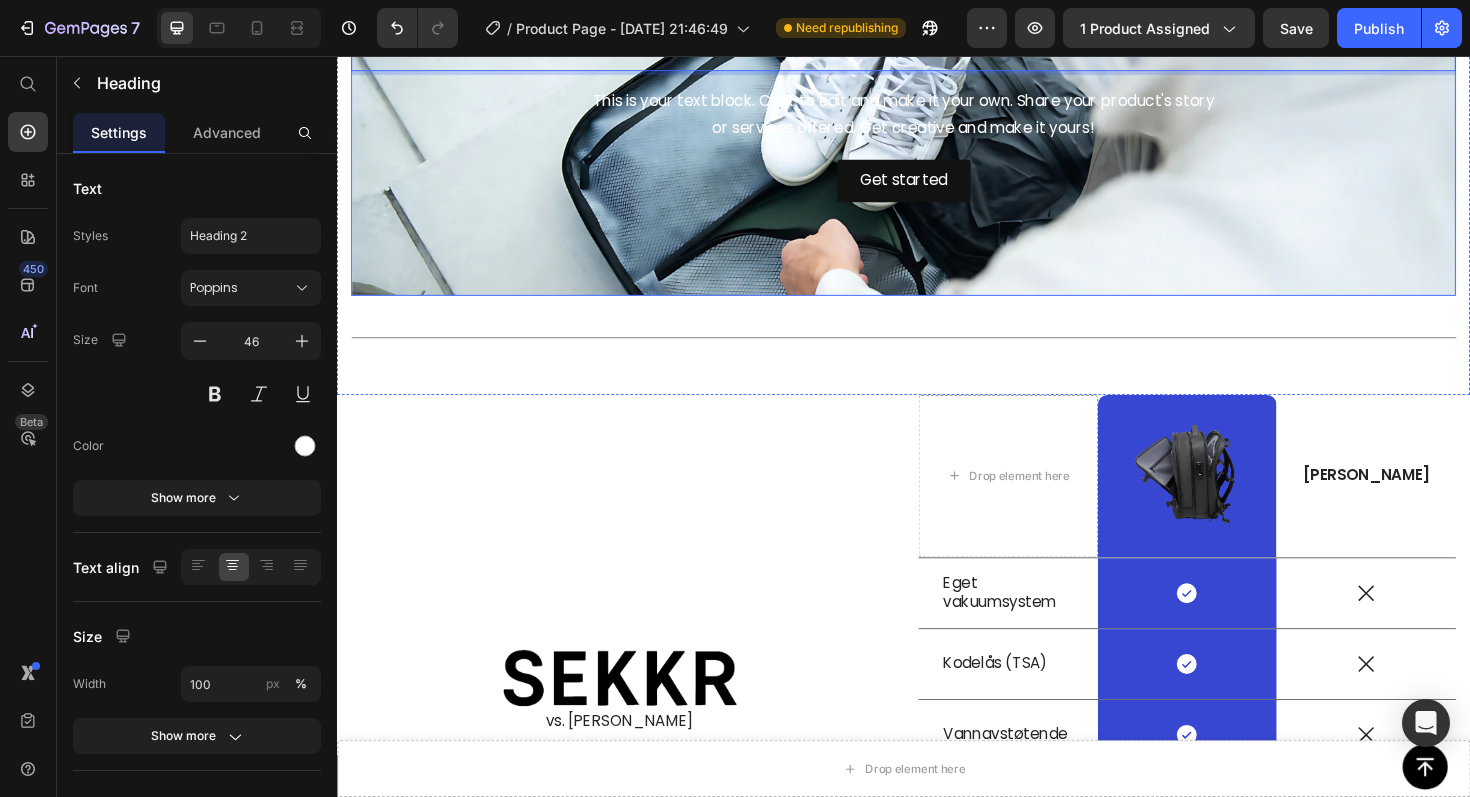 click at bounding box center (937, 204) 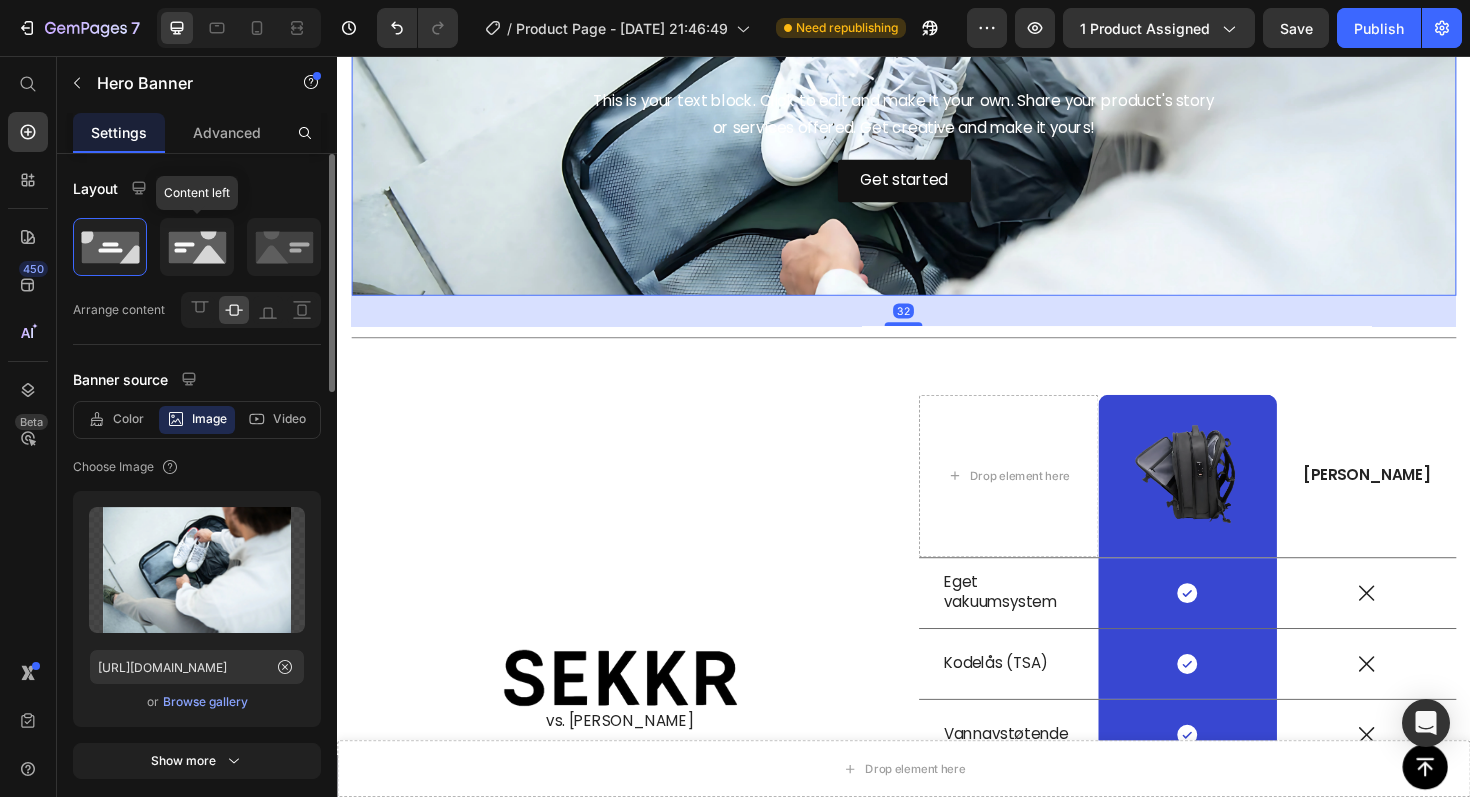 click 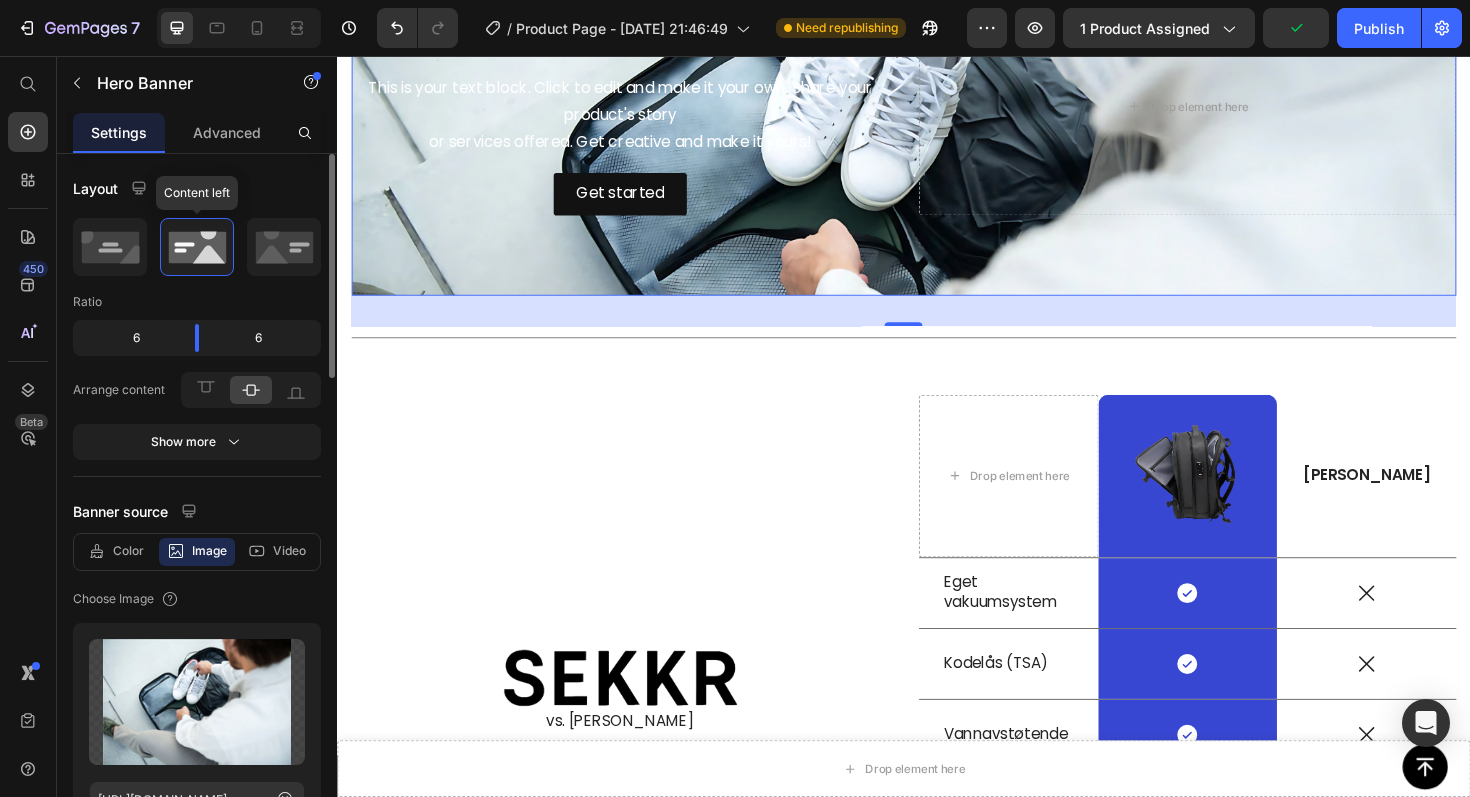 click on "Layout Content left Ratio 6 6 Arrange content
Show more Banner source Color Image Video  Choose Image  Upload Image [URL][DOMAIN_NAME]  or   Browse gallery  Show more Preload Link URL source  Insert link  Size Banner ratio Custom Banner width 100 px % Banner height 400 px Content width 1200 px % Show more Shape Border Corner Shadow Overlay Zoom when hover Parallax scrolling Speed 0.6 SEO Alt text Image title  Delete element" at bounding box center [197, 1247] 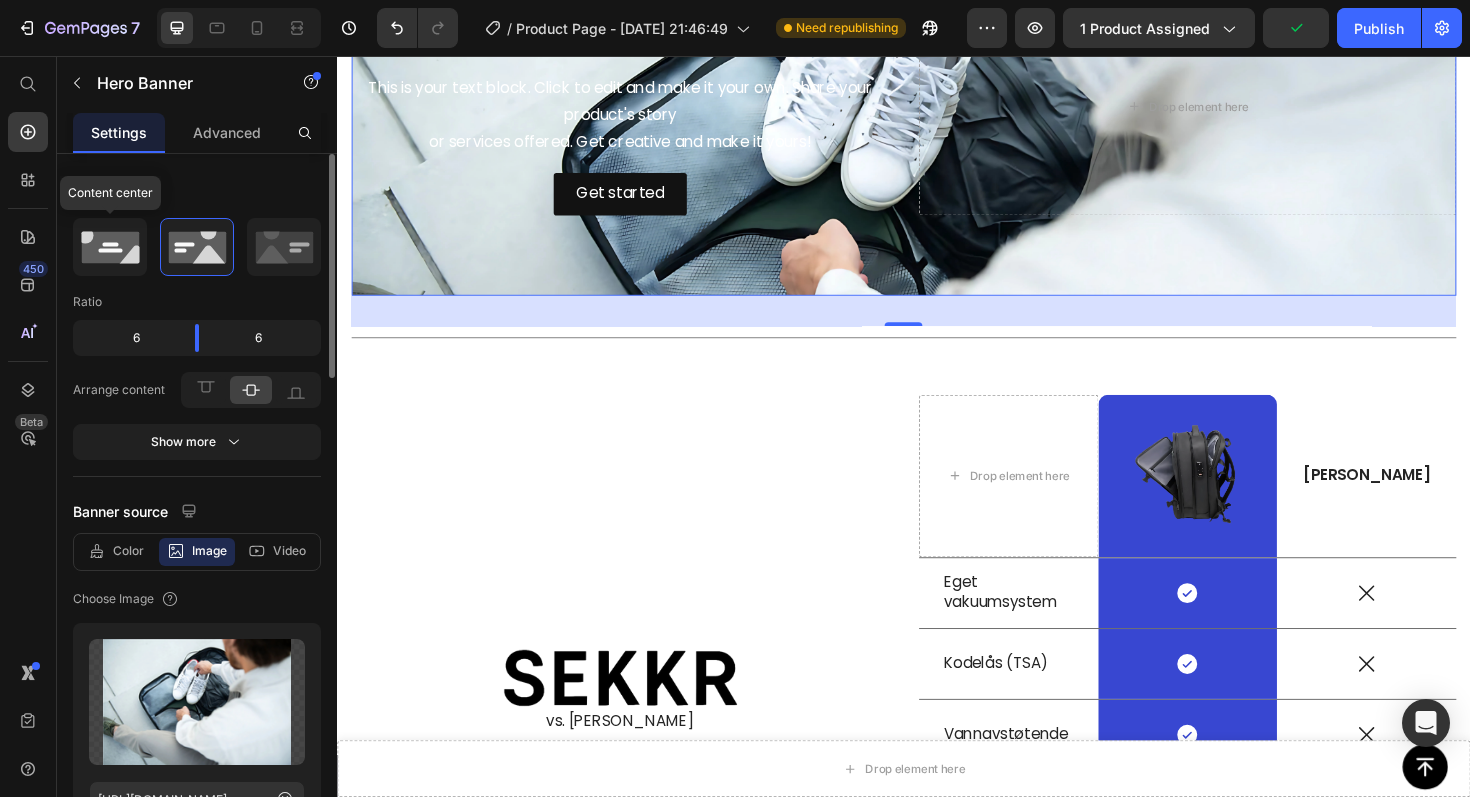 click 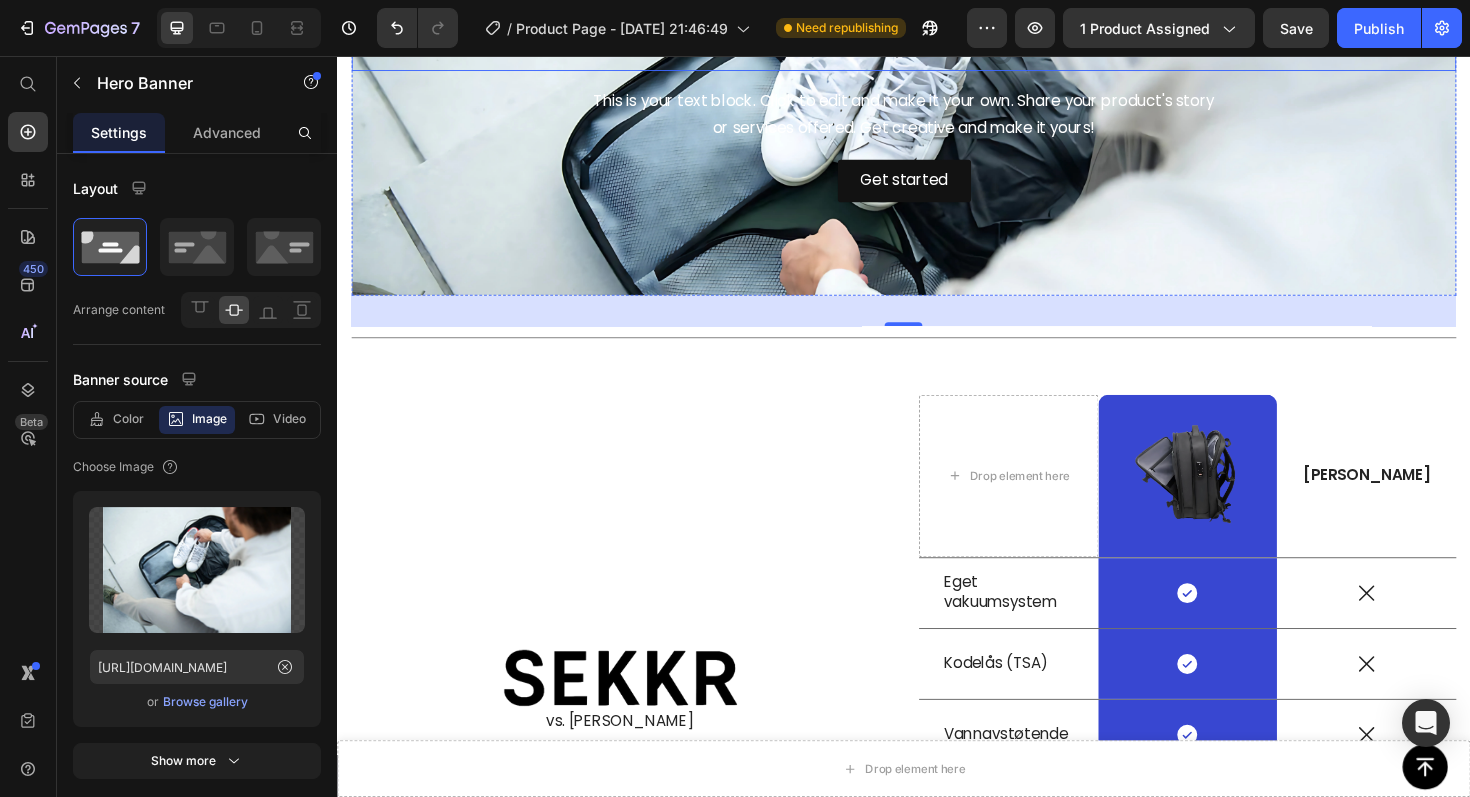 click at bounding box center [937, 40] 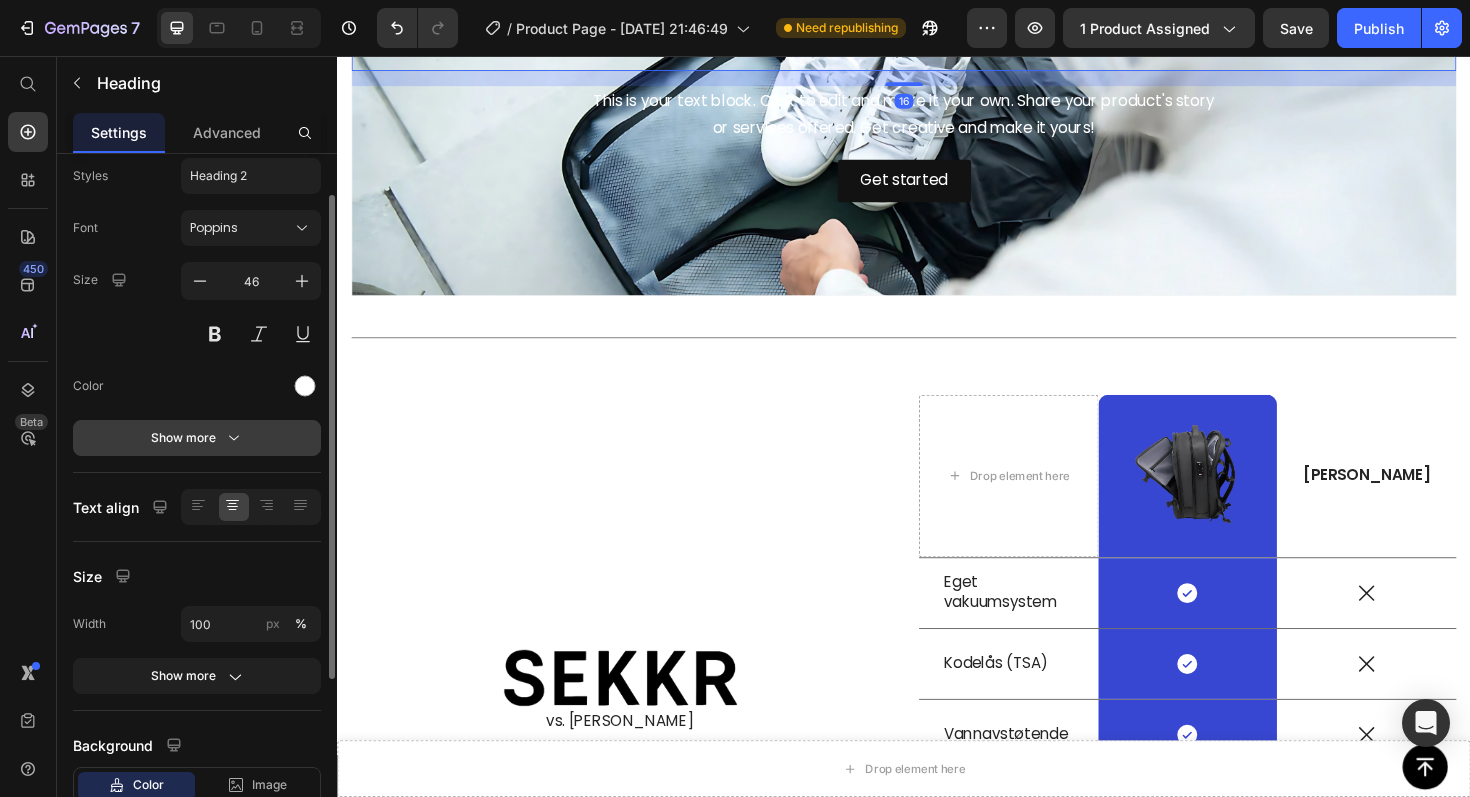 scroll, scrollTop: 312, scrollLeft: 0, axis: vertical 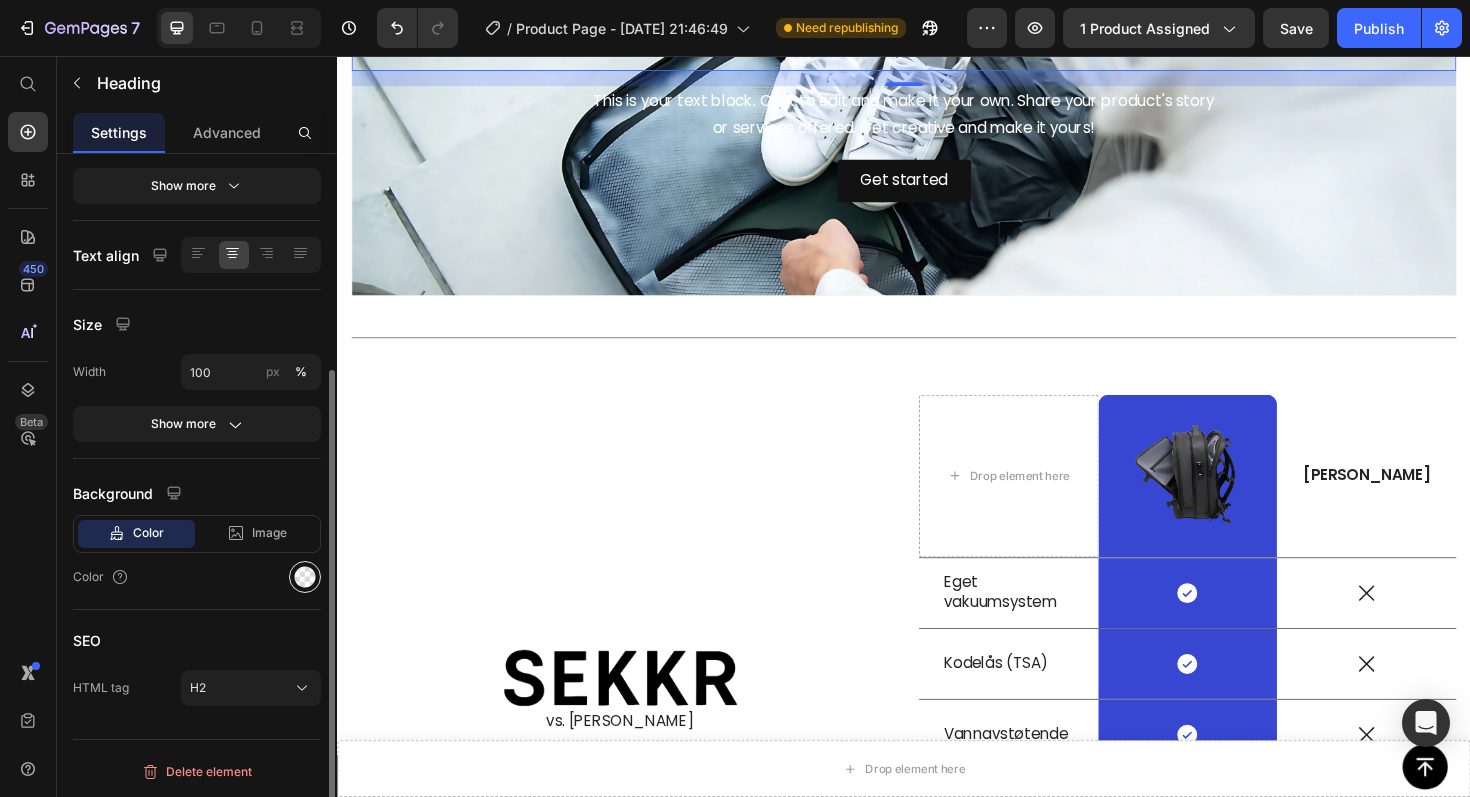 click at bounding box center (305, 577) 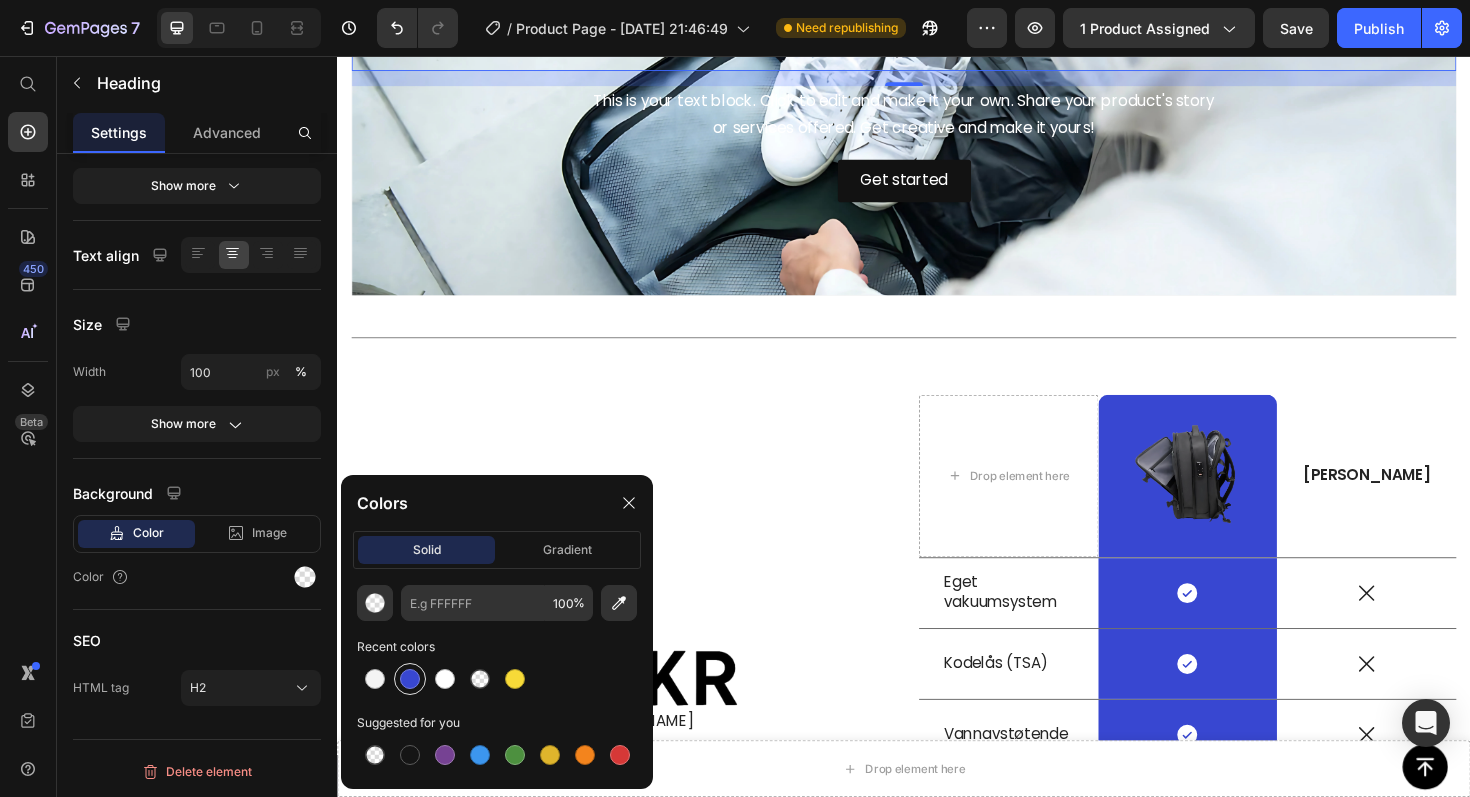 click at bounding box center [410, 679] 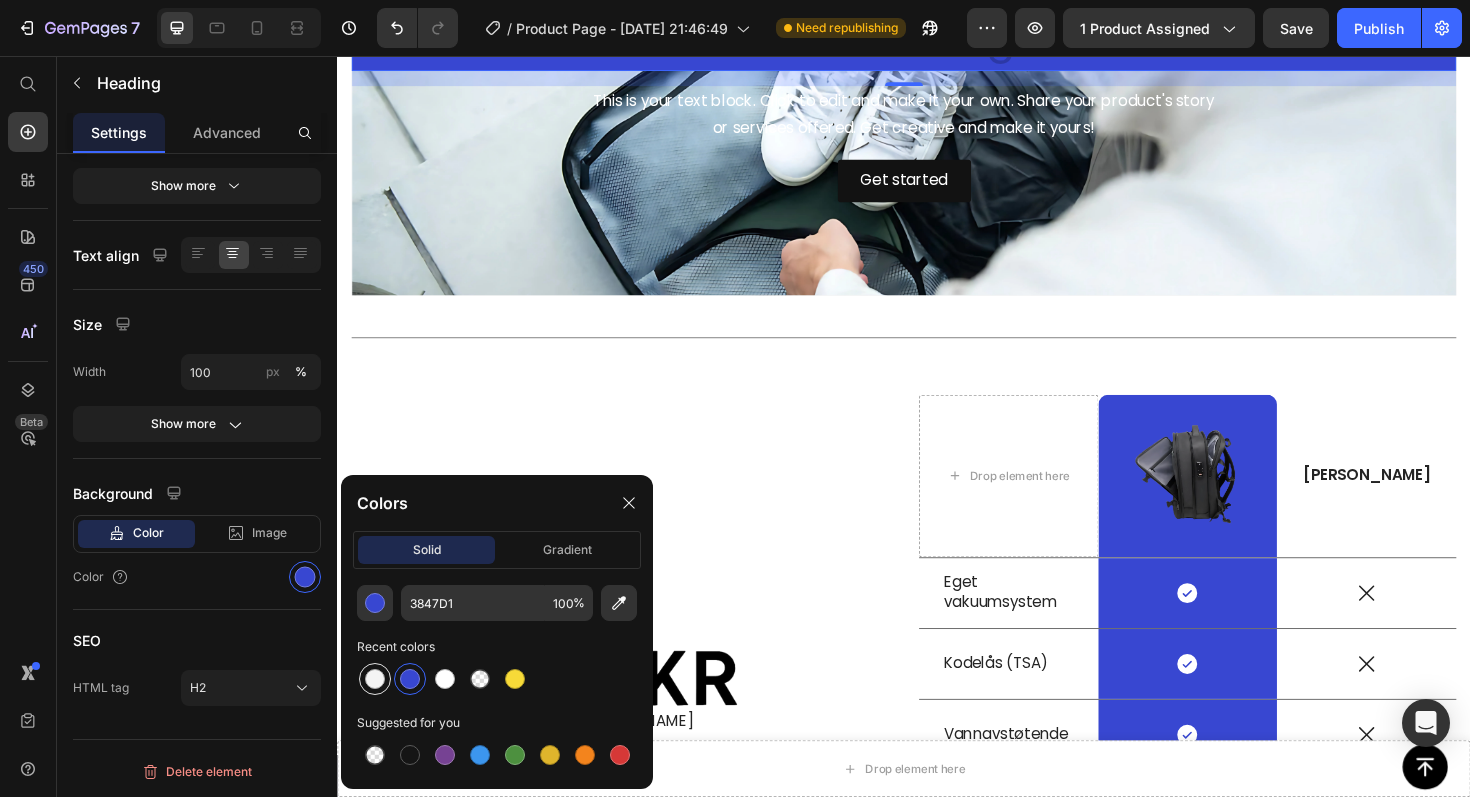 click at bounding box center (375, 679) 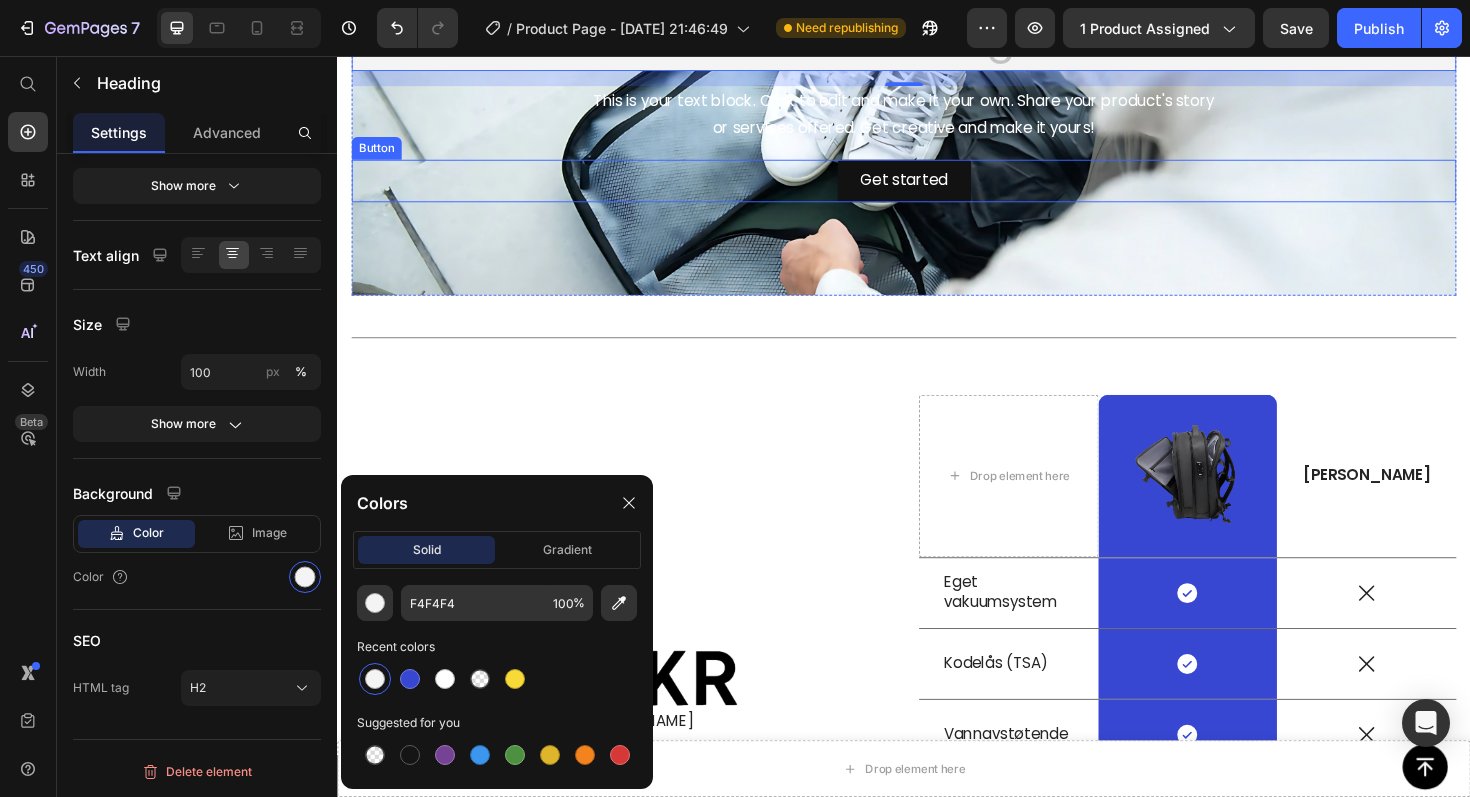 click on "Get started Button" at bounding box center (937, 188) 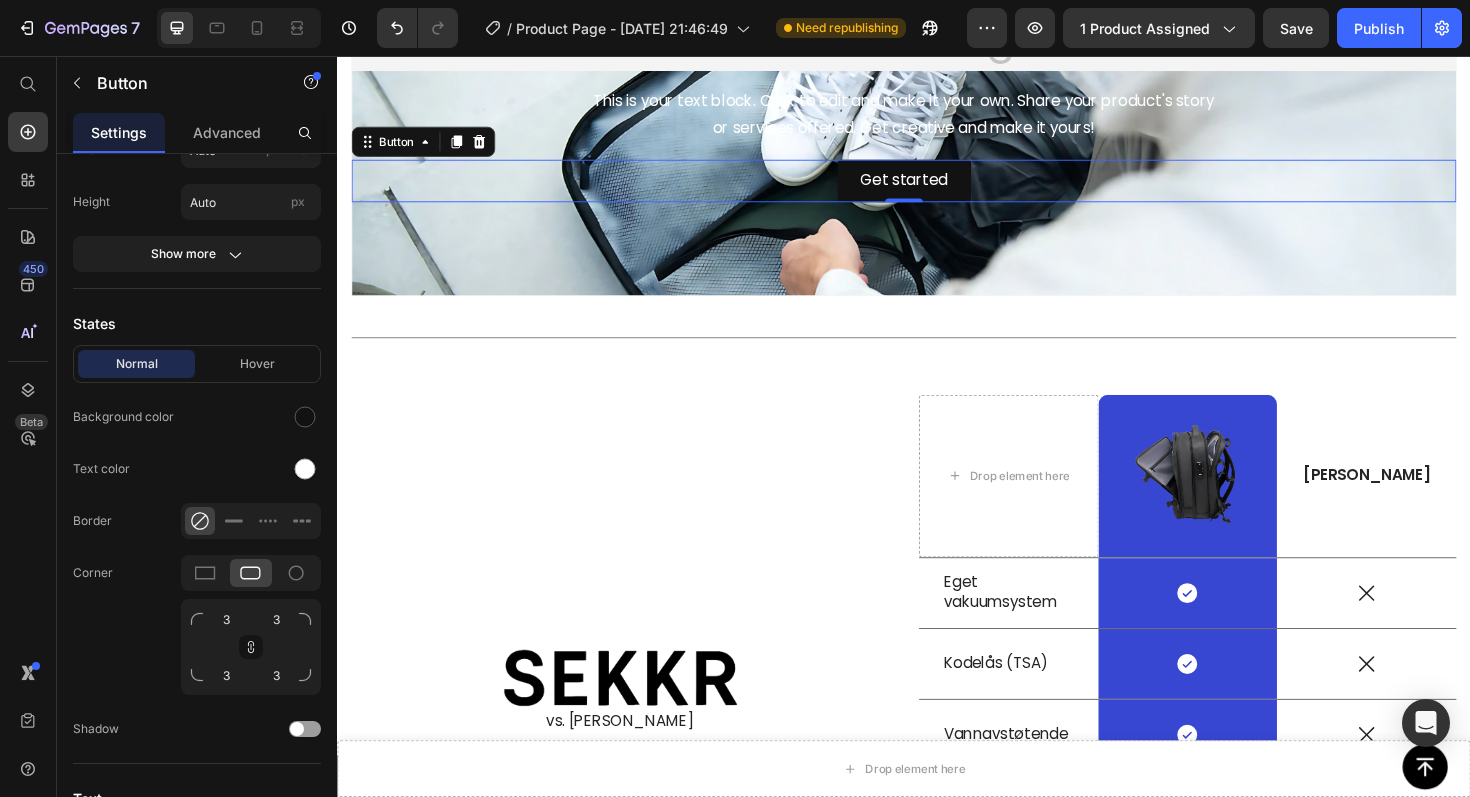 scroll, scrollTop: 0, scrollLeft: 0, axis: both 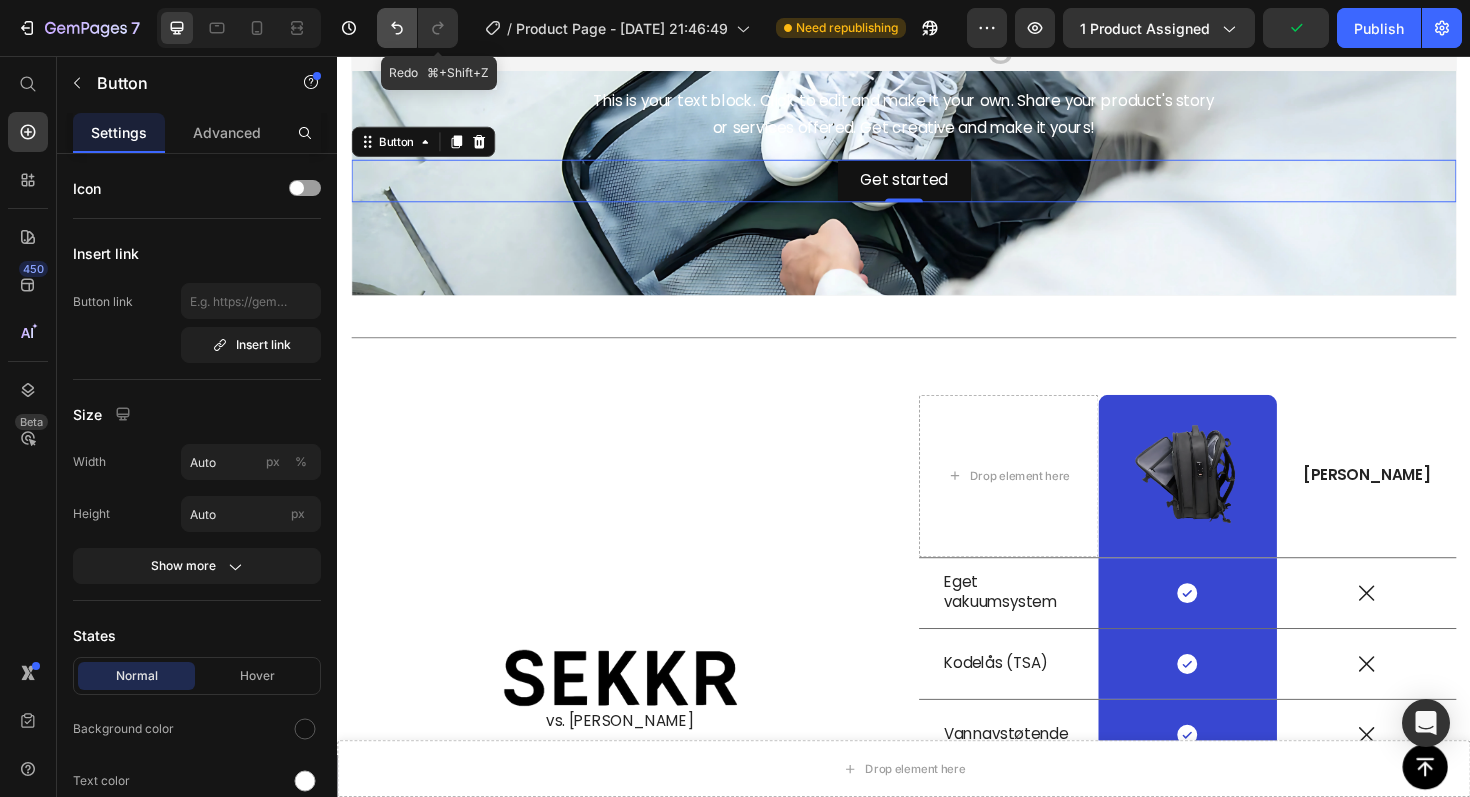 click 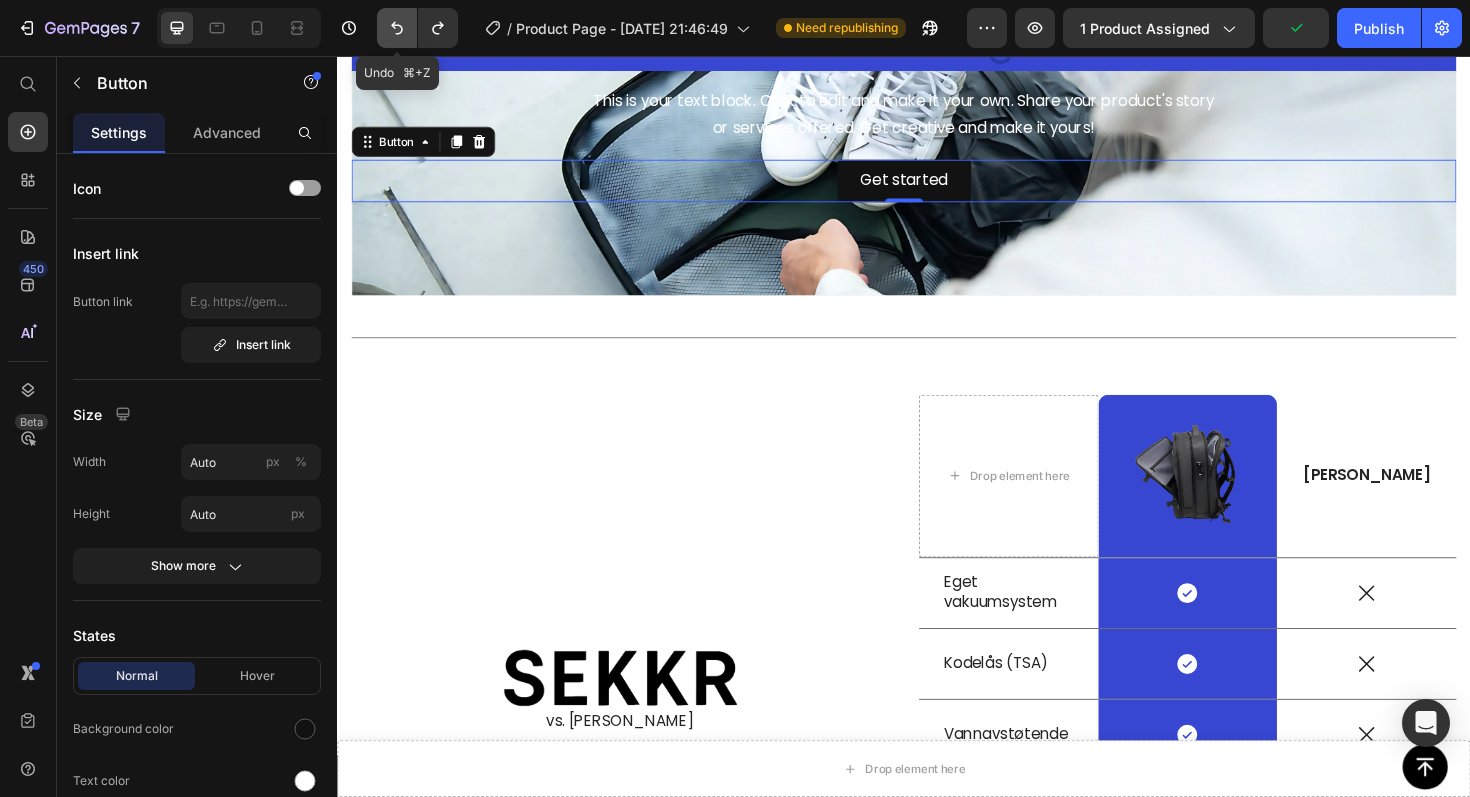click 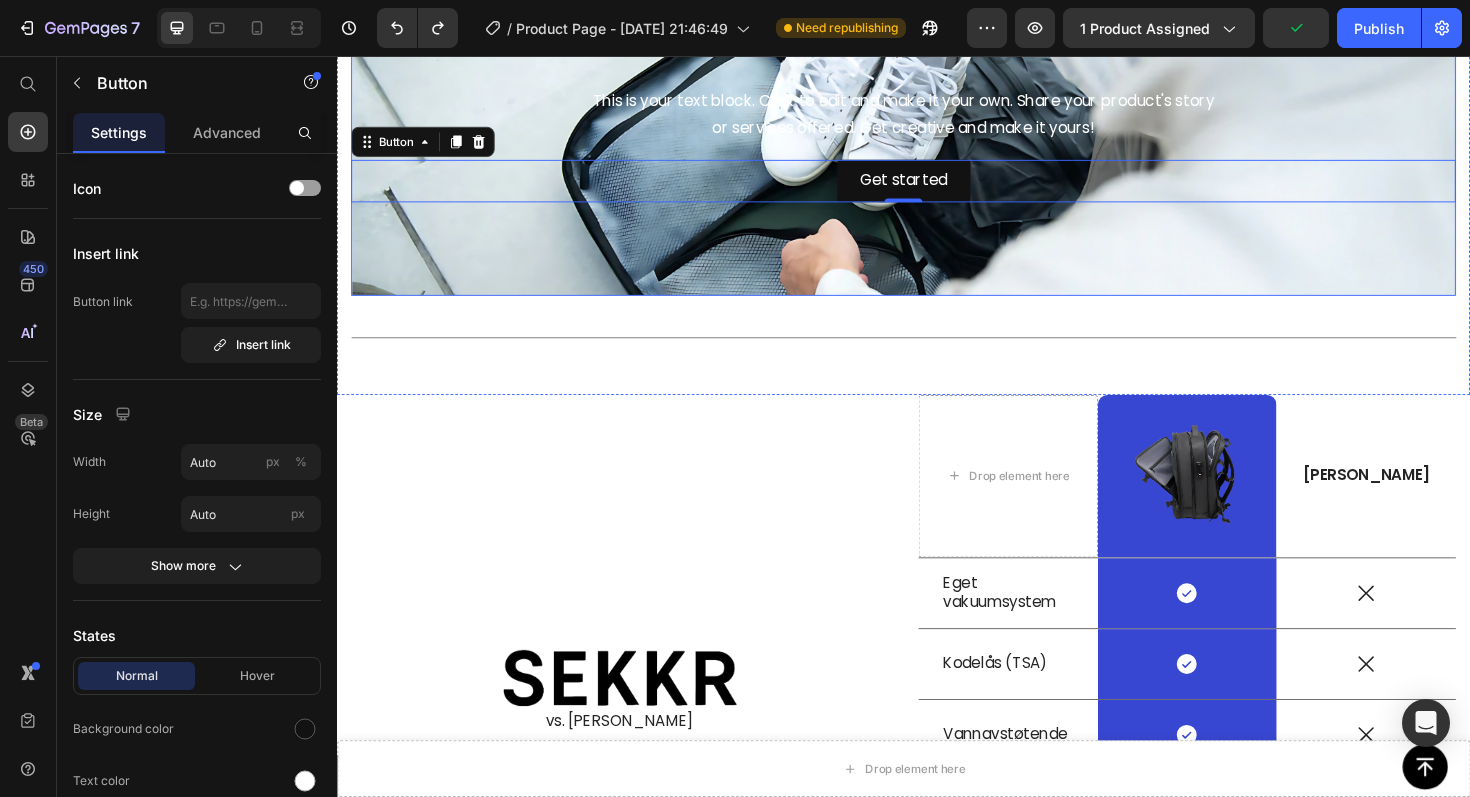 click on "Heading This is your text block. Click to edit and make it your own. Share your product's story                   or services offered. Get creative and make it yours! Text Block Get started Button   0" at bounding box center [937, 109] 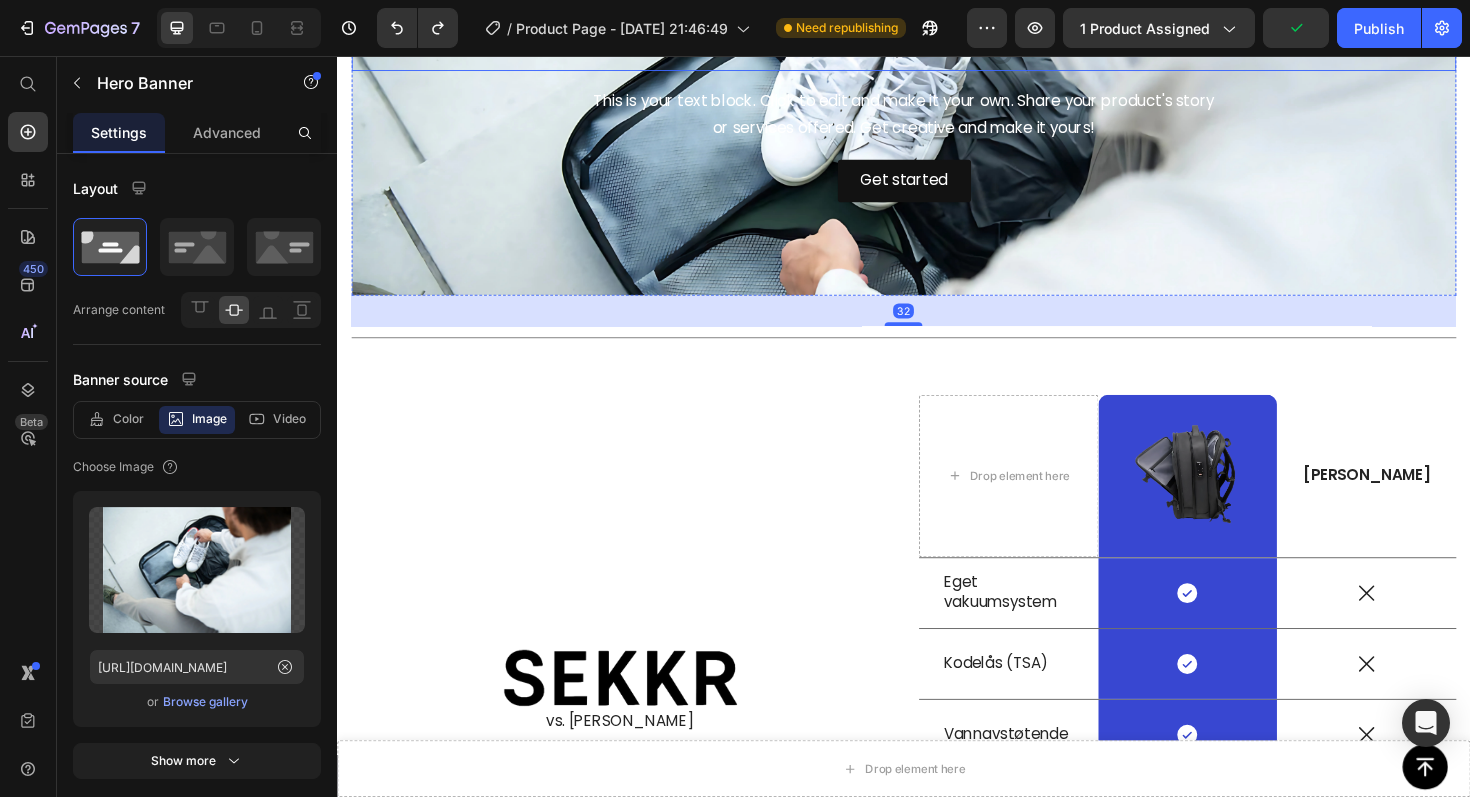 click at bounding box center [937, 40] 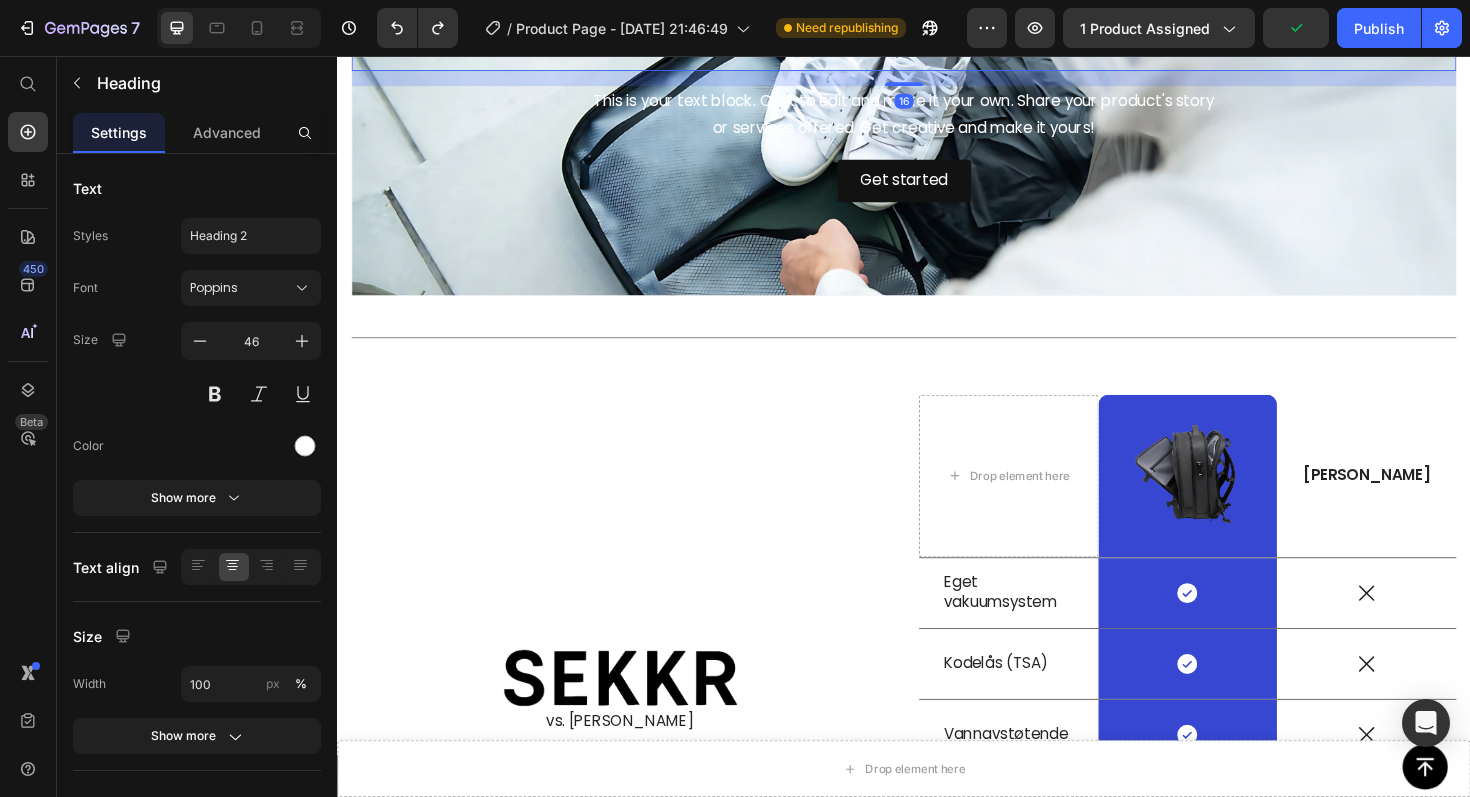 click at bounding box center (937, 40) 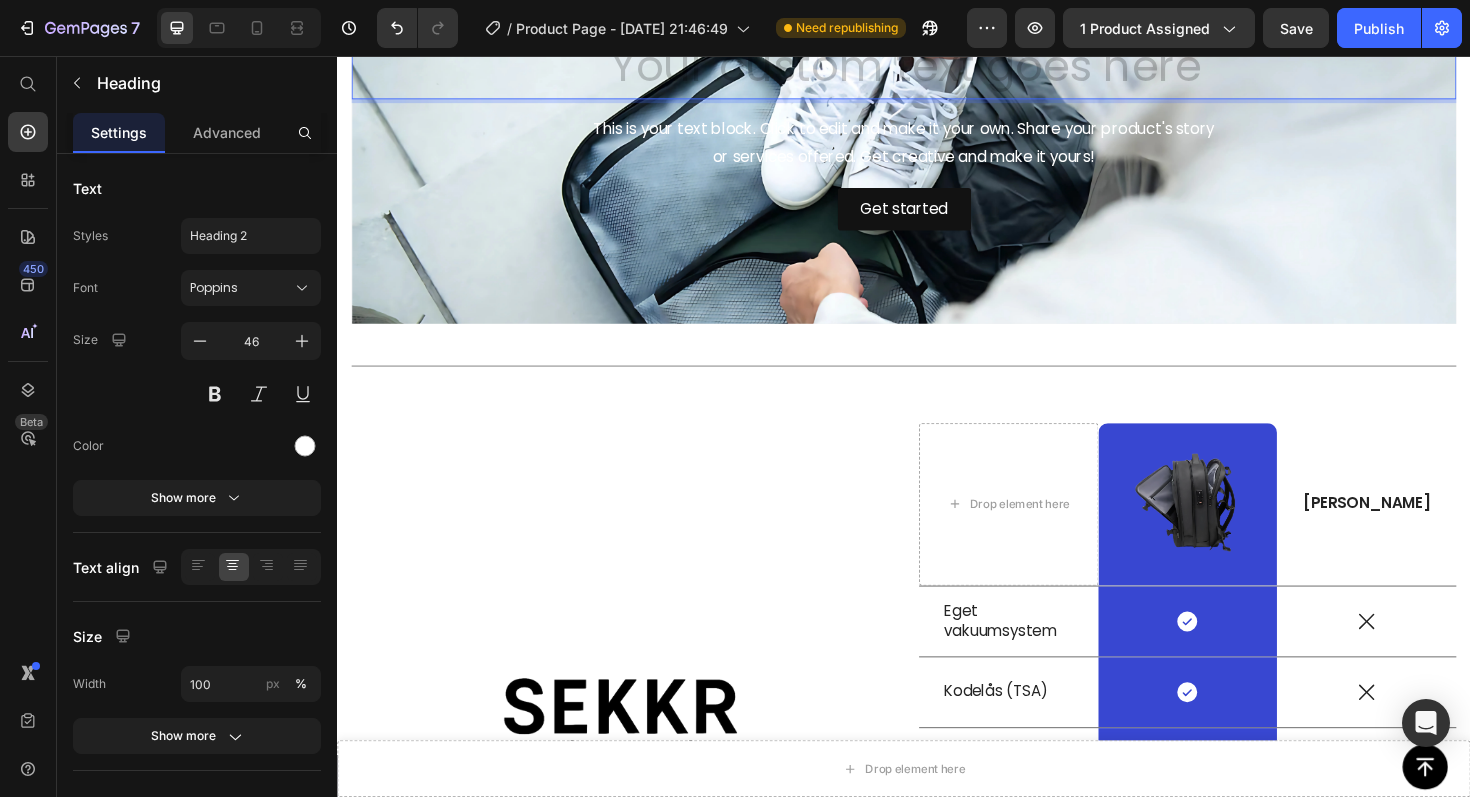 scroll, scrollTop: 3522, scrollLeft: 0, axis: vertical 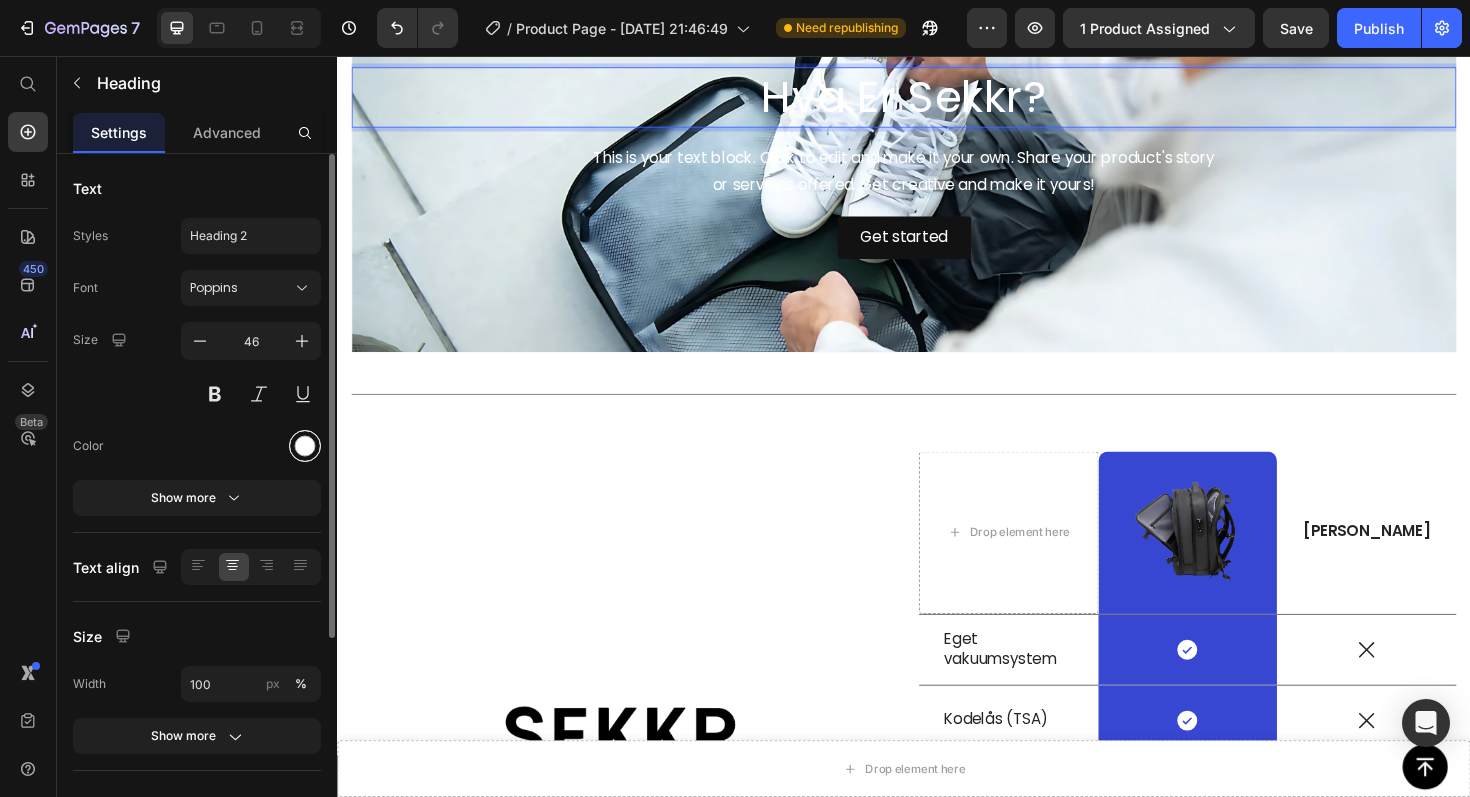 click at bounding box center [305, 446] 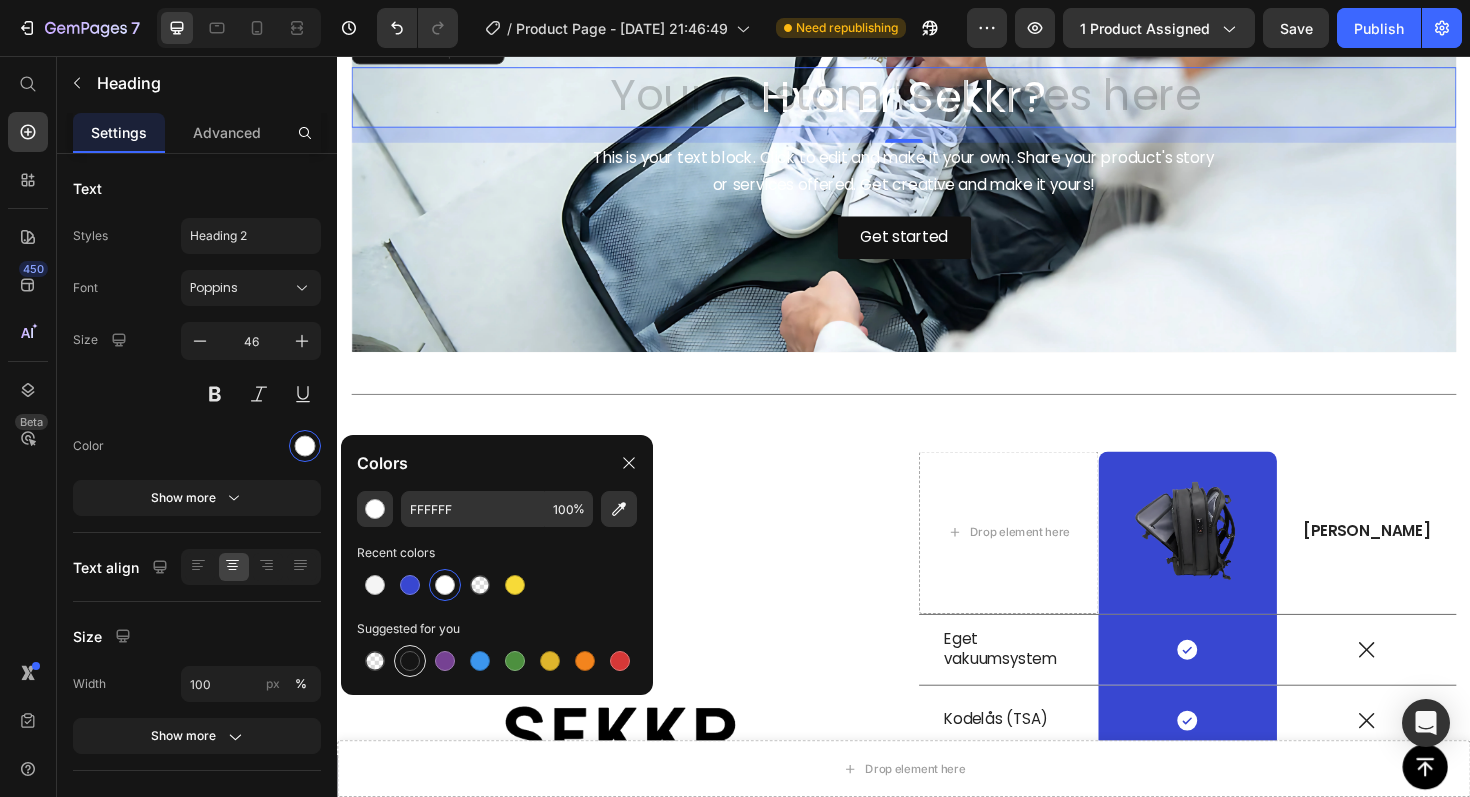 click at bounding box center (410, 661) 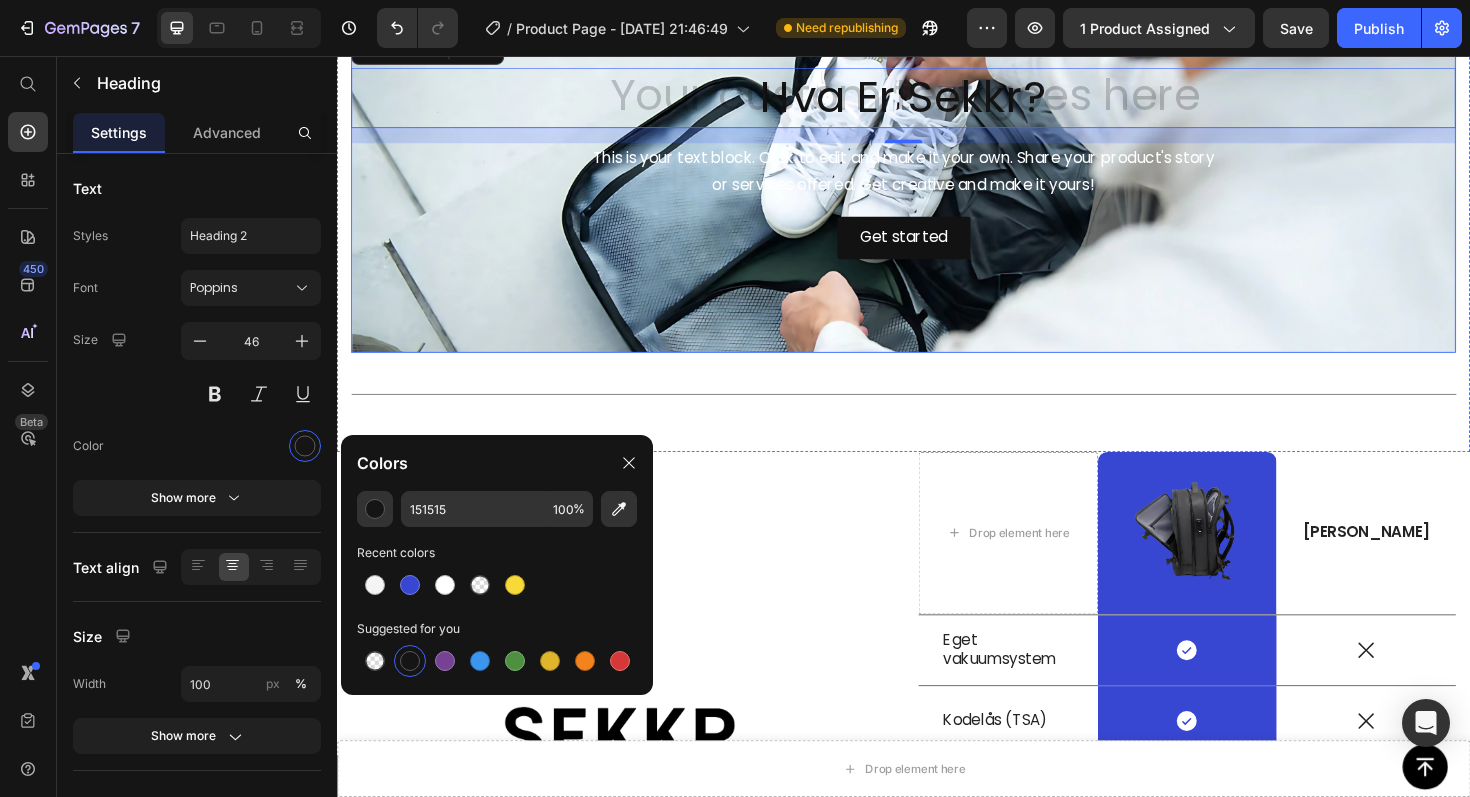 click at bounding box center (937, 259) 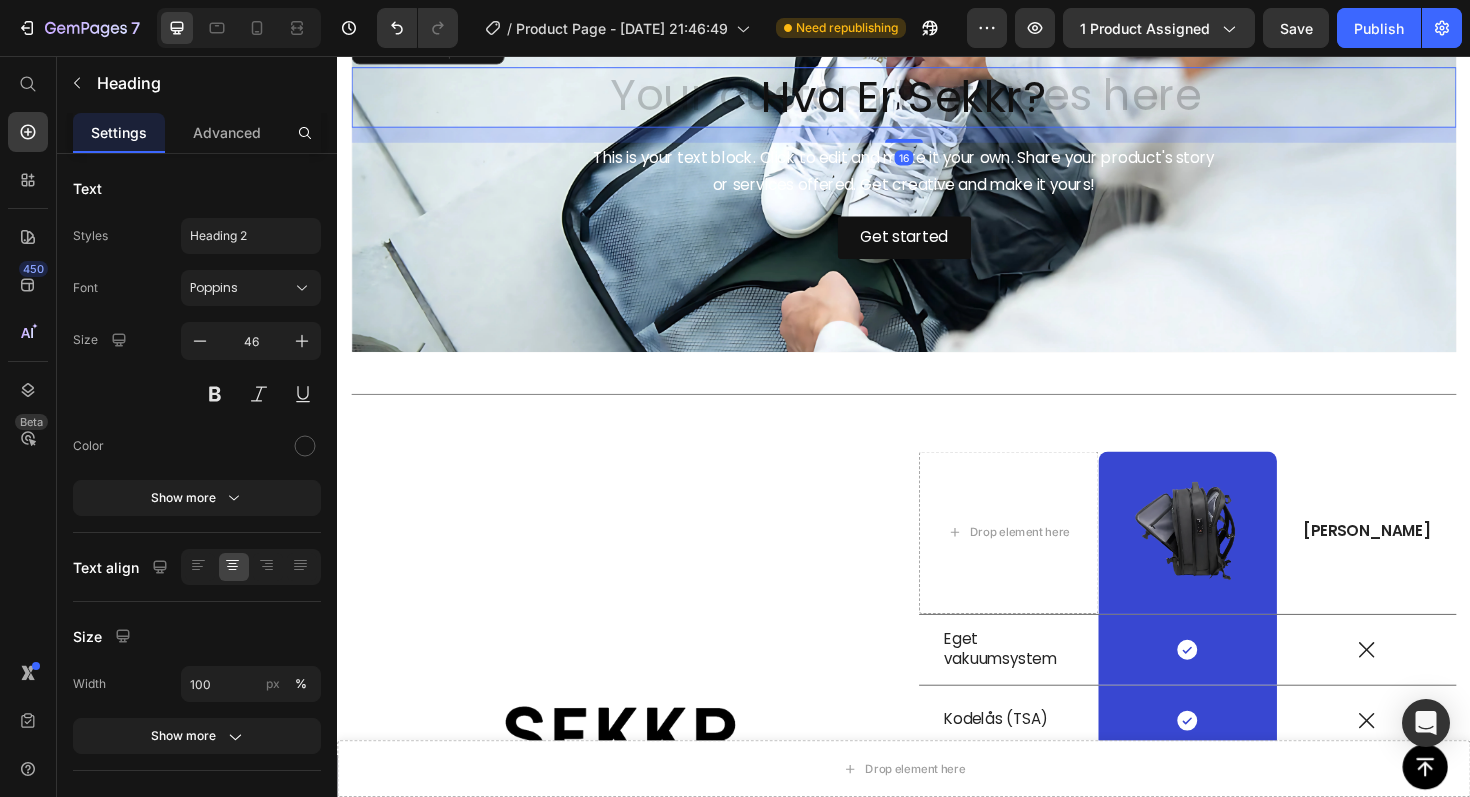 click on "Hva Er Sekkr?" at bounding box center [937, 100] 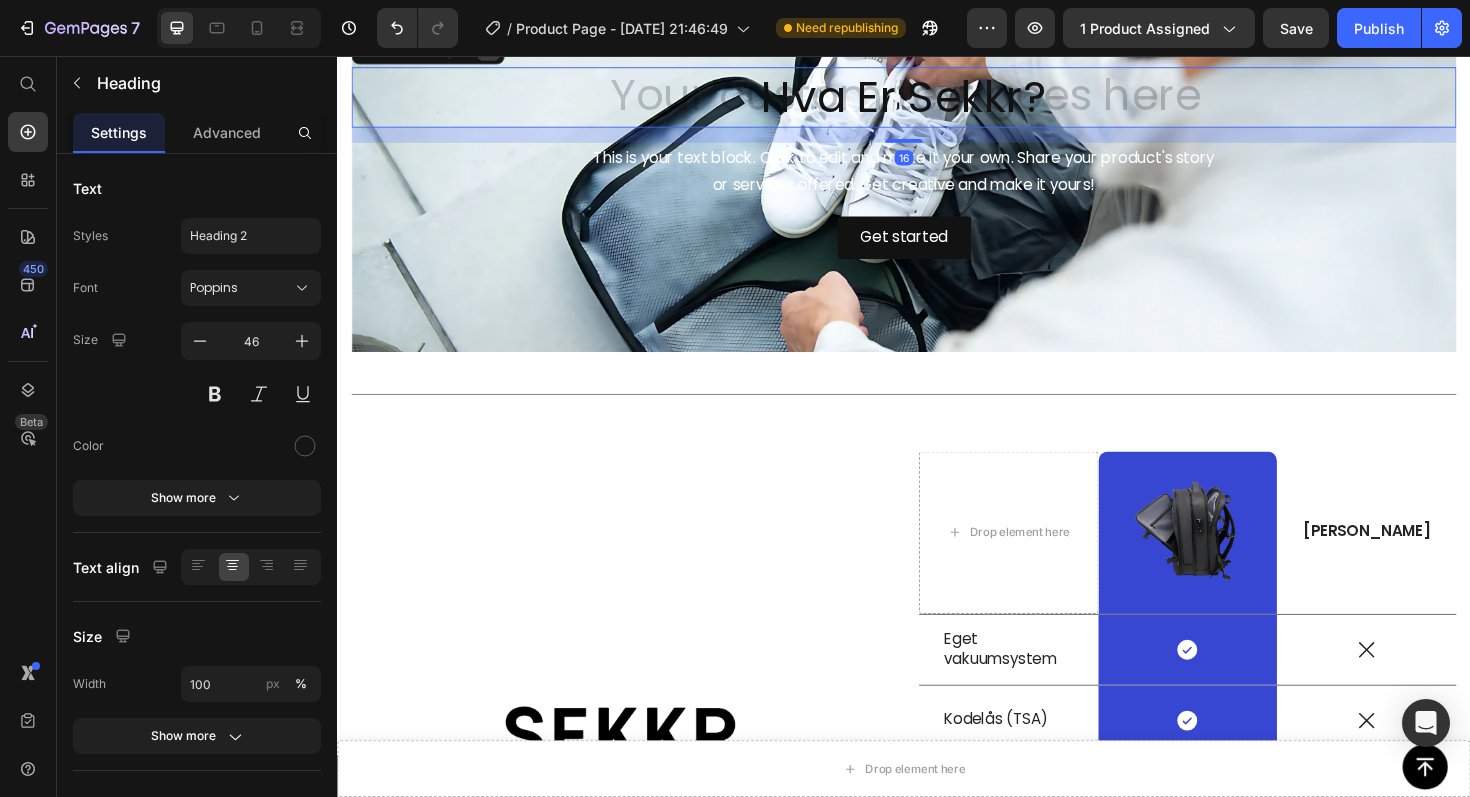 click 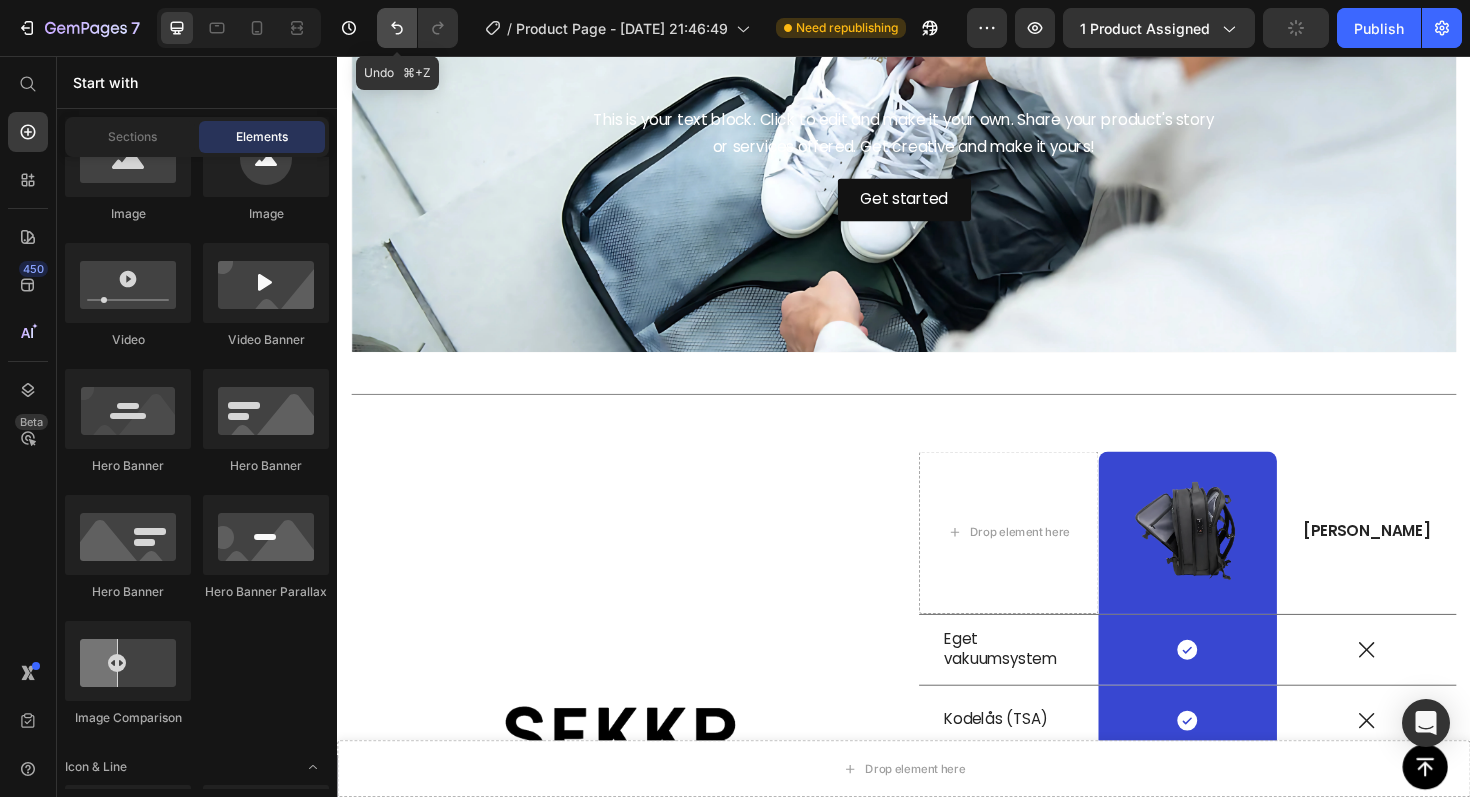 click 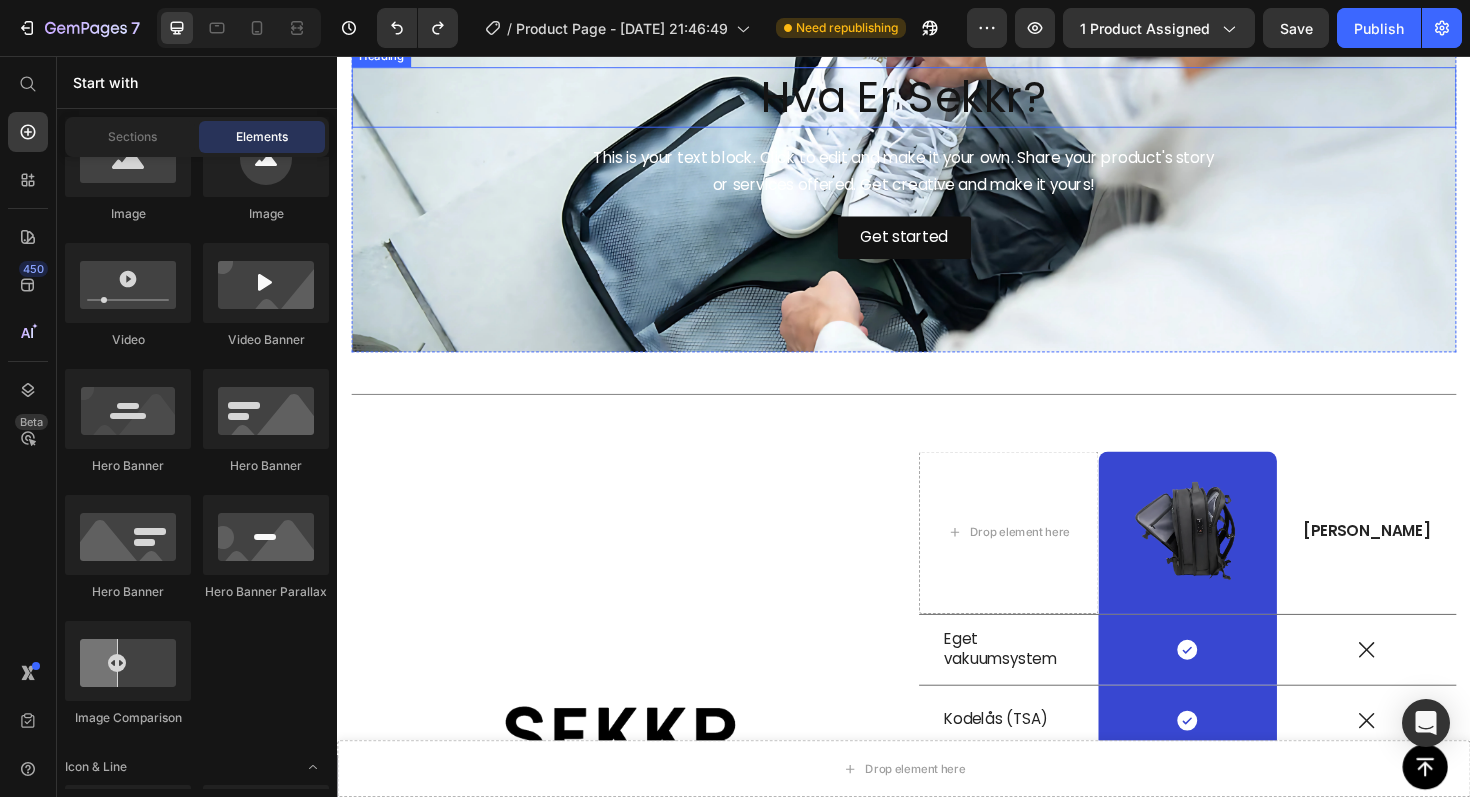 click on "Hva Er Sekkr?" at bounding box center [937, 100] 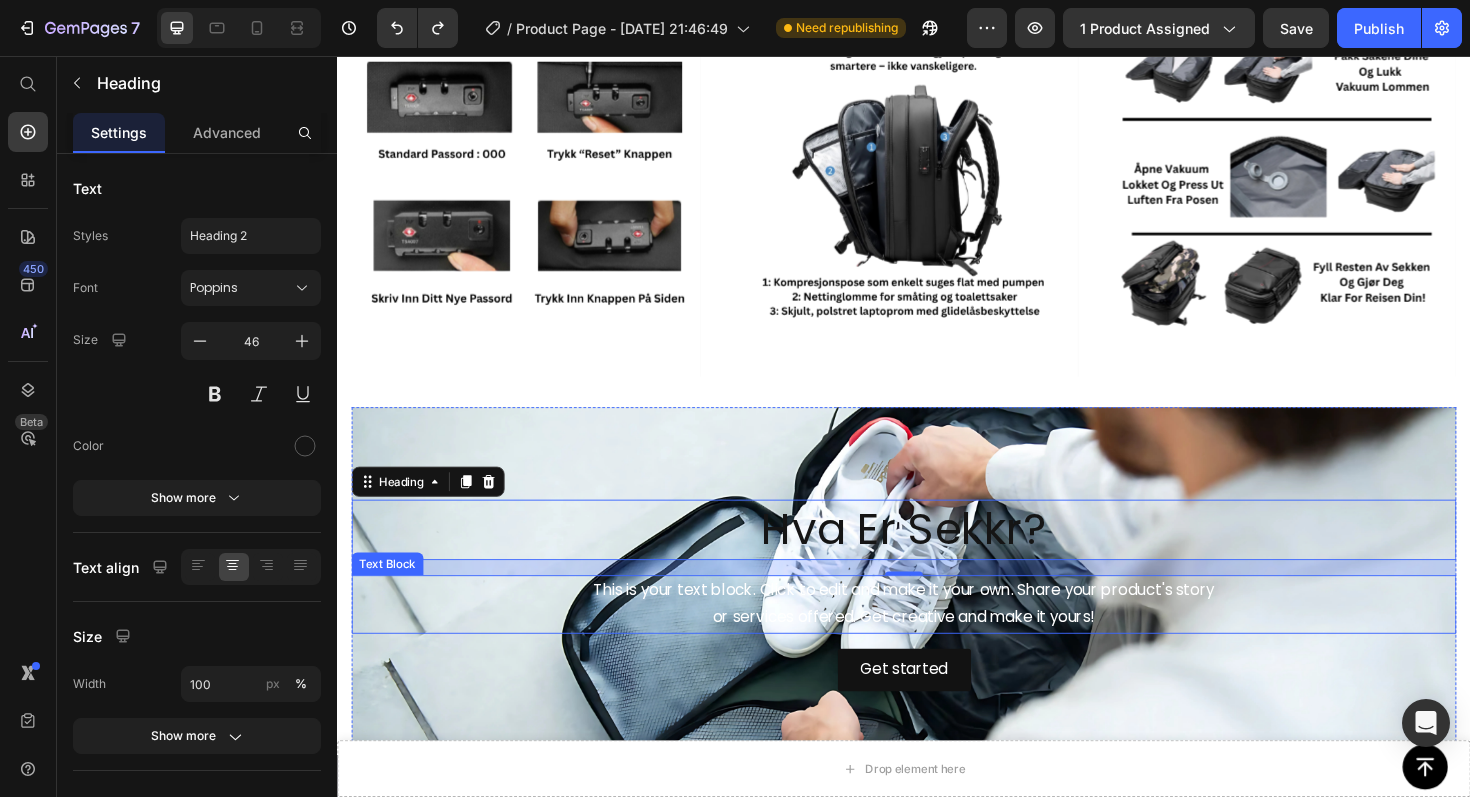 scroll, scrollTop: 3526, scrollLeft: 0, axis: vertical 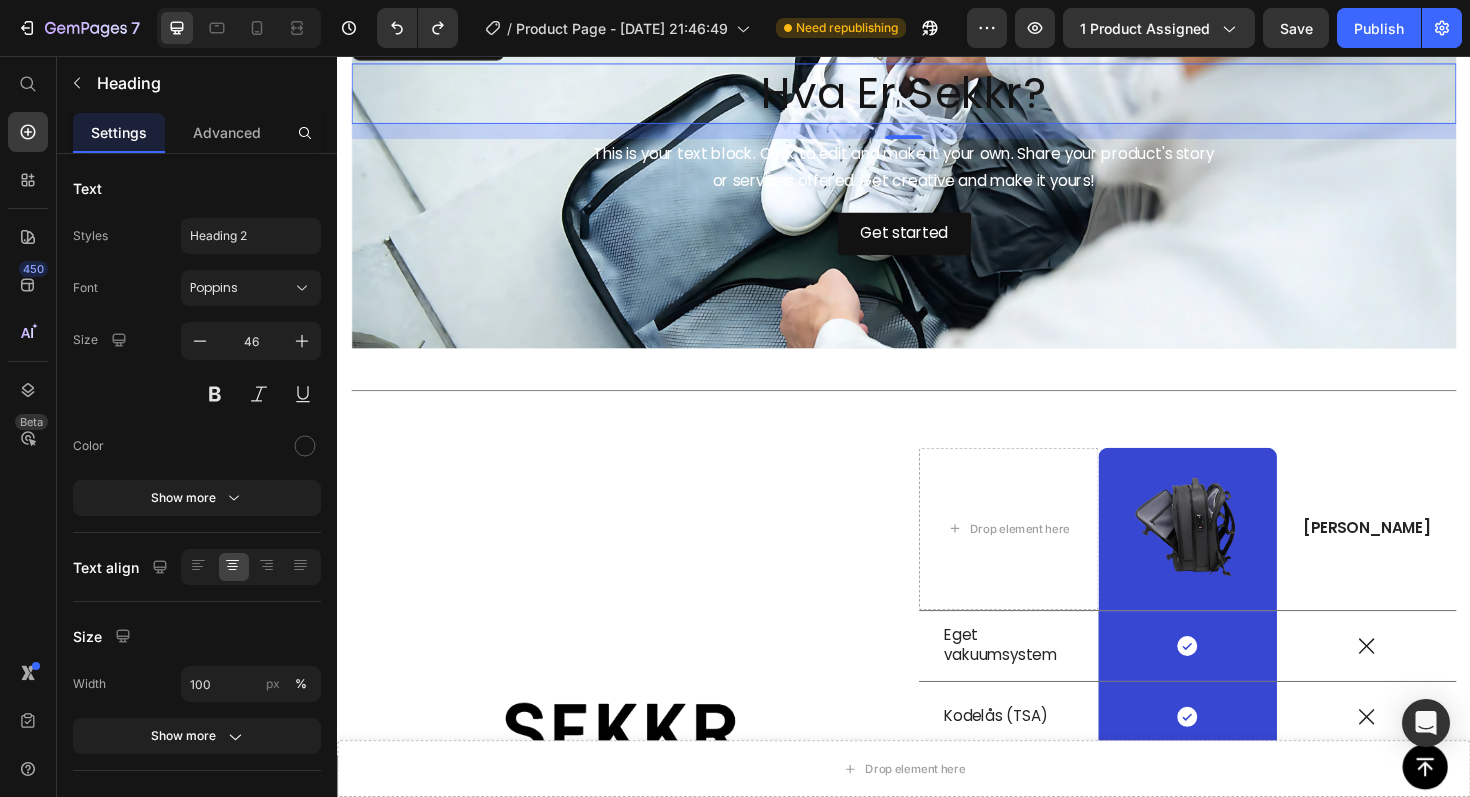 click on "Hva Er Sekkr?" at bounding box center [937, 96] 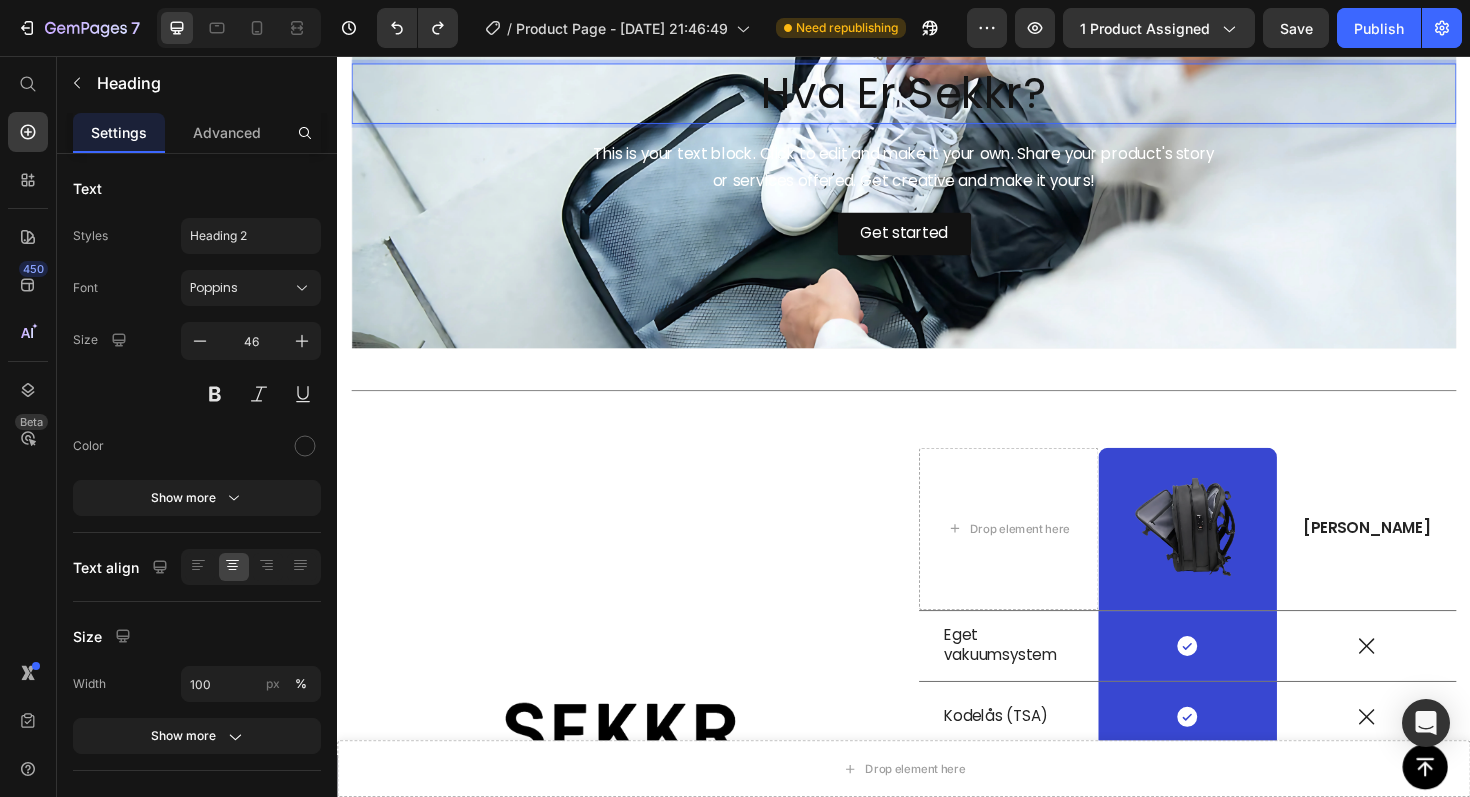 click on "Hva Er Sekkr?" at bounding box center [937, 96] 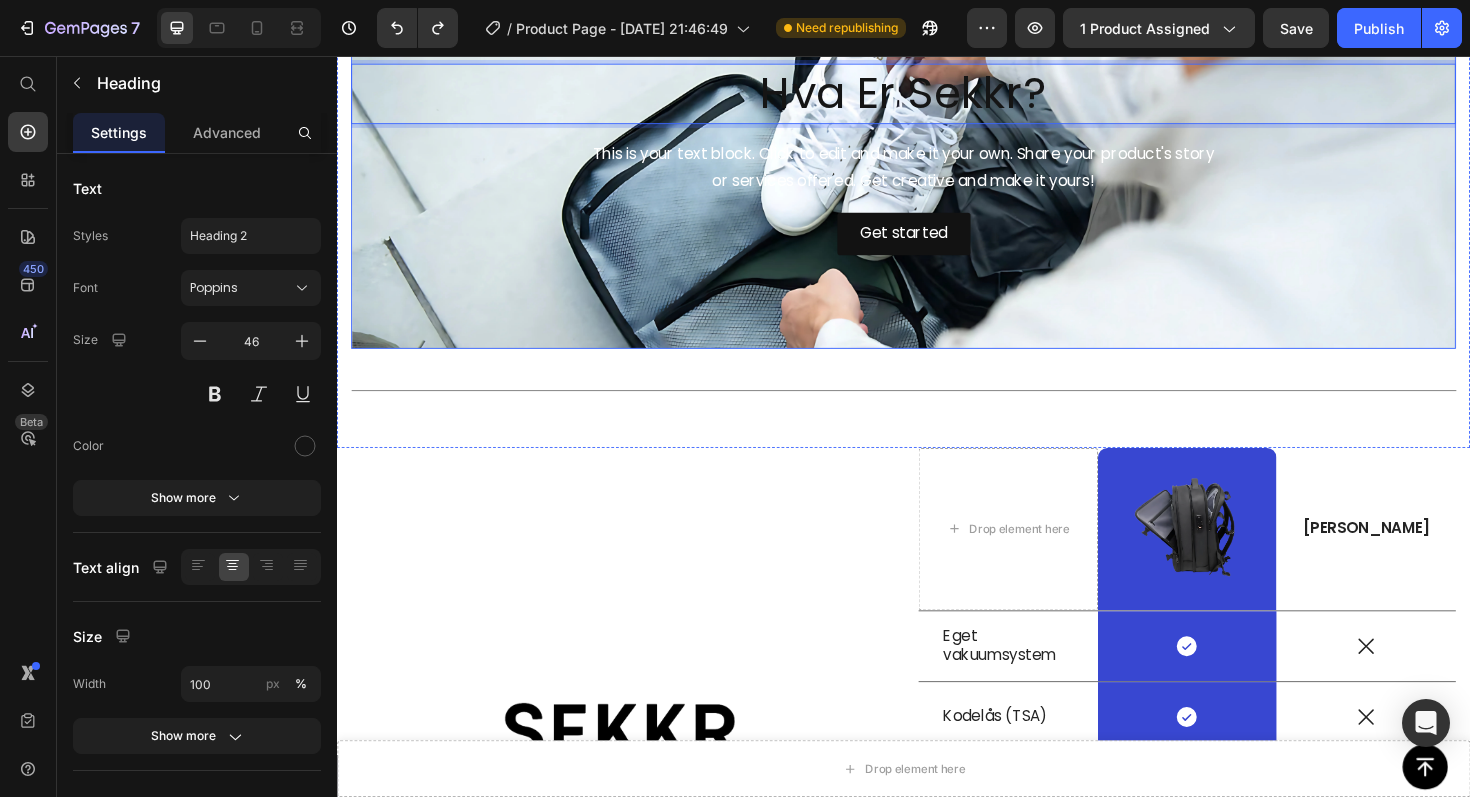 click at bounding box center (937, 257) 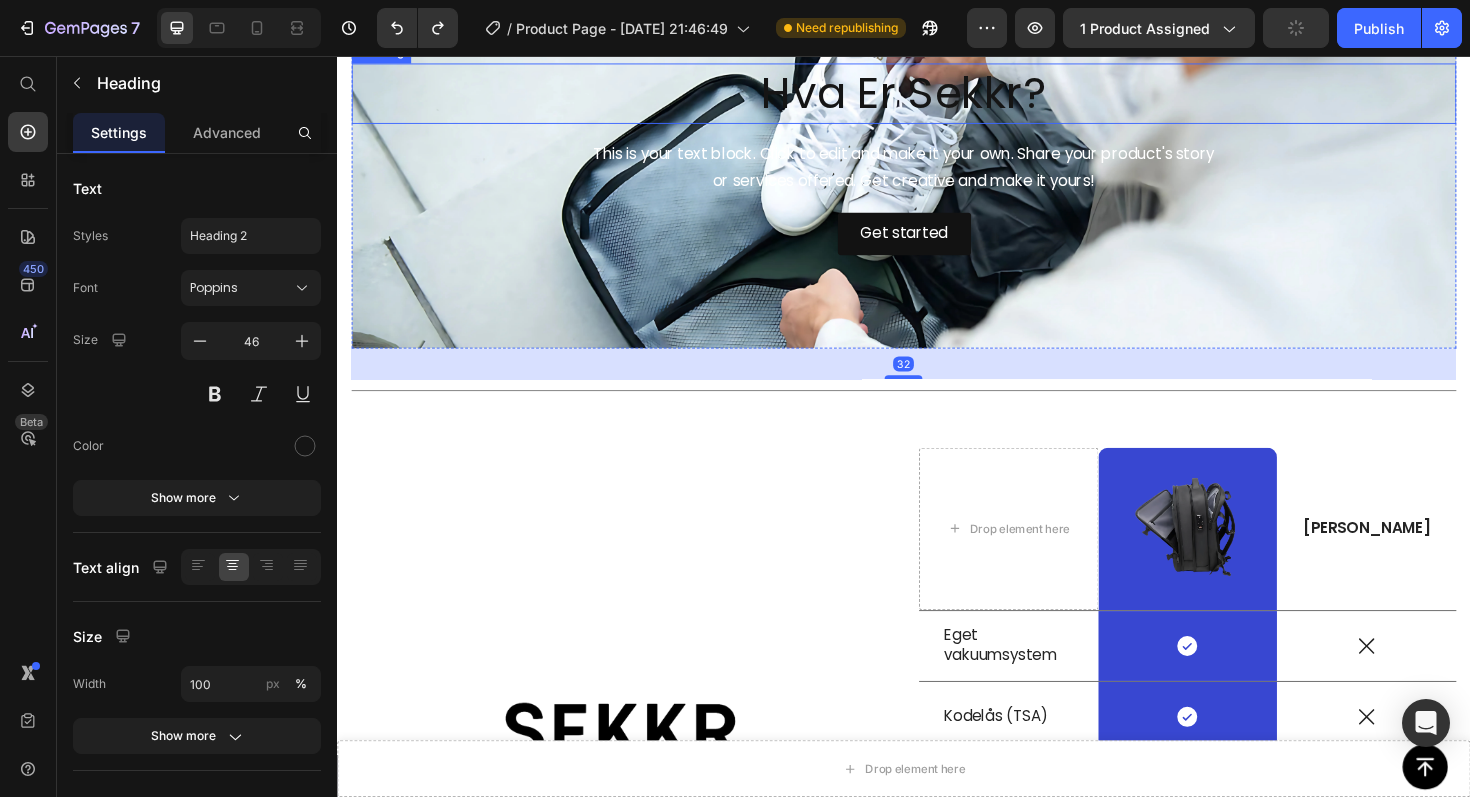 click on "Hva Er Sekkr?" at bounding box center (937, 96) 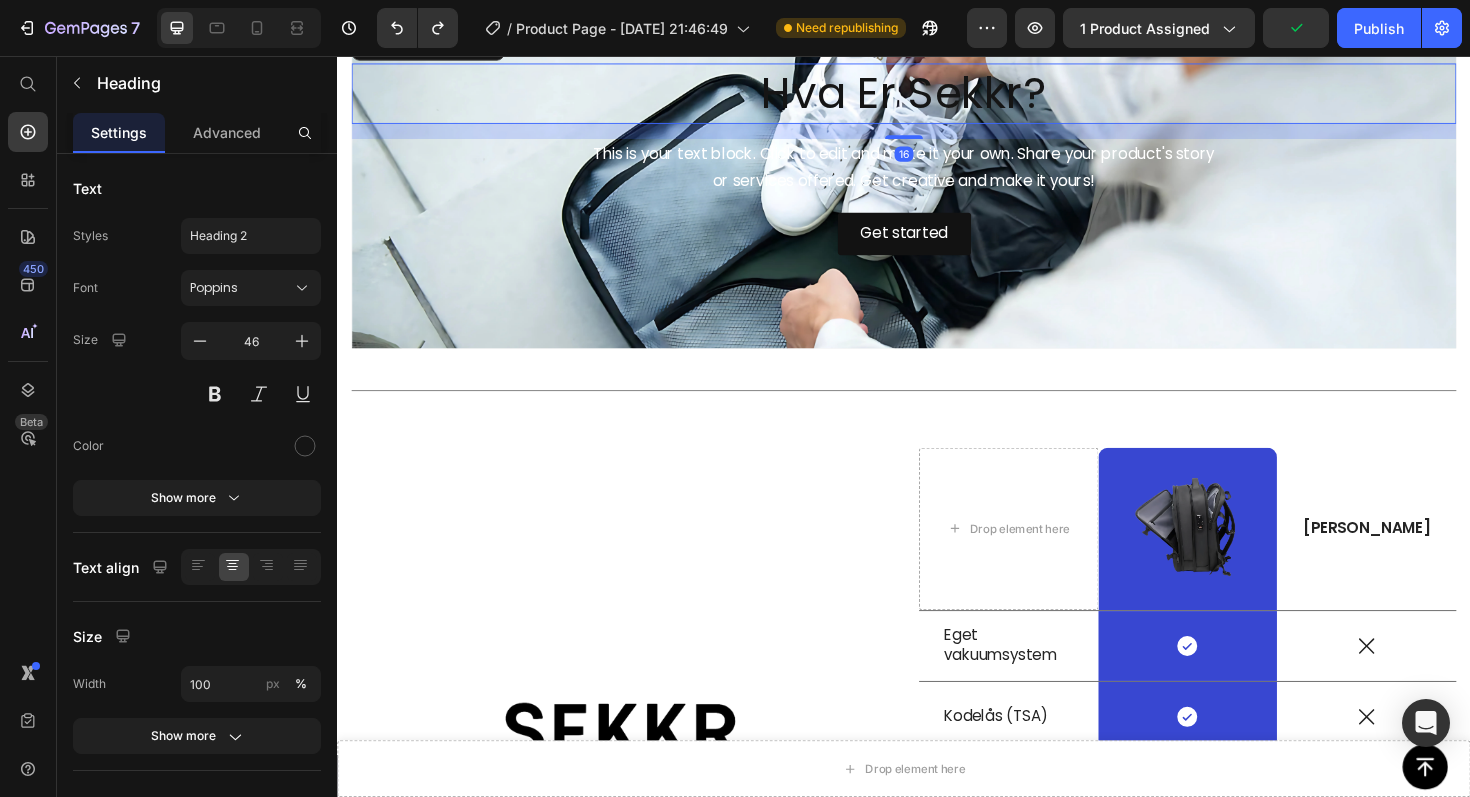 click 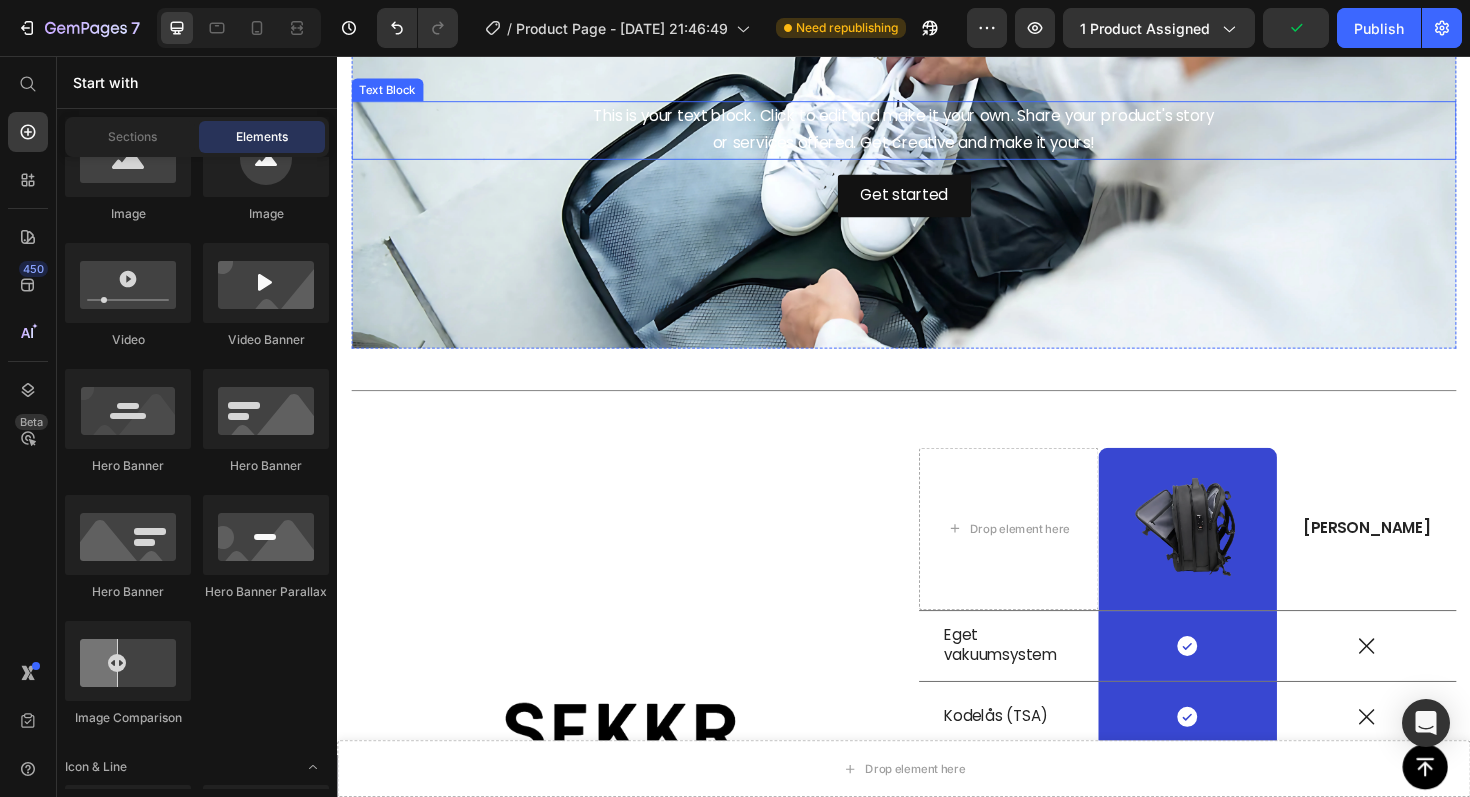 click on "This is your text block. Click to edit and make it your own. Share your product's story                   or services offered. Get creative and make it yours!" at bounding box center [937, 135] 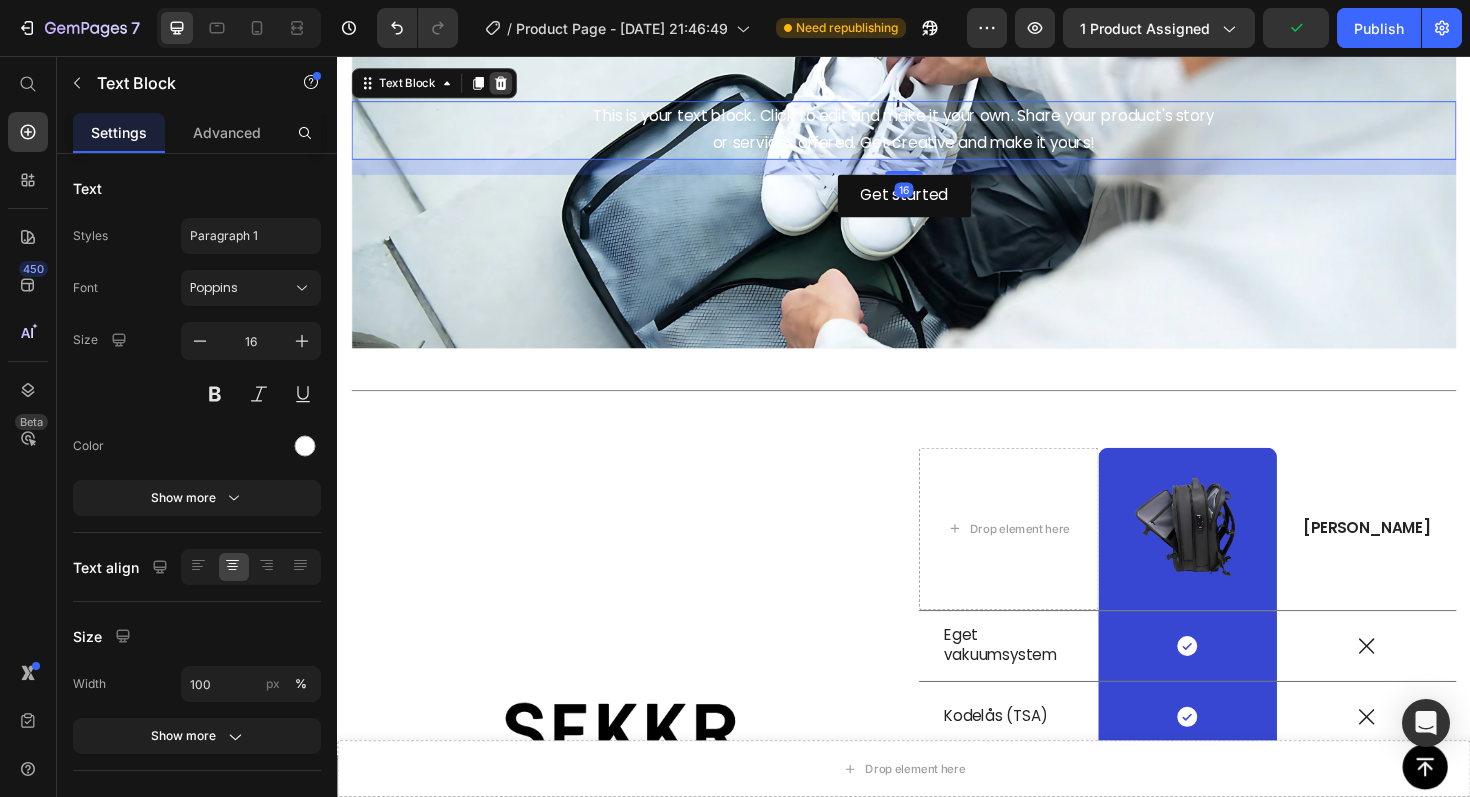 click at bounding box center (510, 85) 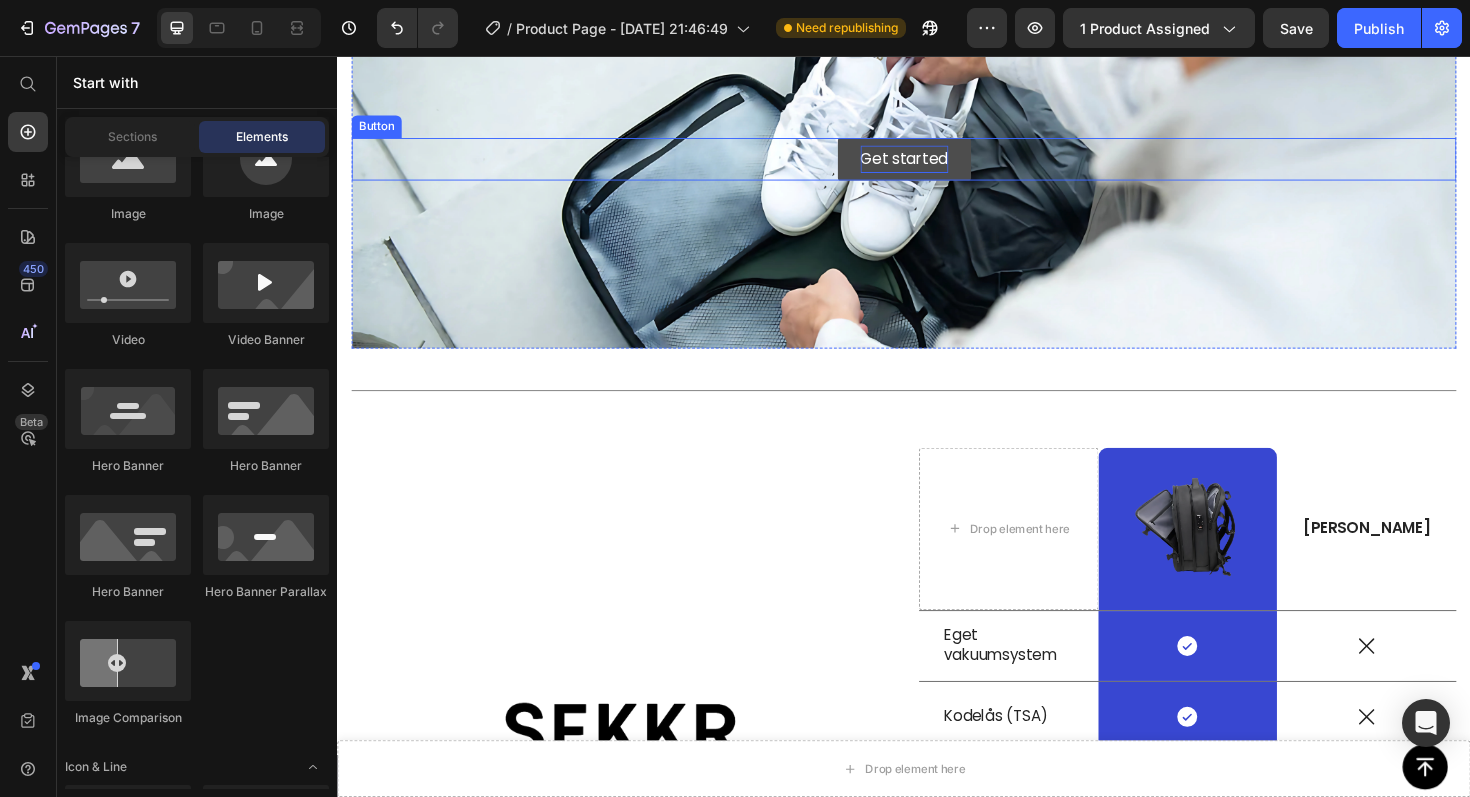 click on "Get started" at bounding box center [937, 165] 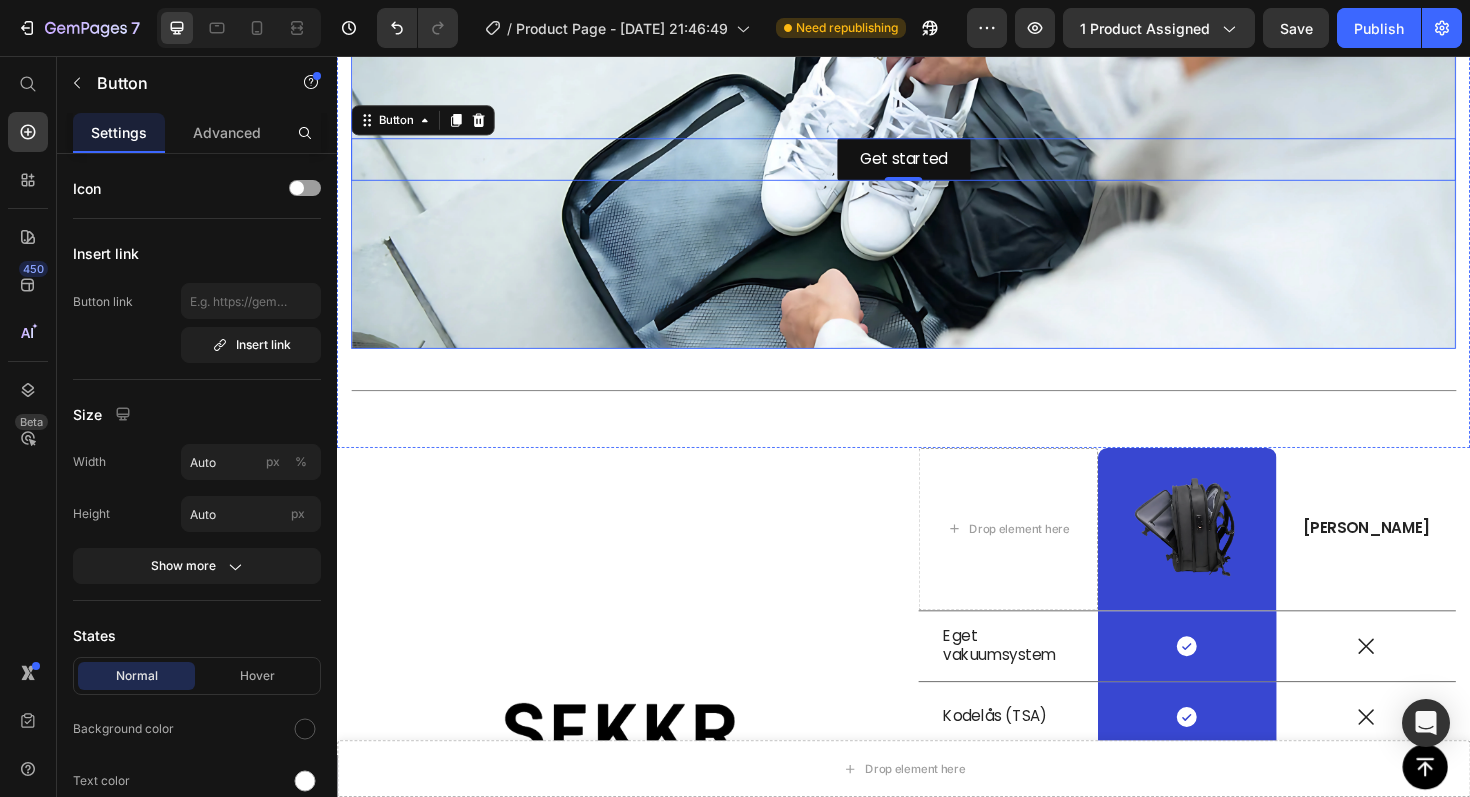 click at bounding box center [937, 257] 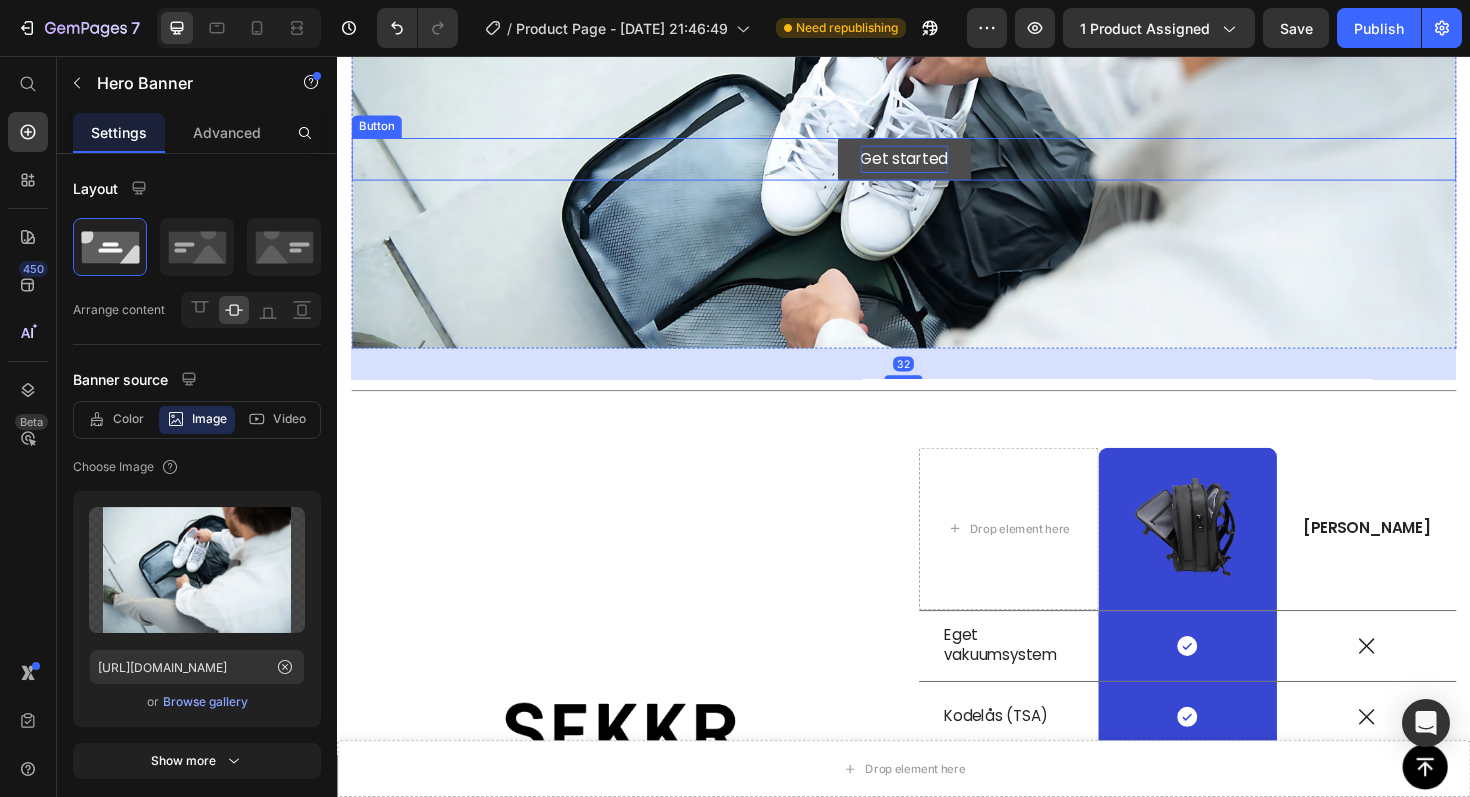 click on "Get started" at bounding box center [937, 165] 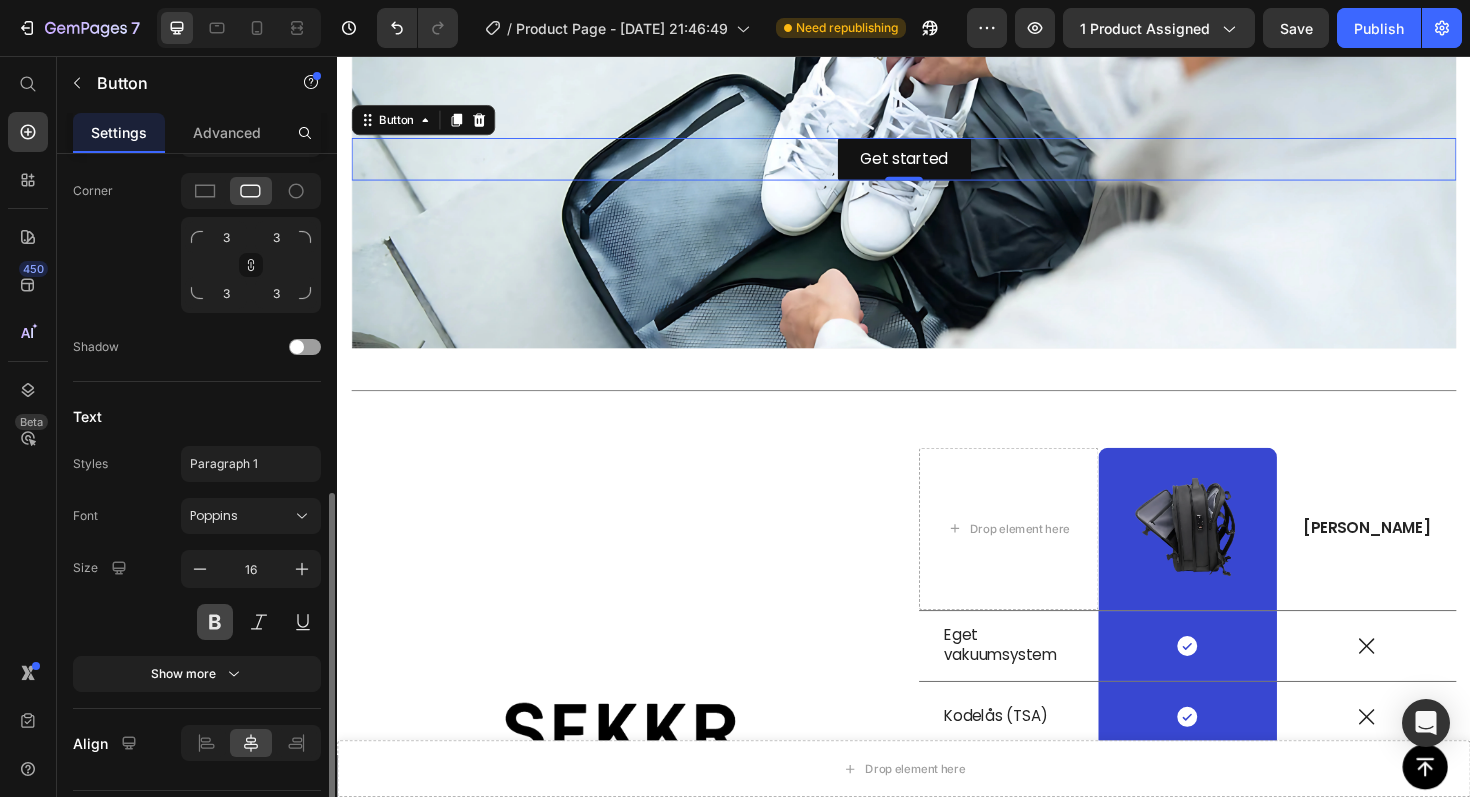 scroll, scrollTop: 698, scrollLeft: 0, axis: vertical 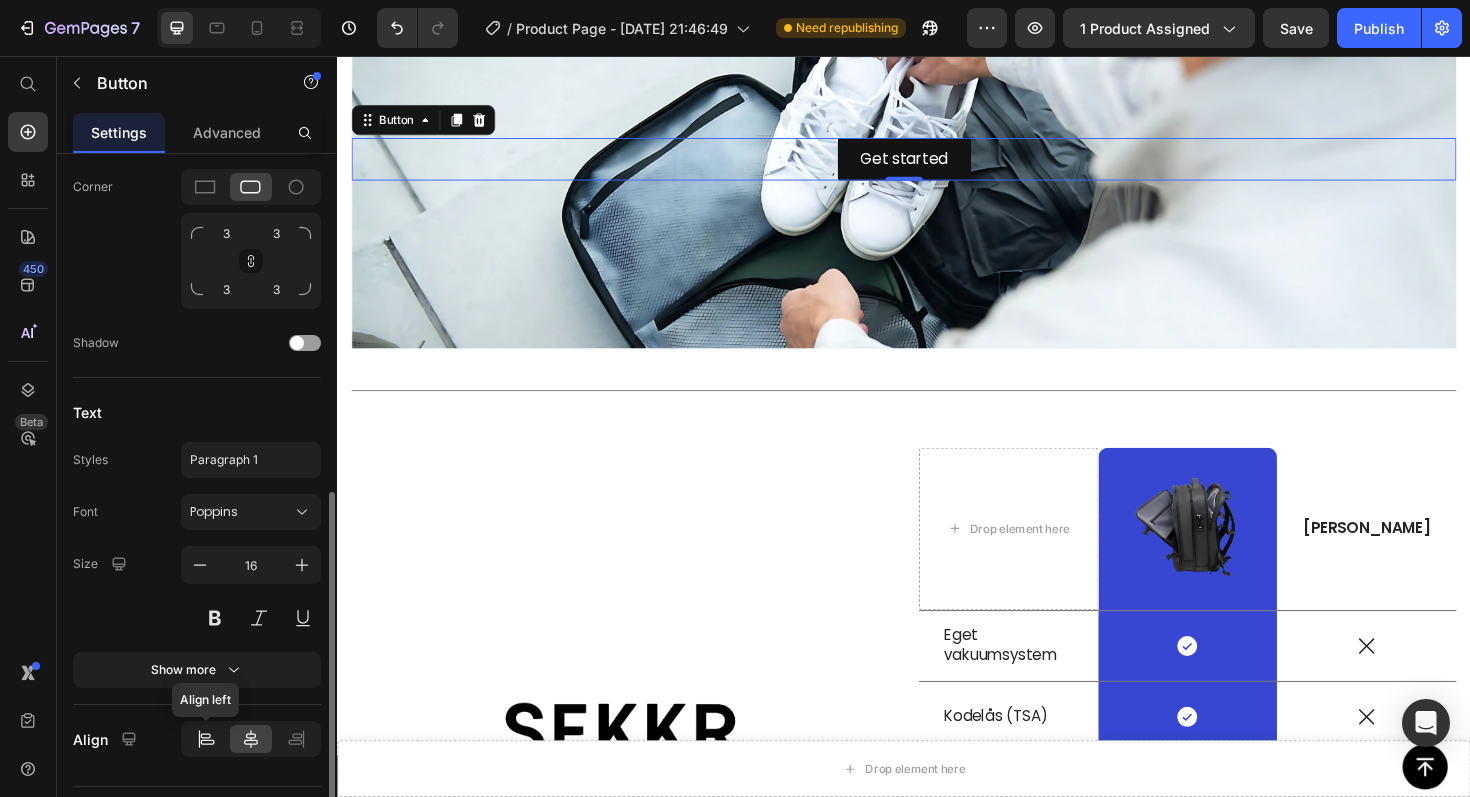 click 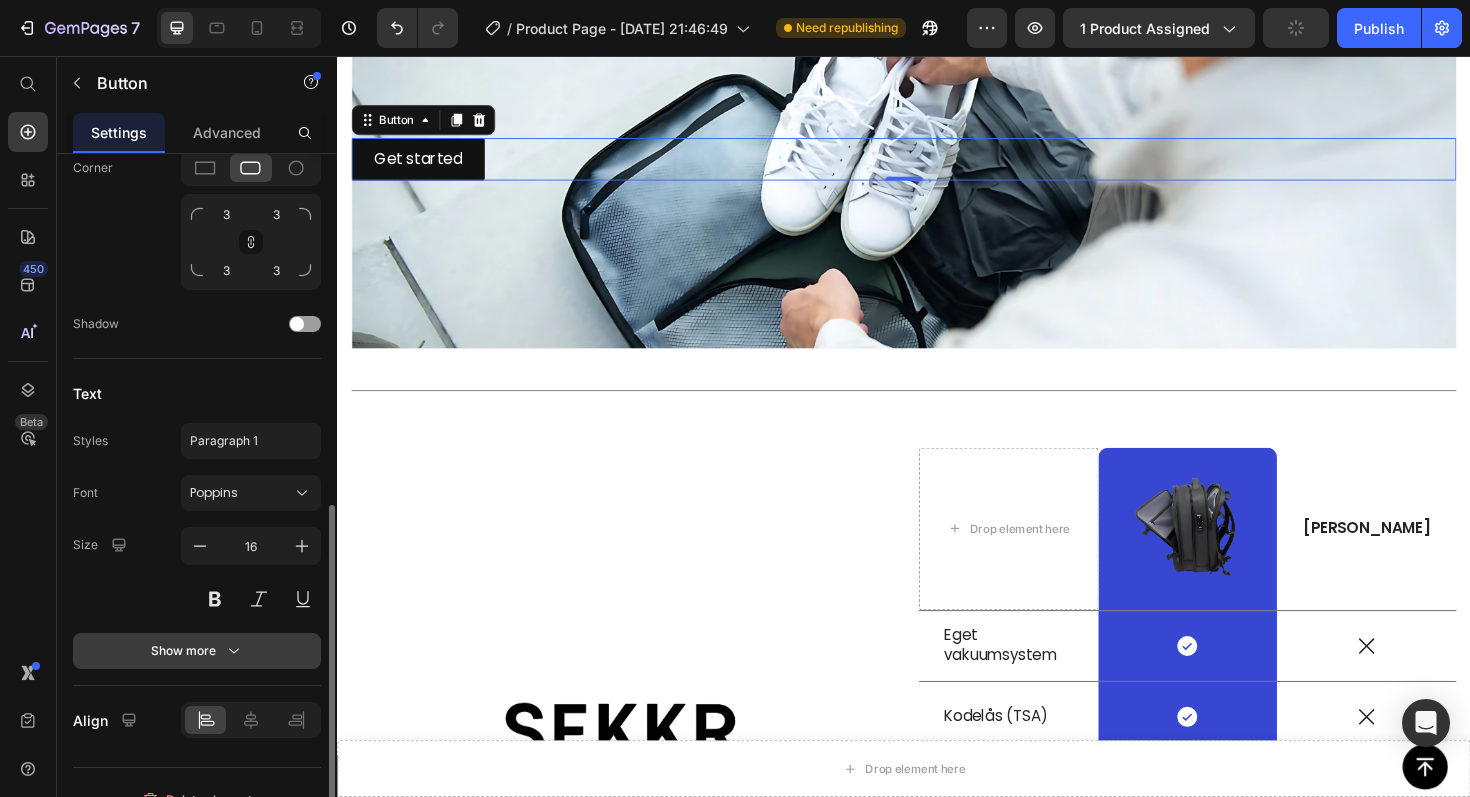 scroll, scrollTop: 720, scrollLeft: 0, axis: vertical 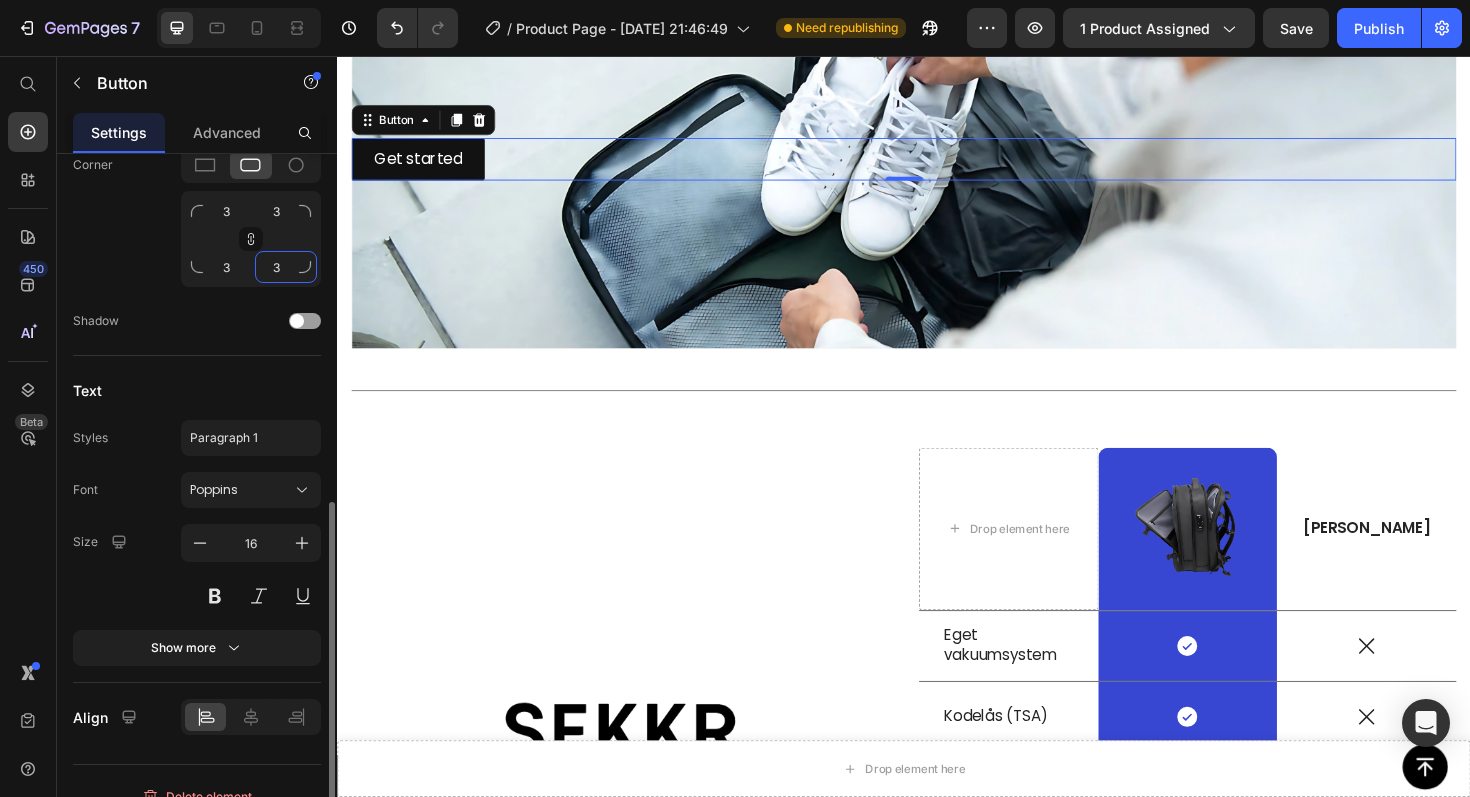 click on "3" 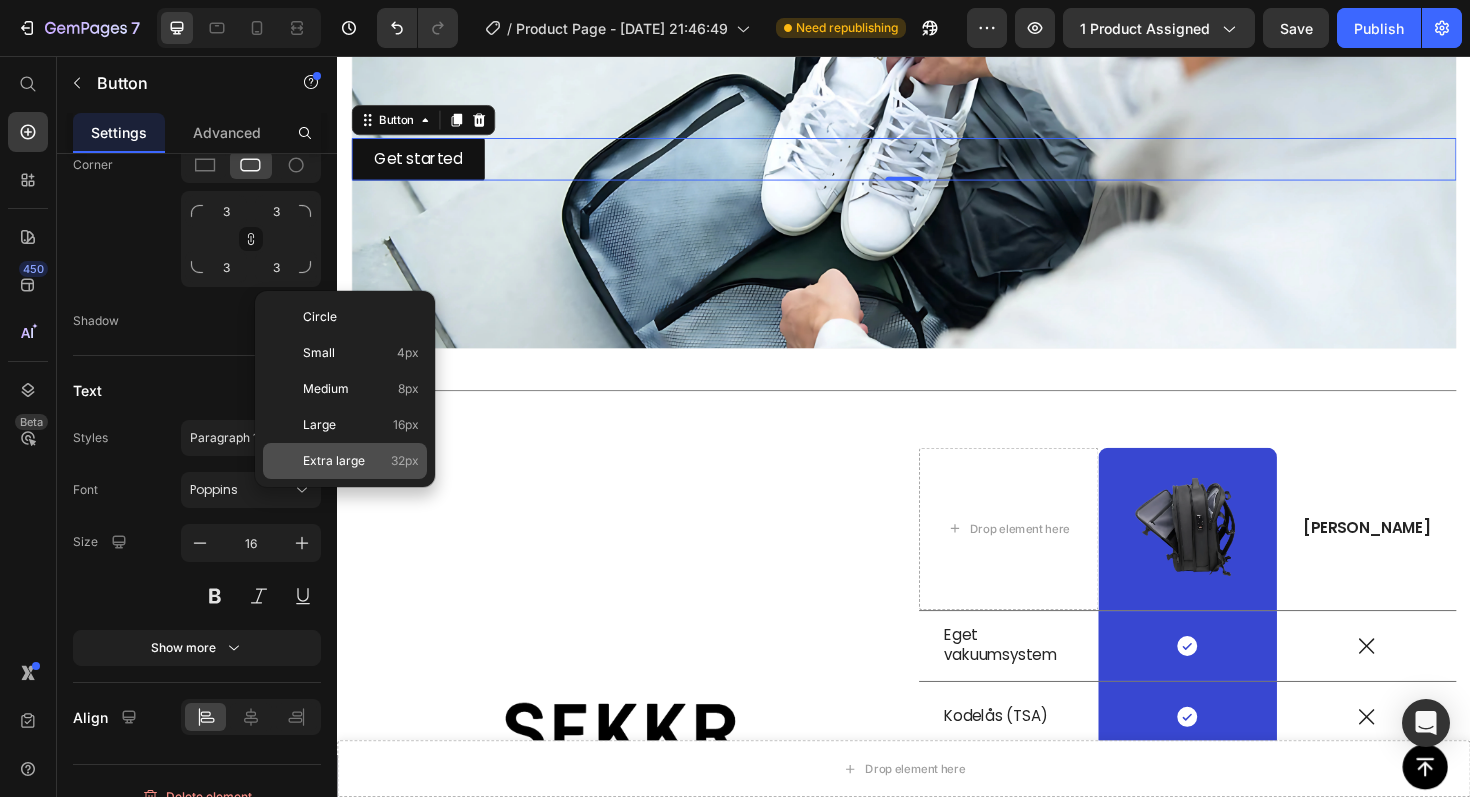 click on "Extra large 32px" 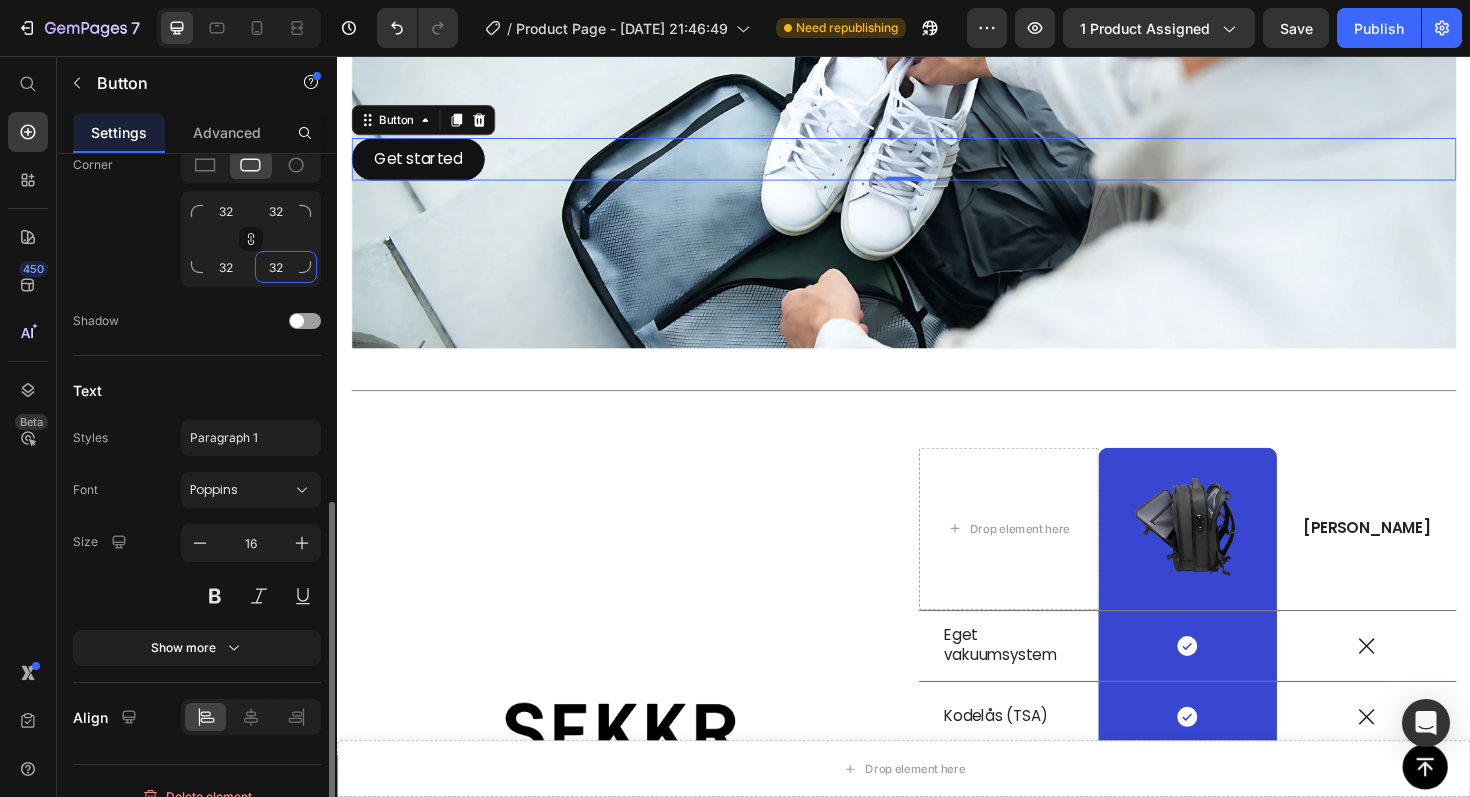 click on "32" 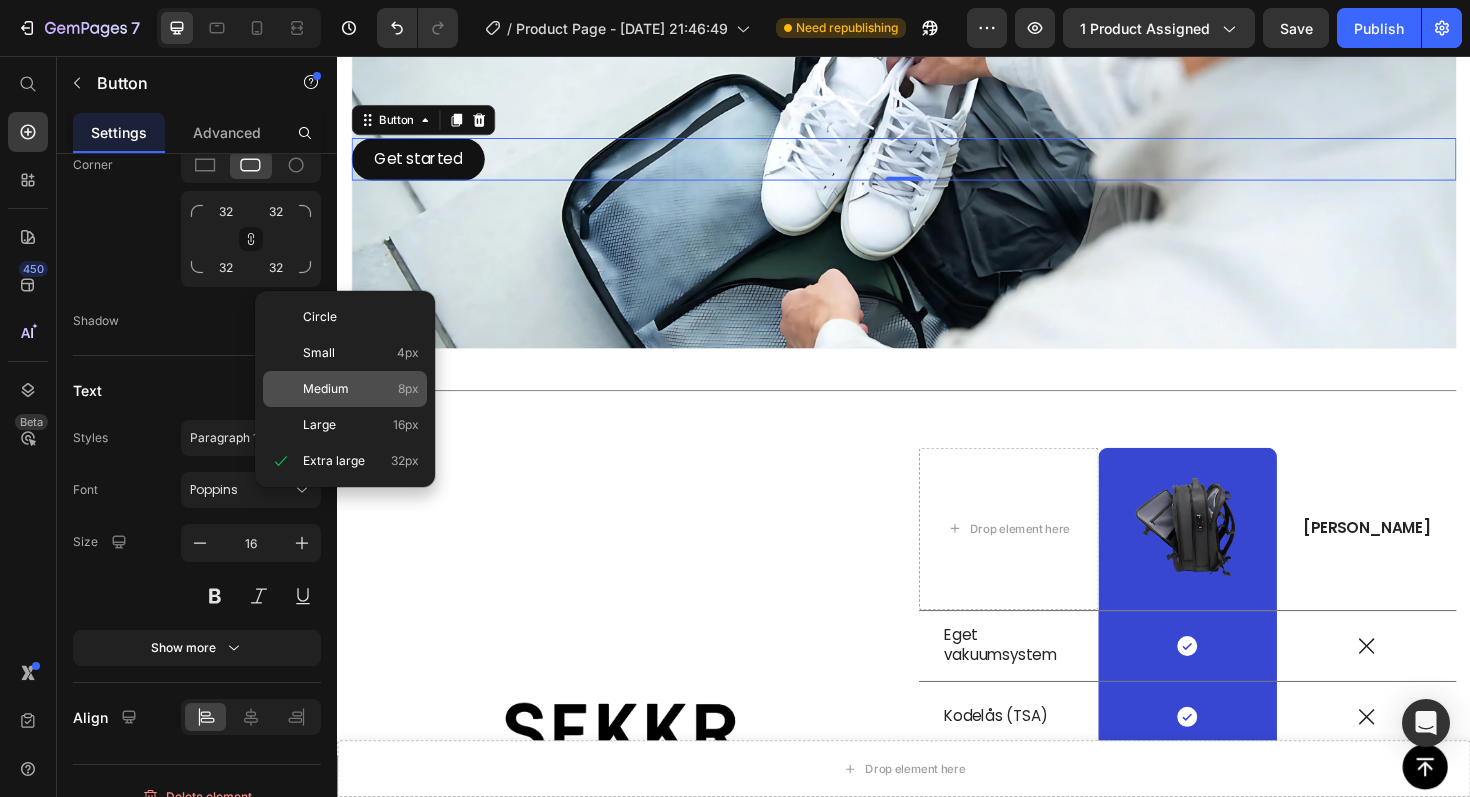 click on "Medium" at bounding box center (326, 389) 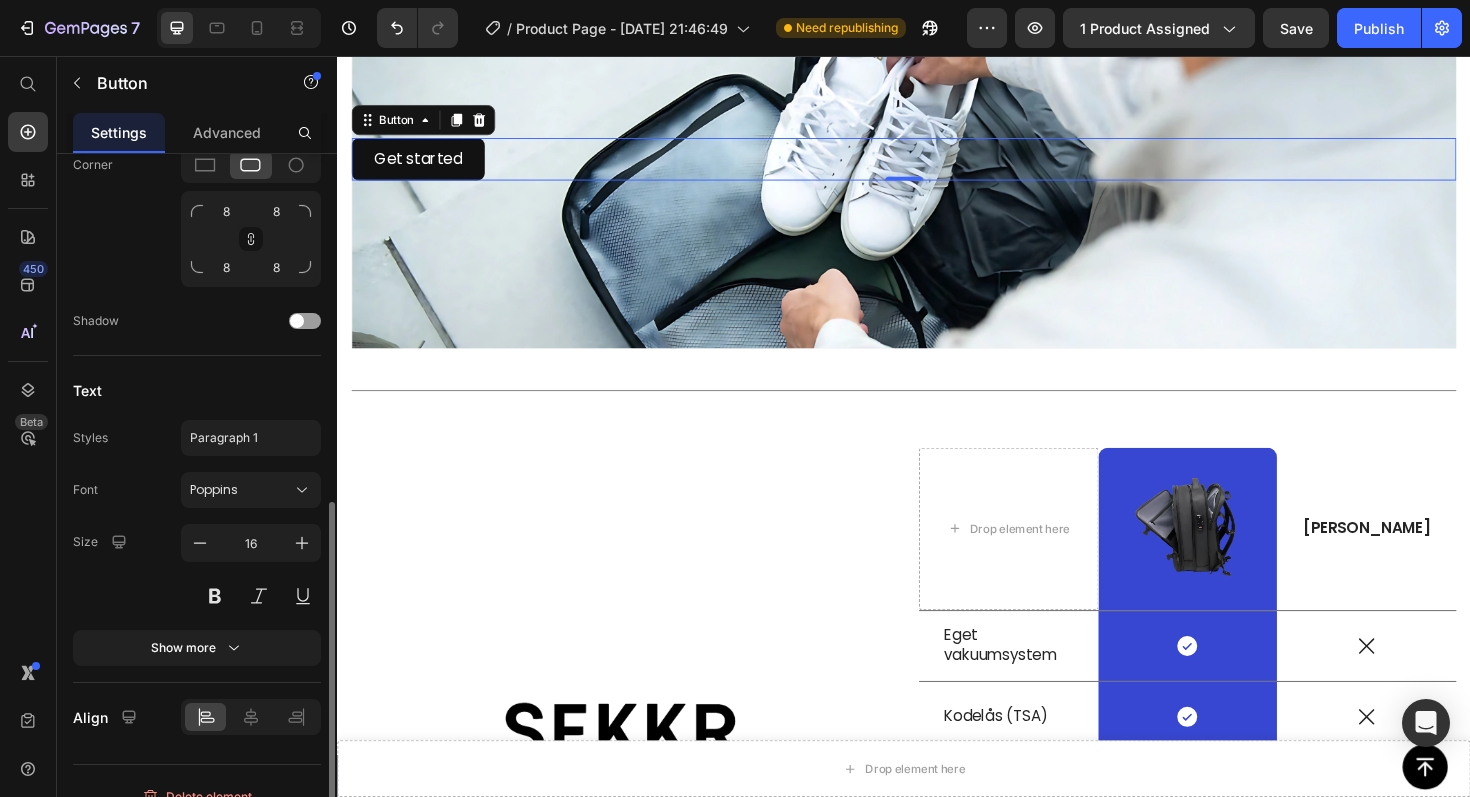 click on "States Normal Hover Background color Text color Border Corner 8 8 8 8 Shadow" 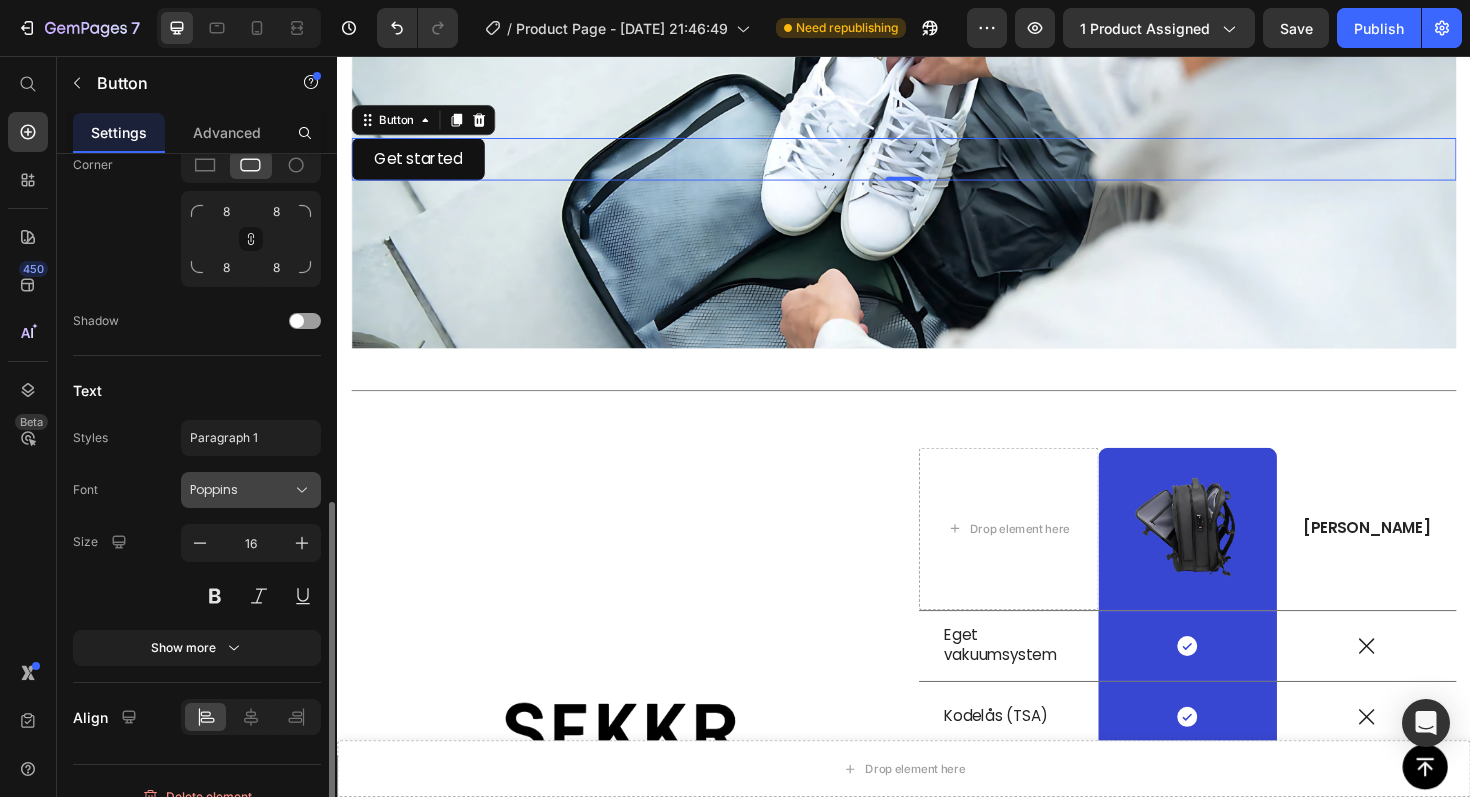 scroll, scrollTop: 673, scrollLeft: 0, axis: vertical 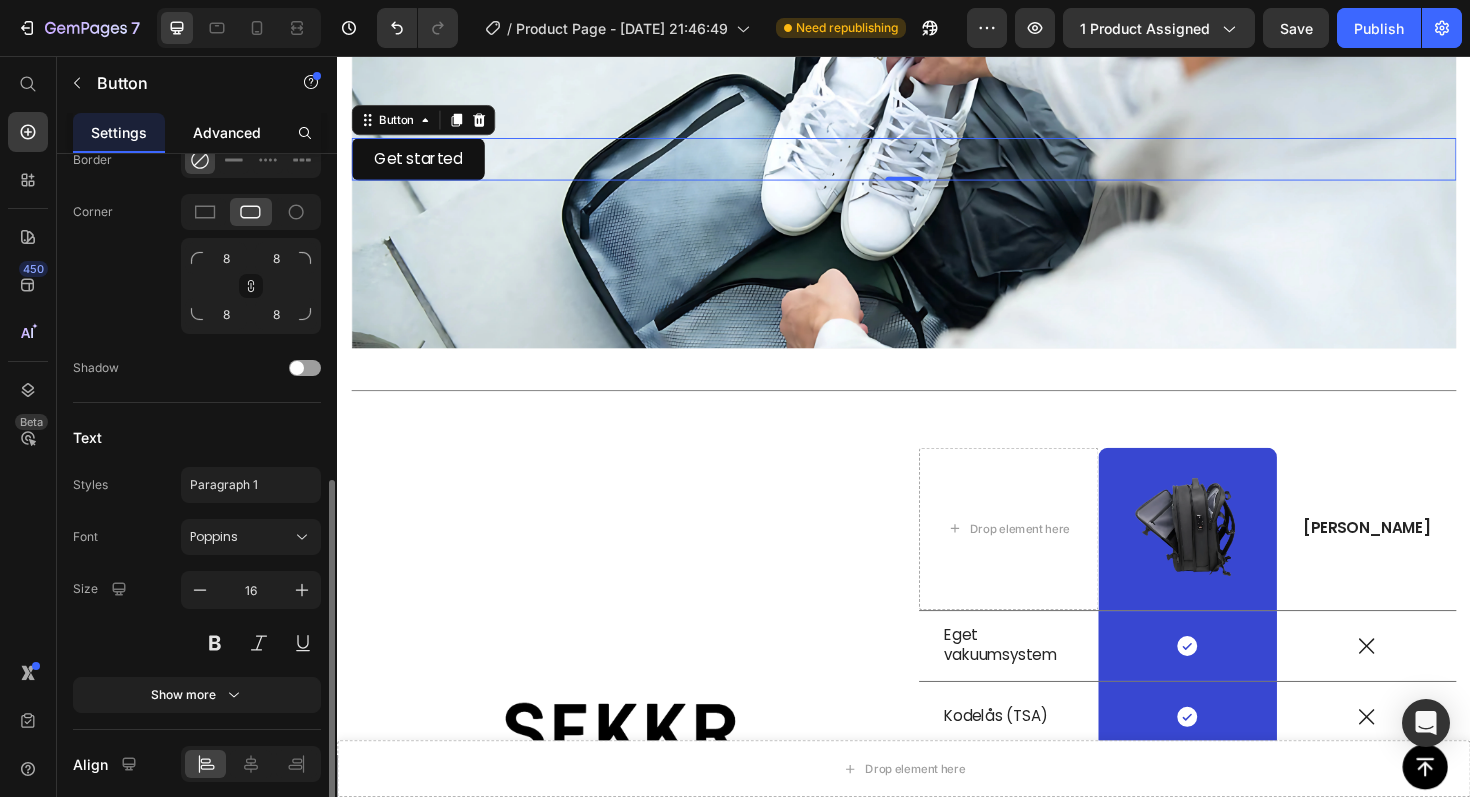 click on "Advanced" at bounding box center (227, 132) 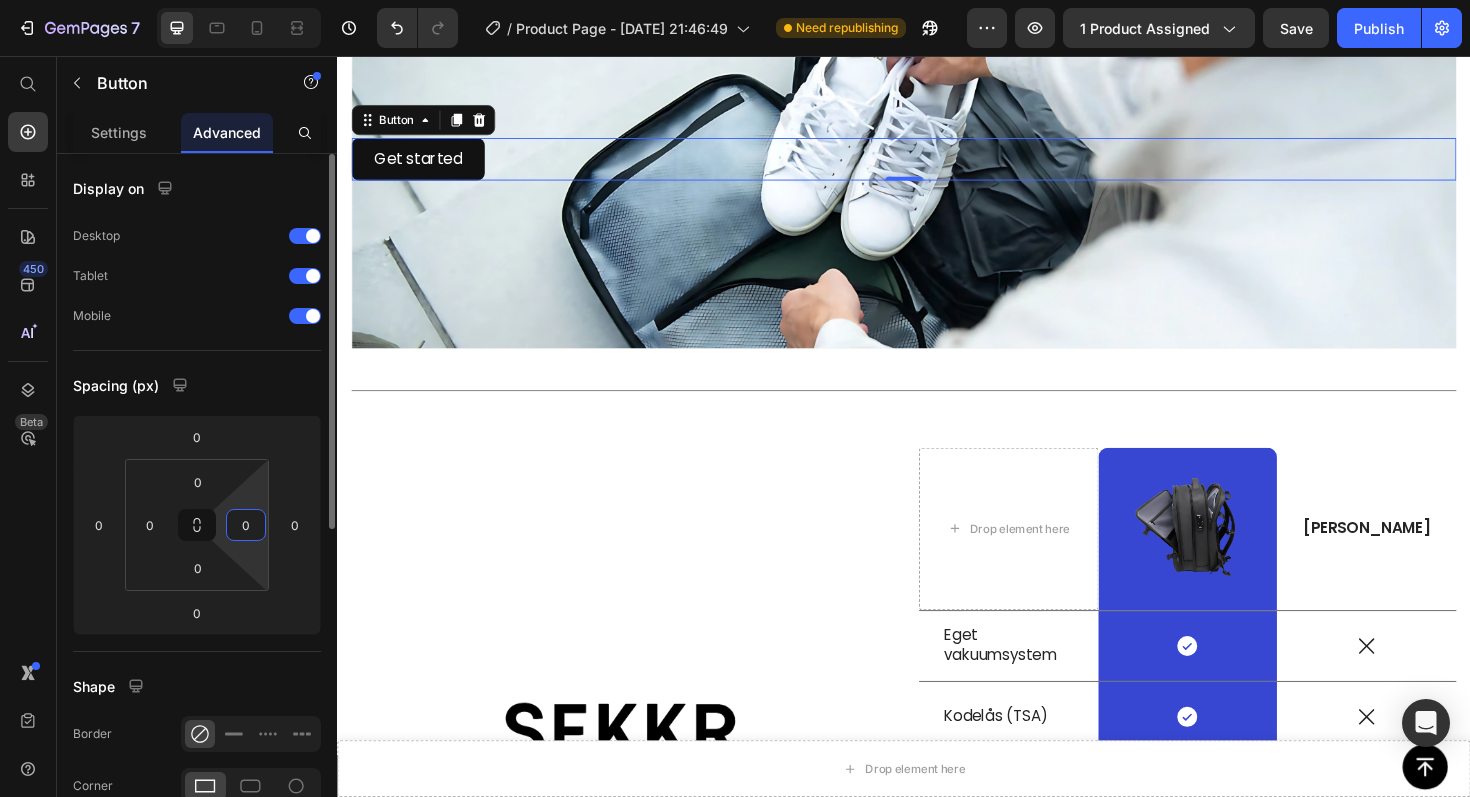 click on "7   /  Product Page - [DATE] 21:46:49 Need republishing Preview 1 product assigned  Save   Publish  450 Beta Start with Sections Elements Hero Section Product Detail Brands Trusted Badges Guarantee Product Breakdown How to use Testimonials Compare Bundle FAQs Social Proof Brand Story Product List Collection Blog List Contact Sticky Add to Cart Custom Footer Browse Library 450 Layout
Row
Row
Row
Row Text
Heading
Text Block Button
Button
Button
Sticky Back to top Media
Image" at bounding box center [735, 0] 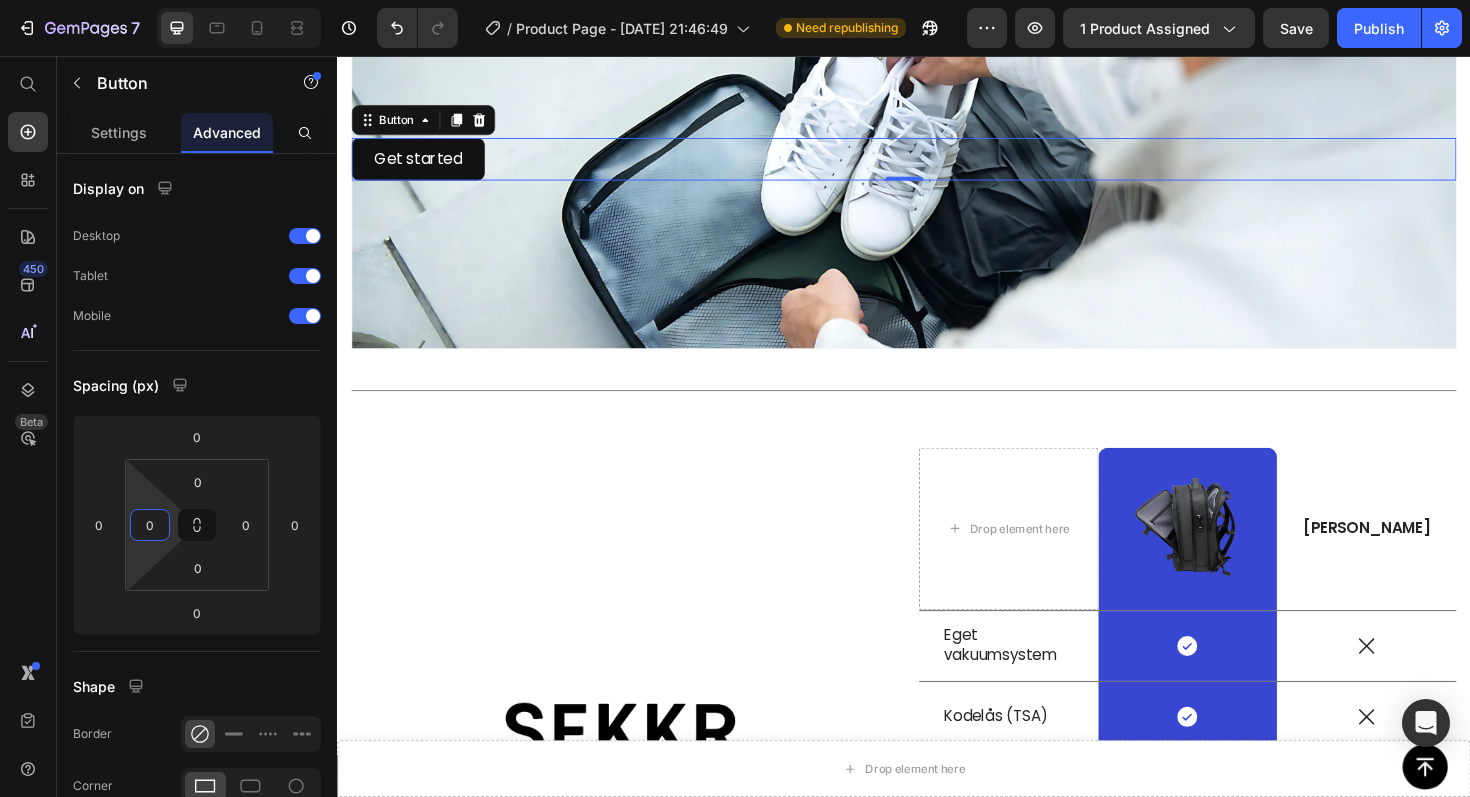 drag, startPoint x: 169, startPoint y: 545, endPoint x: 119, endPoint y: 546, distance: 50.01 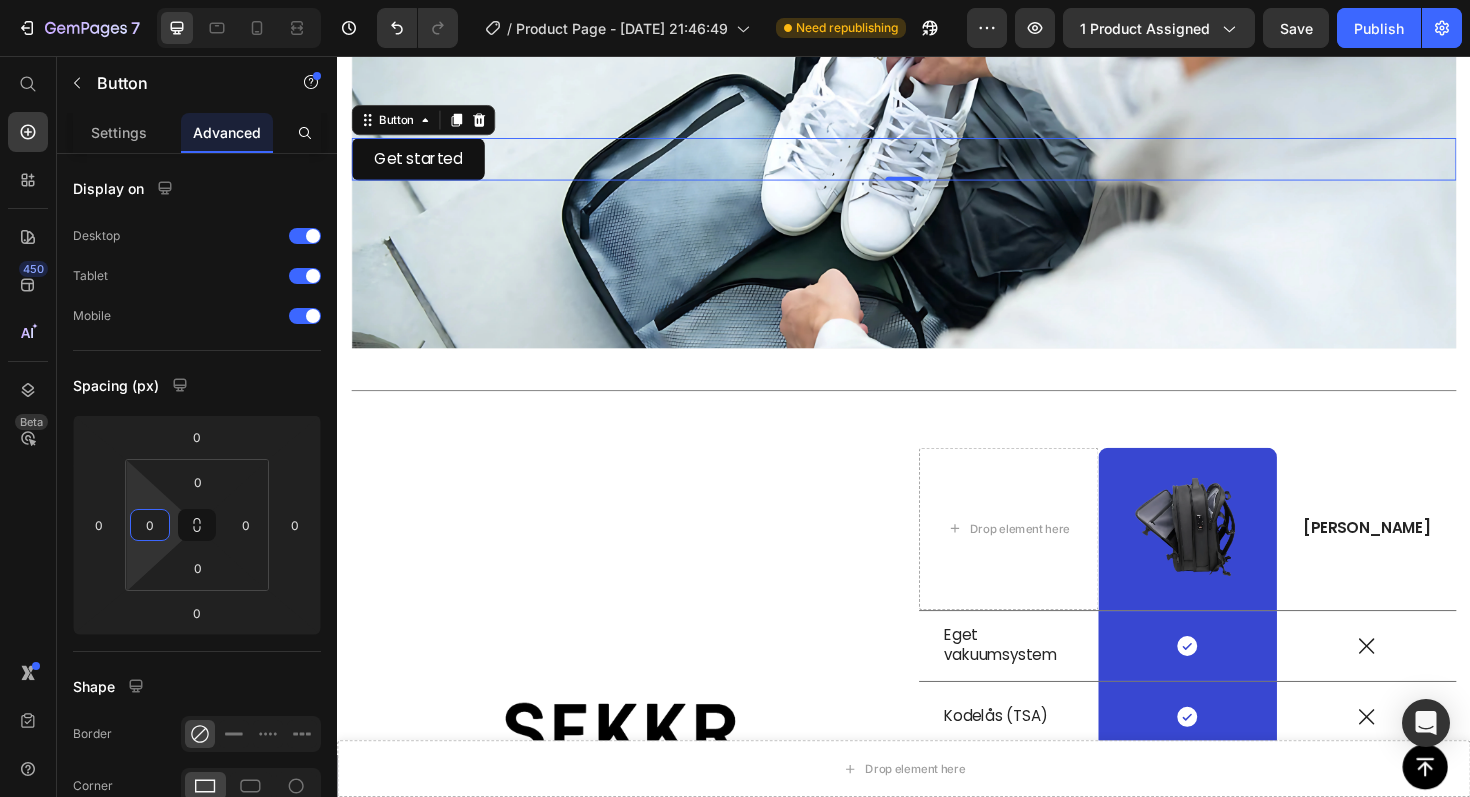 click on "7   /  Product Page - [DATE] 21:46:49 Need republishing Preview 1 product assigned  Save   Publish  450 Beta Start with Sections Elements Hero Section Product Detail Brands Trusted Badges Guarantee Product Breakdown How to use Testimonials Compare Bundle FAQs Social Proof Brand Story Product List Collection Blog List Contact Sticky Add to Cart Custom Footer Browse Library 450 Layout
Row
Row
Row
Row Text
Heading
Text Block Button
Button
Button
Sticky Back to top Media
Image" at bounding box center [735, 0] 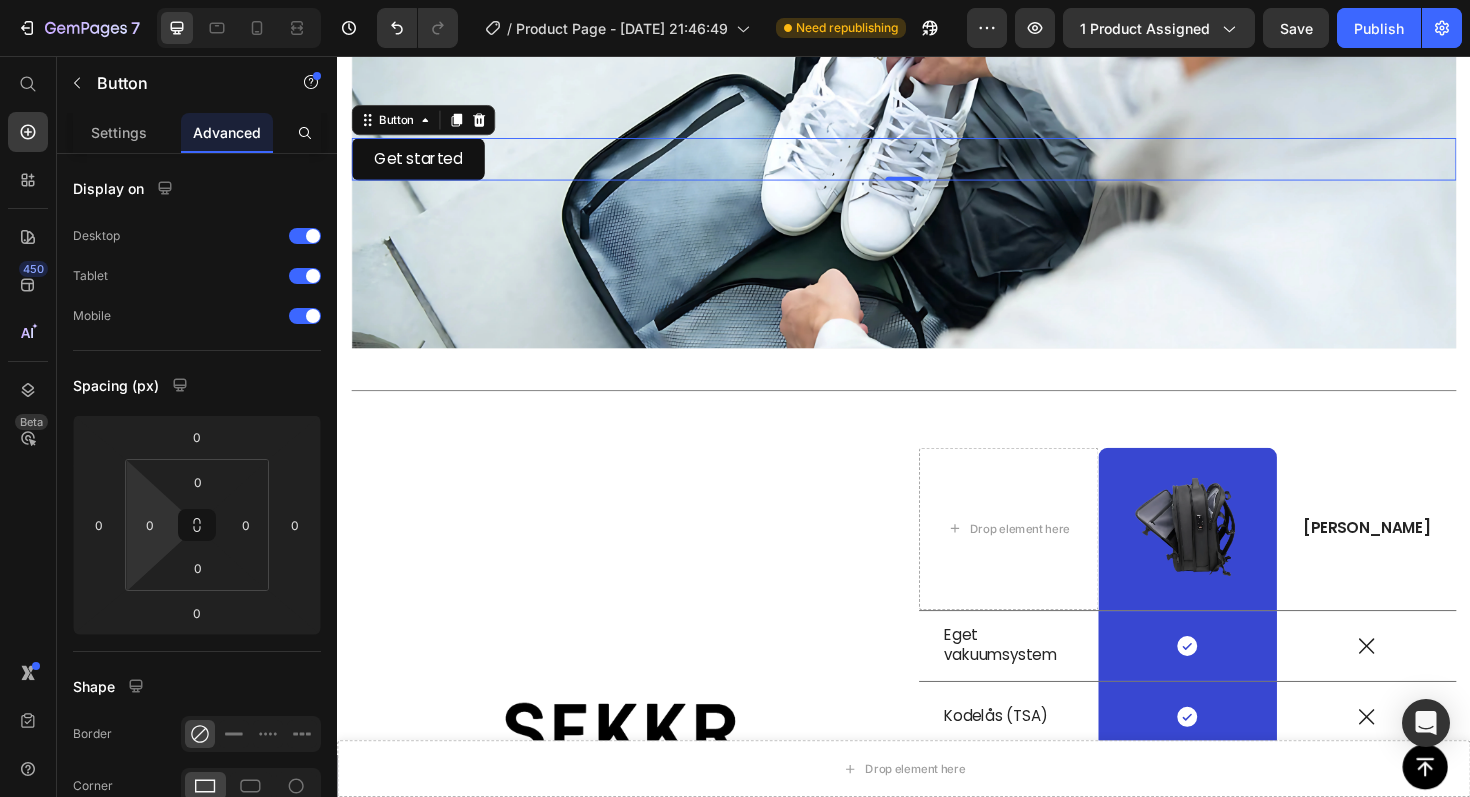 drag, startPoint x: 160, startPoint y: 542, endPoint x: 118, endPoint y: 542, distance: 42 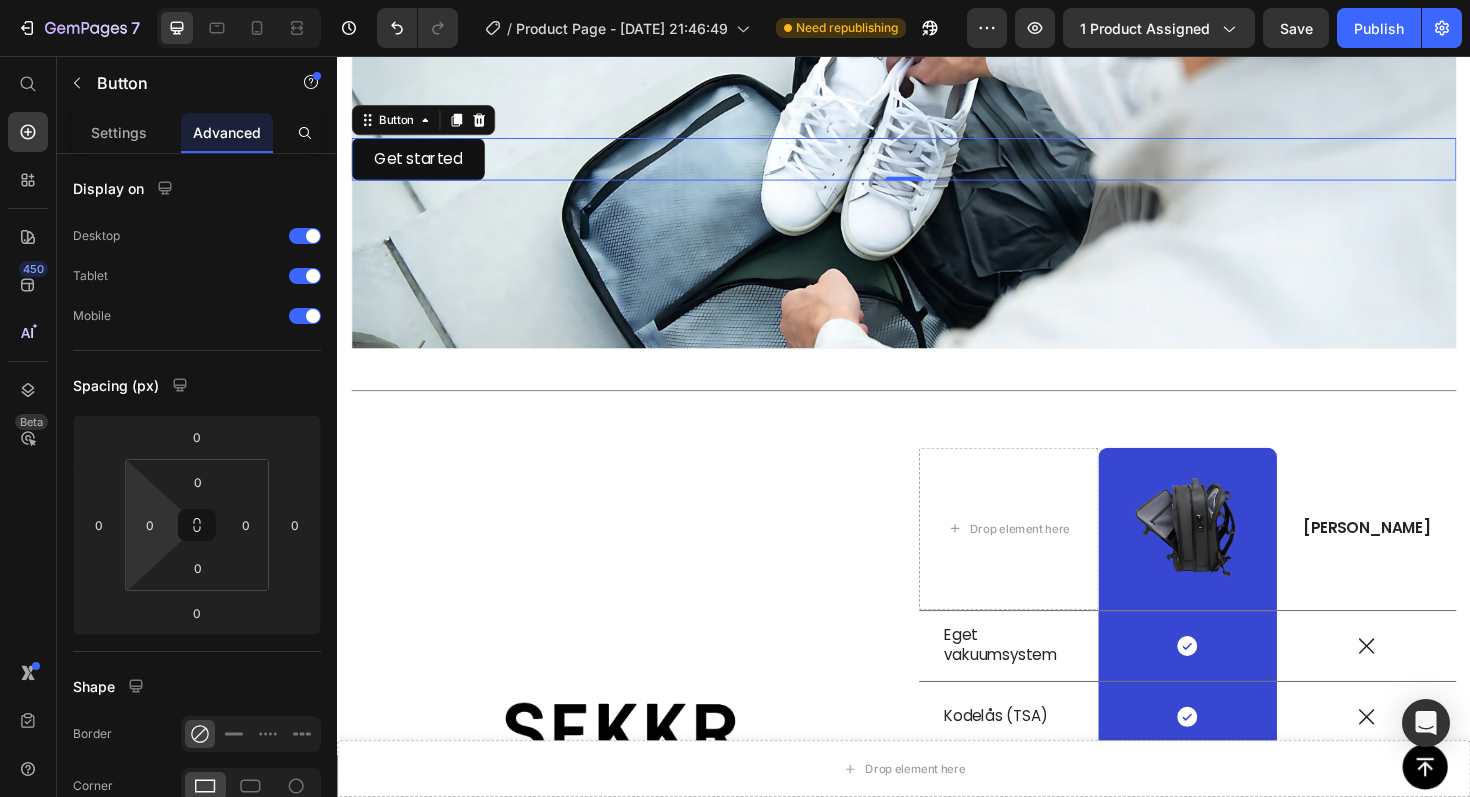 click on "7   /  Product Page - [DATE] 21:46:49 Need republishing Preview 1 product assigned  Save   Publish  450 Beta Start with Sections Elements Hero Section Product Detail Brands Trusted Badges Guarantee Product Breakdown How to use Testimonials Compare Bundle FAQs Social Proof Brand Story Product List Collection Blog List Contact Sticky Add to Cart Custom Footer Browse Library 450 Layout
Row
Row
Row
Row Text
Heading
Text Block Button
Button
Button
Sticky Back to top Media
Image" at bounding box center (735, 0) 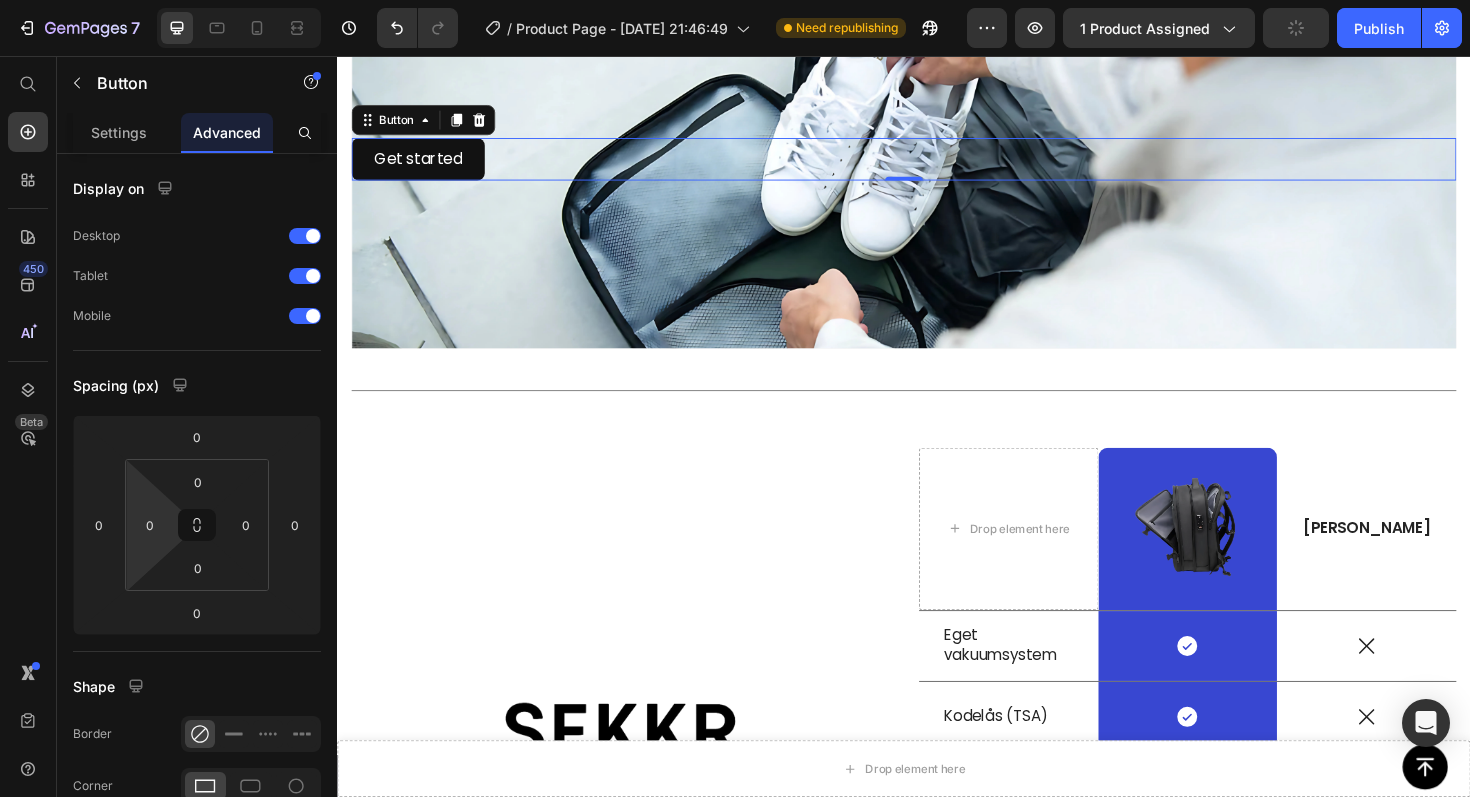 drag, startPoint x: 148, startPoint y: 542, endPoint x: 183, endPoint y: 540, distance: 35.057095 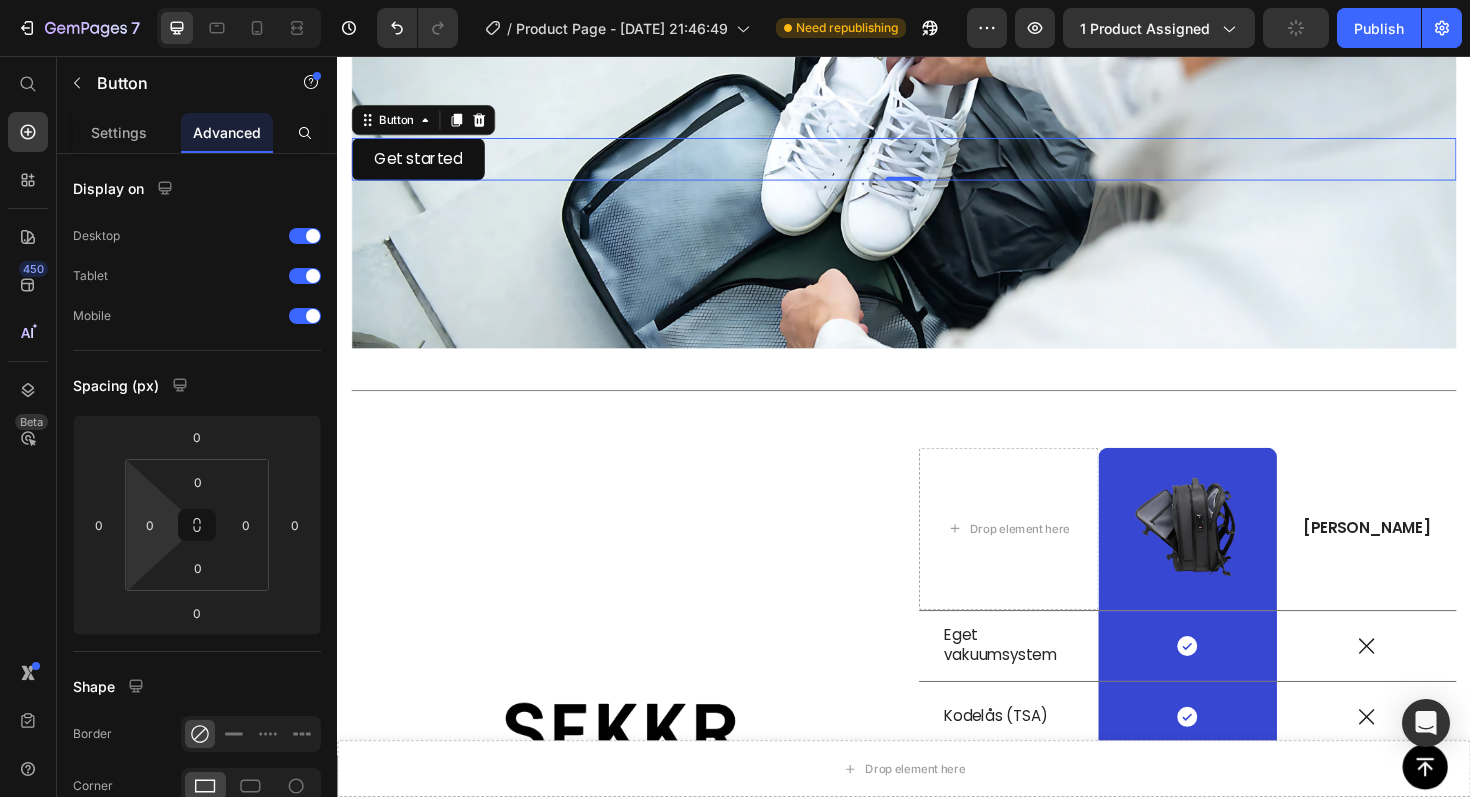 click on "7   /  Product Page - [DATE] 21:46:49 Need republishing Preview 1 product assigned  Publish  450 Beta Start with Sections Elements Hero Section Product Detail Brands Trusted Badges Guarantee Product Breakdown How to use Testimonials Compare Bundle FAQs Social Proof Brand Story Product List Collection Blog List Contact Sticky Add to Cart Custom Footer Browse Library 450 Layout
Row
Row
Row
Row Text
Heading
Text Block Button
Button
Button
Sticky Back to top Media" at bounding box center (735, 0) 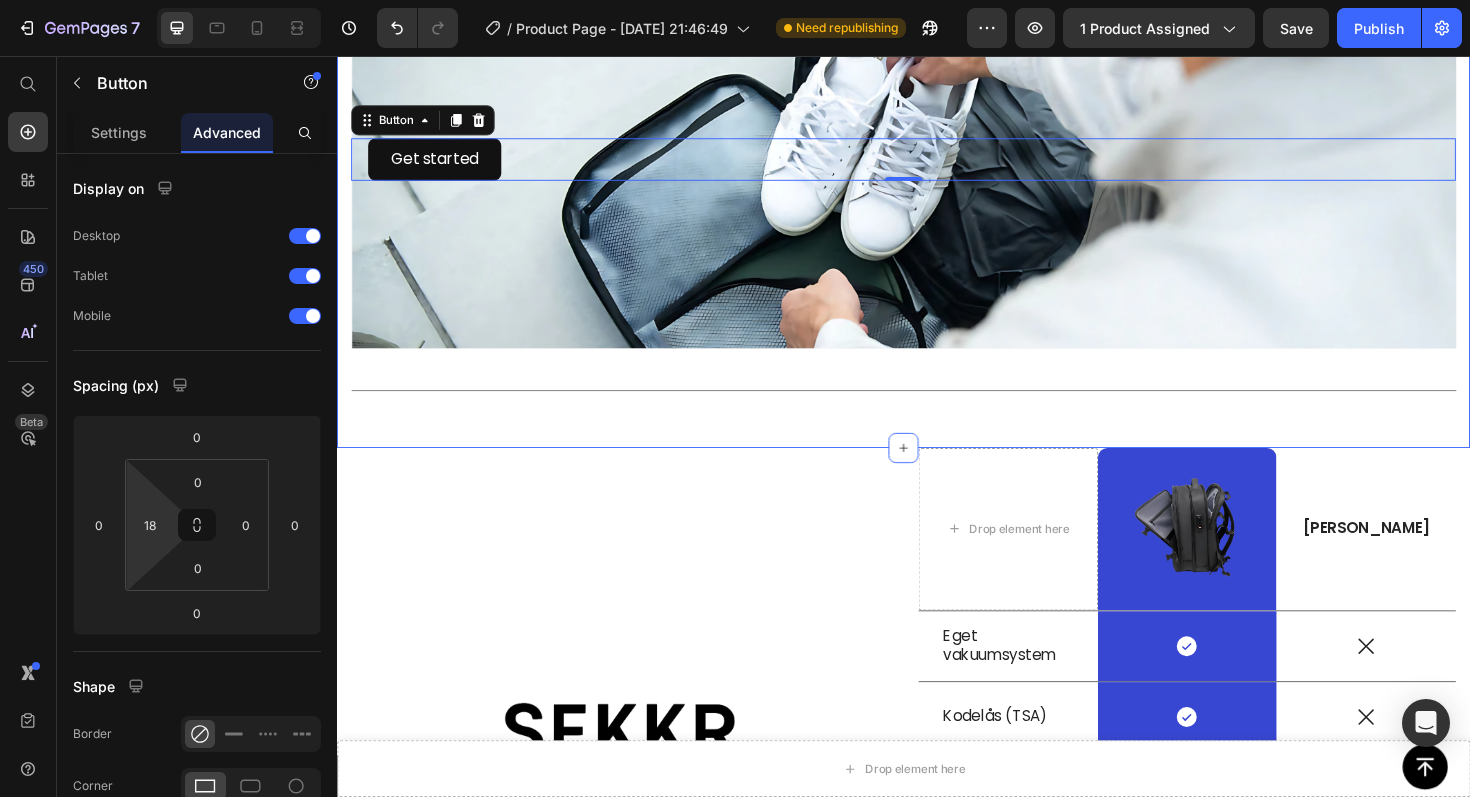 drag, startPoint x: 486, startPoint y: 603, endPoint x: 343, endPoint y: 568, distance: 147.22092 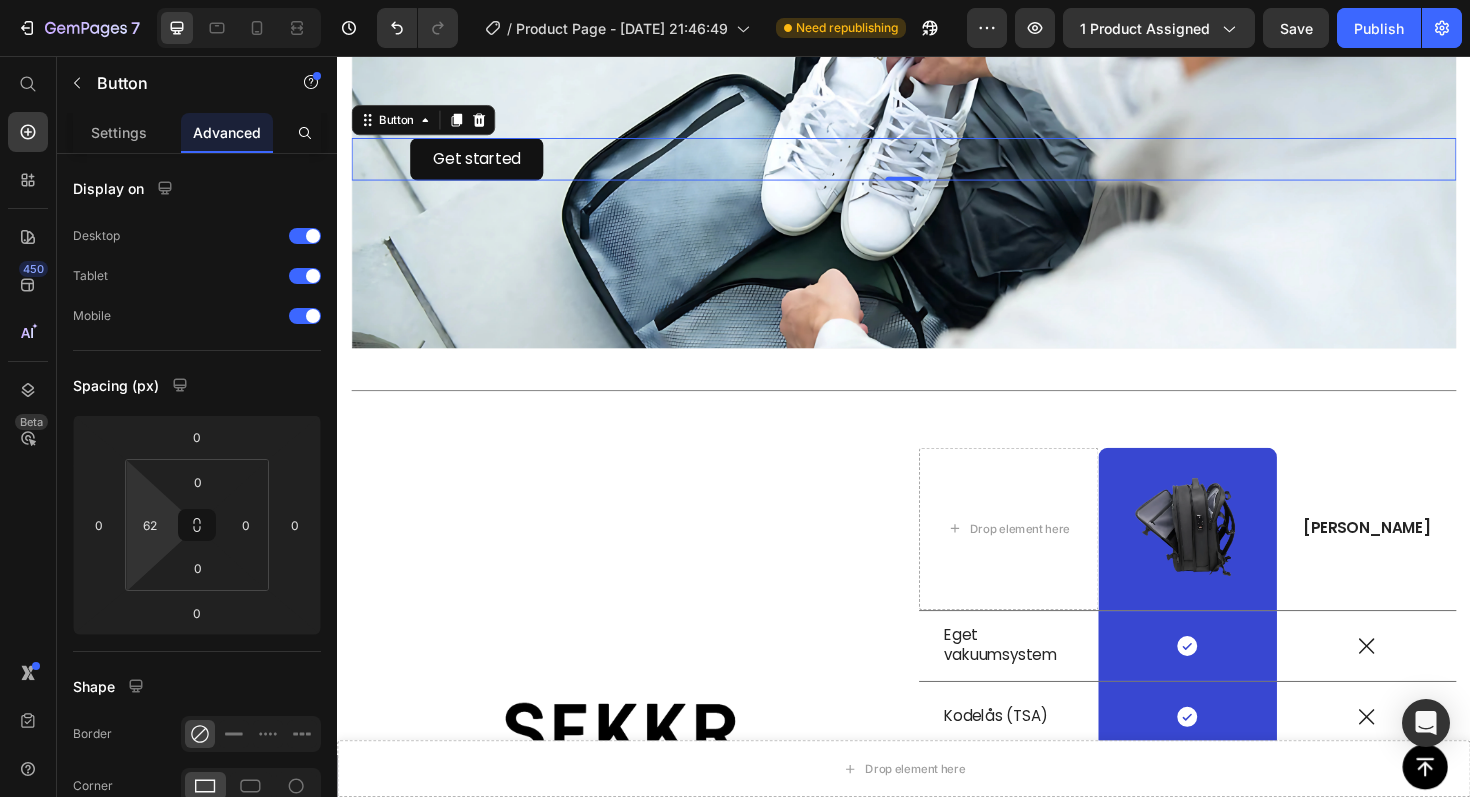 type on "64" 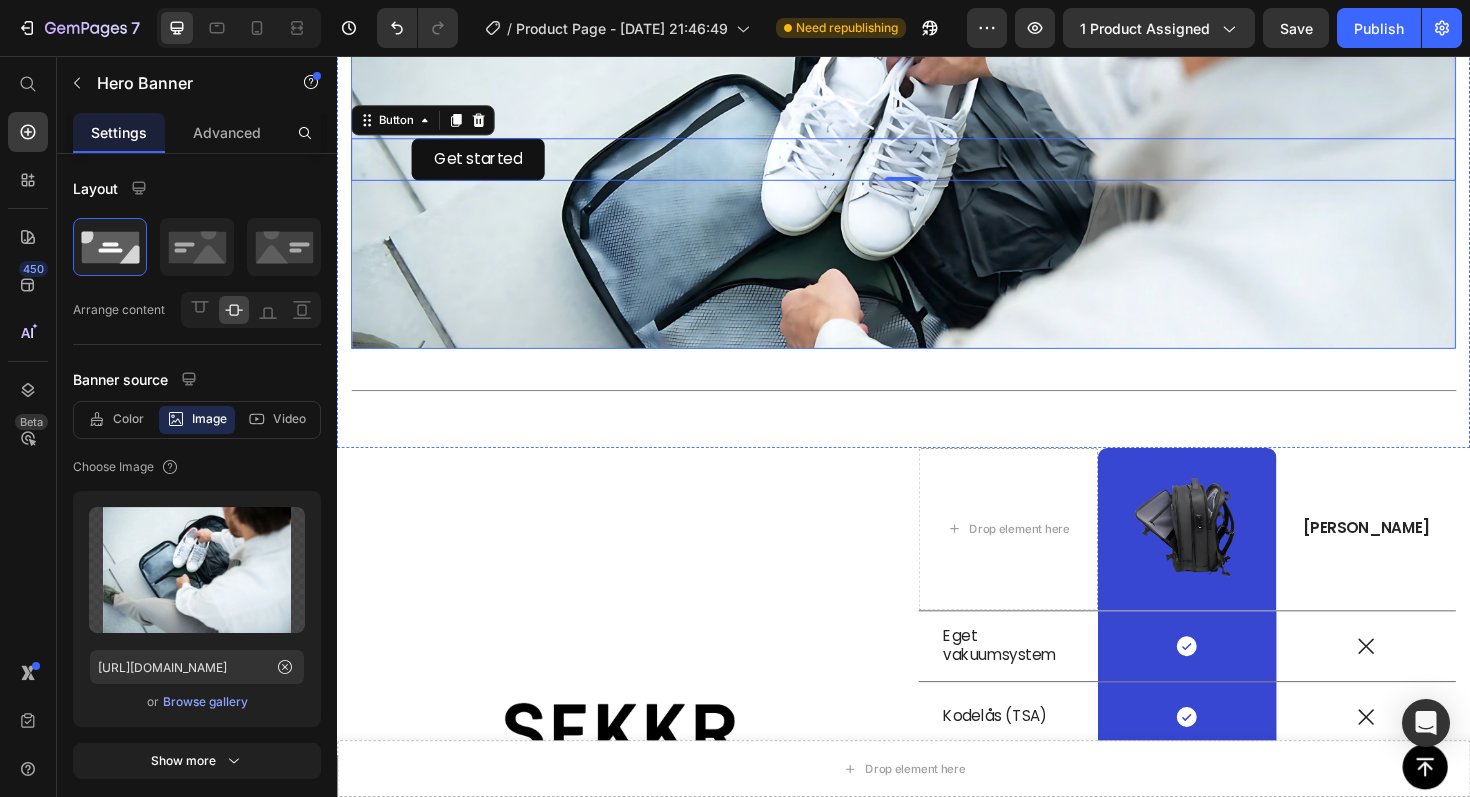 click at bounding box center [937, 257] 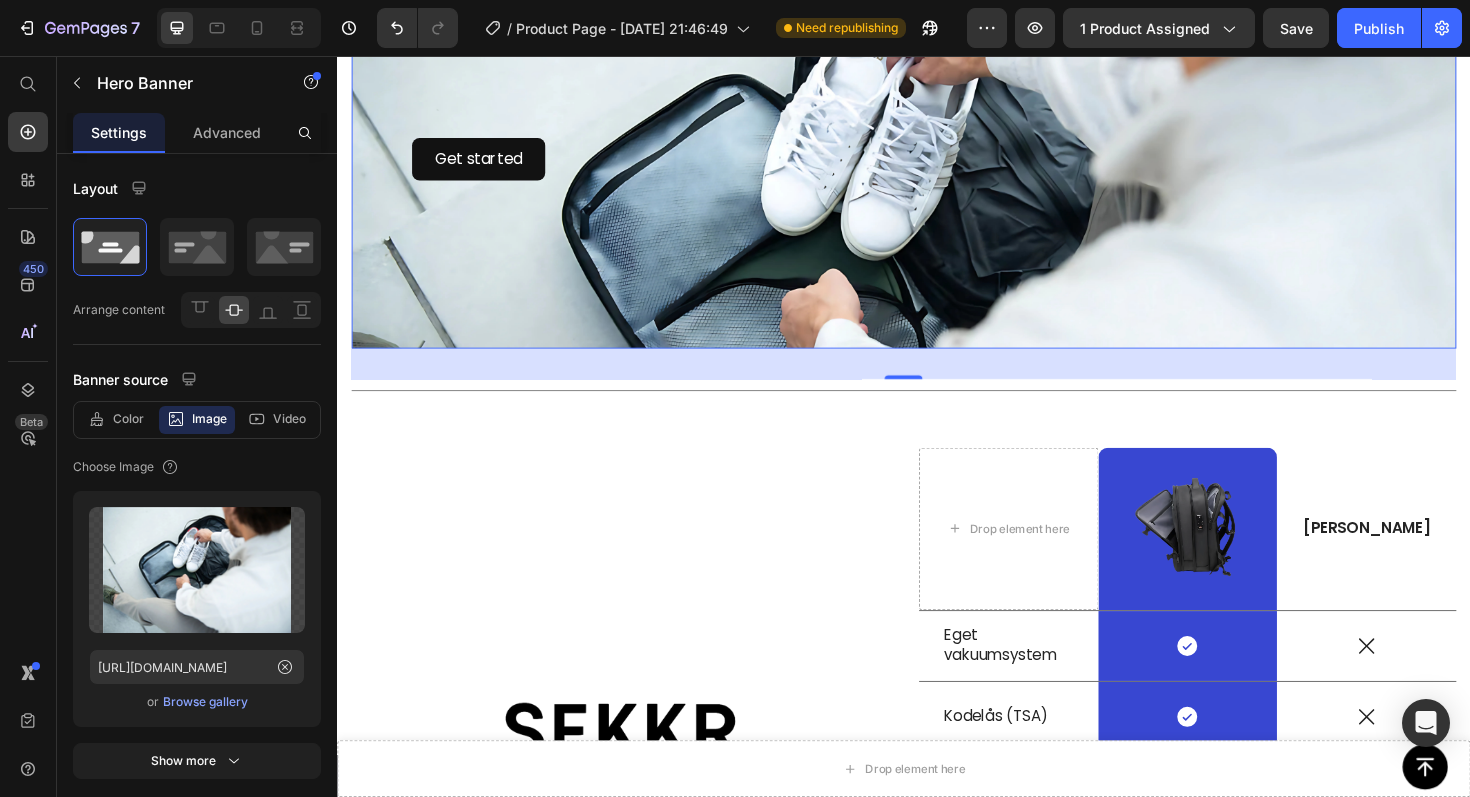 click on "7   /  Product Page - [DATE] 21:46:49 Need republishing Preview 1 product assigned  Save   Publish  450 Beta Start with Sections Elements Hero Section Product Detail Brands Trusted Badges Guarantee Product Breakdown How to use Testimonials Compare Bundle FAQs Social Proof Brand Story Product List Collection Blog List Contact Sticky Add to Cart Custom Footer Browse Library 450 Layout
Row
Row
Row
Row Text
Heading
Text Block Button
Button
Button
Sticky Back to top Media
Image" at bounding box center (735, 0) 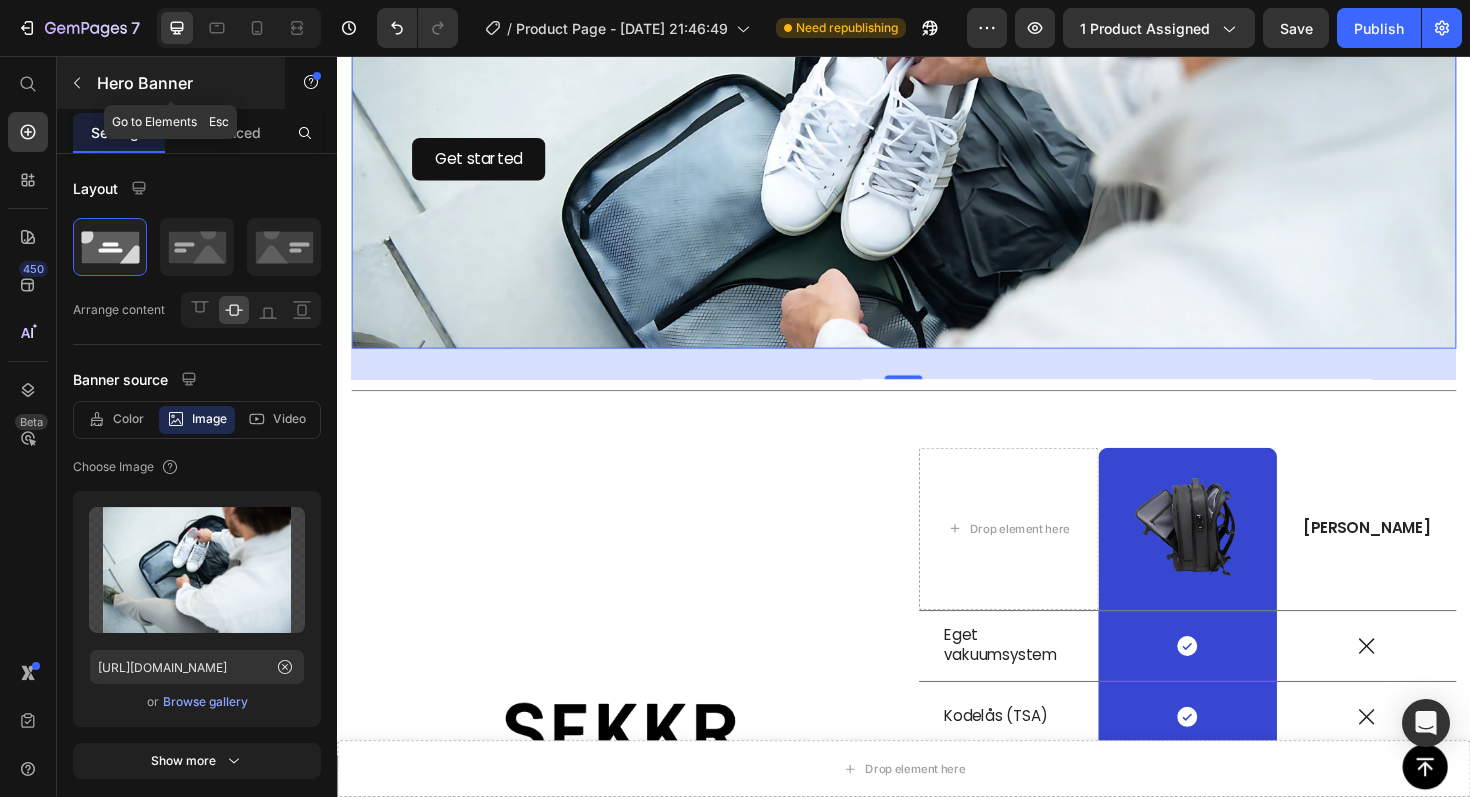 click on "Hero Banner" at bounding box center (182, 83) 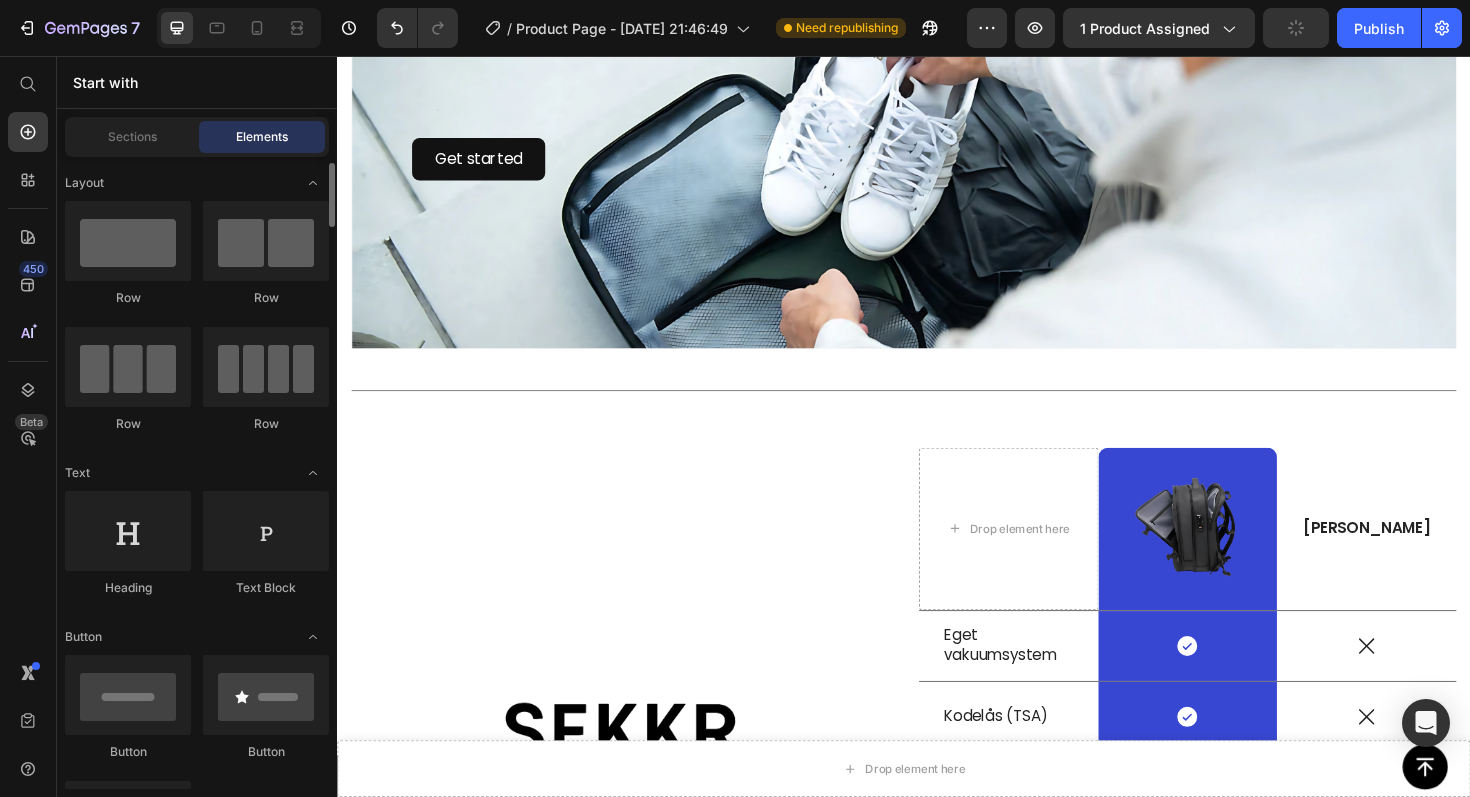 scroll, scrollTop: 64, scrollLeft: 0, axis: vertical 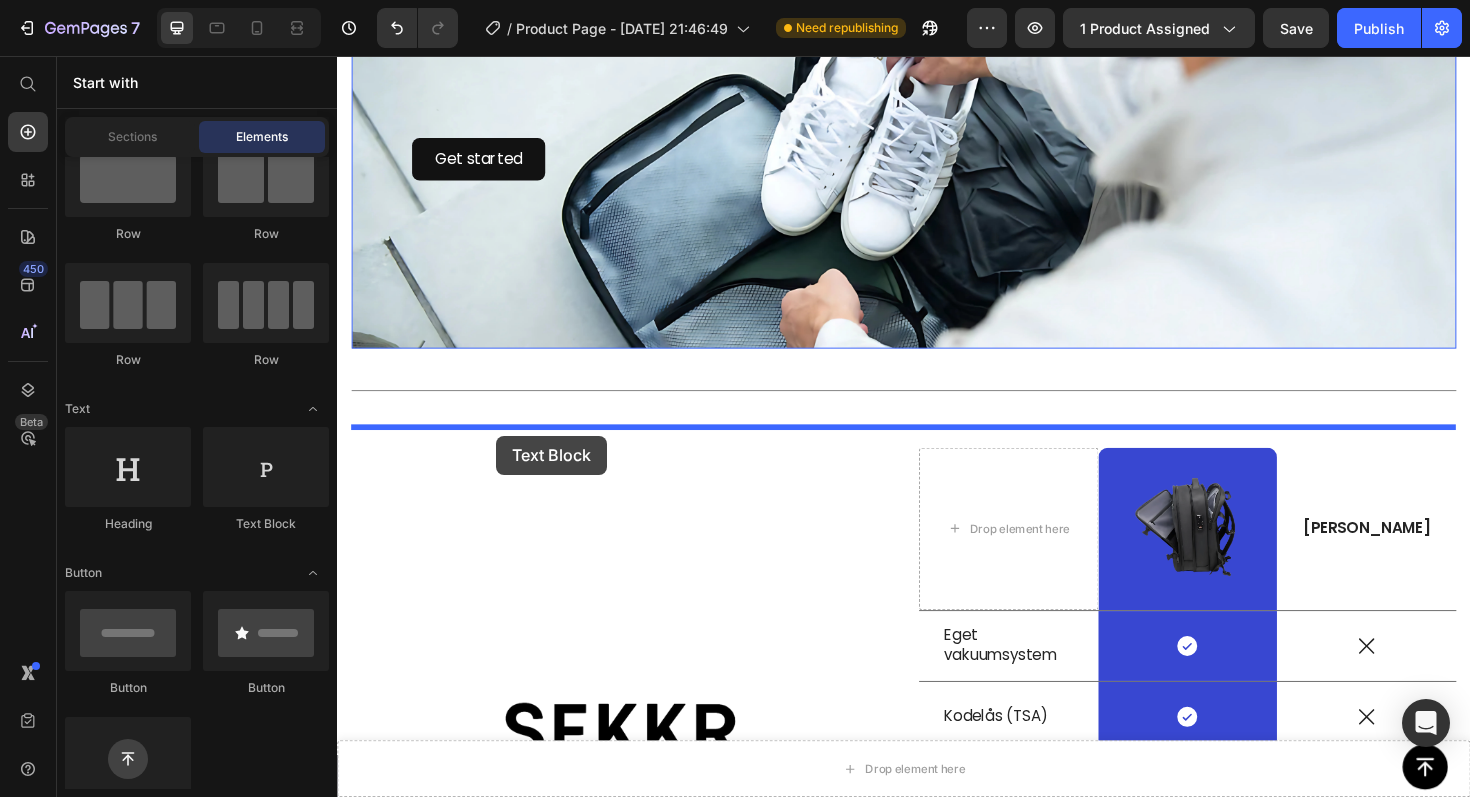 drag, startPoint x: 627, startPoint y: 554, endPoint x: 505, endPoint y: 458, distance: 155.24174 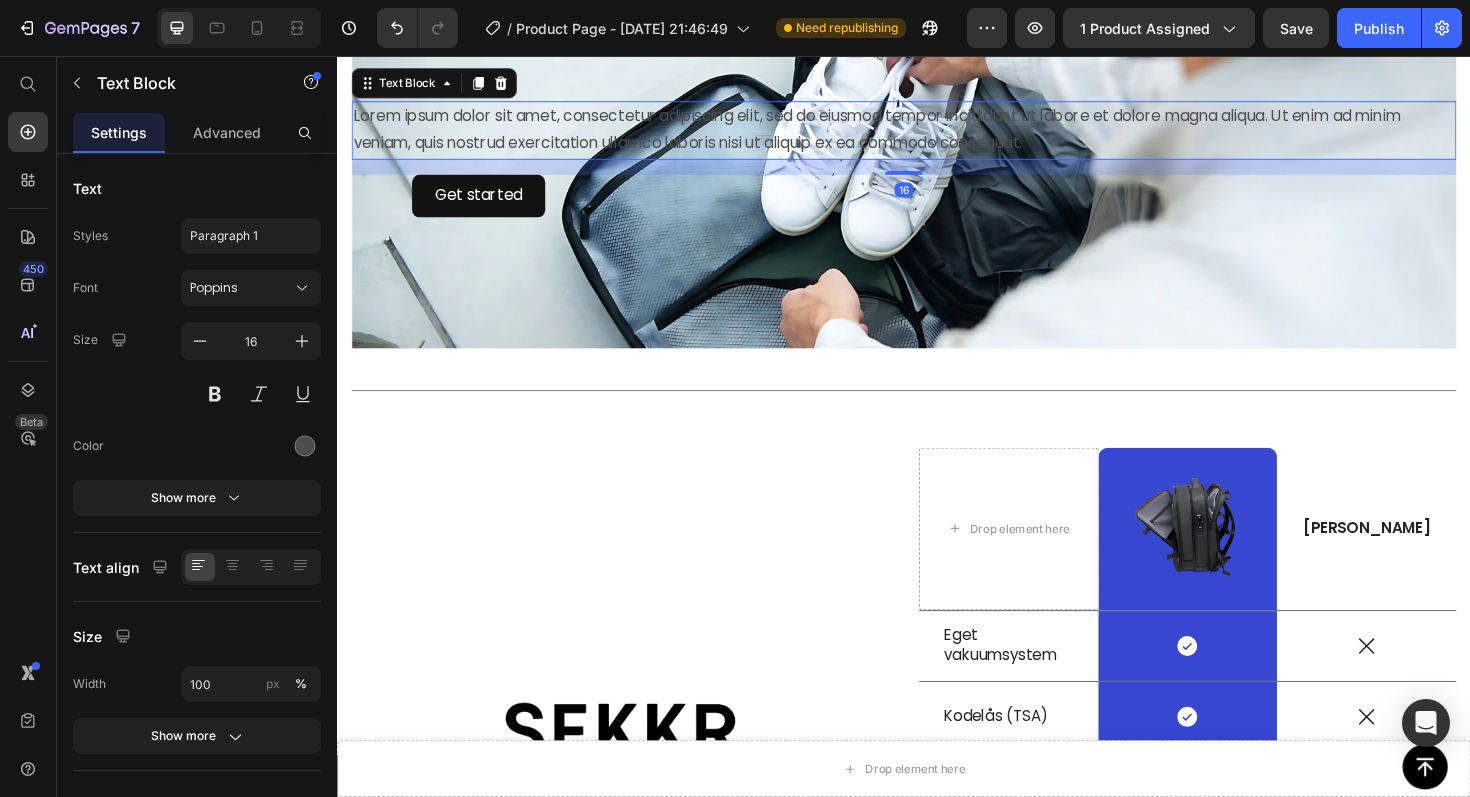 click on "Lorem ipsum dolor sit amet, consectetur adipiscing elit, sed do eiusmod tempor incididunt ut labore et dolore magna aliqua. Ut enim ad minim veniam, quis nostrud exercitation ullamco laboris nisi ut aliquip ex ea commodo consequat." at bounding box center (937, 135) 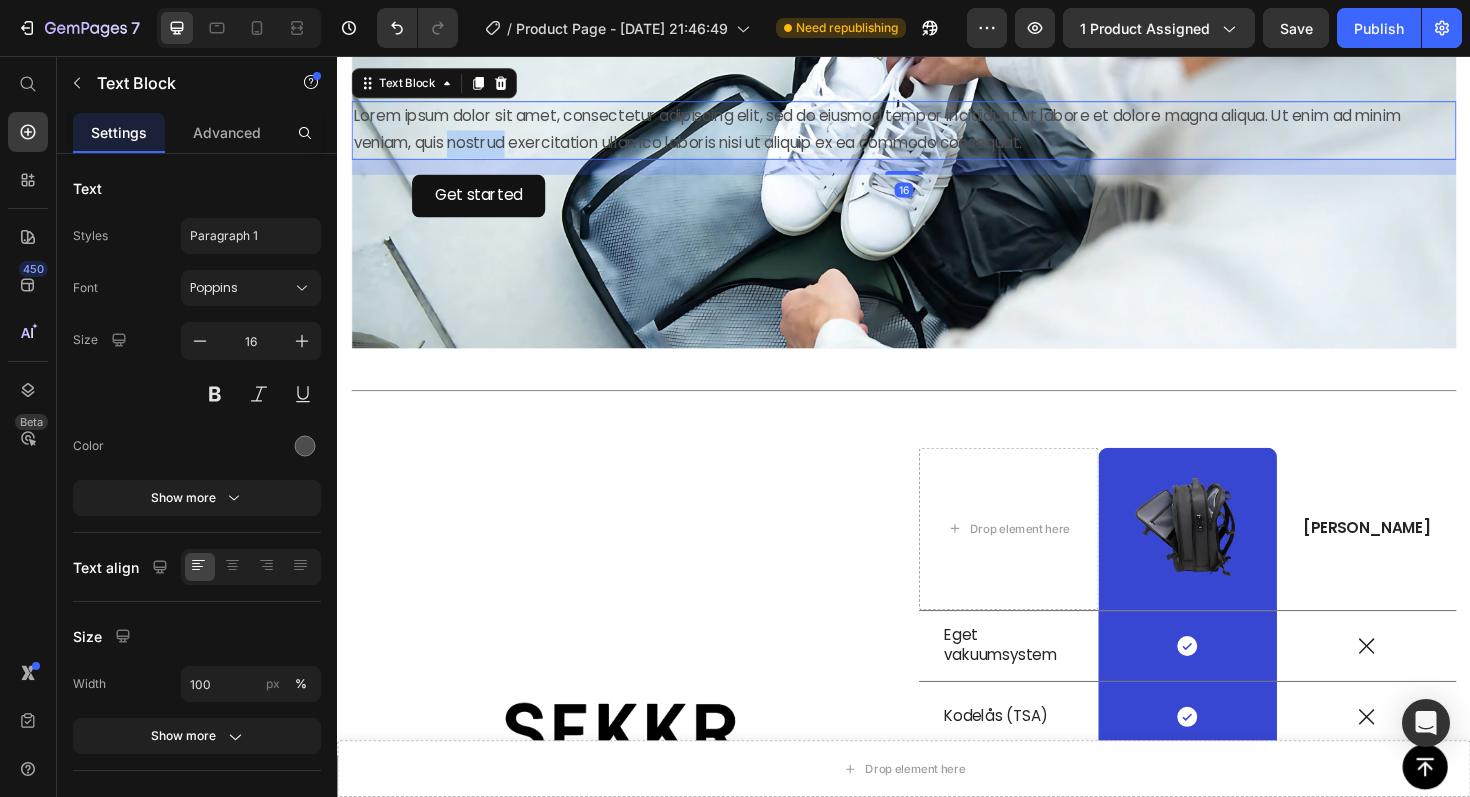 click on "Lorem ipsum dolor sit amet, consectetur adipiscing elit, sed do eiusmod tempor incididunt ut labore et dolore magna aliqua. Ut enim ad minim veniam, quis nostrud exercitation ullamco laboris nisi ut aliquip ex ea commodo consequat." at bounding box center (937, 135) 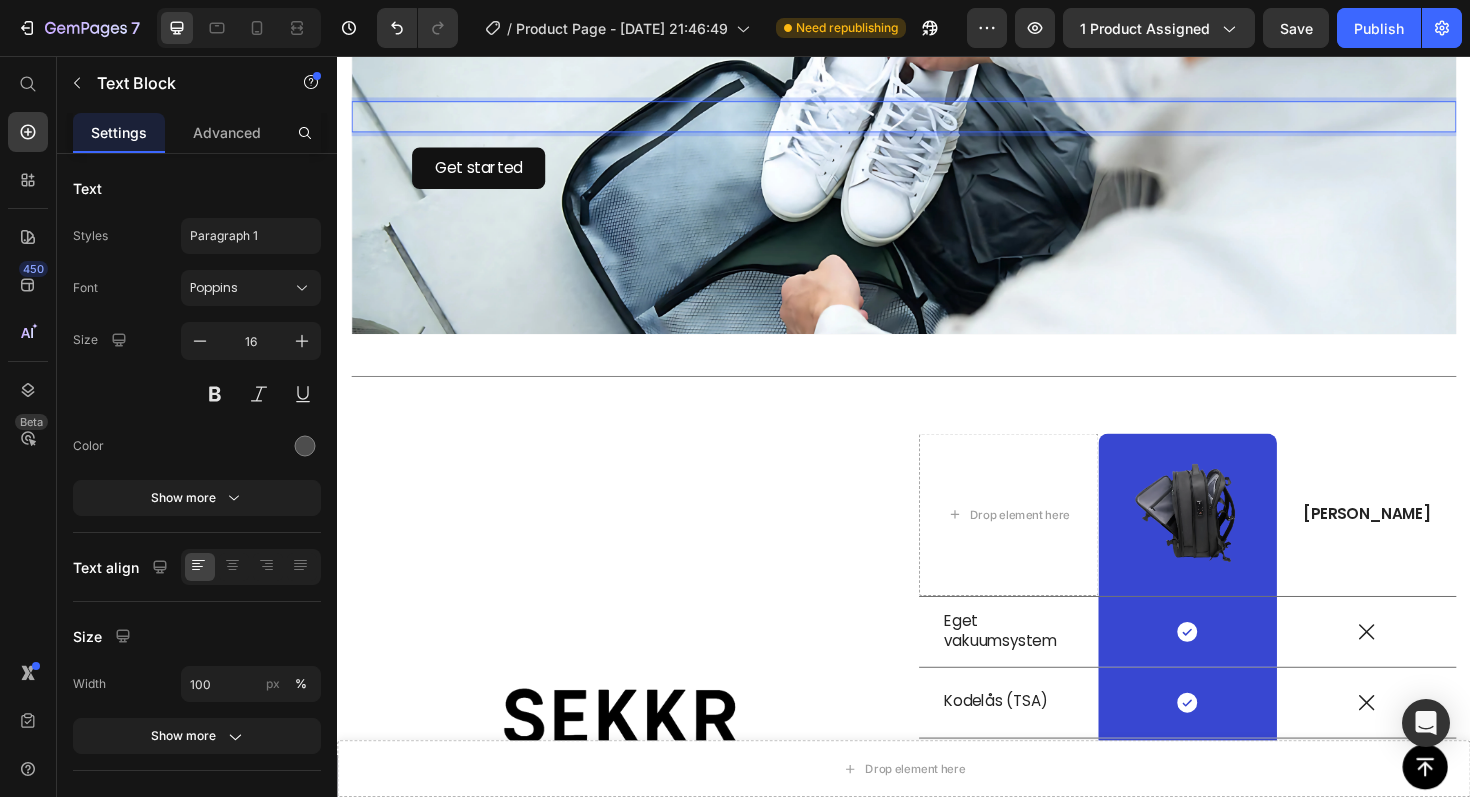 scroll, scrollTop: 3527, scrollLeft: 0, axis: vertical 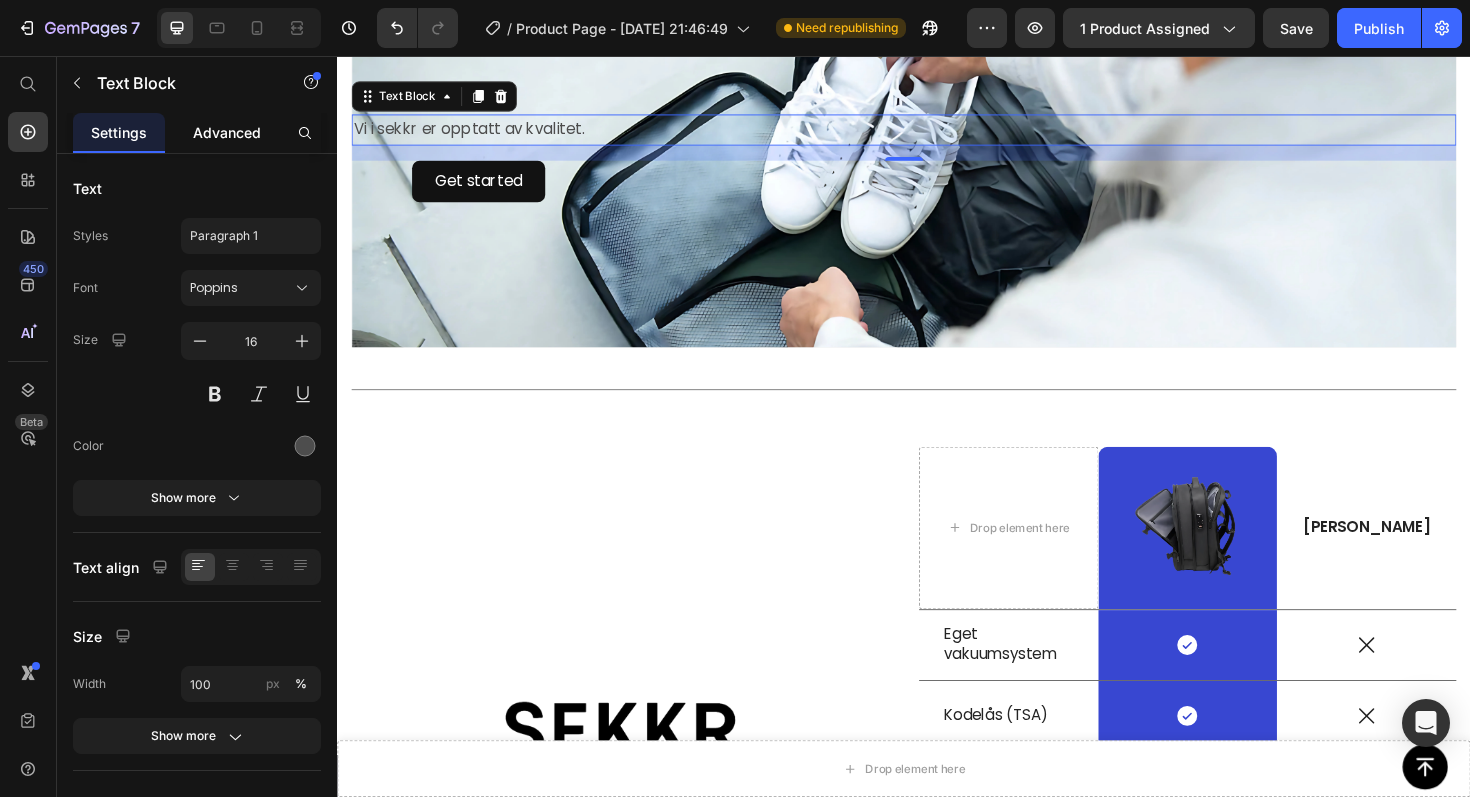 click on "Advanced" 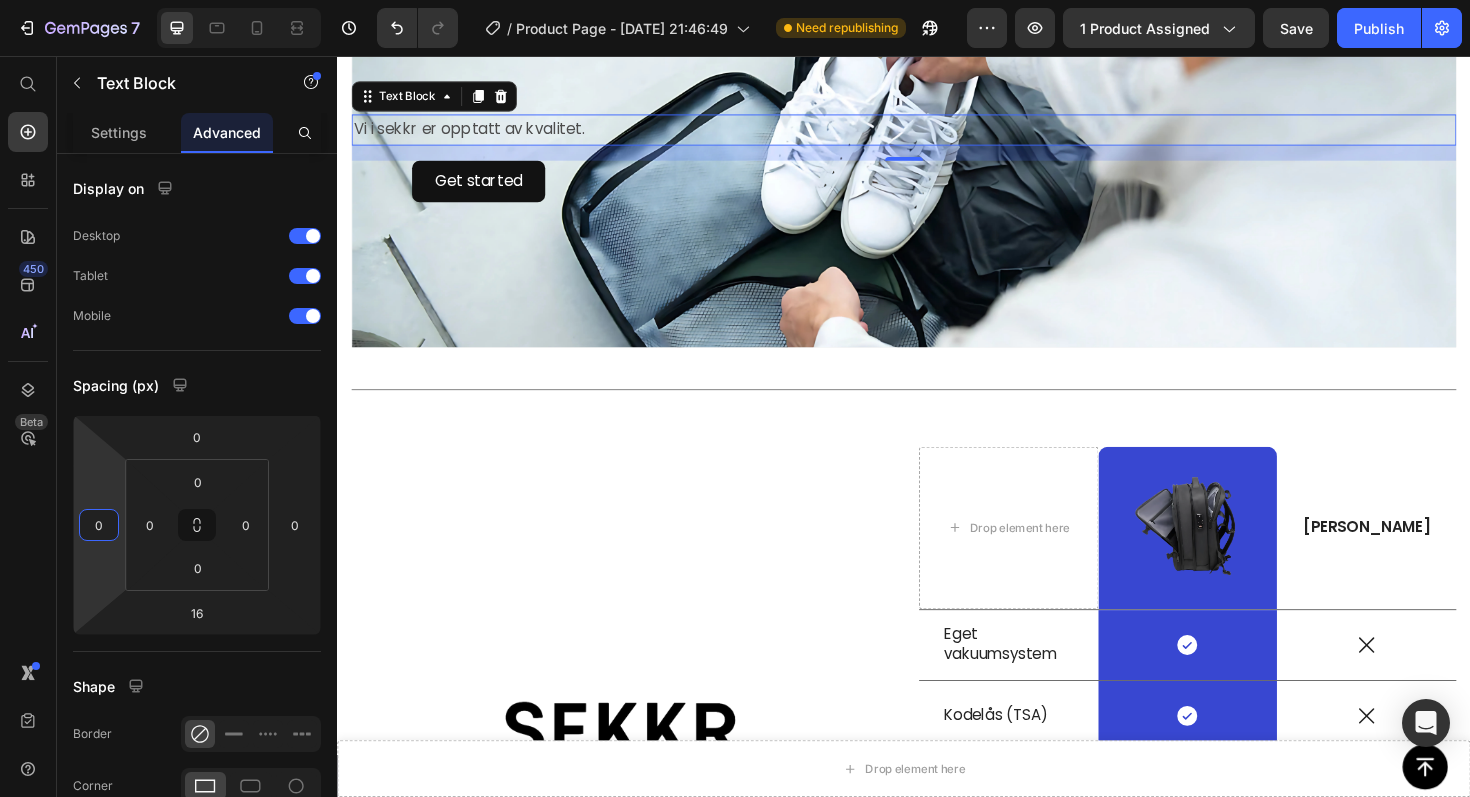 type on "-2" 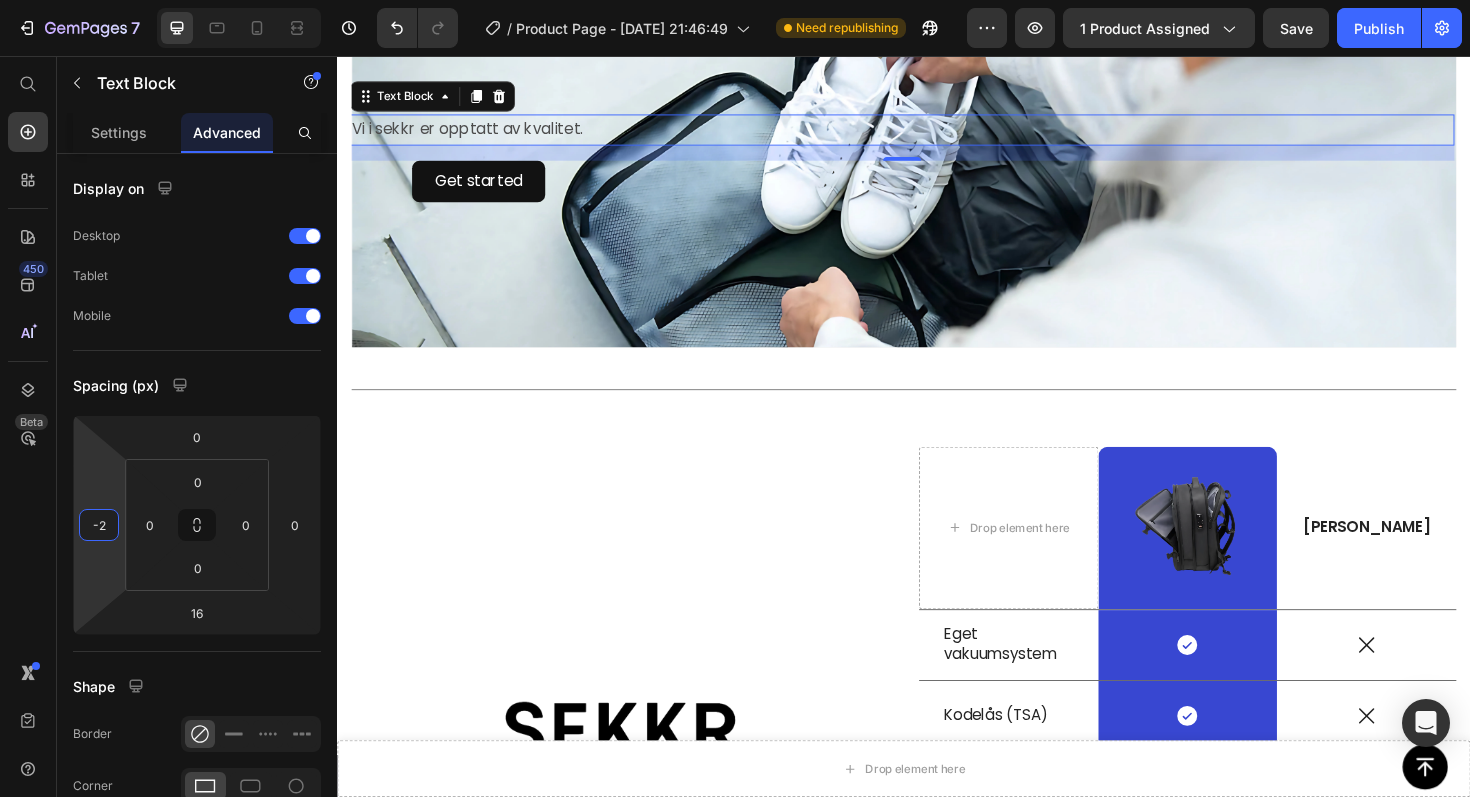 drag, startPoint x: 115, startPoint y: 552, endPoint x: 90, endPoint y: 553, distance: 25.019993 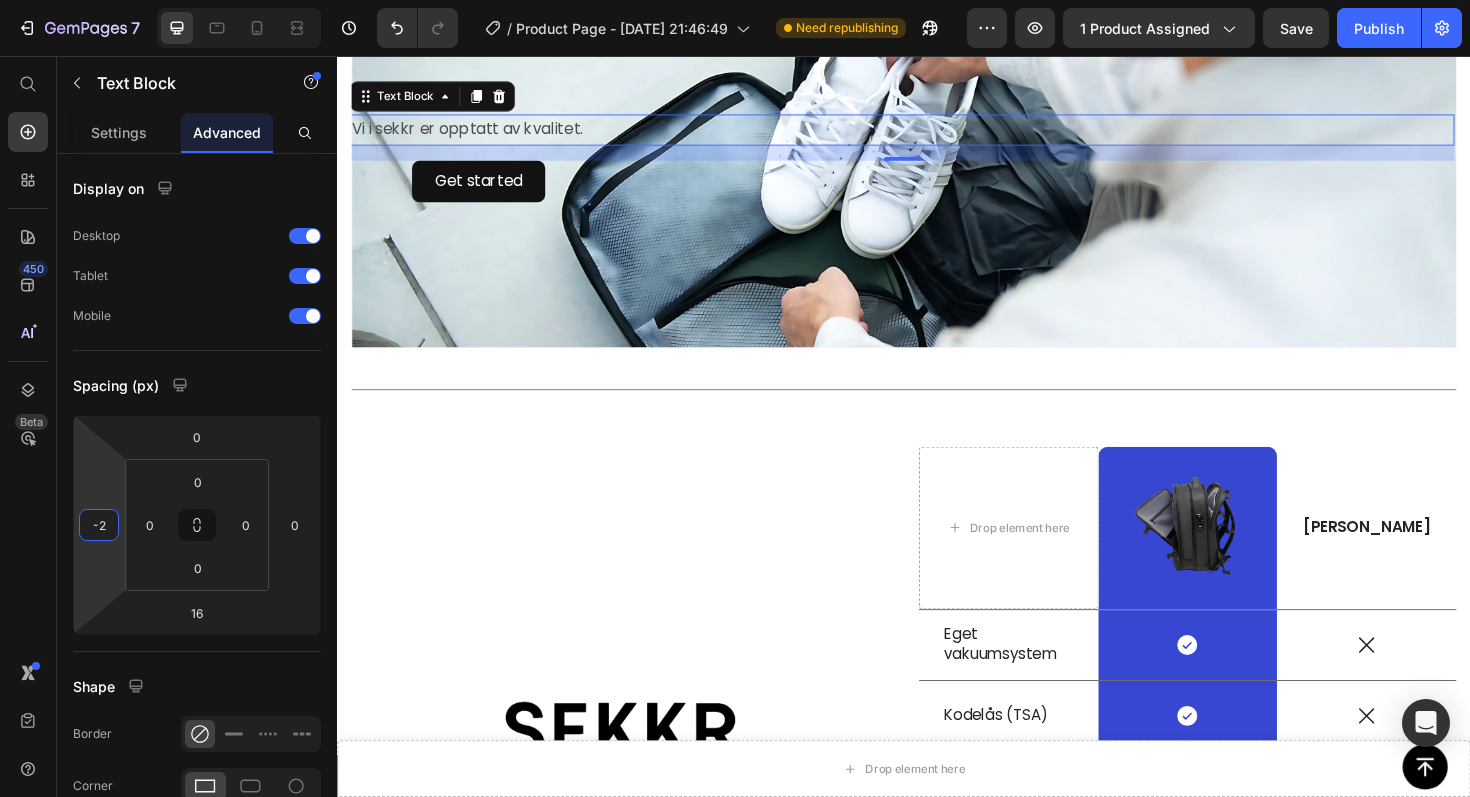 click on "7   /  Product Page - [DATE] 21:46:49 Need republishing Preview 1 product assigned  Save   Publish  450 Beta Start with Sections Elements Hero Section Product Detail Brands Trusted Badges Guarantee Product Breakdown How to use Testimonials Compare Bundle FAQs Social Proof Brand Story Product List Collection Blog List Contact Sticky Add to Cart Custom Footer Browse Library 450 Layout
Row
Row
Row
Row Text
Heading
Text Block Button
Button
Button
Sticky Back to top Media
Image" at bounding box center (735, 0) 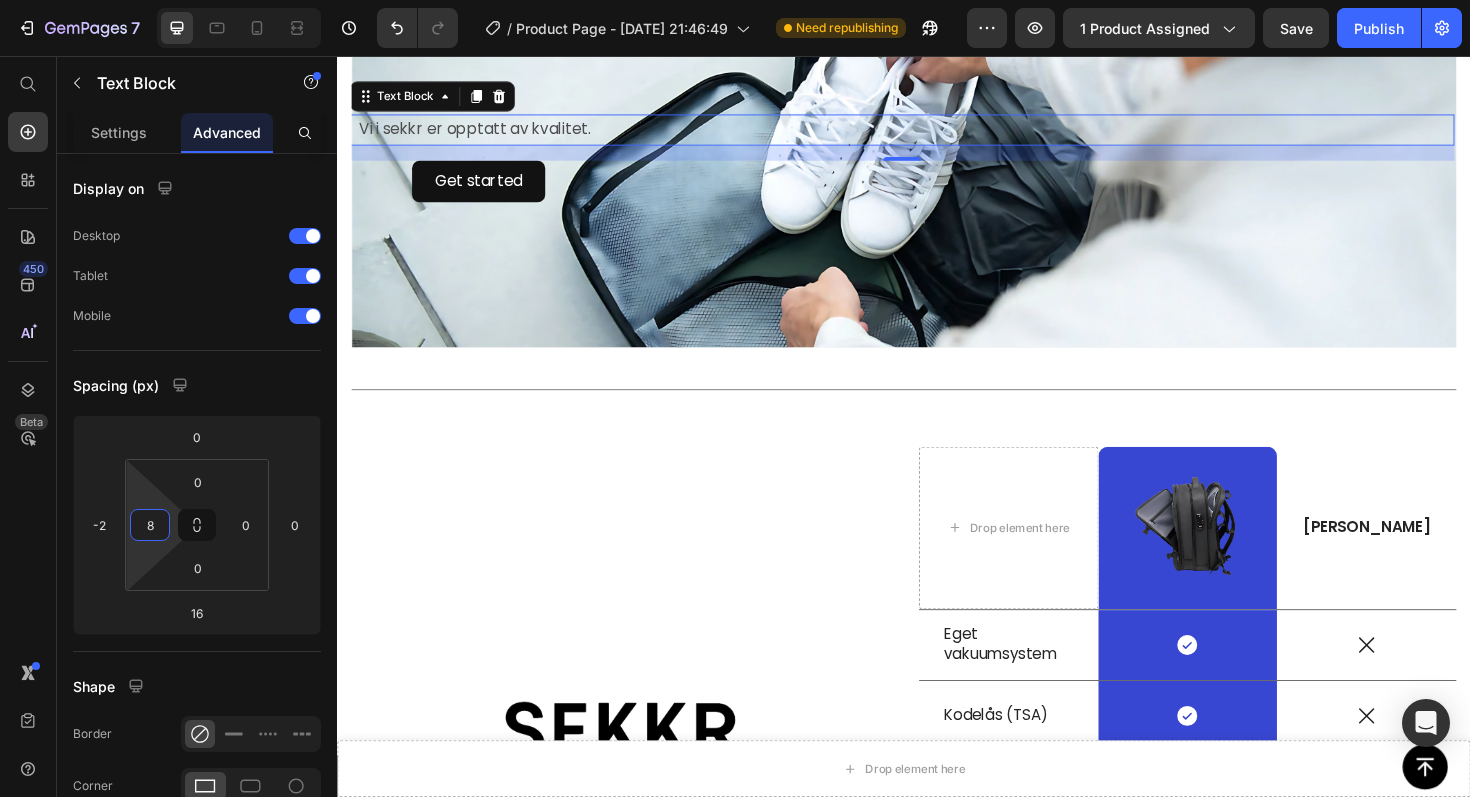 drag, startPoint x: 147, startPoint y: 553, endPoint x: 257, endPoint y: 549, distance: 110.0727 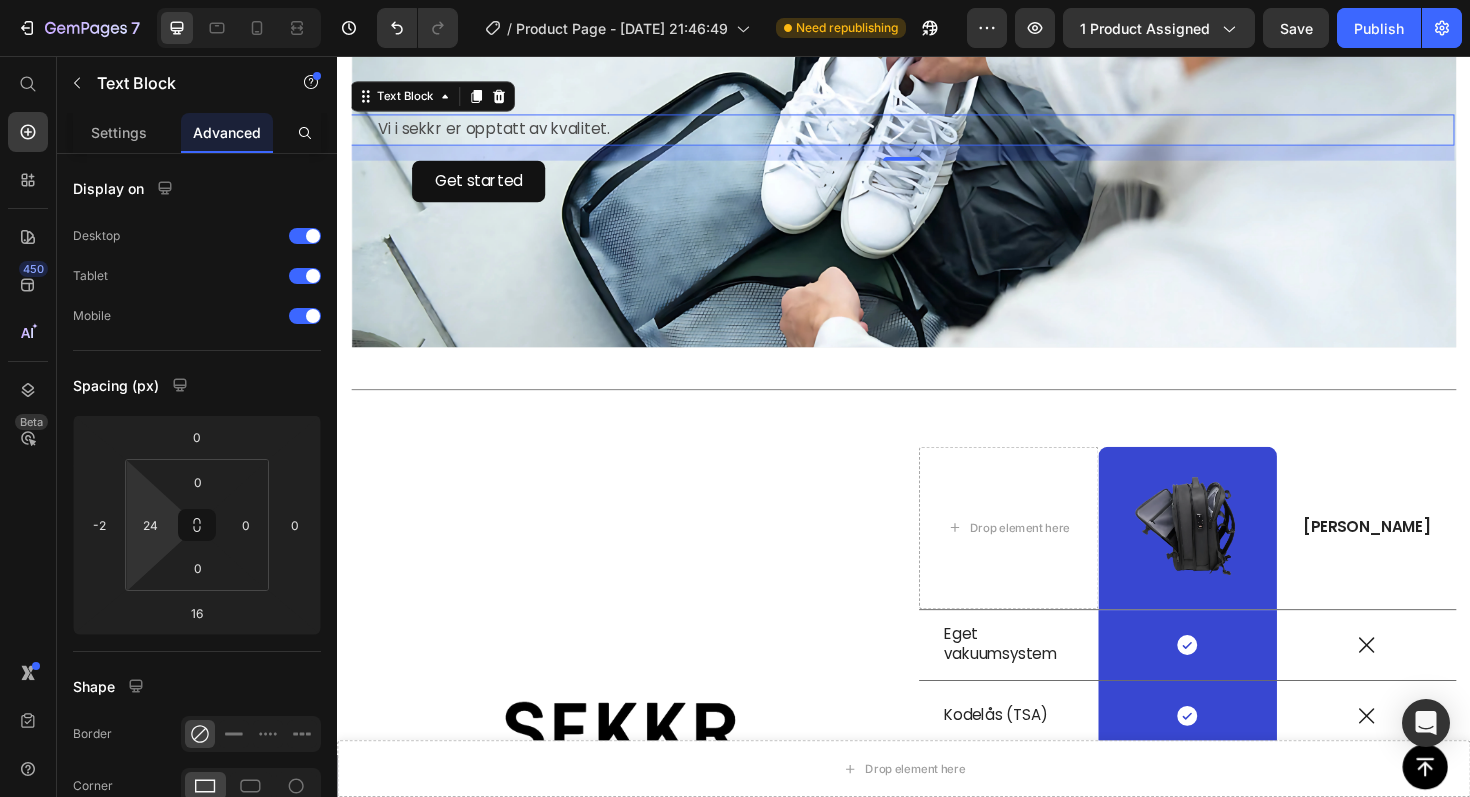 type on "22" 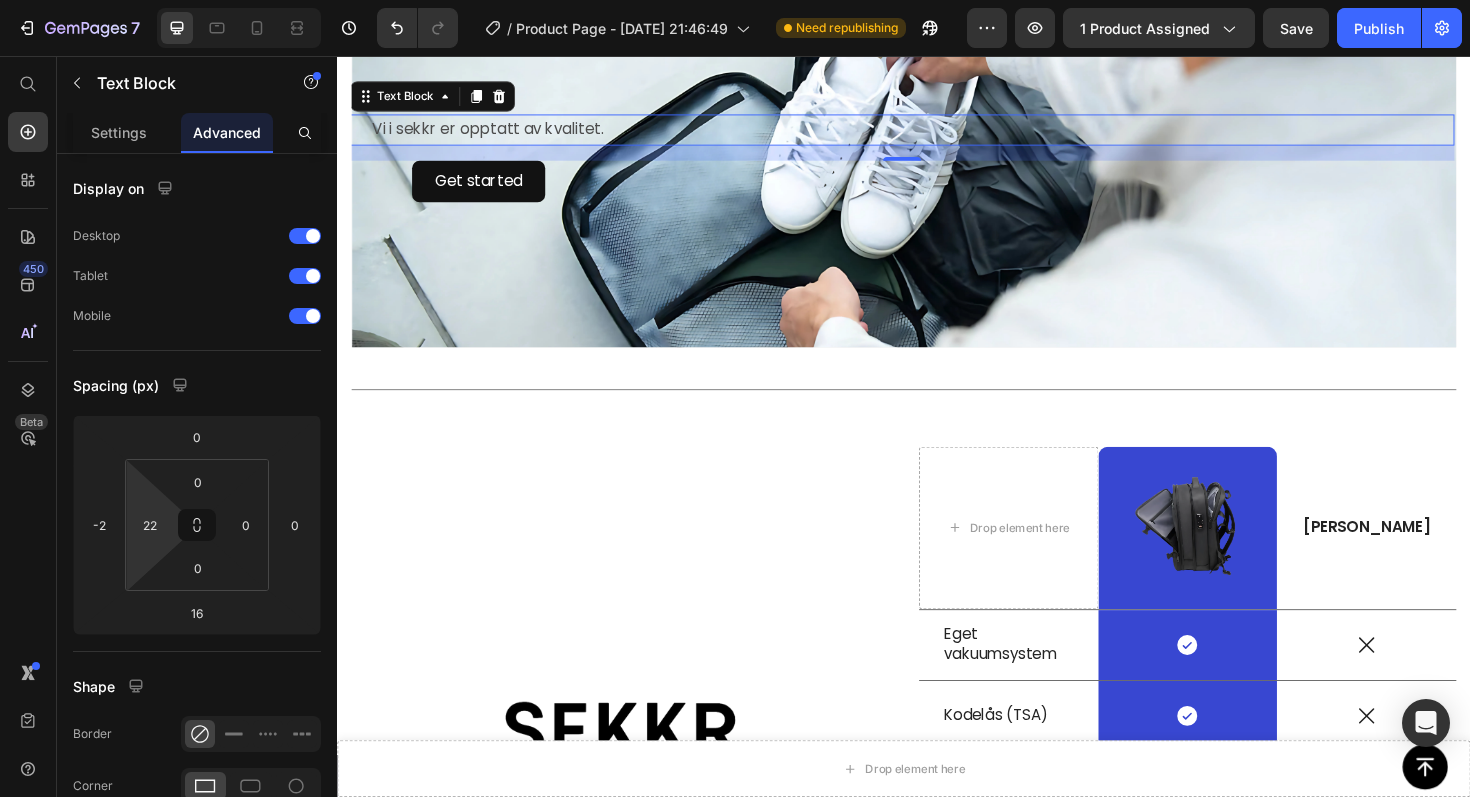 drag, startPoint x: 130, startPoint y: 555, endPoint x: 228, endPoint y: 548, distance: 98.24968 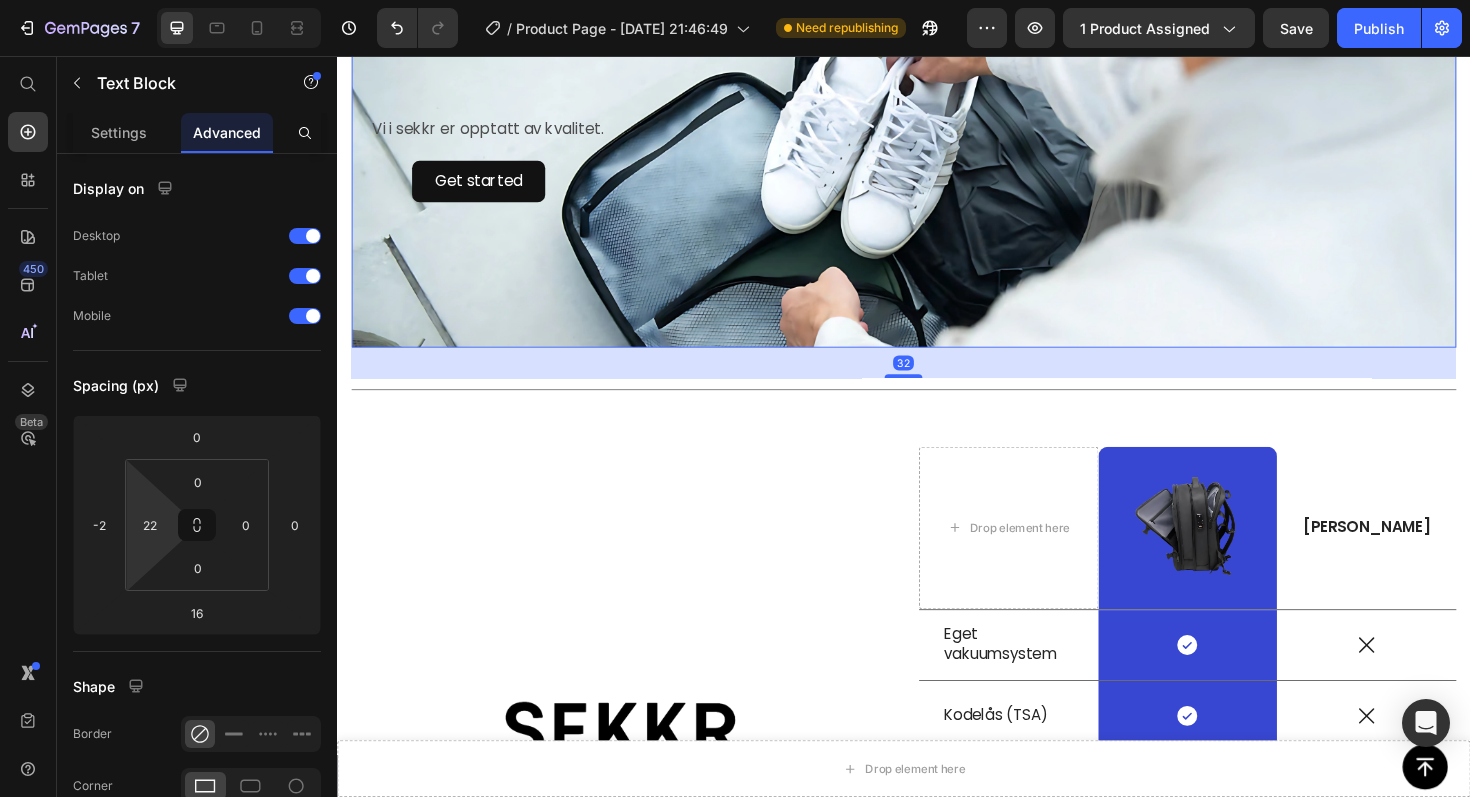 click at bounding box center [937, 255] 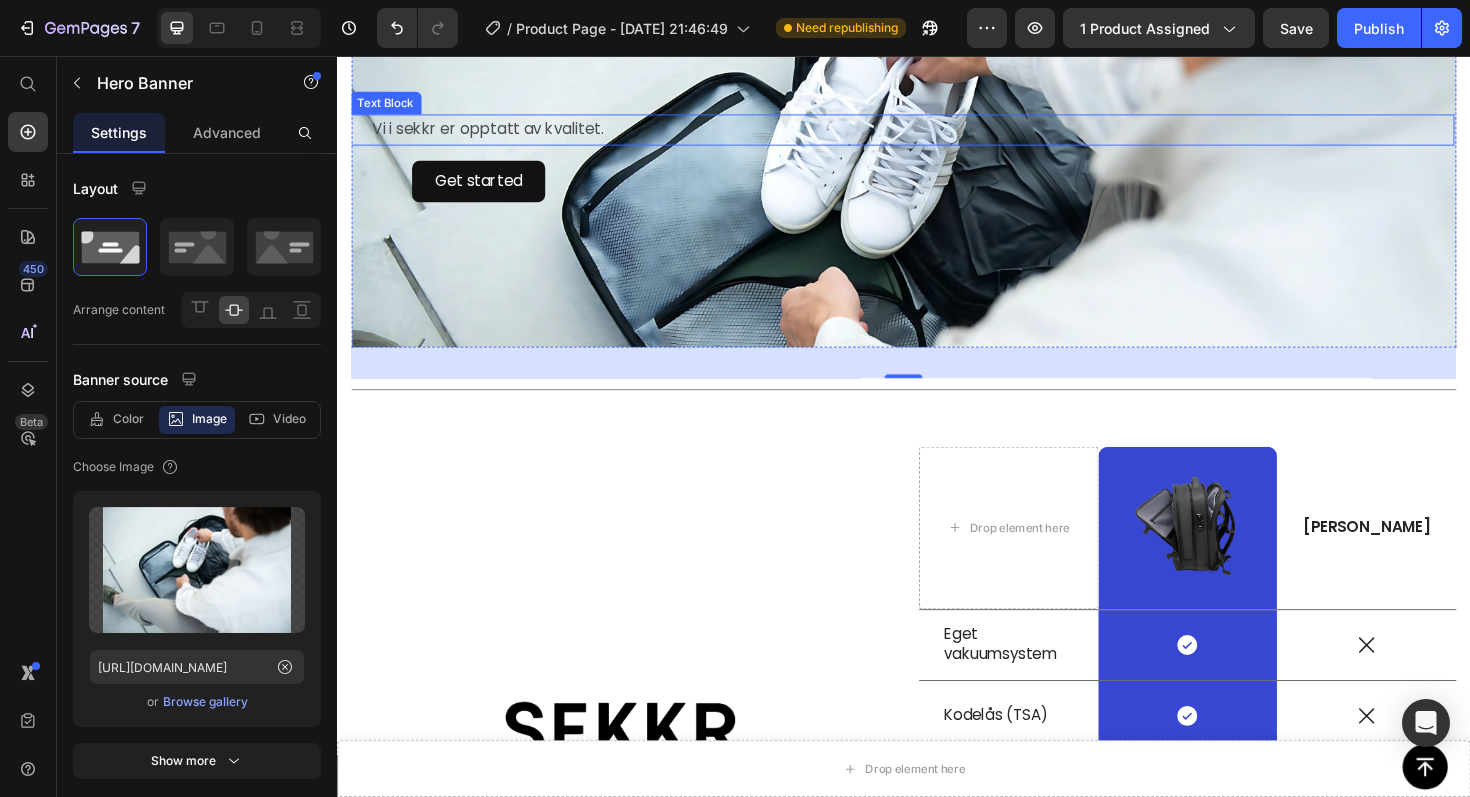 click on "Vi i sekkr er opptatt av kvalitet." at bounding box center [946, 134] 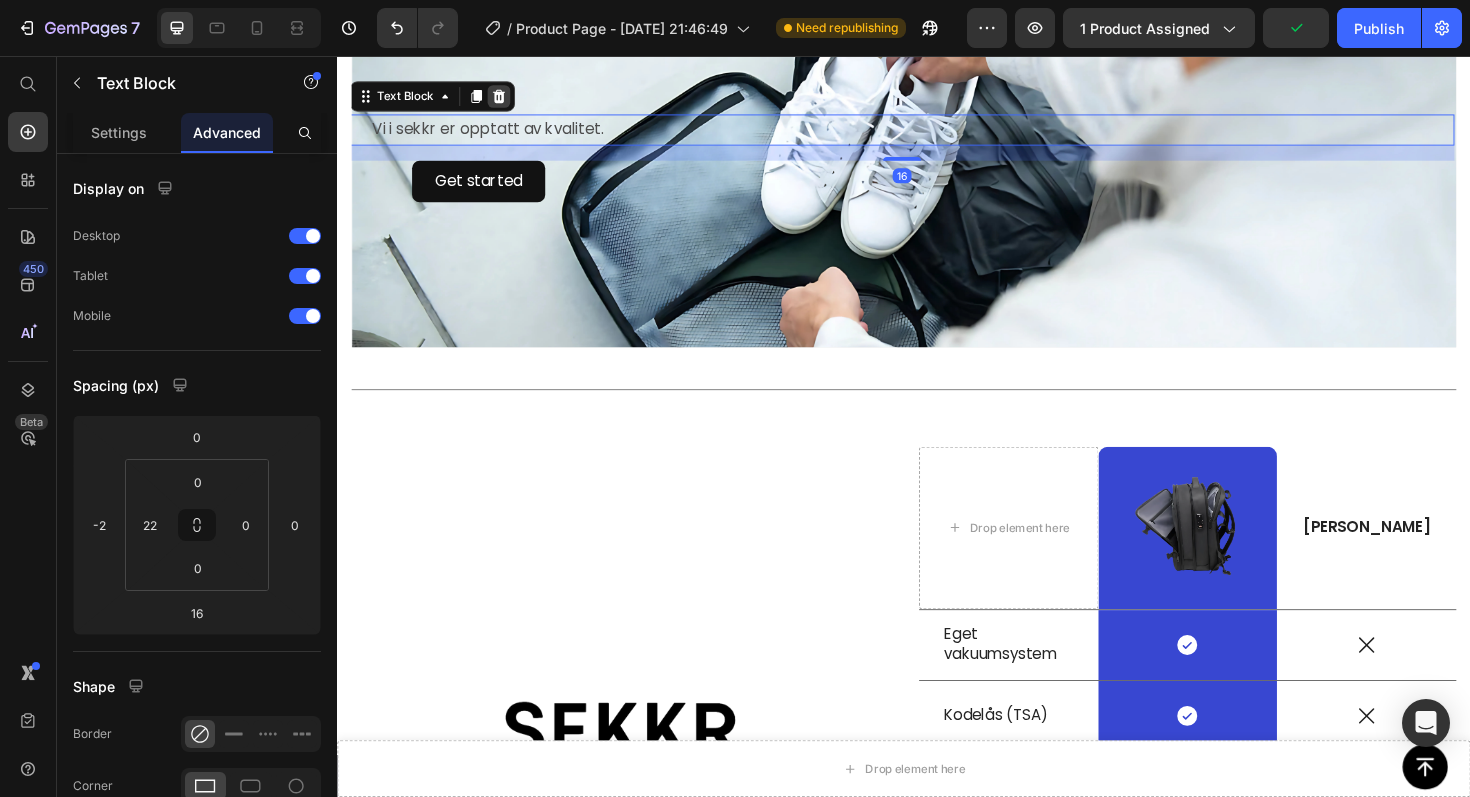 click 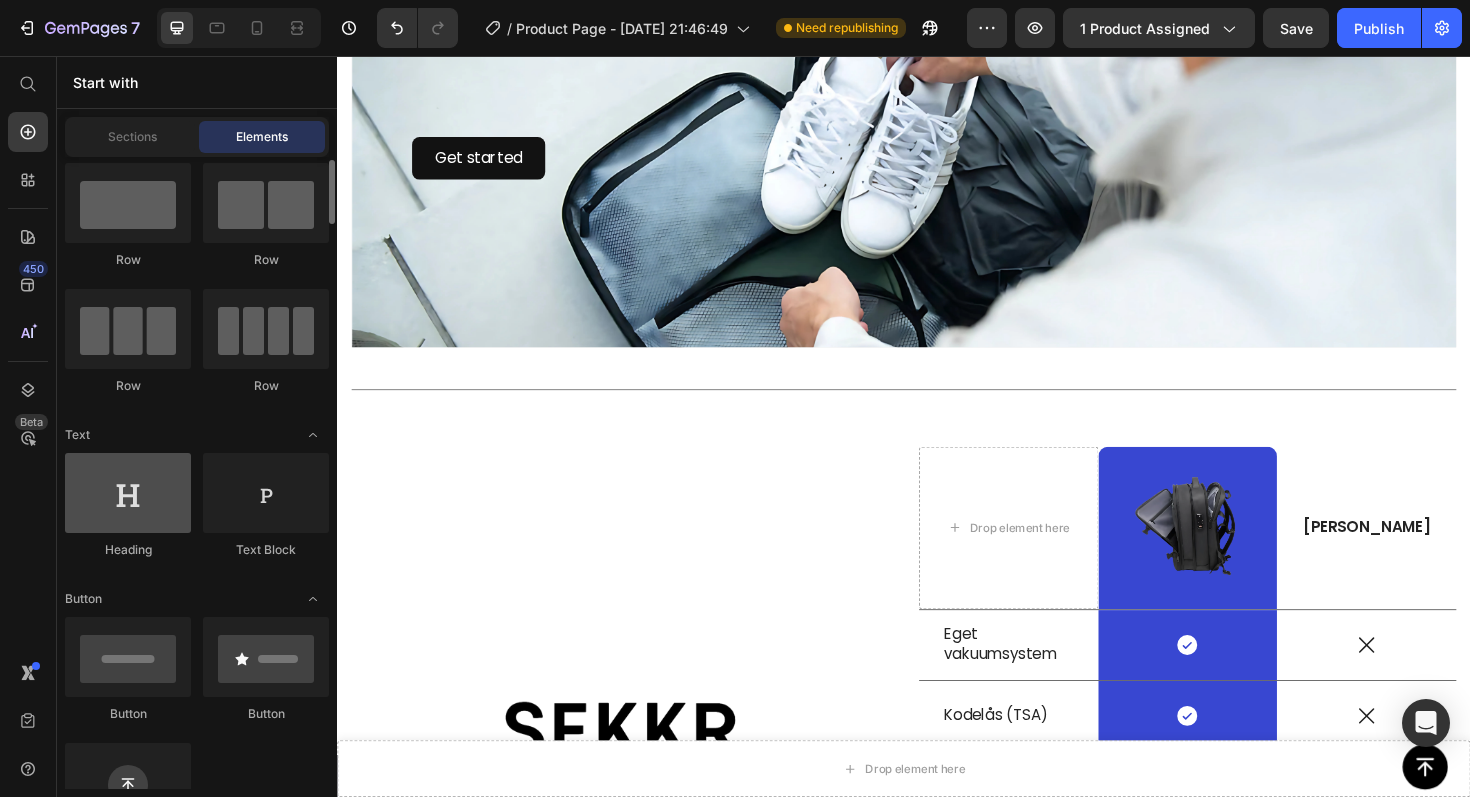 scroll, scrollTop: 39, scrollLeft: 0, axis: vertical 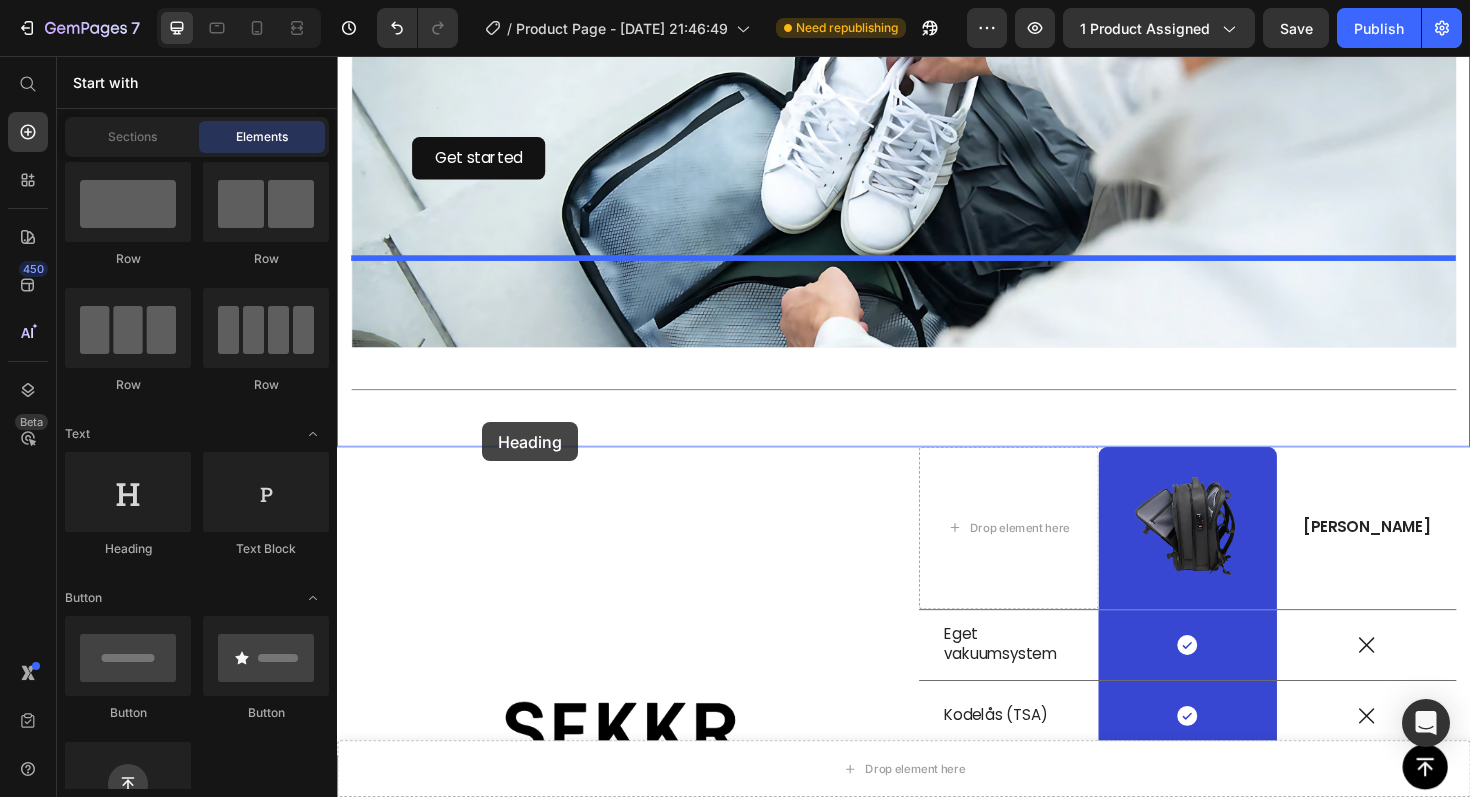 drag, startPoint x: 492, startPoint y: 556, endPoint x: 491, endPoint y: 444, distance: 112.00446 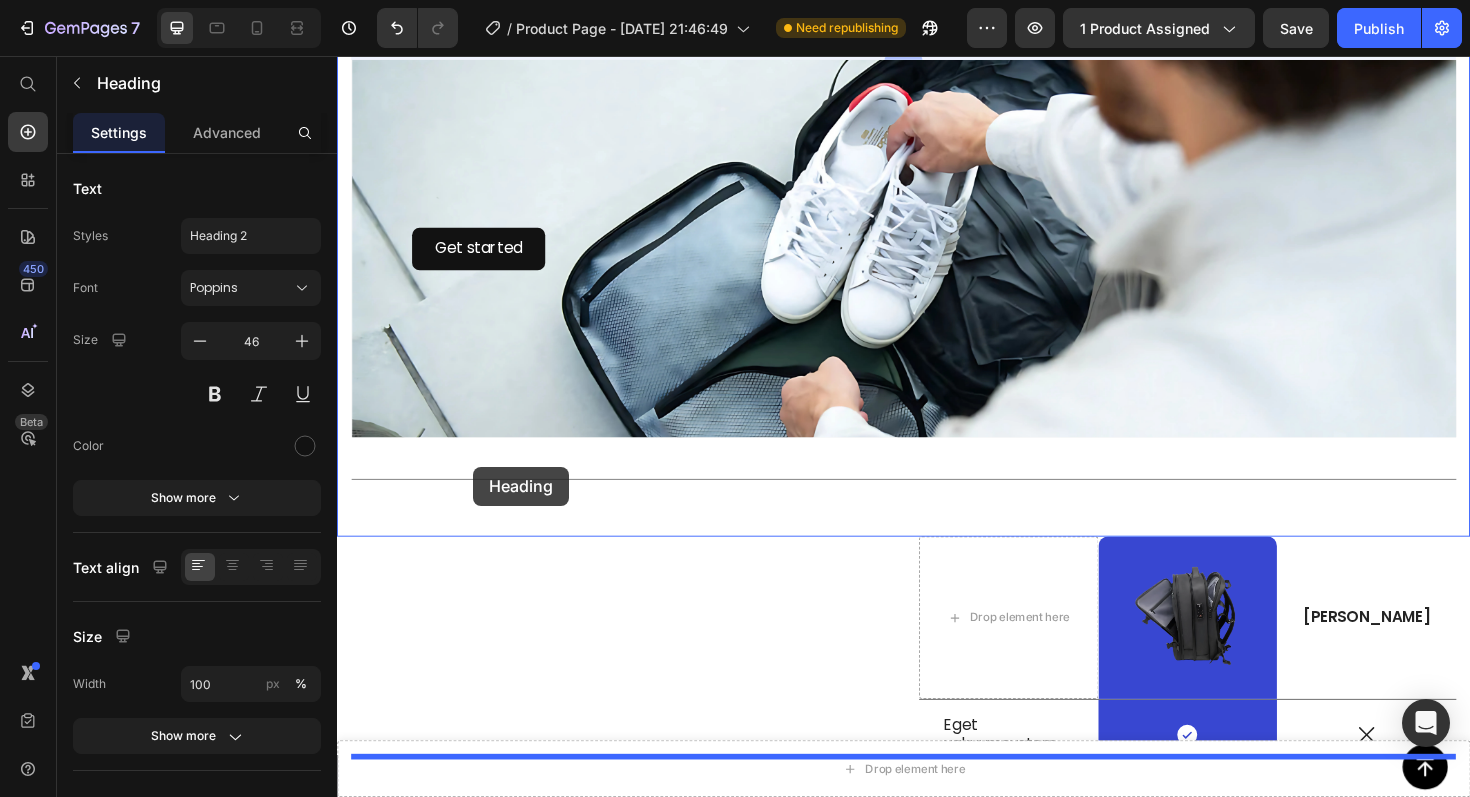 drag, startPoint x: 574, startPoint y: 293, endPoint x: 481, endPoint y: 491, distance: 218.75328 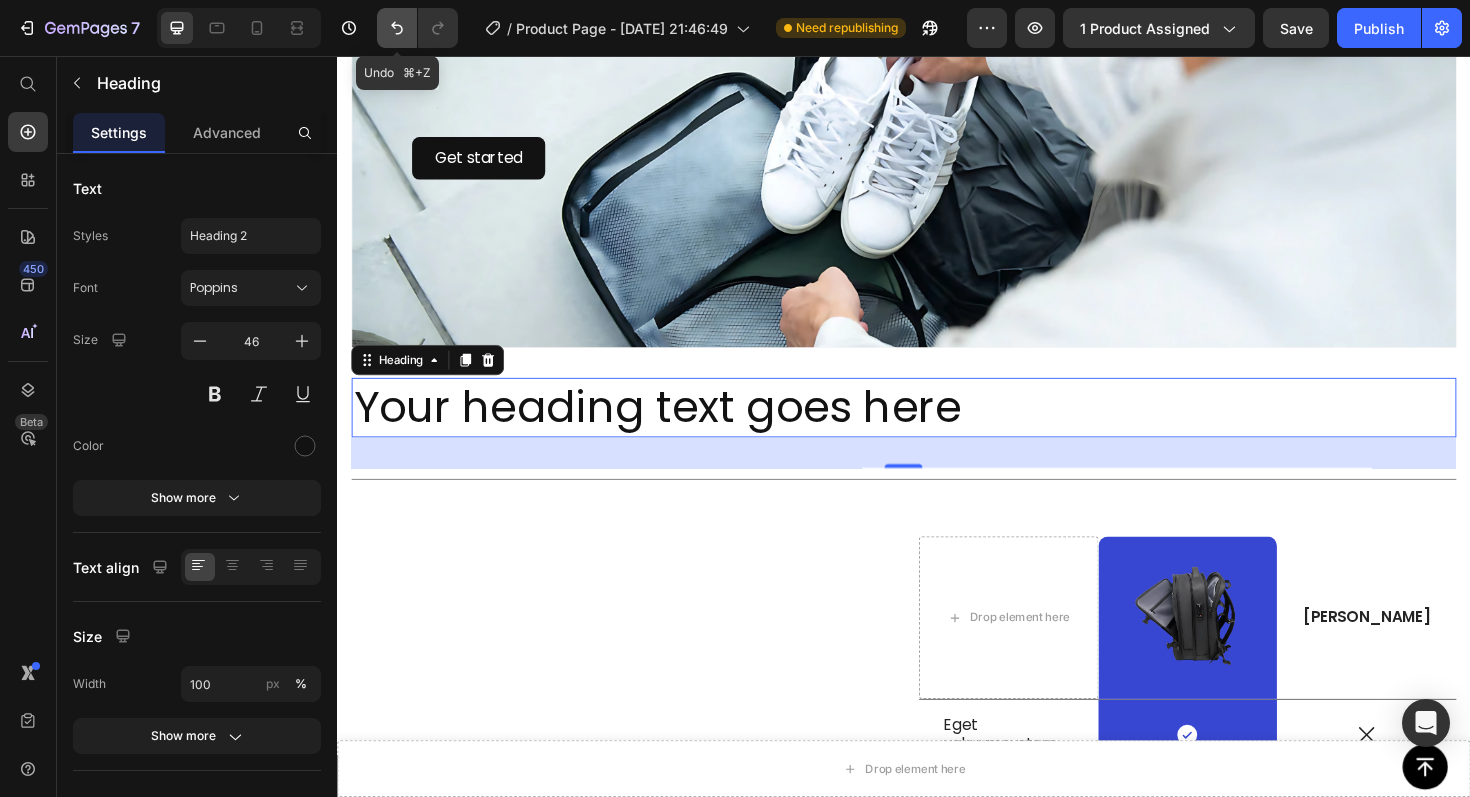click 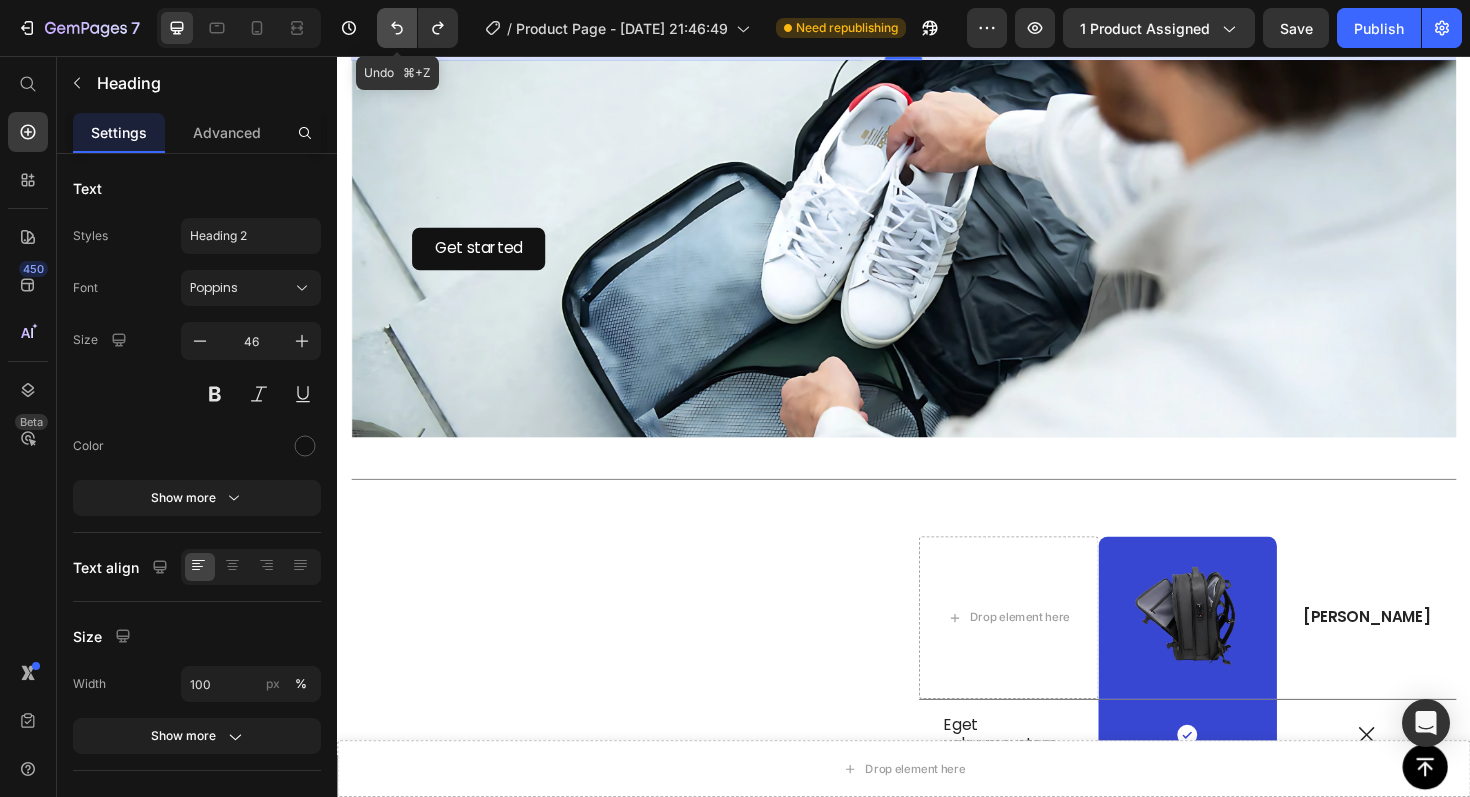 click 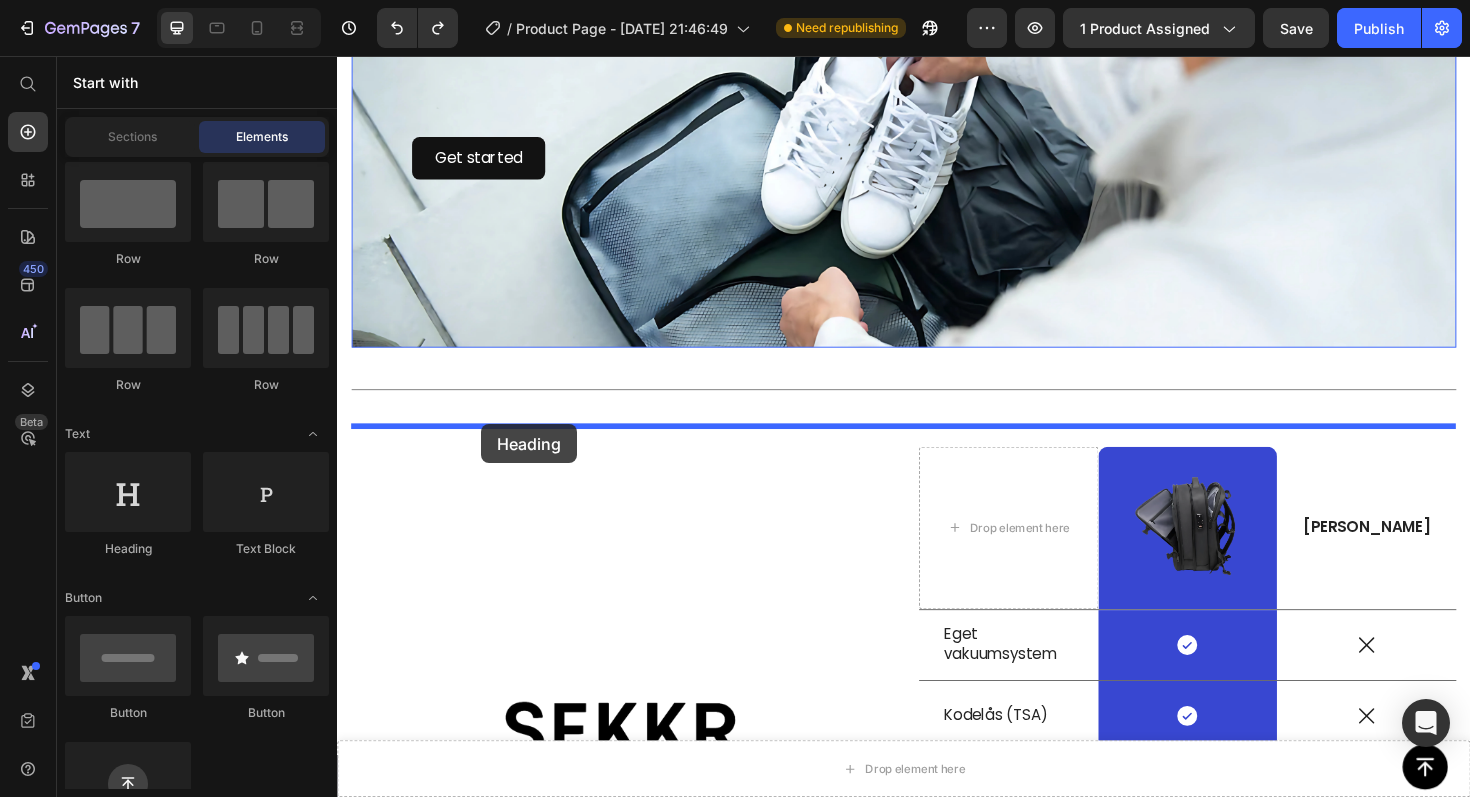 drag, startPoint x: 480, startPoint y: 558, endPoint x: 489, endPoint y: 446, distance: 112.36102 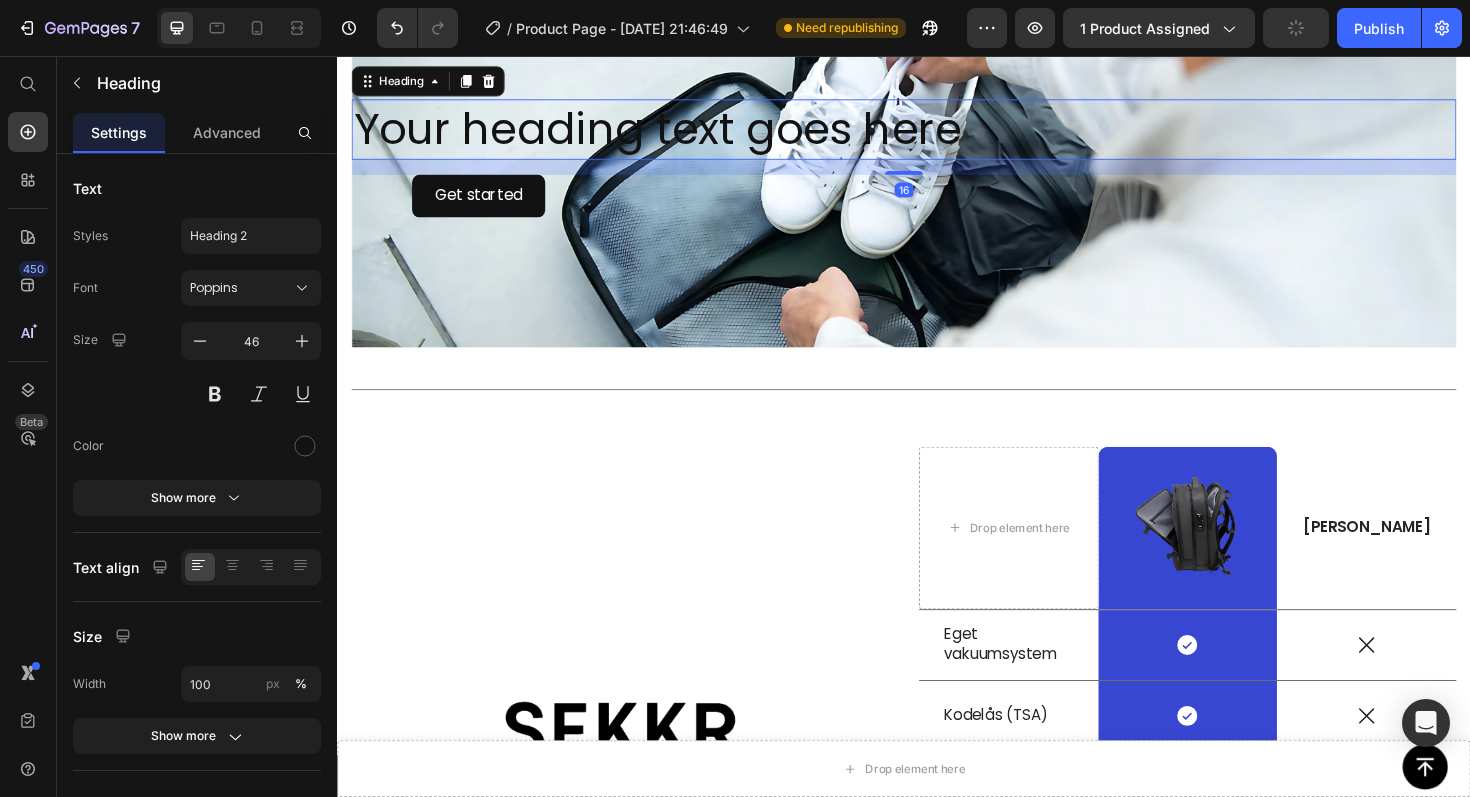 click on "Your heading text goes here" at bounding box center [937, 134] 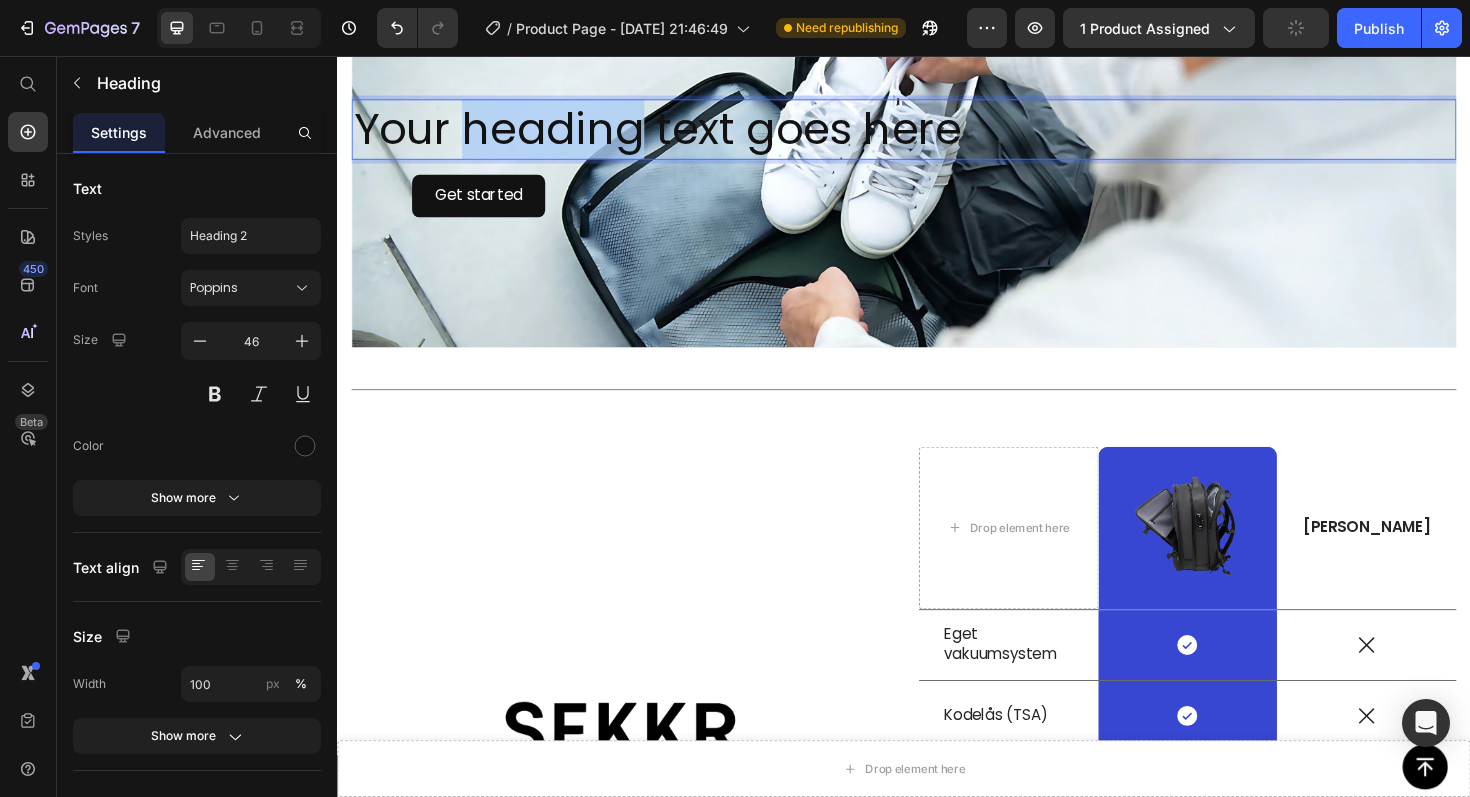 click on "Your heading text goes here" at bounding box center [937, 134] 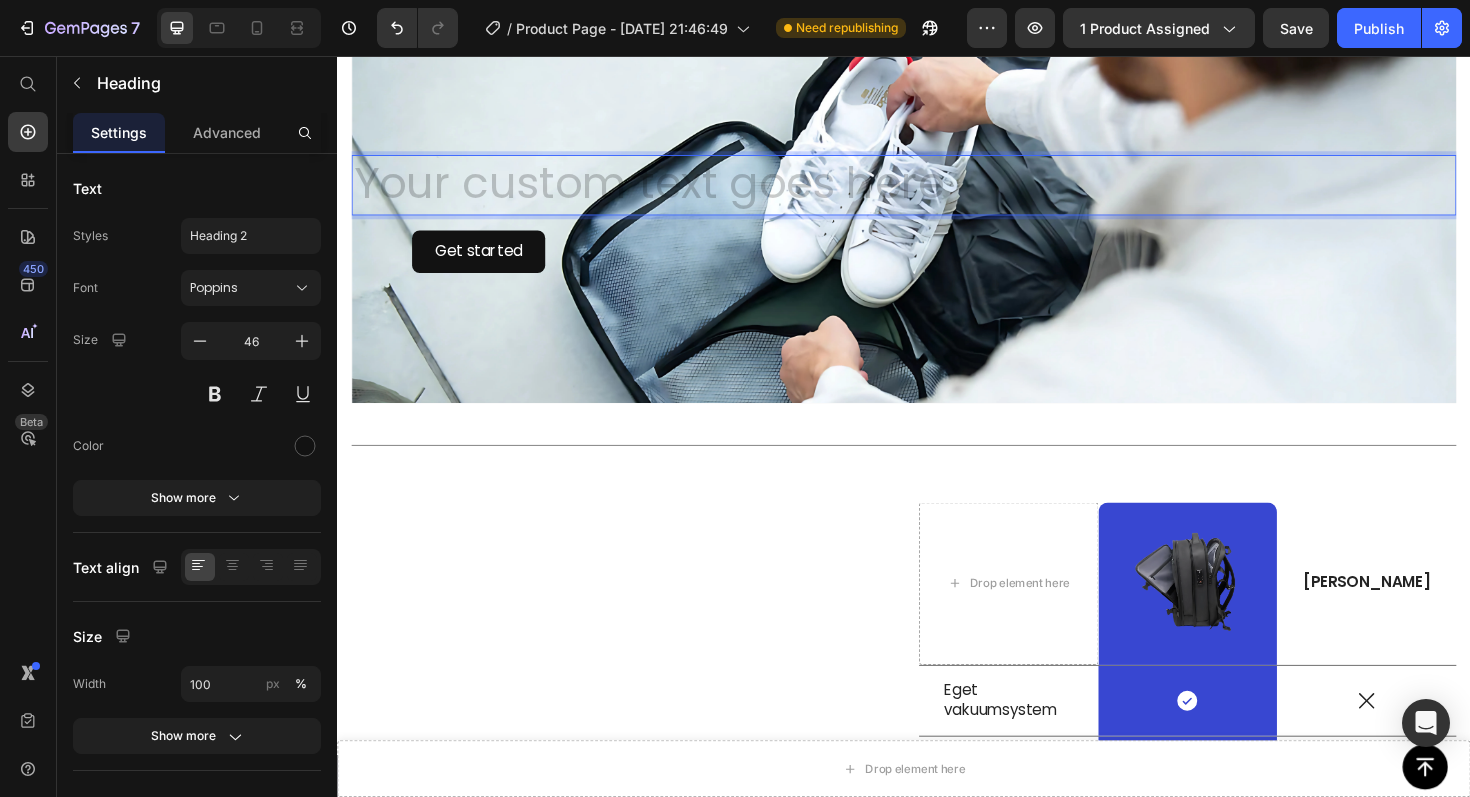 scroll, scrollTop: 3438, scrollLeft: 0, axis: vertical 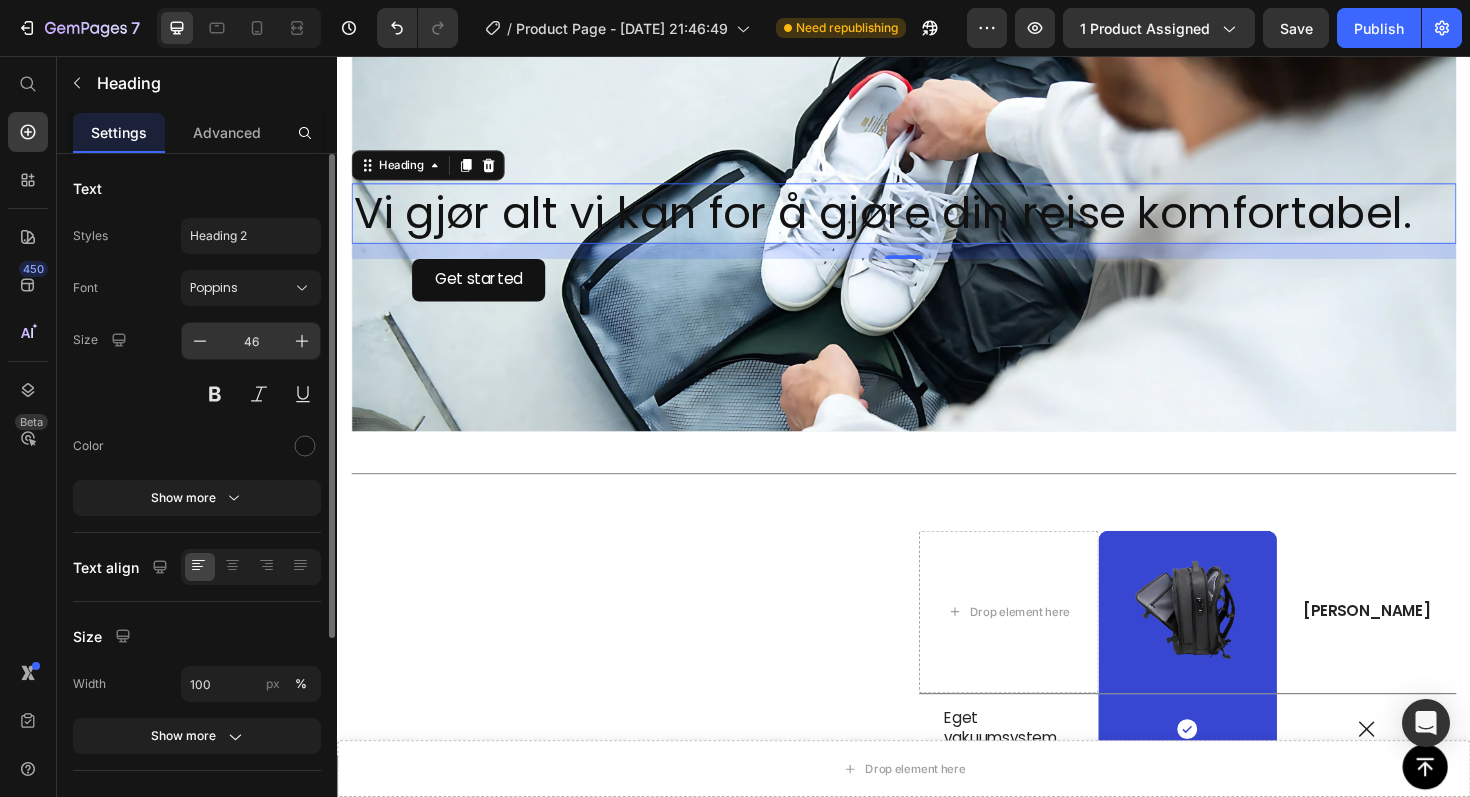 click on "46" at bounding box center (251, 341) 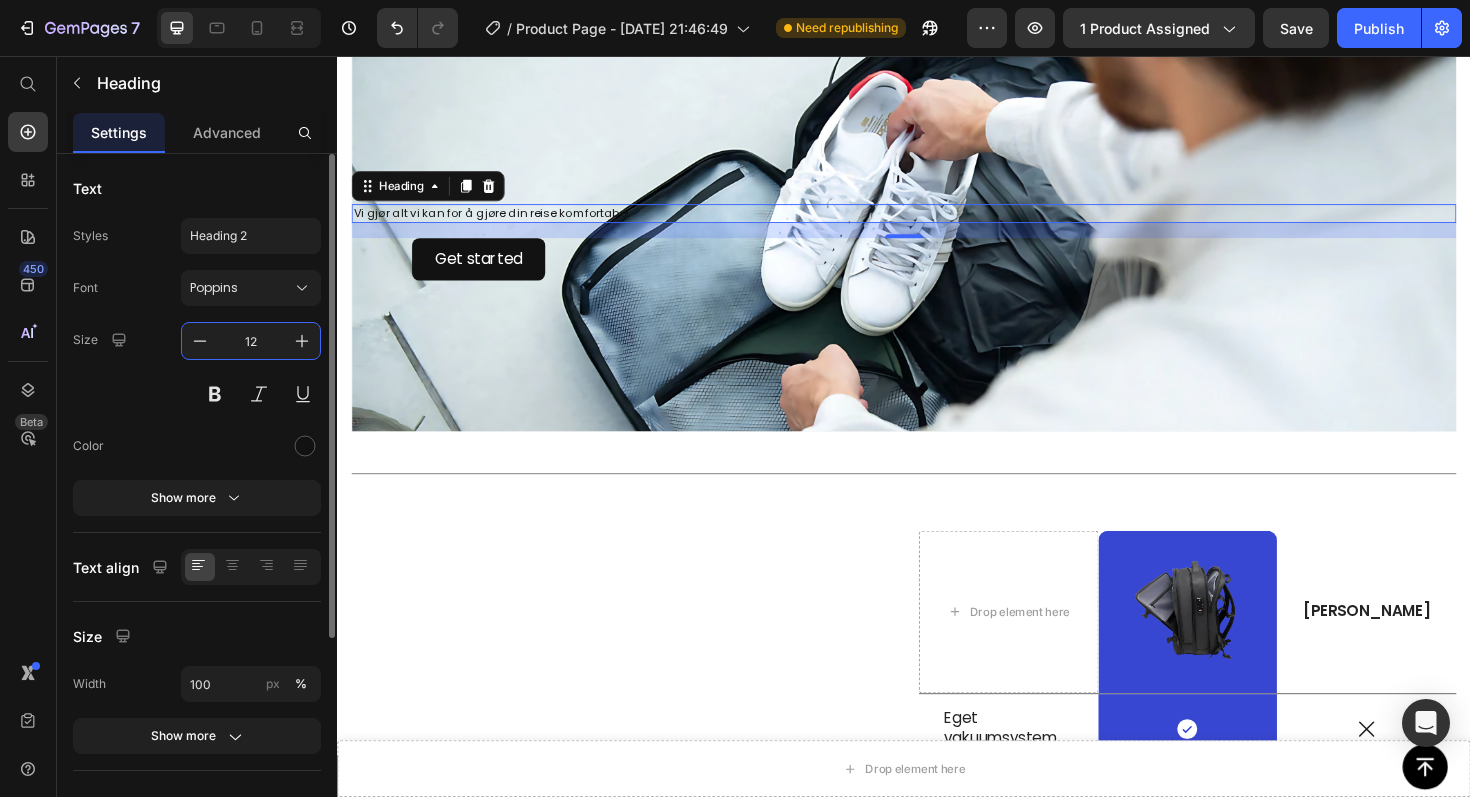 type on "1" 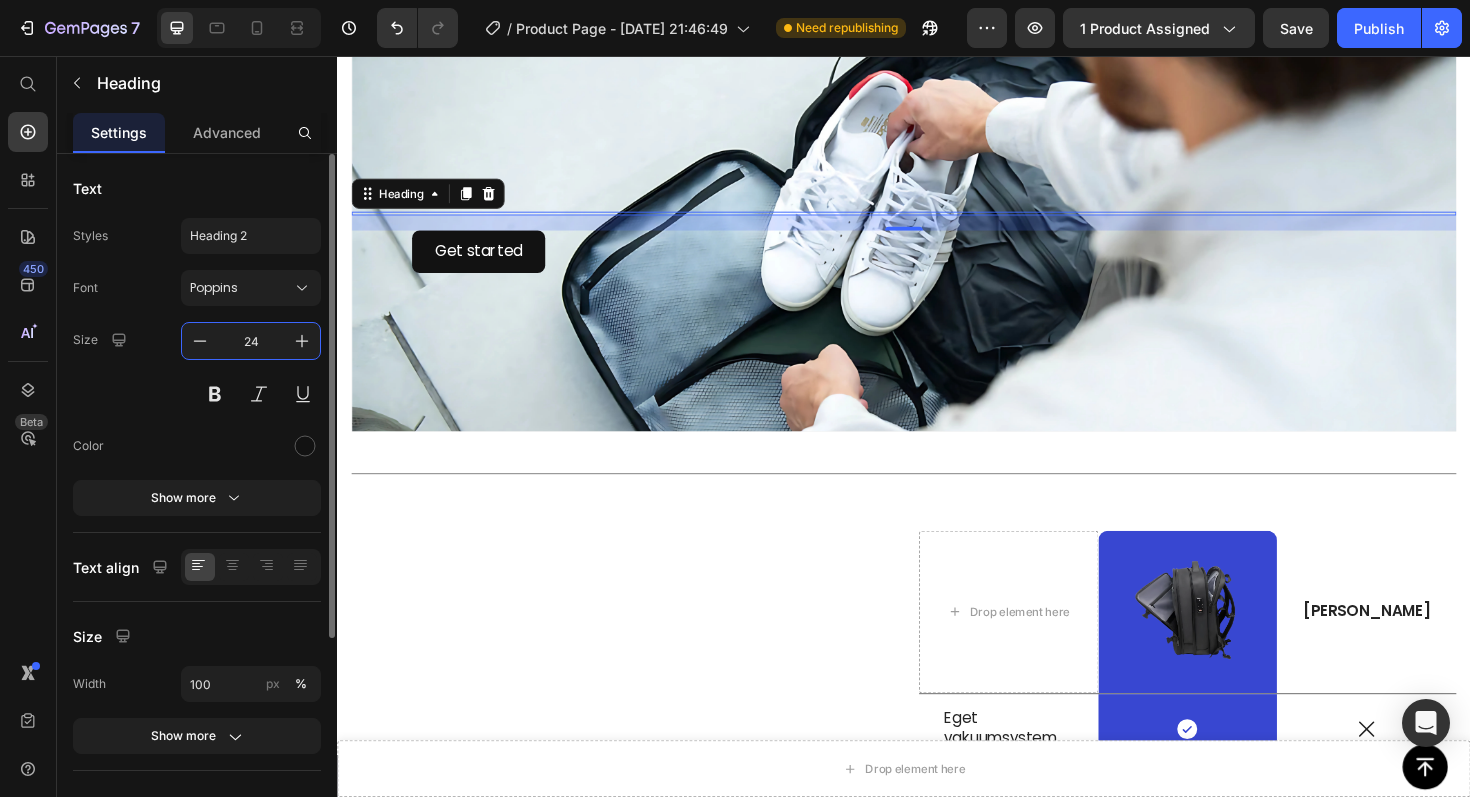 type on "2" 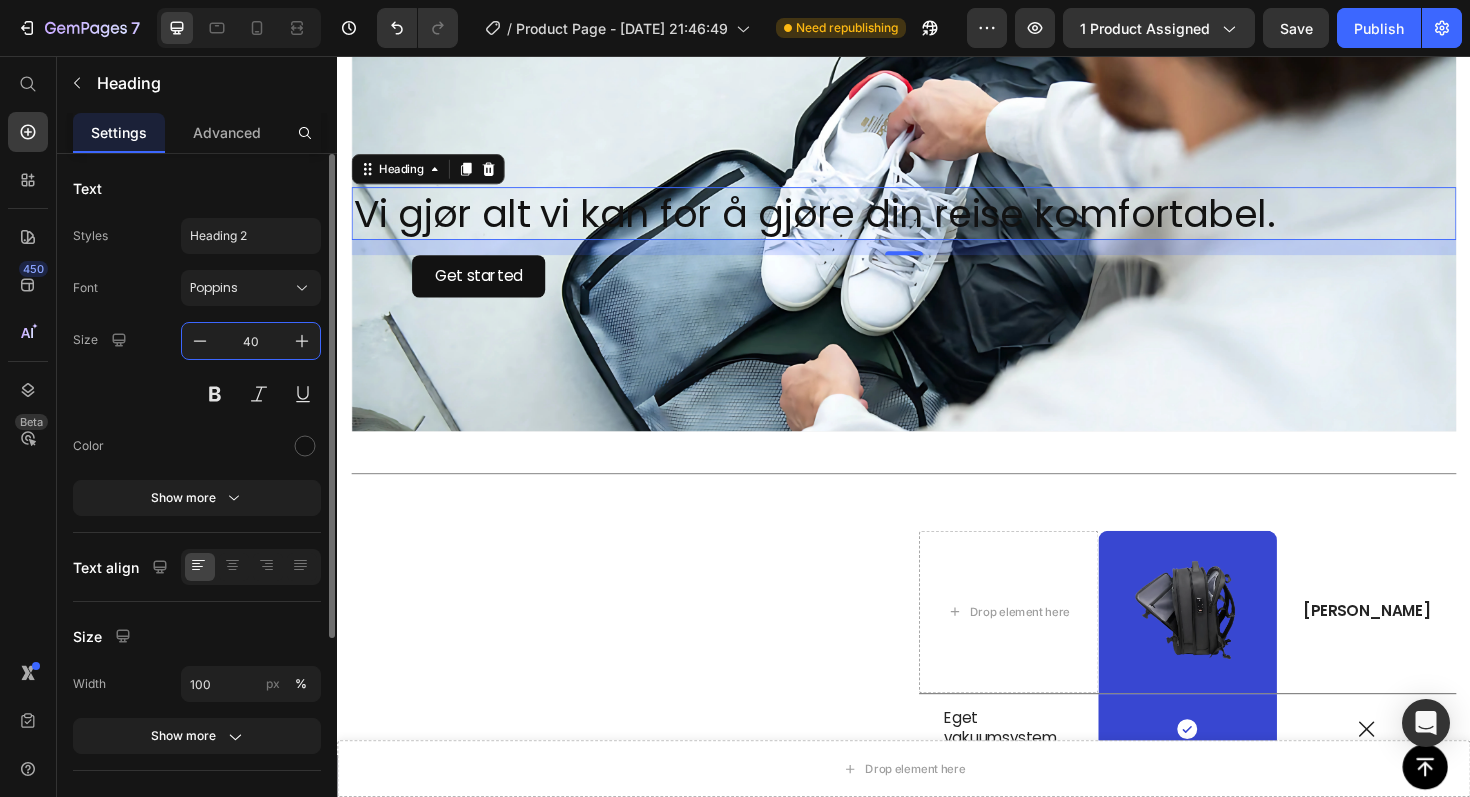 type on "4" 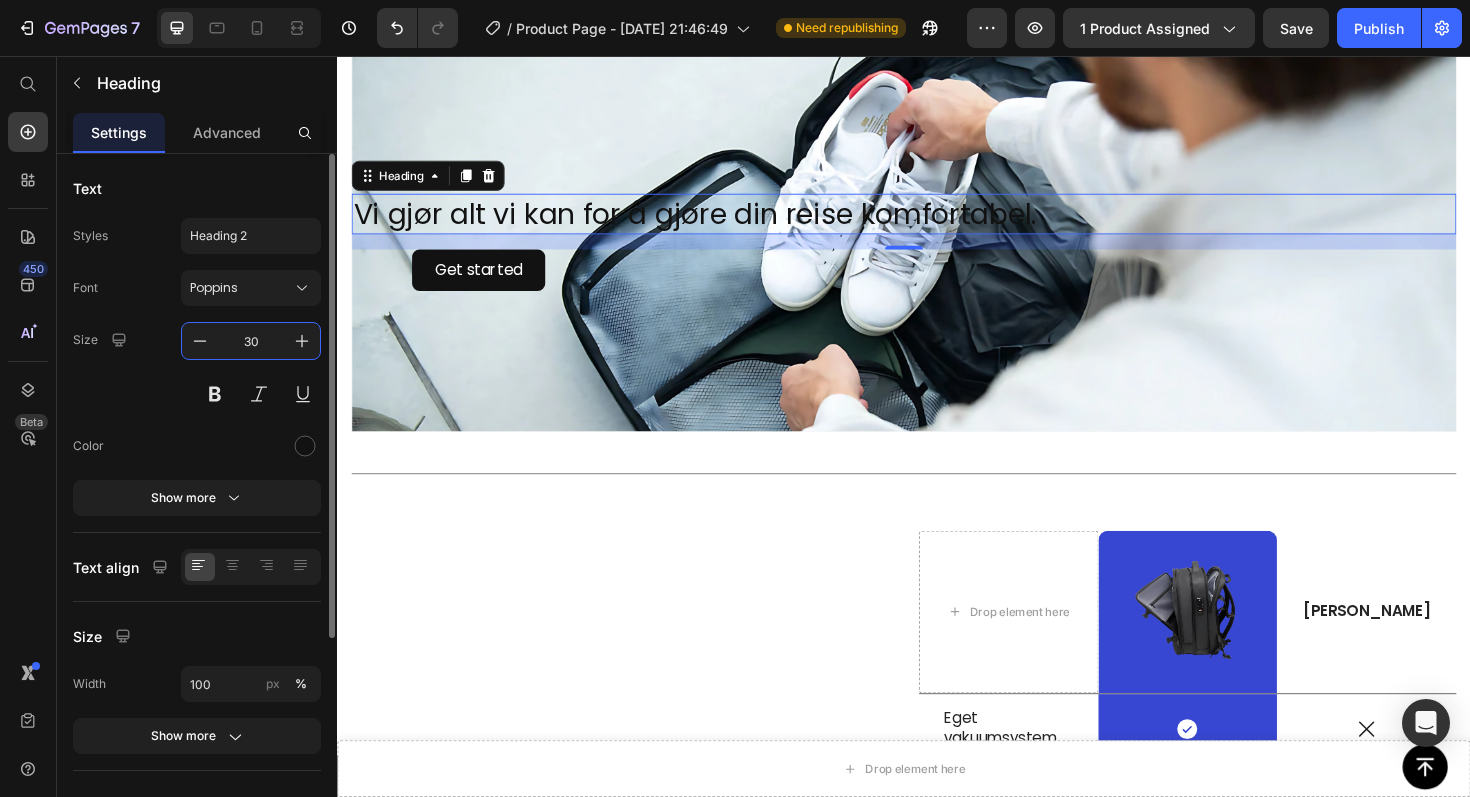 type on "3" 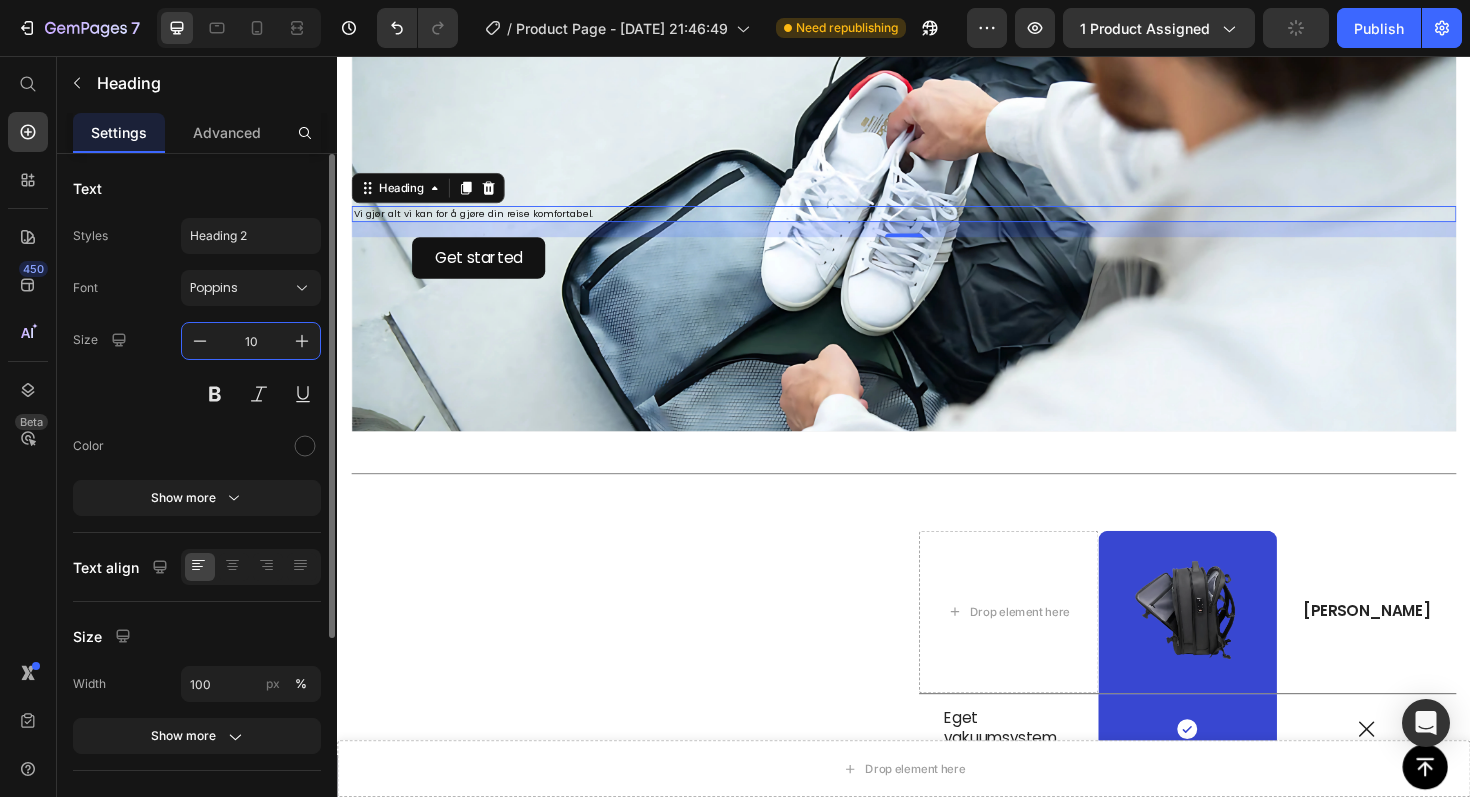 type on "1" 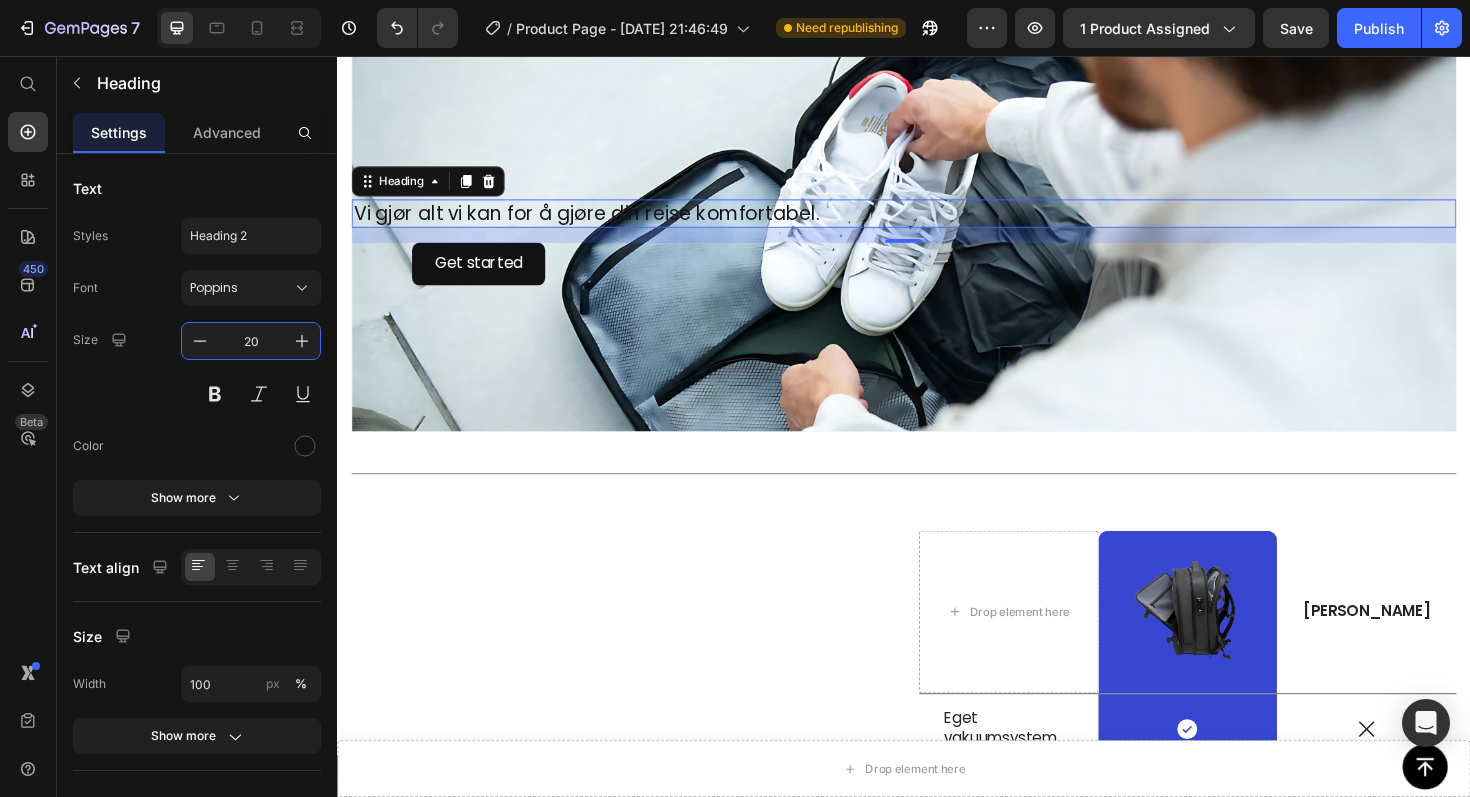 type on "20" 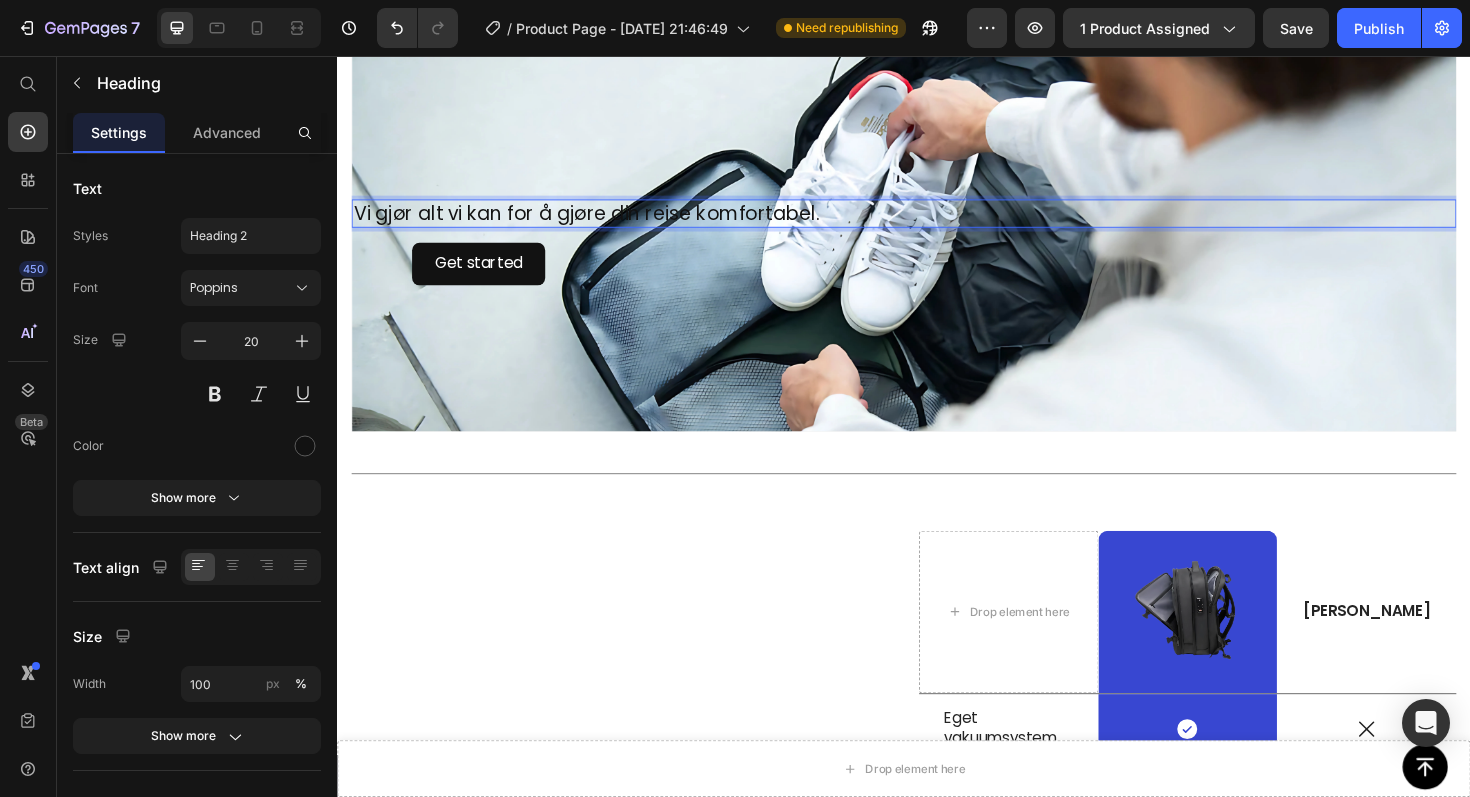 click on "Vi gjør alt vi kan for å gjøre din reise komfortabel." at bounding box center (937, 223) 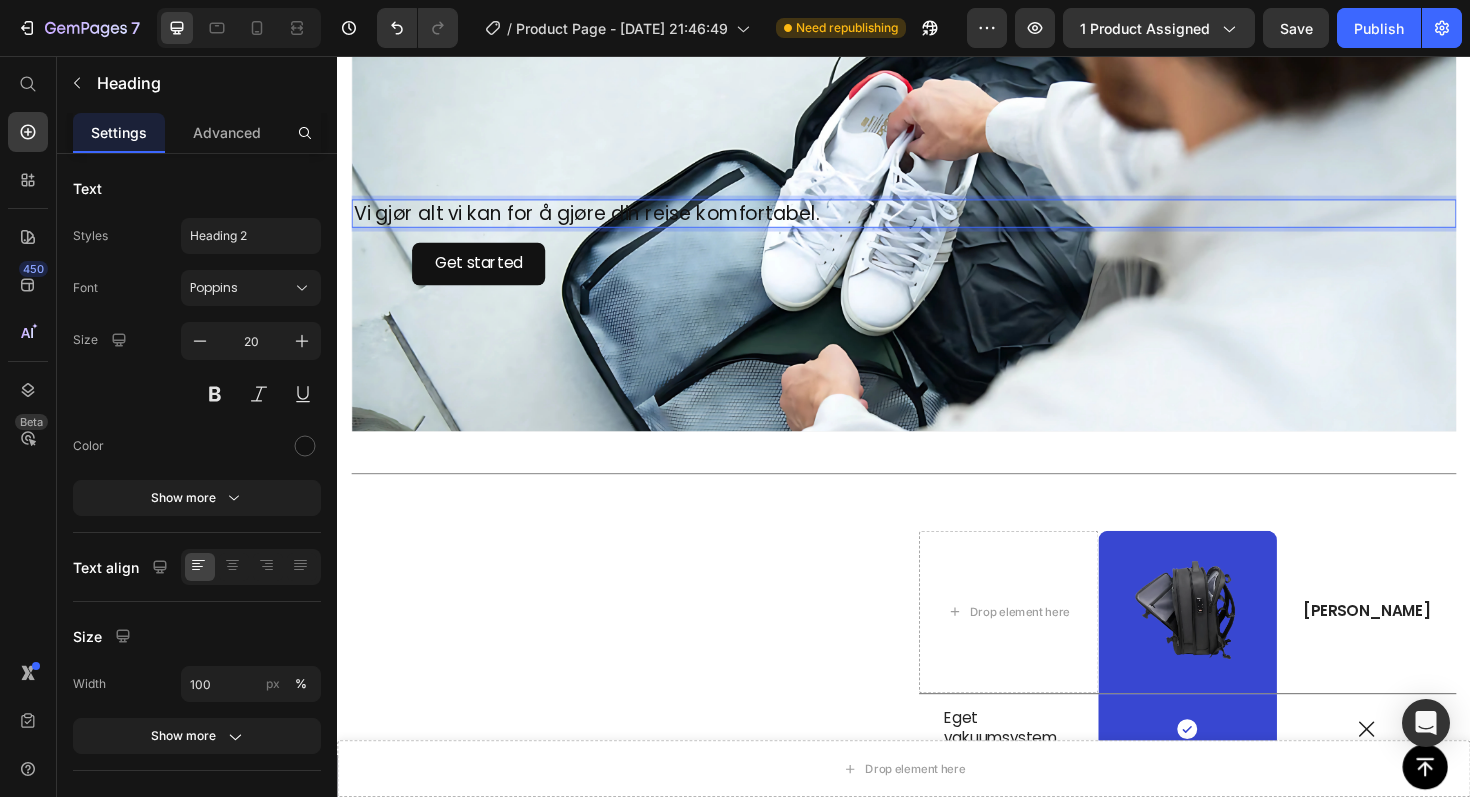 click on "Vi gjør alt vi kan for å gjøre din reise komfortabel." at bounding box center [937, 223] 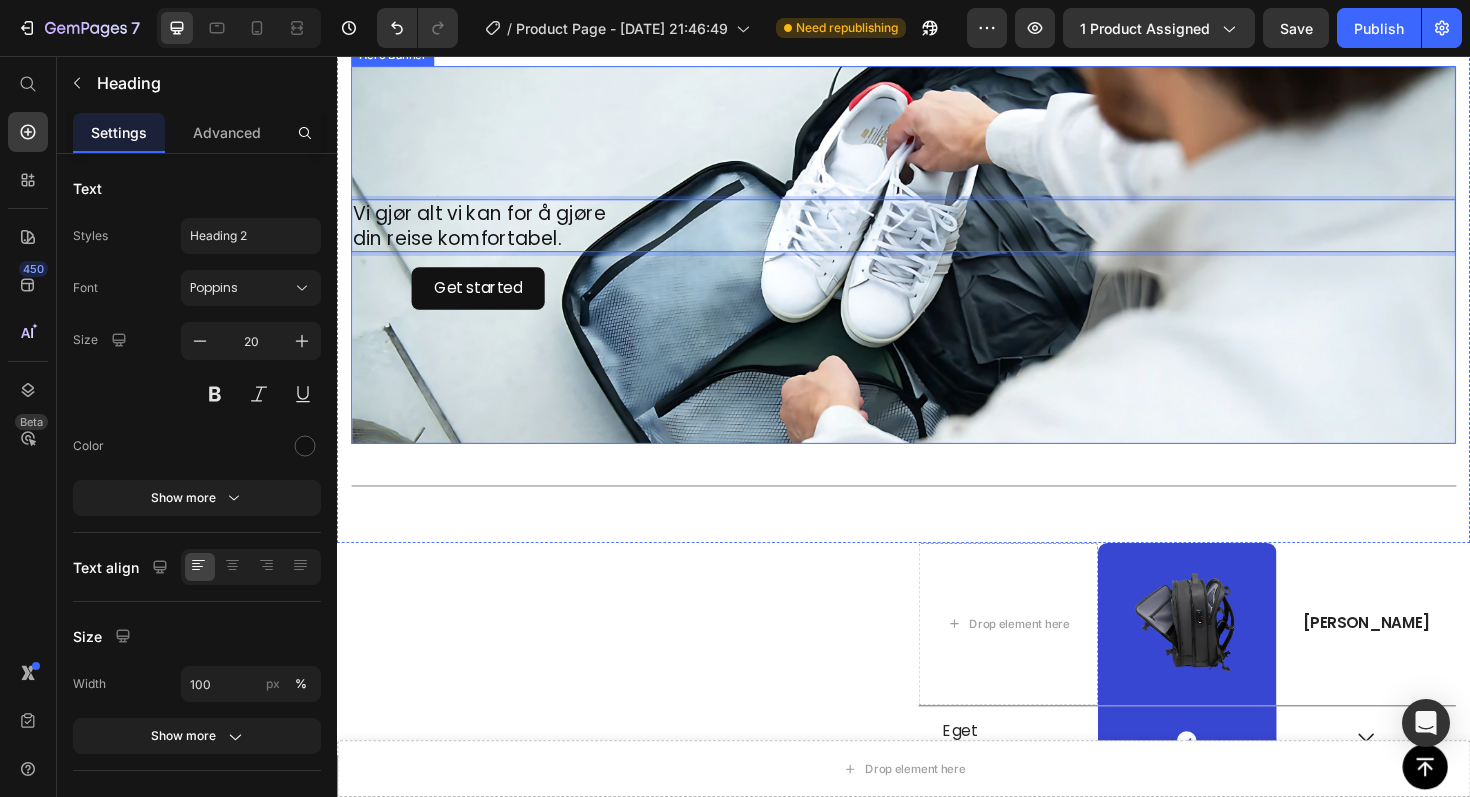 click on "Vi gjør alt vi kan for å gjøre  din reise komfortabel. Heading   16 Get started Button" at bounding box center (937, 266) 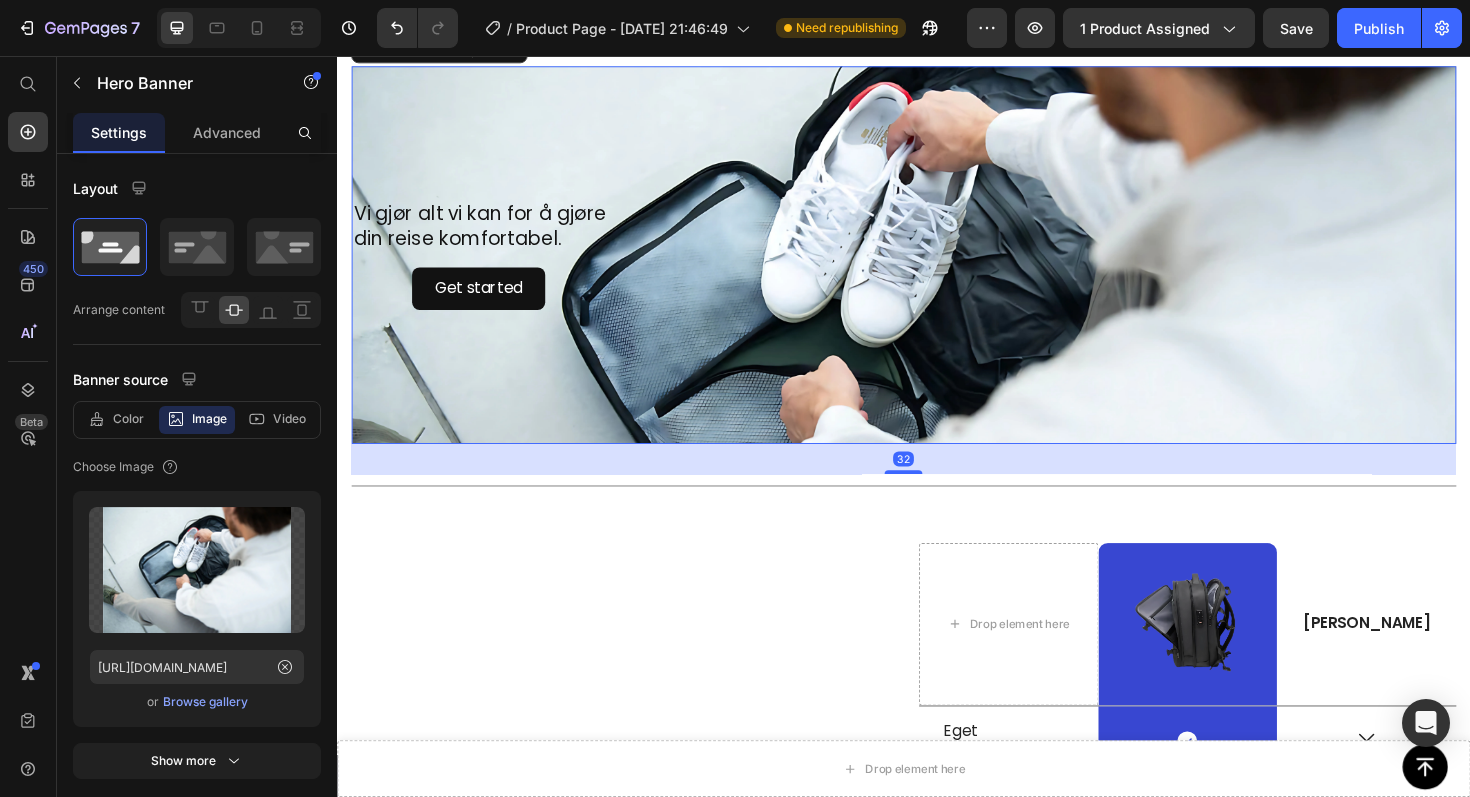 click on "Vi gjør alt vi kan for å gjøre  din reise komfortabel." at bounding box center (937, 236) 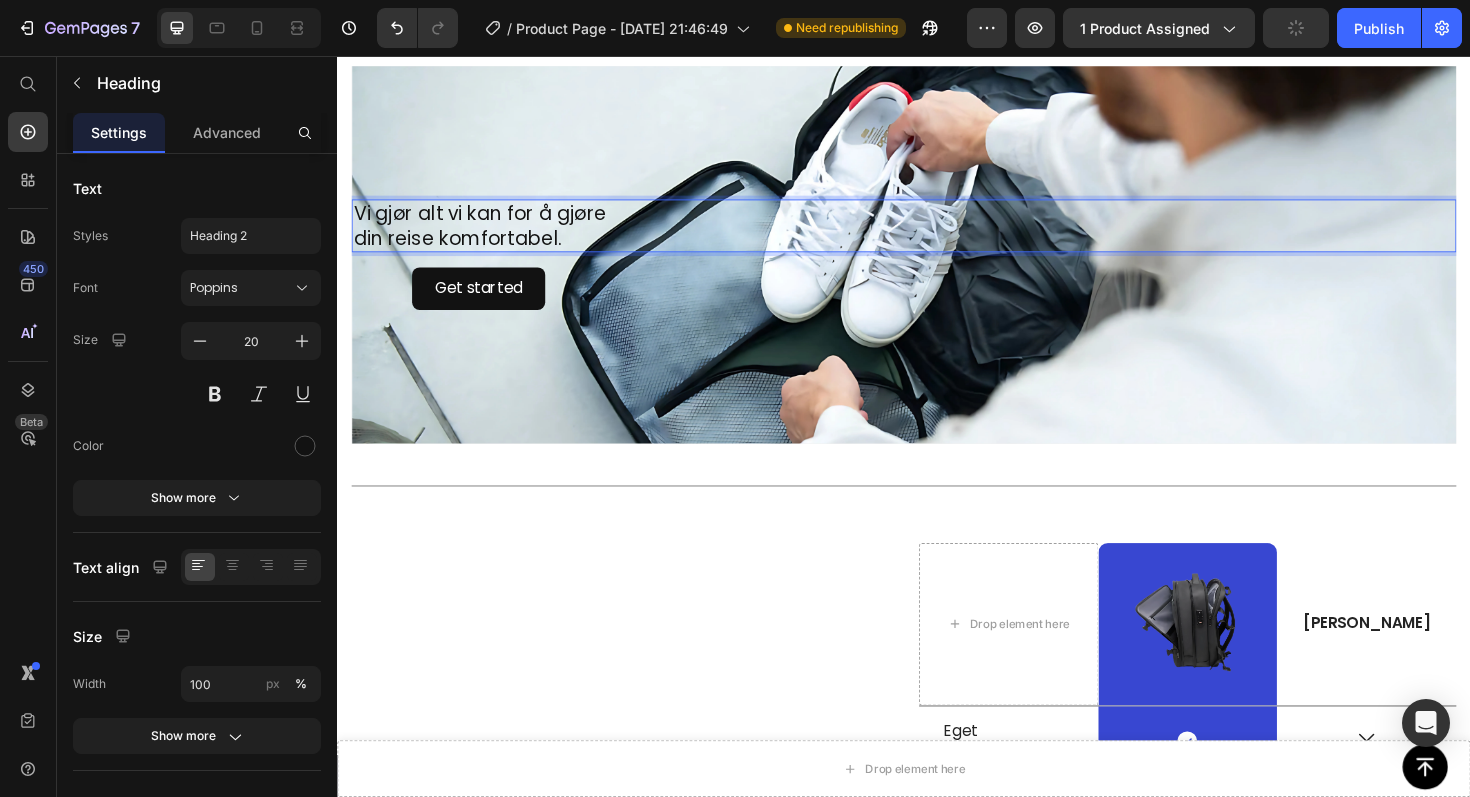 click on "Vi gjør alt vi kan for å gjøre  din reise komfortabel." at bounding box center [937, 236] 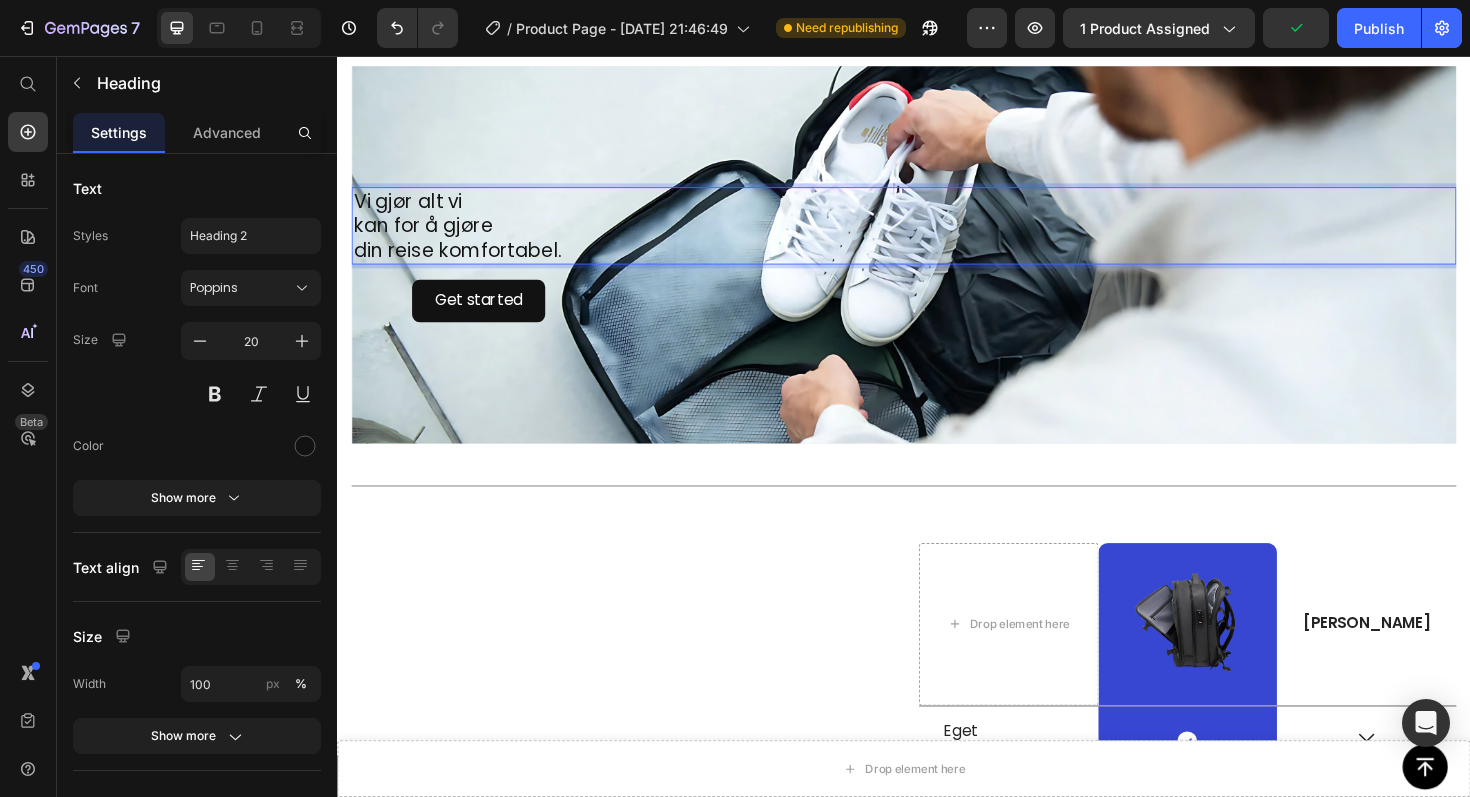 scroll, scrollTop: 3412, scrollLeft: 0, axis: vertical 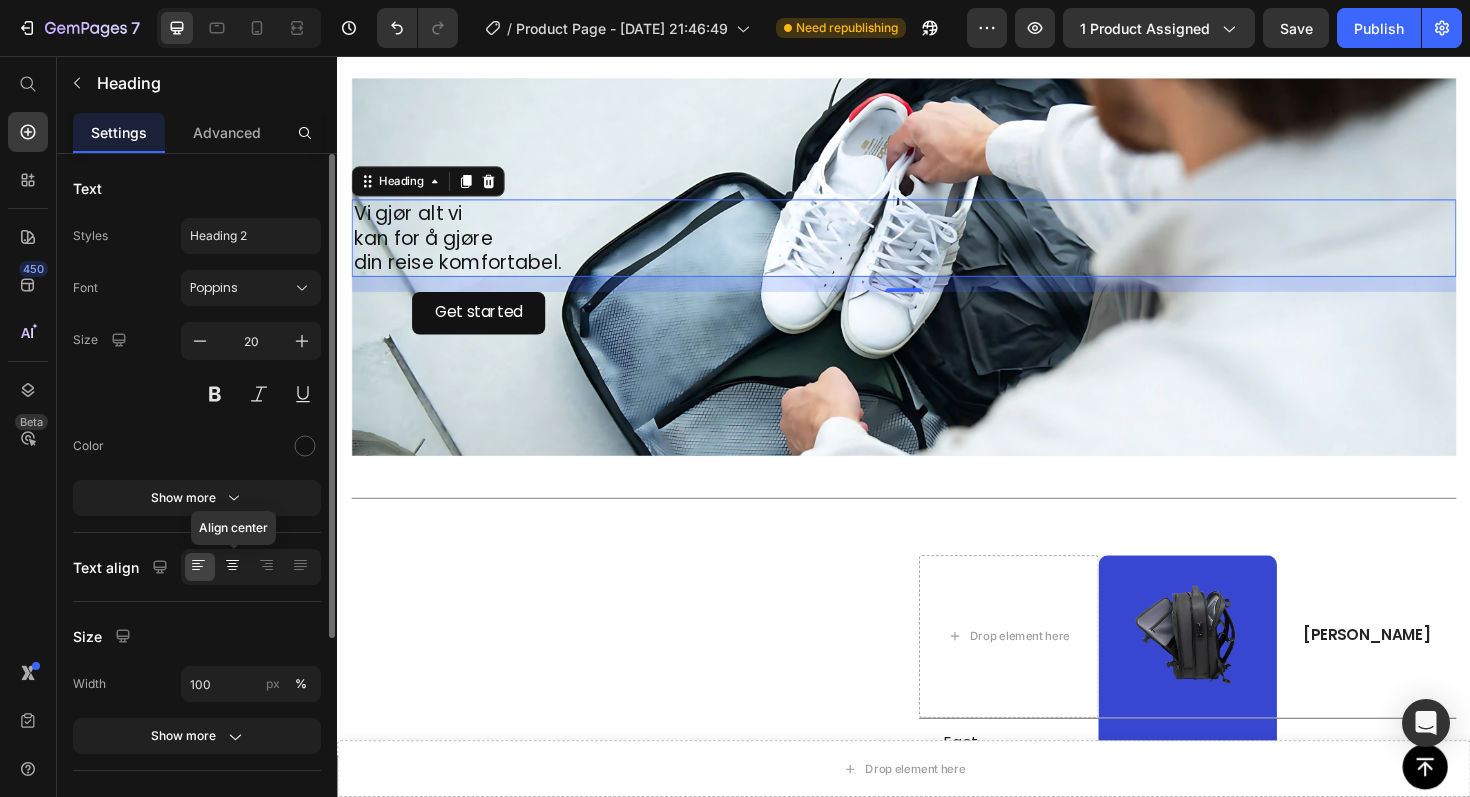 click 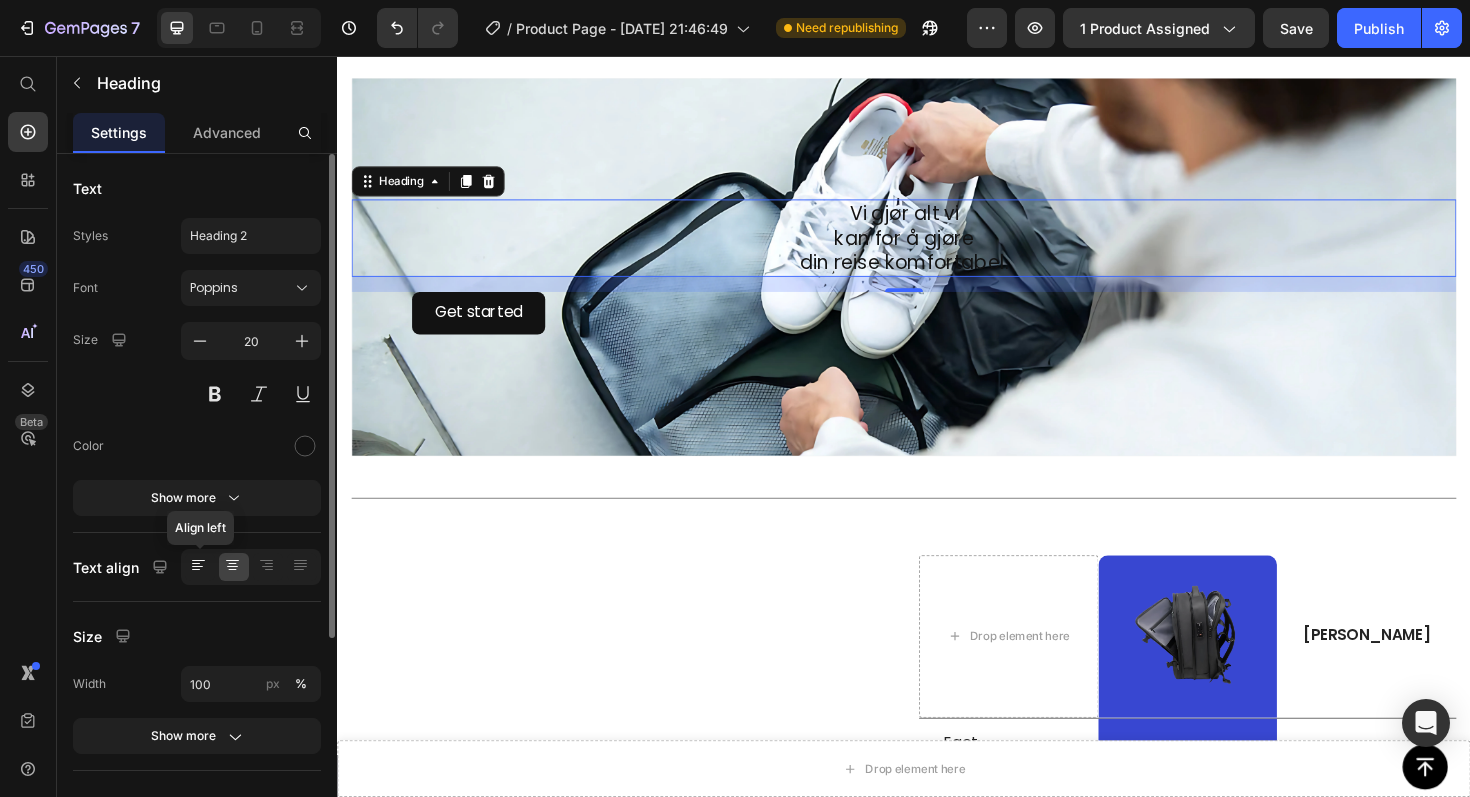 click 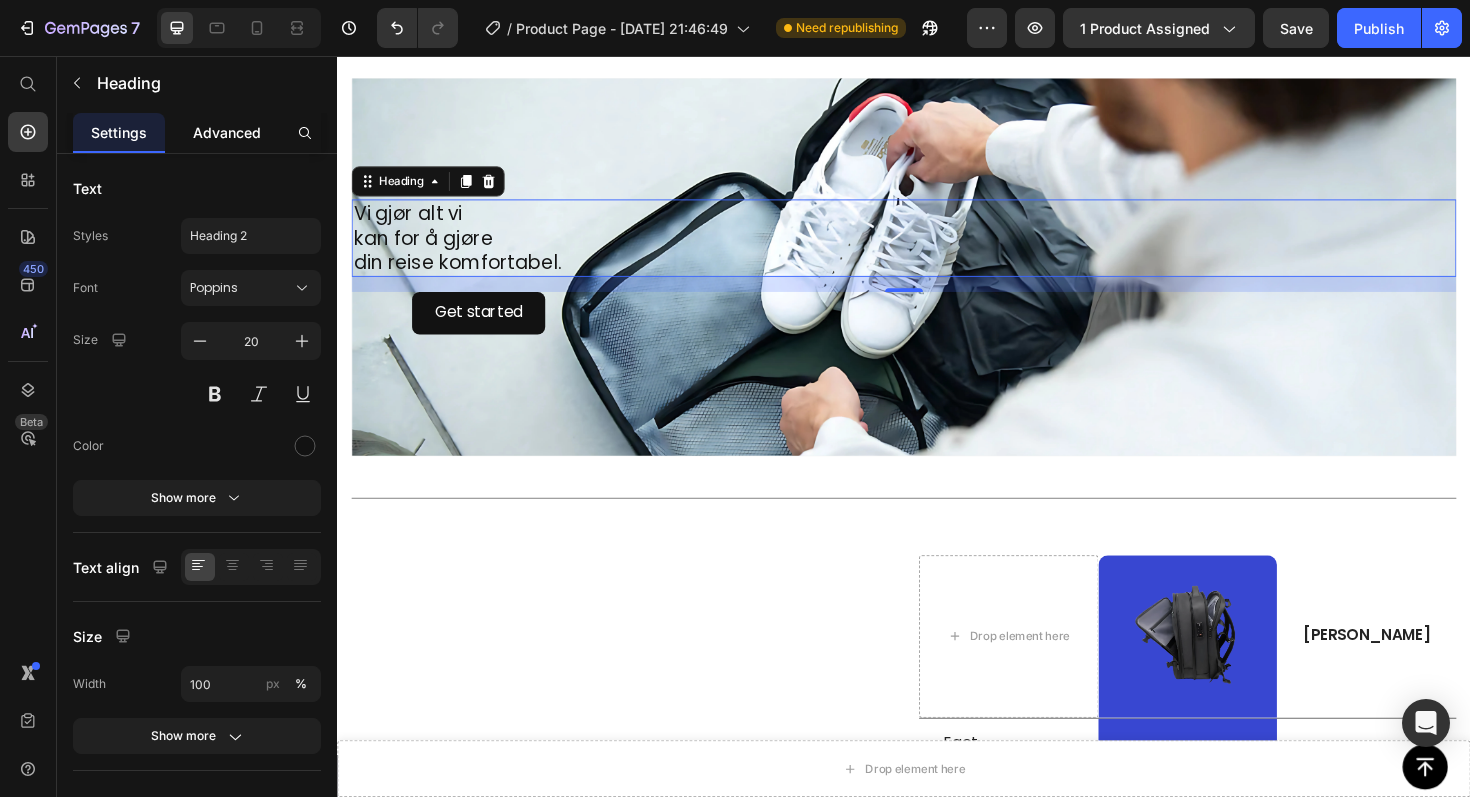 click on "Advanced" at bounding box center (227, 132) 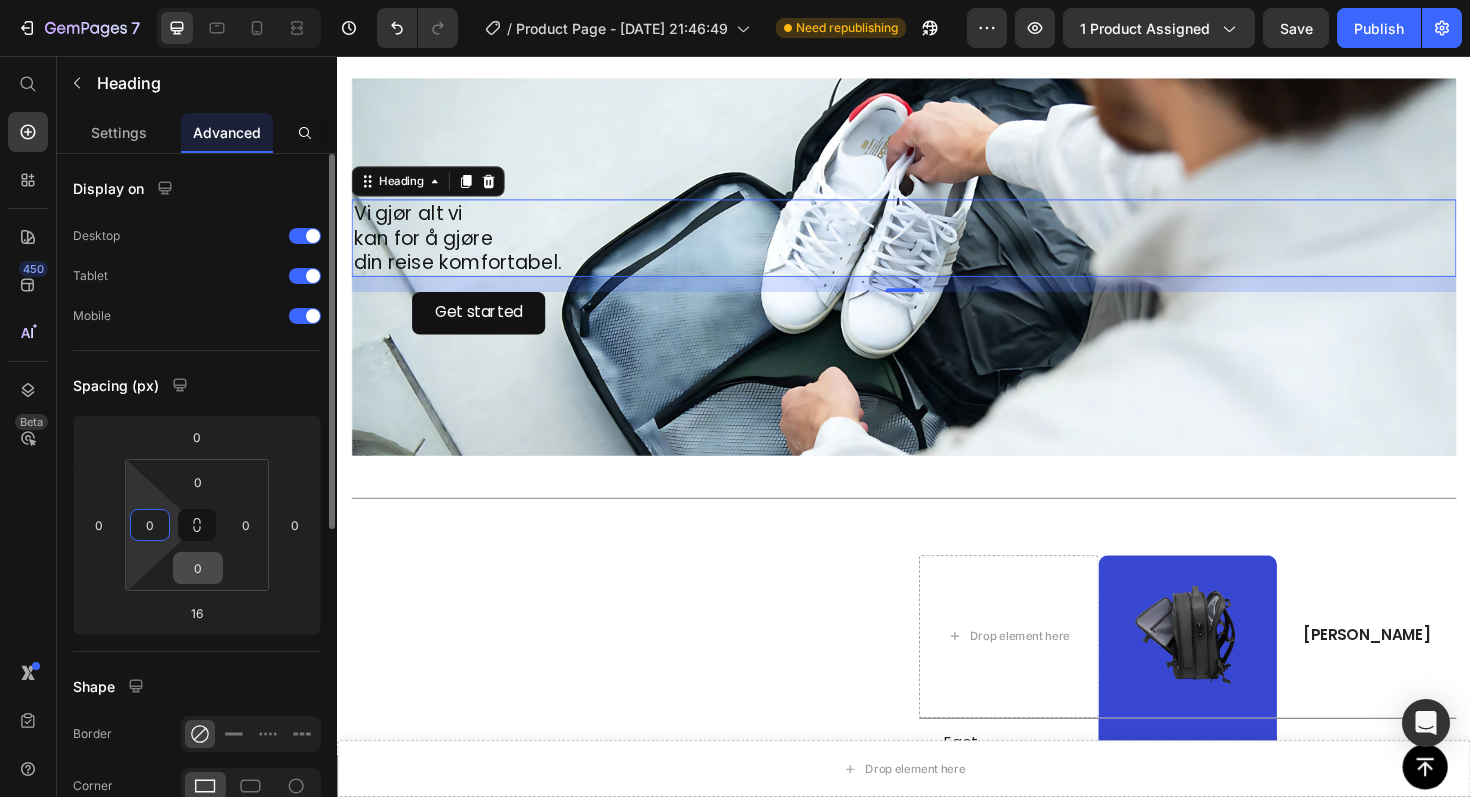 drag, startPoint x: 161, startPoint y: 544, endPoint x: 216, endPoint y: 565, distance: 58.872746 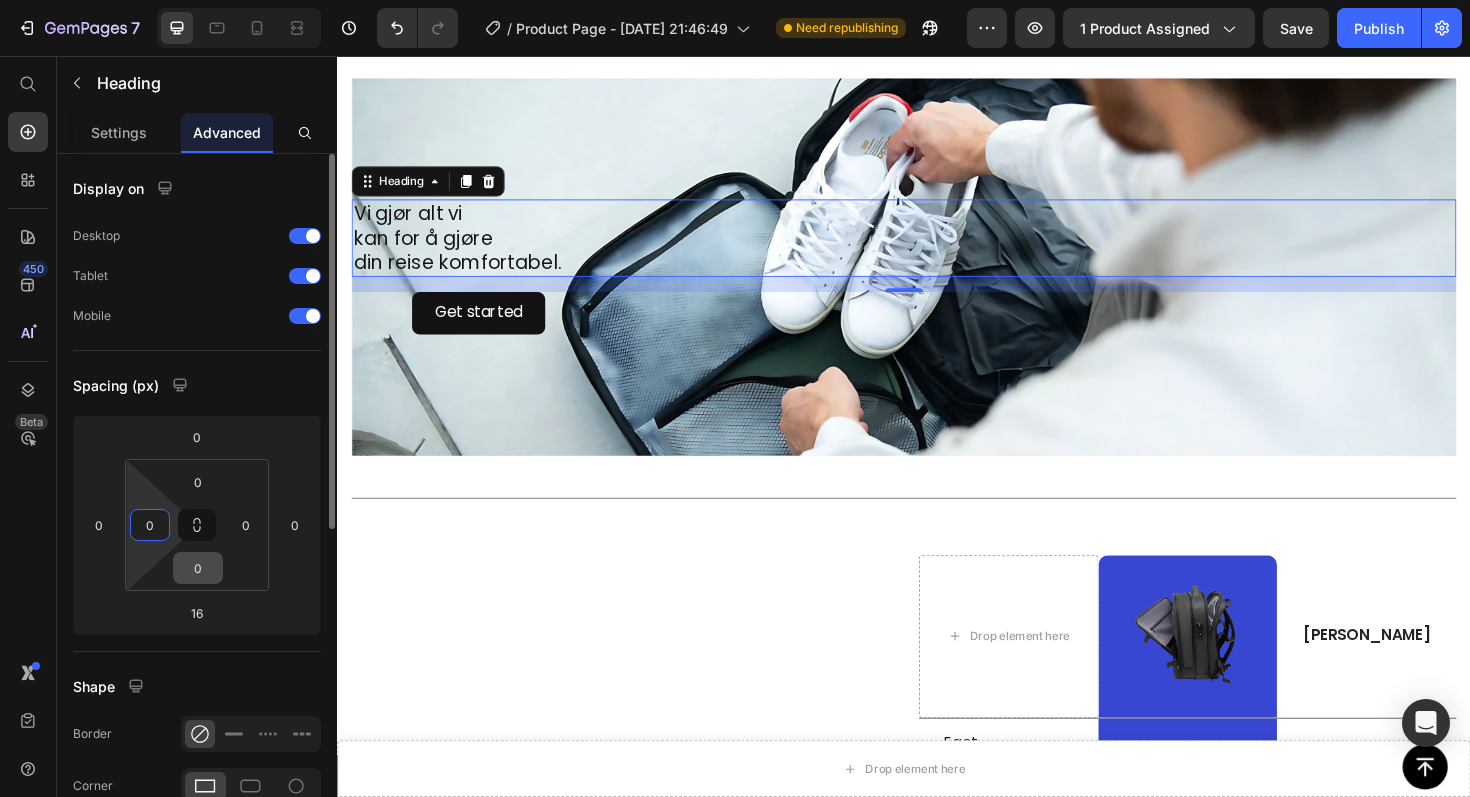 click on "7   /  Product Page - [DATE] 21:46:49 Need republishing Preview 1 product assigned  Save   Publish  450 Beta Start with Sections Elements Hero Section Product Detail Brands Trusted Badges Guarantee Product Breakdown How to use Testimonials Compare Bundle FAQs Social Proof Brand Story Product List Collection Blog List Contact Sticky Add to Cart Custom Footer Browse Library 450 Layout
Row
Row
Row
Row Text
Heading
Text Block Button
Button
Button
Sticky Back to top Media
Image" at bounding box center (735, 0) 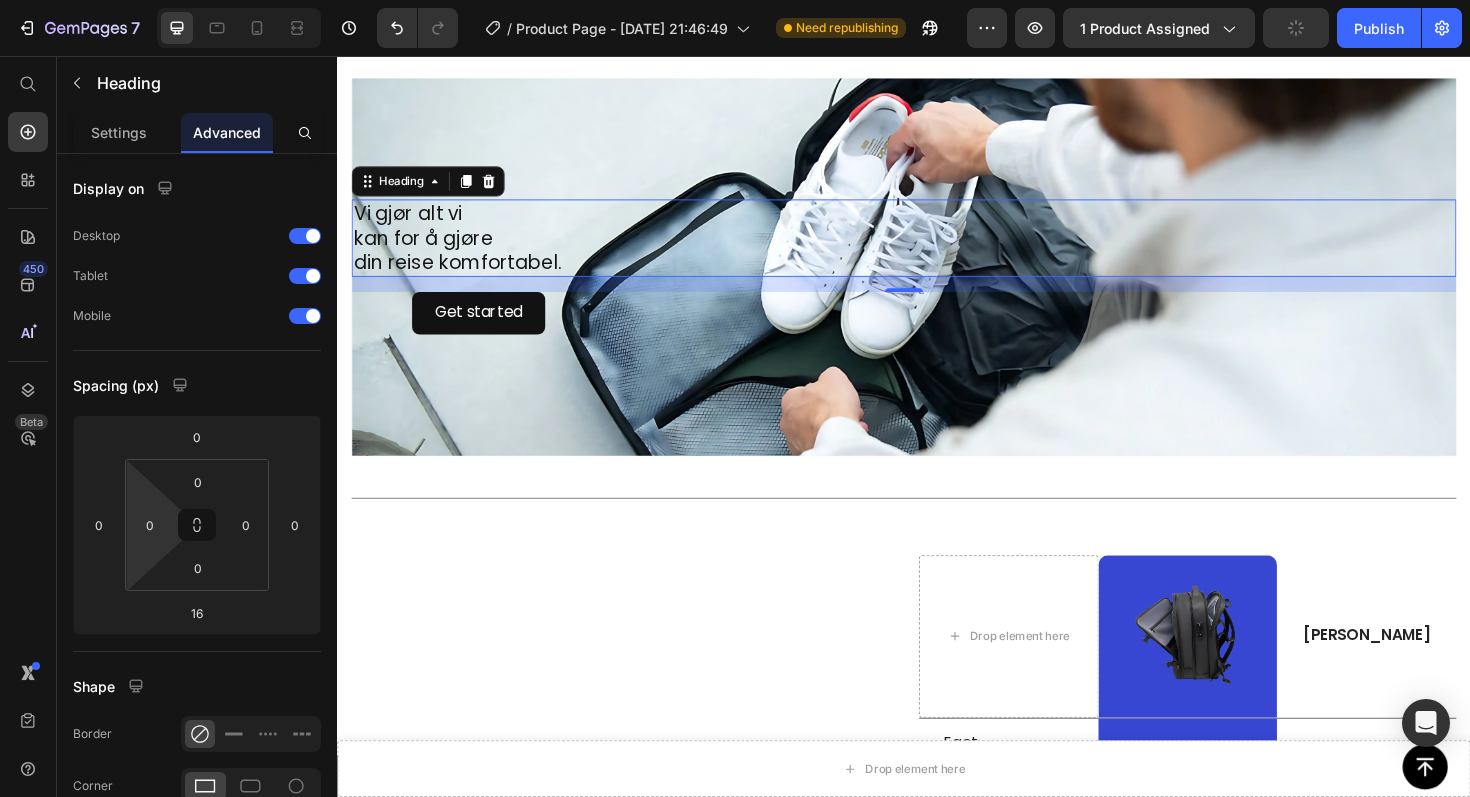 drag, startPoint x: 150, startPoint y: 543, endPoint x: 210, endPoint y: 552, distance: 60.671246 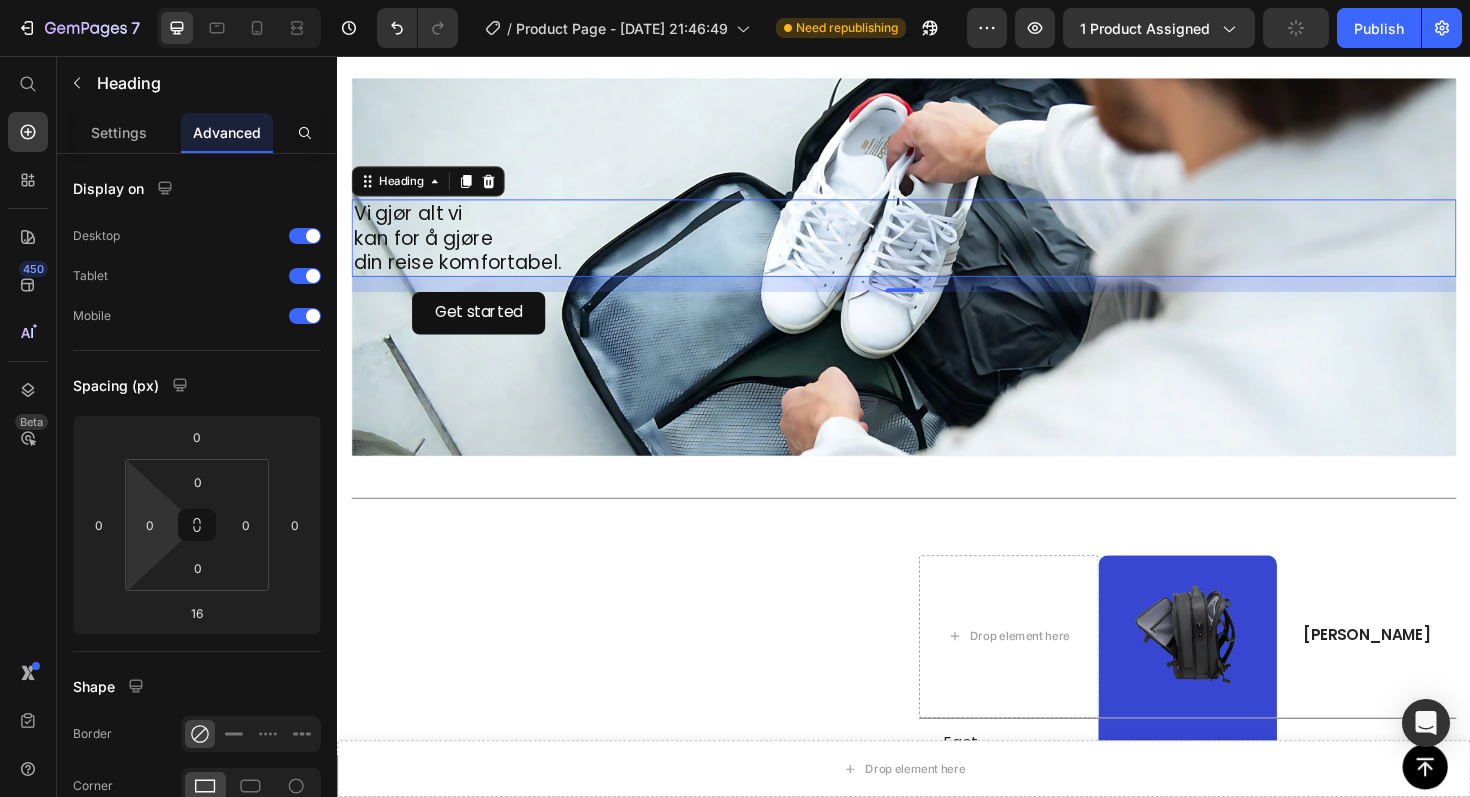 click on "7   /  Product Page - [DATE] 21:46:49 Need republishing Preview 1 product assigned  Publish  450 Beta Start with Sections Elements Hero Section Product Detail Brands Trusted Badges Guarantee Product Breakdown How to use Testimonials Compare Bundle FAQs Social Proof Brand Story Product List Collection Blog List Contact Sticky Add to Cart Custom Footer Browse Library 450 Layout
Row
Row
Row
Row Text
Heading
Text Block Button
Button
Button
Sticky Back to top Media" at bounding box center (735, 0) 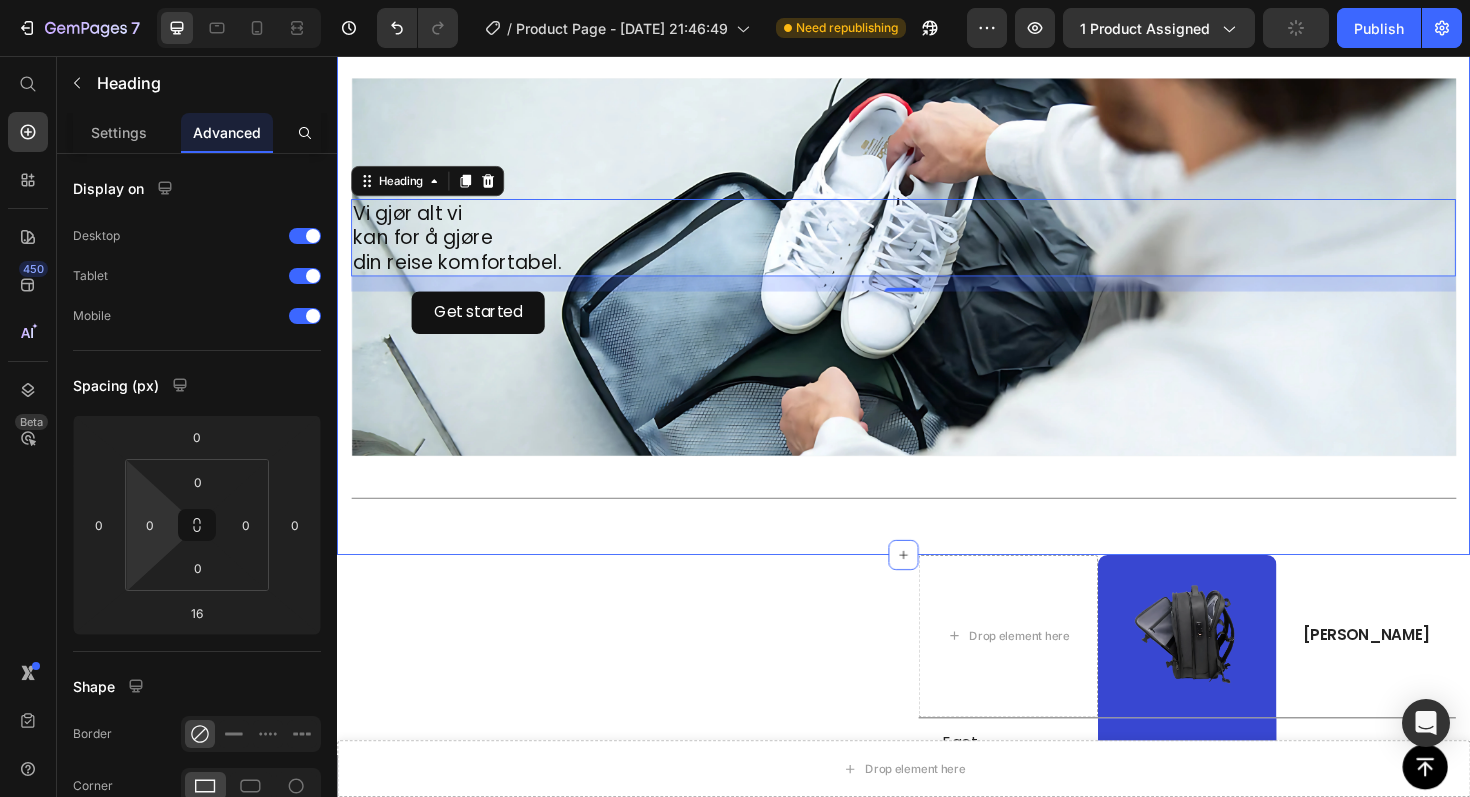 drag, startPoint x: 493, startPoint y: 598, endPoint x: 351, endPoint y: 625, distance: 144.54411 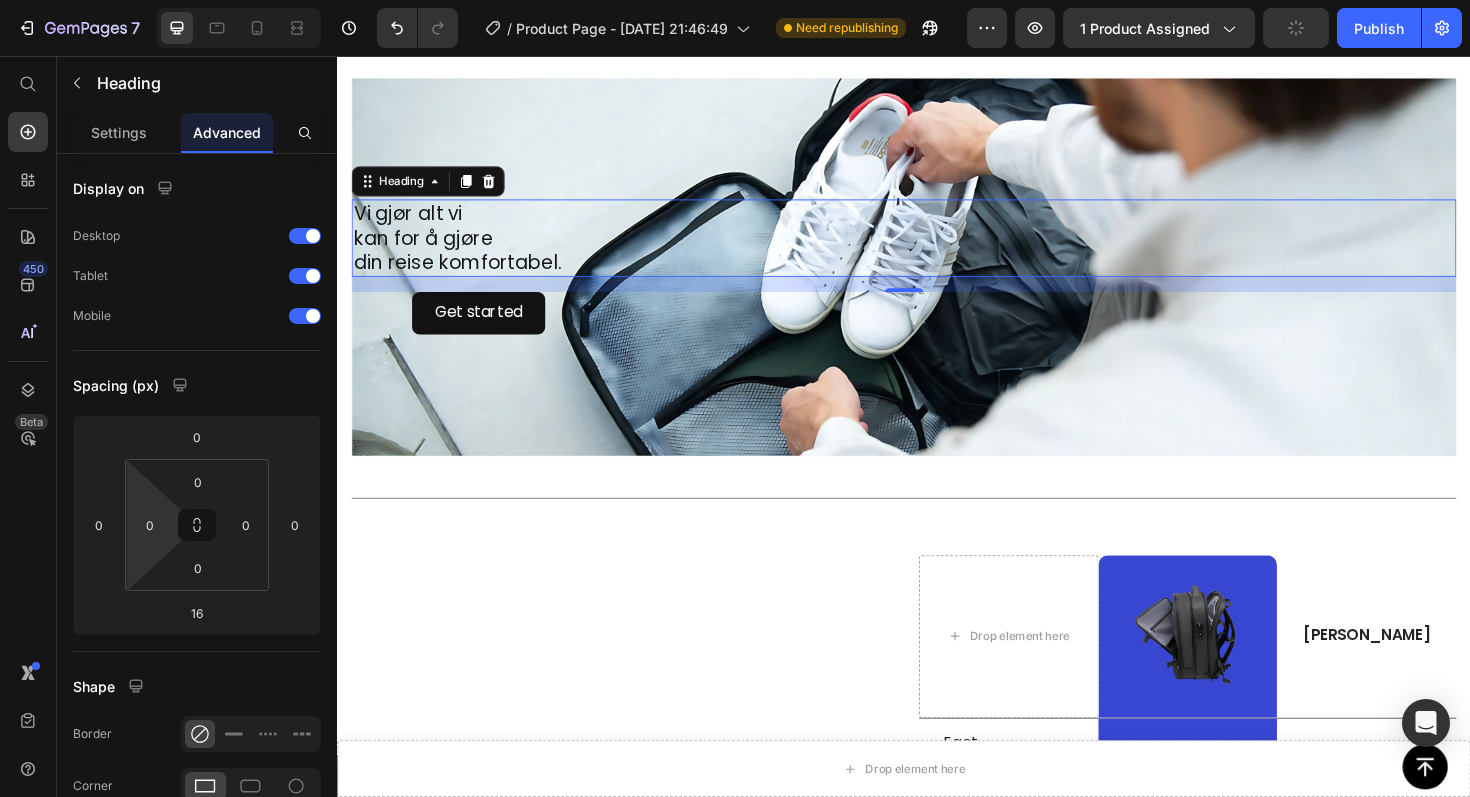 click on "7   /  Product Page - [DATE] 21:46:49 Need republishing Preview 1 product assigned  Publish  450 Beta Start with Sections Elements Hero Section Product Detail Brands Trusted Badges Guarantee Product Breakdown How to use Testimonials Compare Bundle FAQs Social Proof Brand Story Product List Collection Blog List Contact Sticky Add to Cart Custom Footer Browse Library 450 Layout
Row
Row
Row
Row Text
Heading
Text Block Button
Button
Button
Sticky Back to top Media" at bounding box center [735, 0] 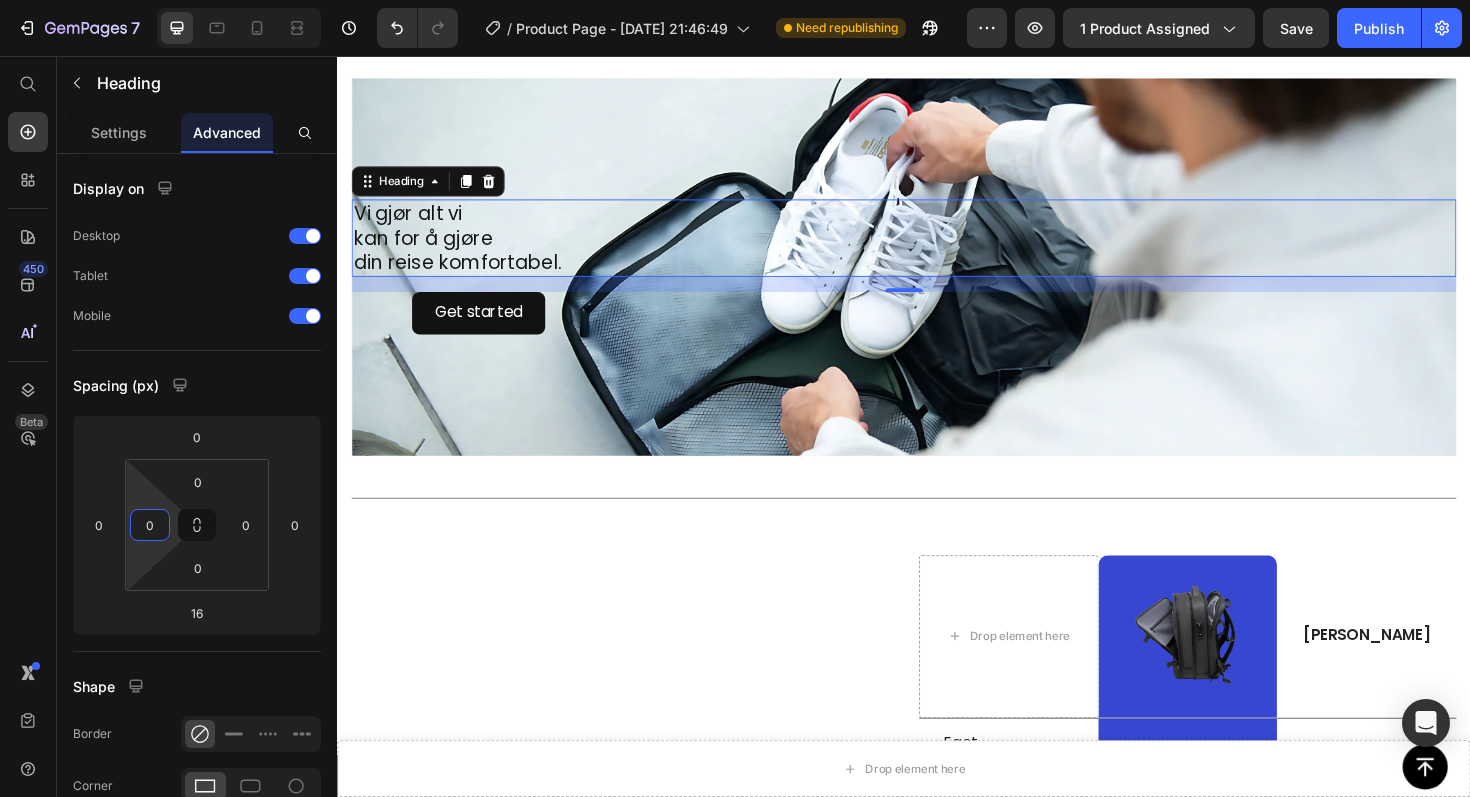 drag, startPoint x: 158, startPoint y: 543, endPoint x: 294, endPoint y: 548, distance: 136.09187 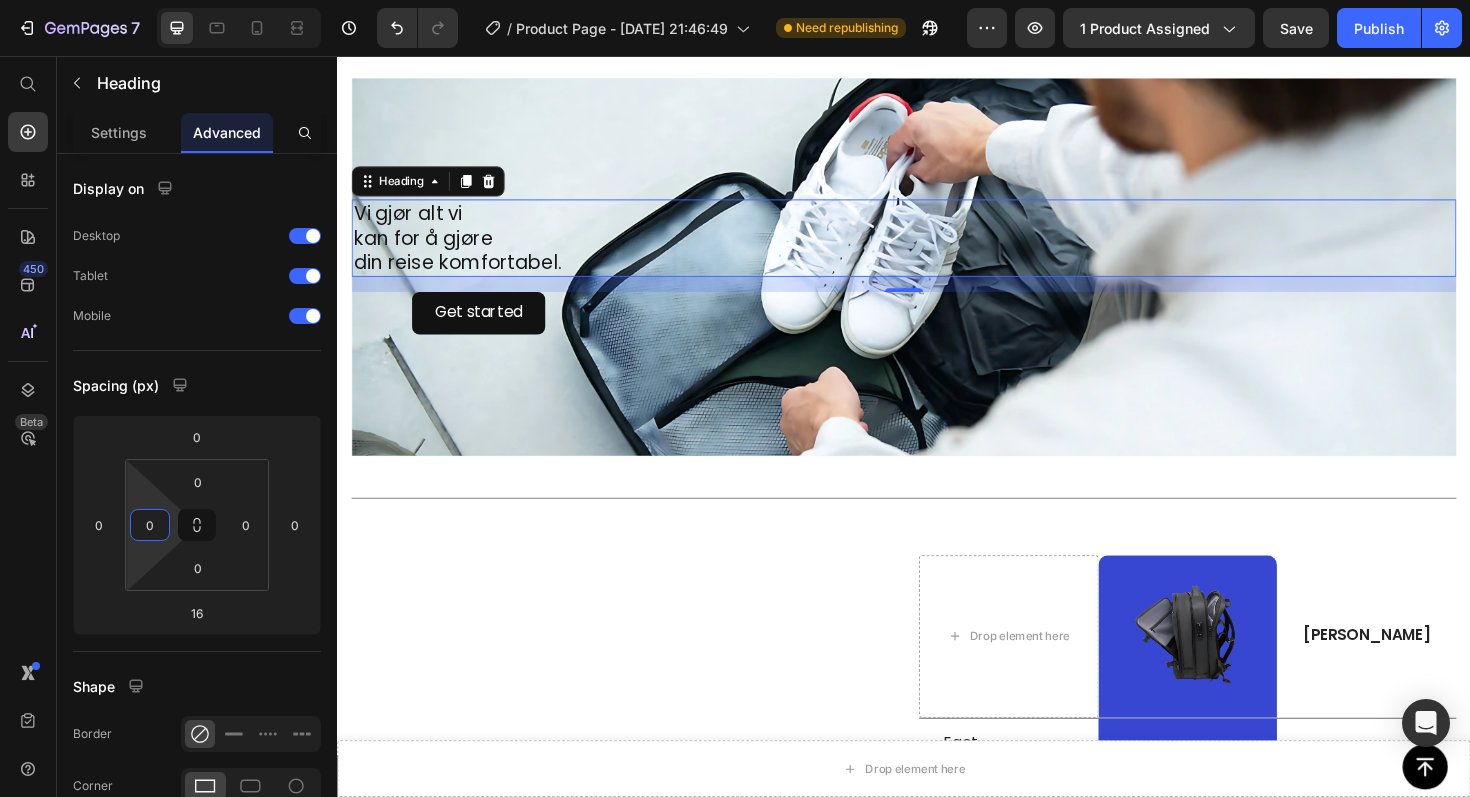 click on "7   /  Product Page - [DATE] 21:46:49 Need republishing Preview 1 product assigned  Save   Publish  450 Beta Start with Sections Elements Hero Section Product Detail Brands Trusted Badges Guarantee Product Breakdown How to use Testimonials Compare Bundle FAQs Social Proof Brand Story Product List Collection Blog List Contact Sticky Add to Cart Custom Footer Browse Library 450 Layout
Row
Row
Row
Row Text
Heading
Text Block Button
Button
Button
Sticky Back to top Media
Image" at bounding box center (735, 0) 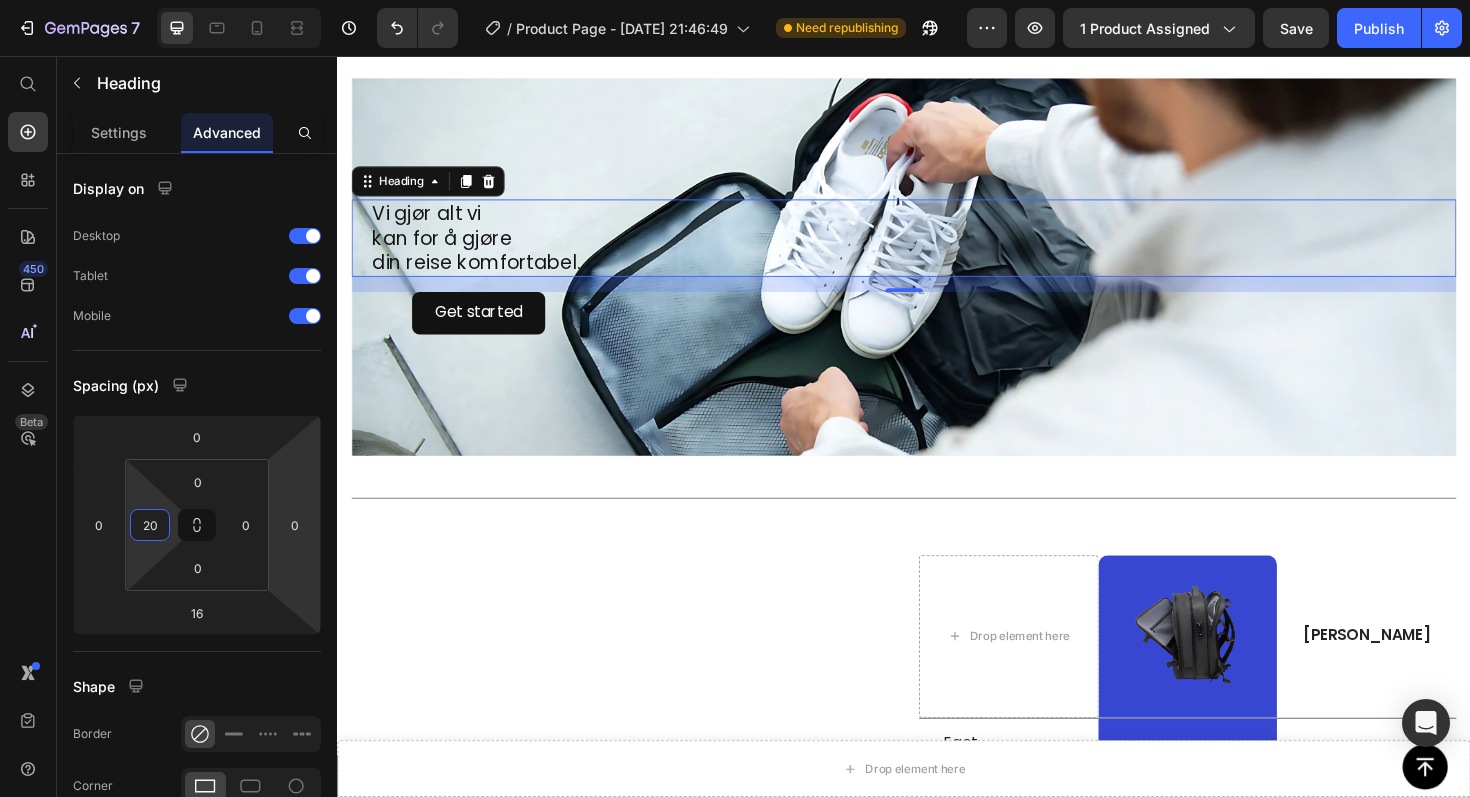 type on "20" 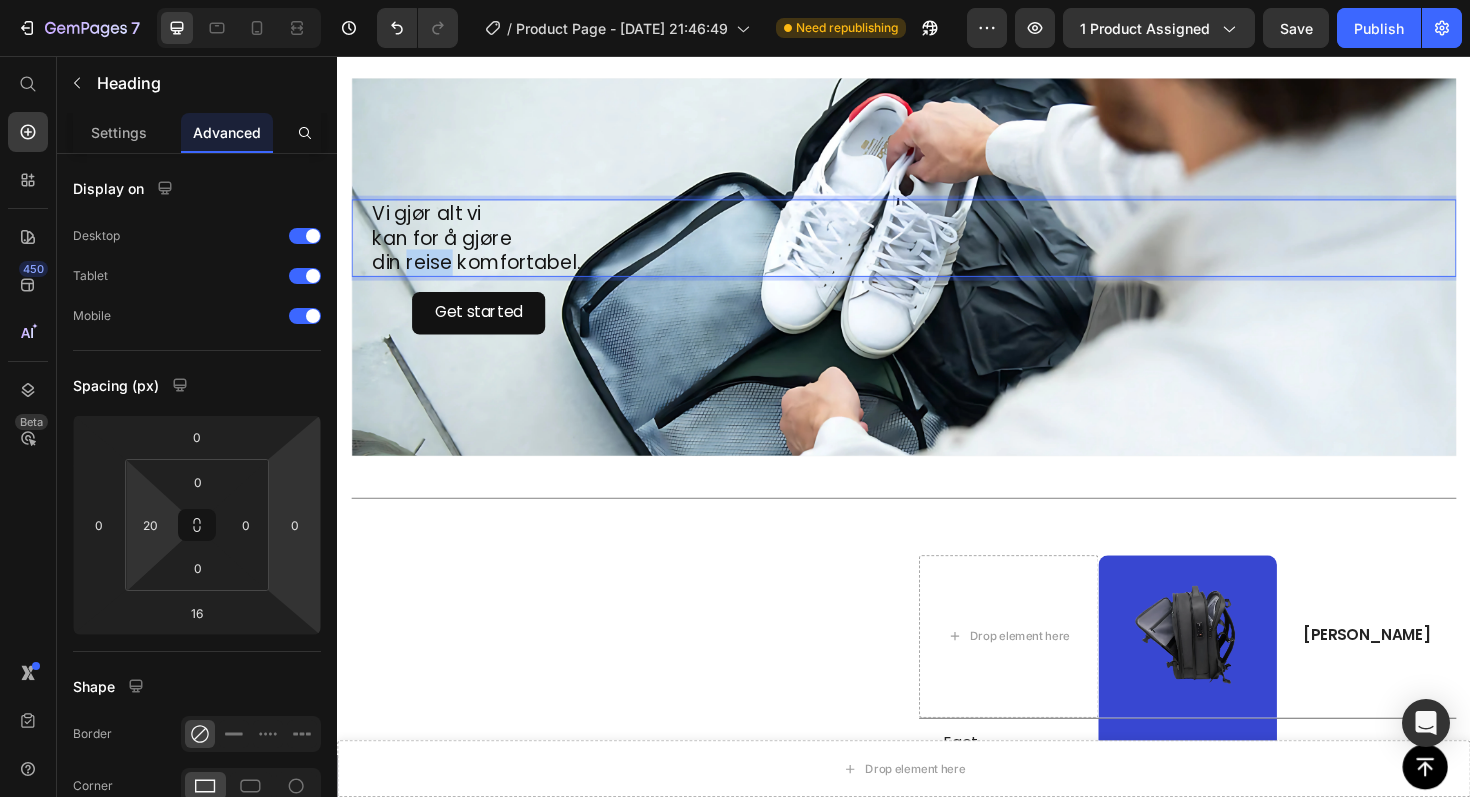 click on "Vi gjør alt vi  kan for å gjøre  din reise komfortabel." at bounding box center (947, 249) 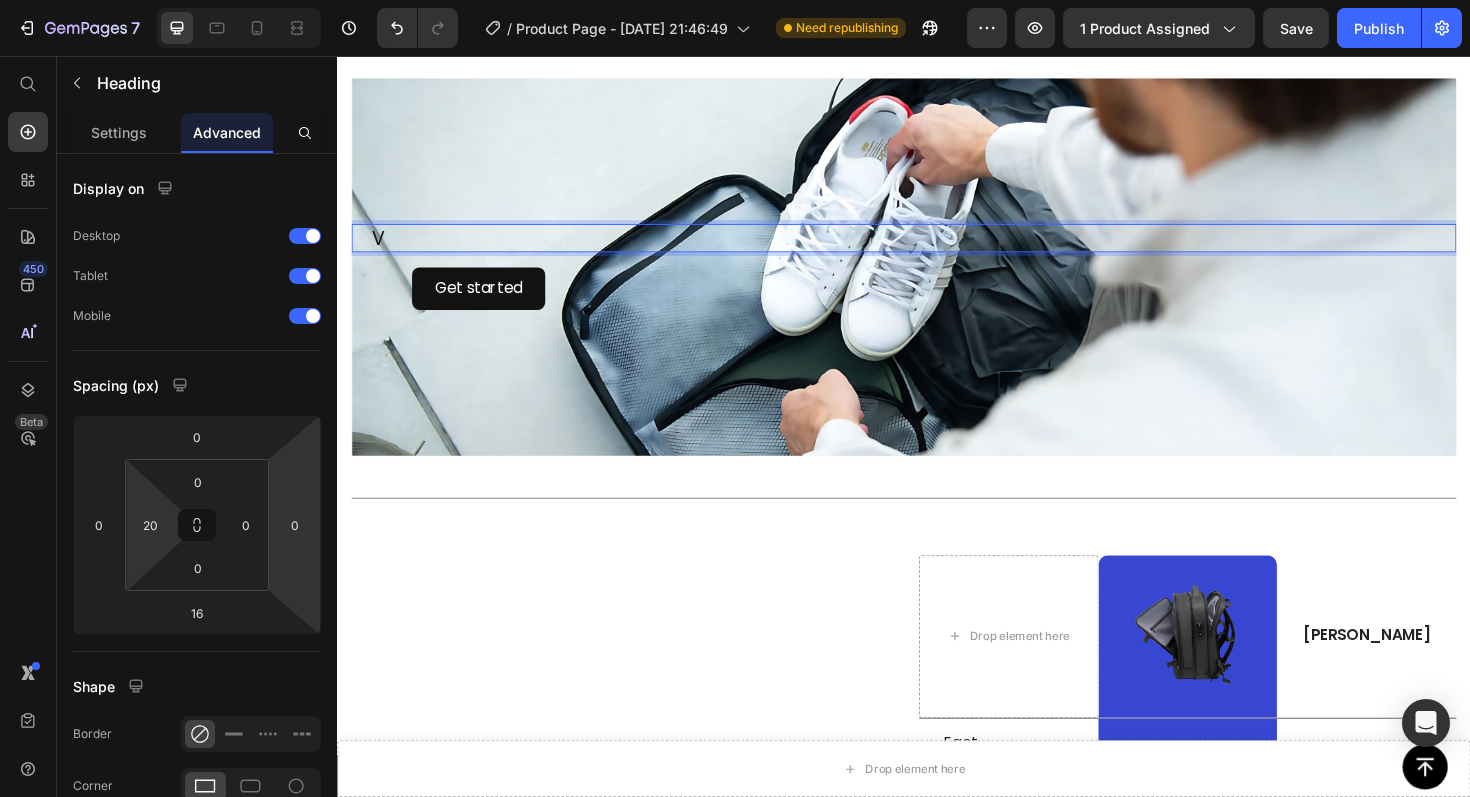 scroll, scrollTop: 3438, scrollLeft: 0, axis: vertical 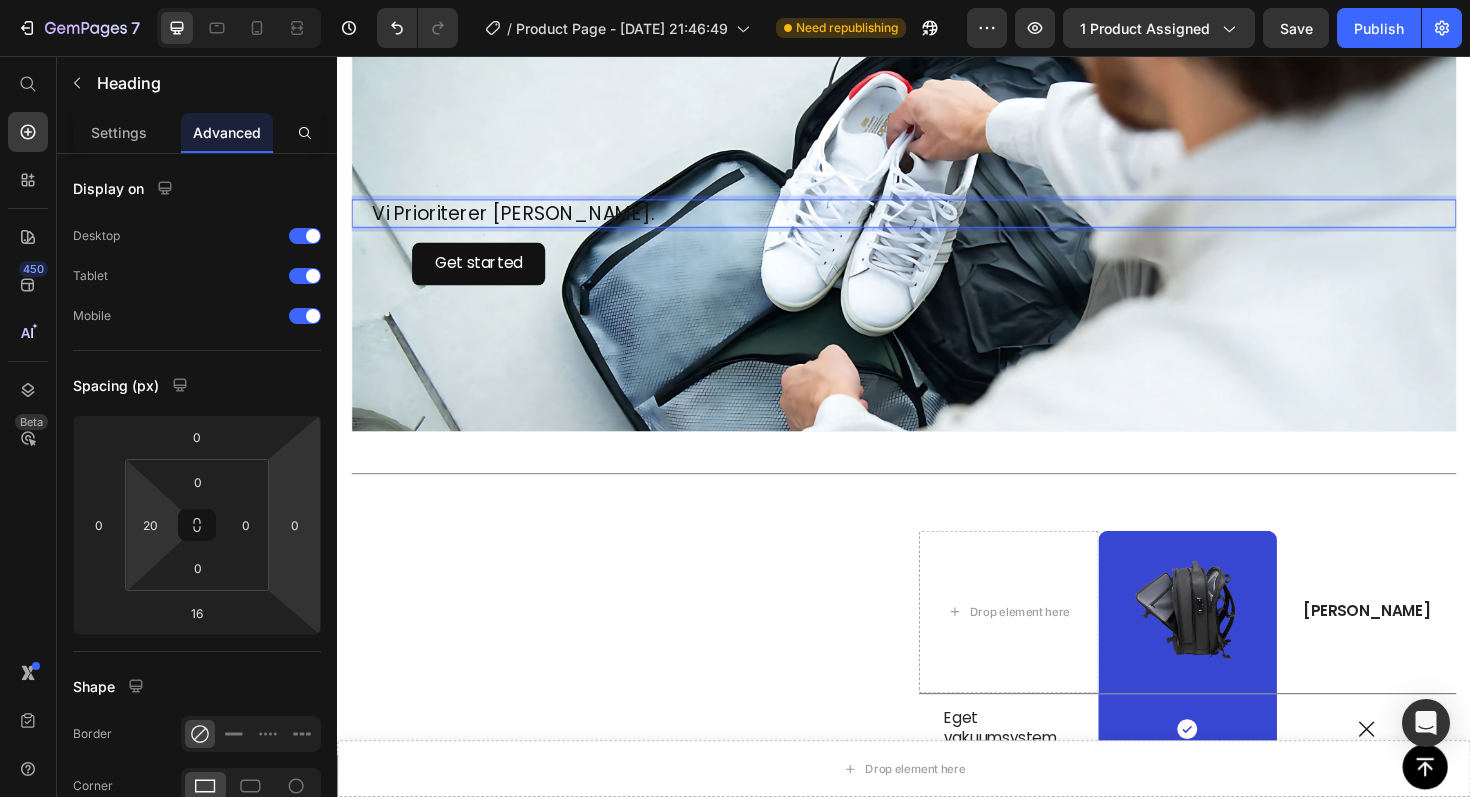 click on "Vi Prioriterer [PERSON_NAME]. Heading   16 Get started Button" at bounding box center (937, 253) 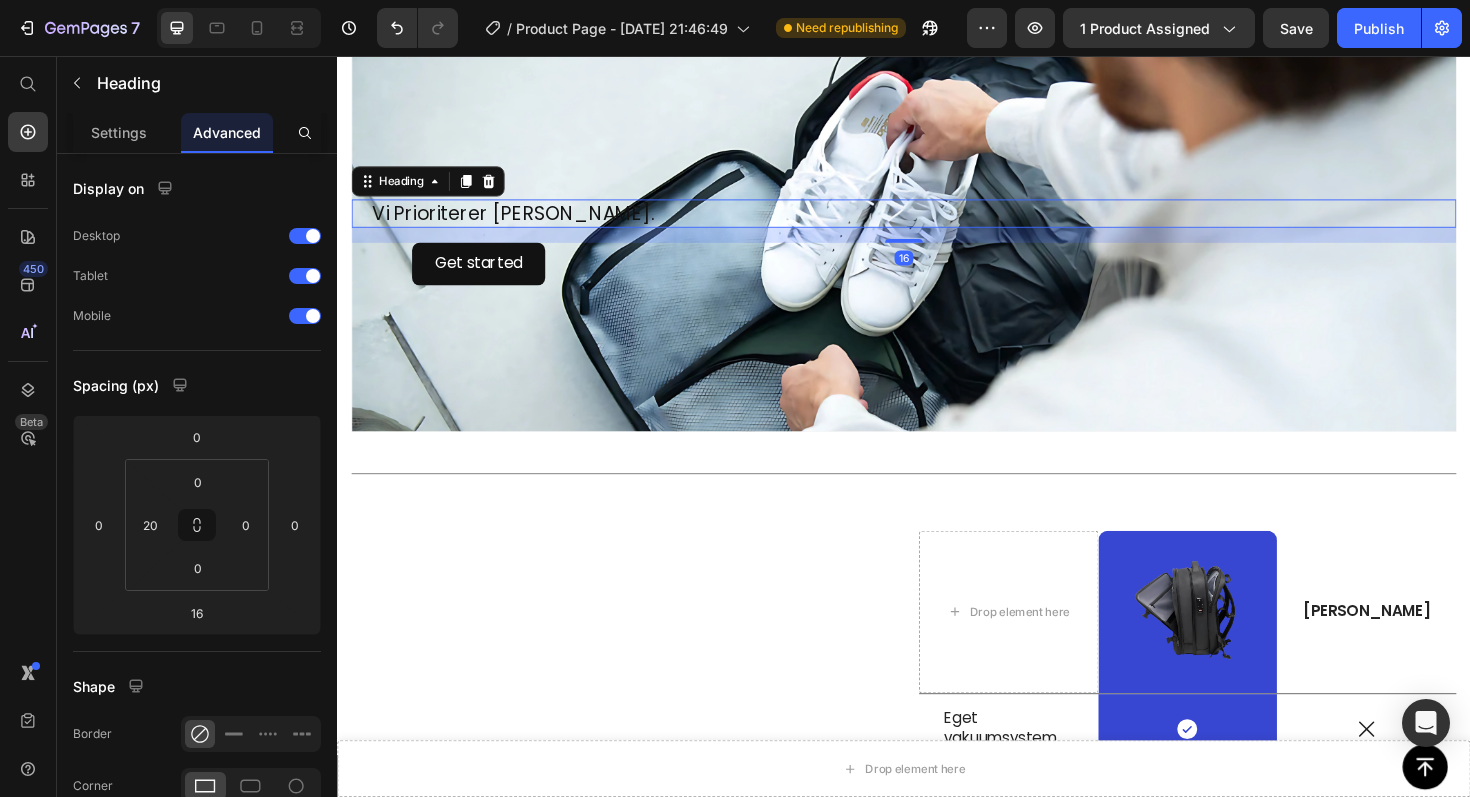 click on "Vi Prioriterer [PERSON_NAME]. Heading   16" at bounding box center [937, 223] 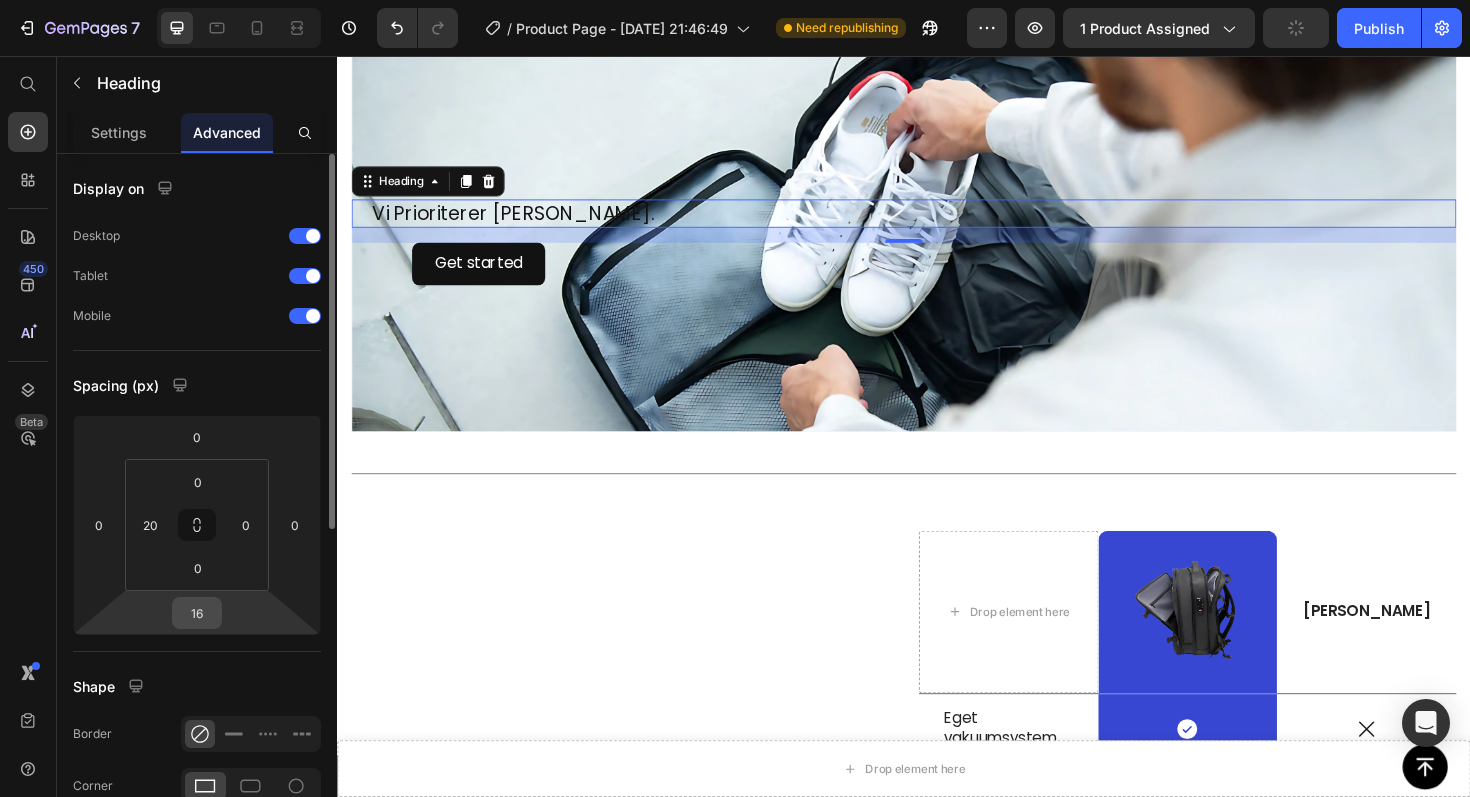 drag, startPoint x: 220, startPoint y: 571, endPoint x: 220, endPoint y: 601, distance: 30 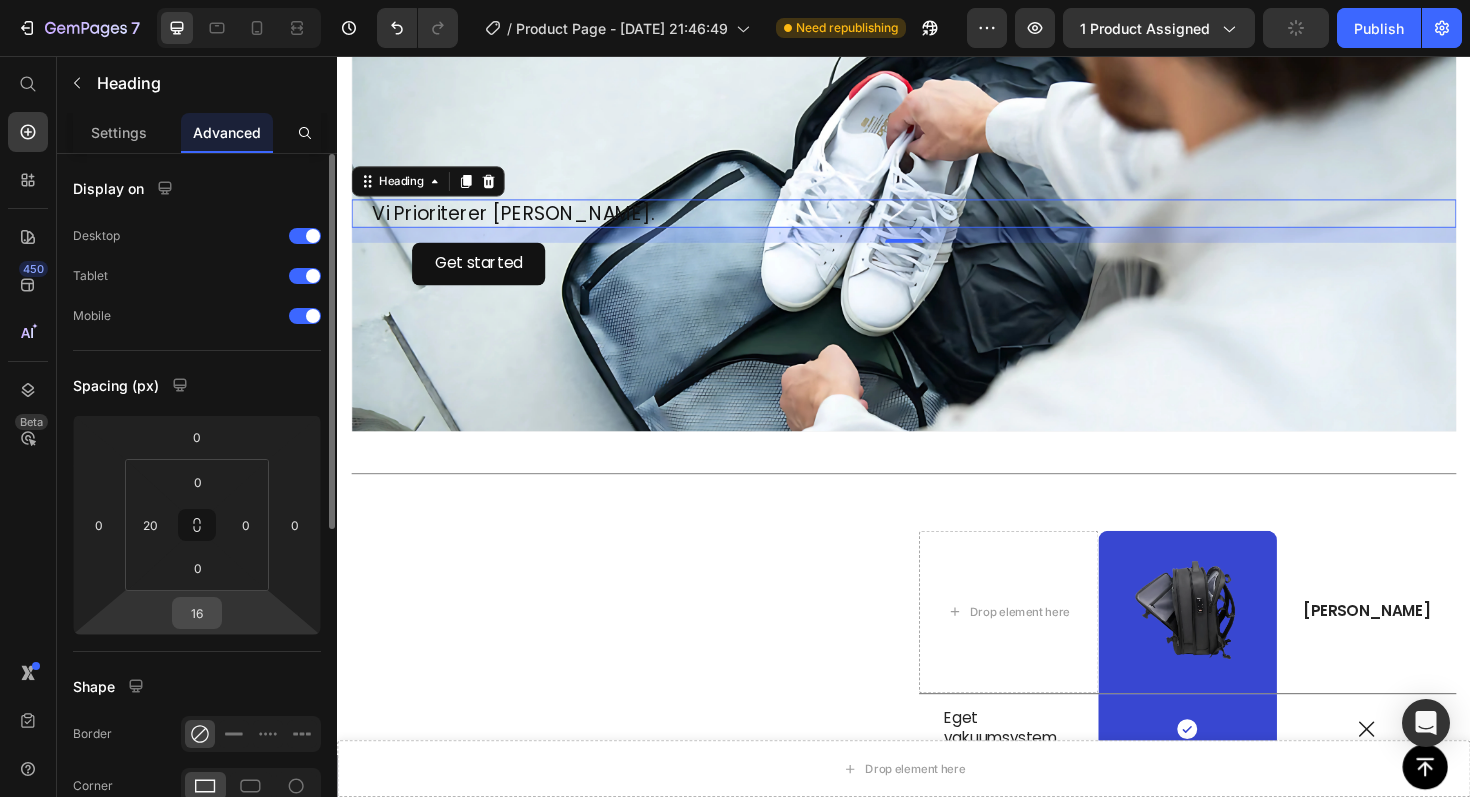 click on "0 0 16 0 0 20 0 0" 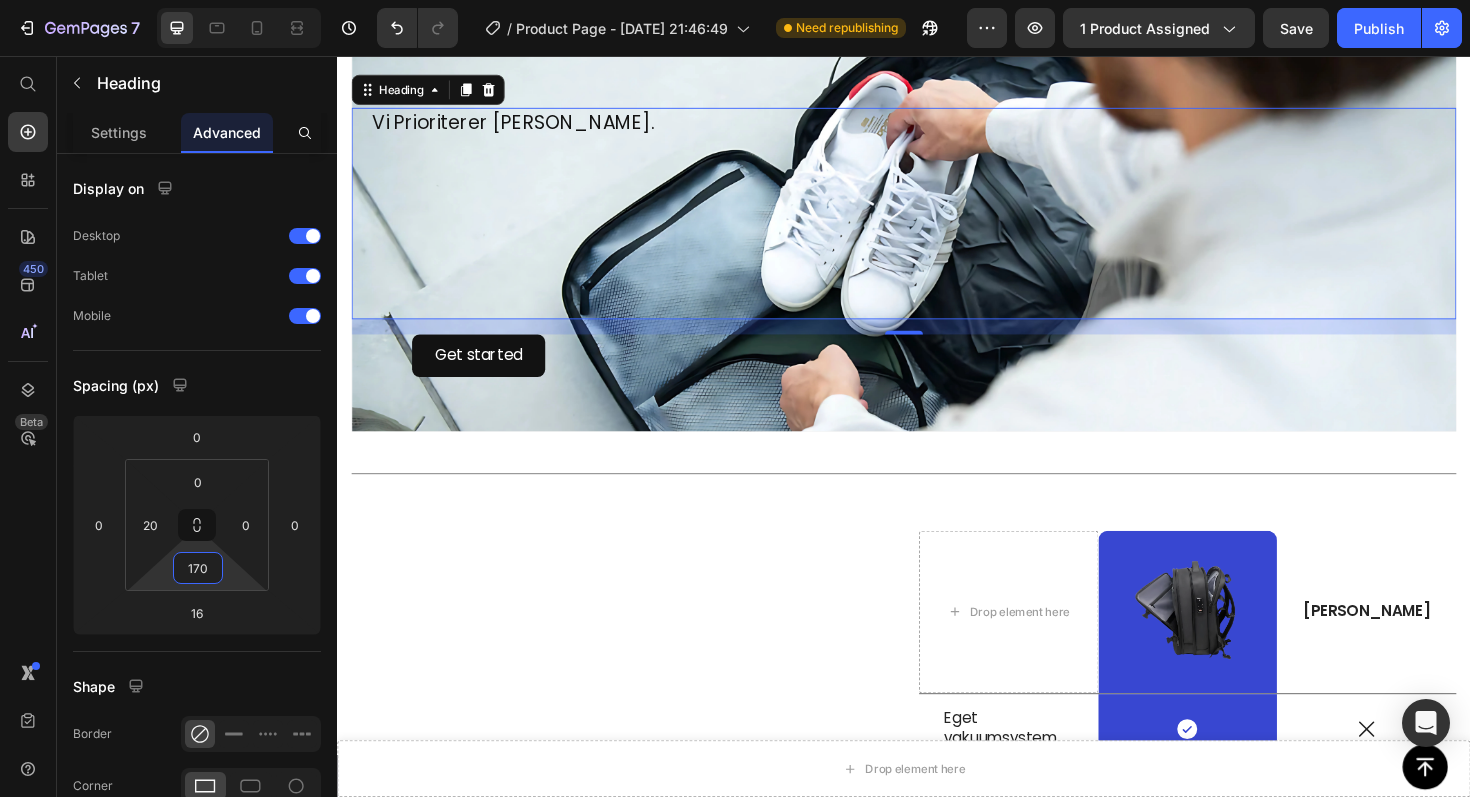 type on "168" 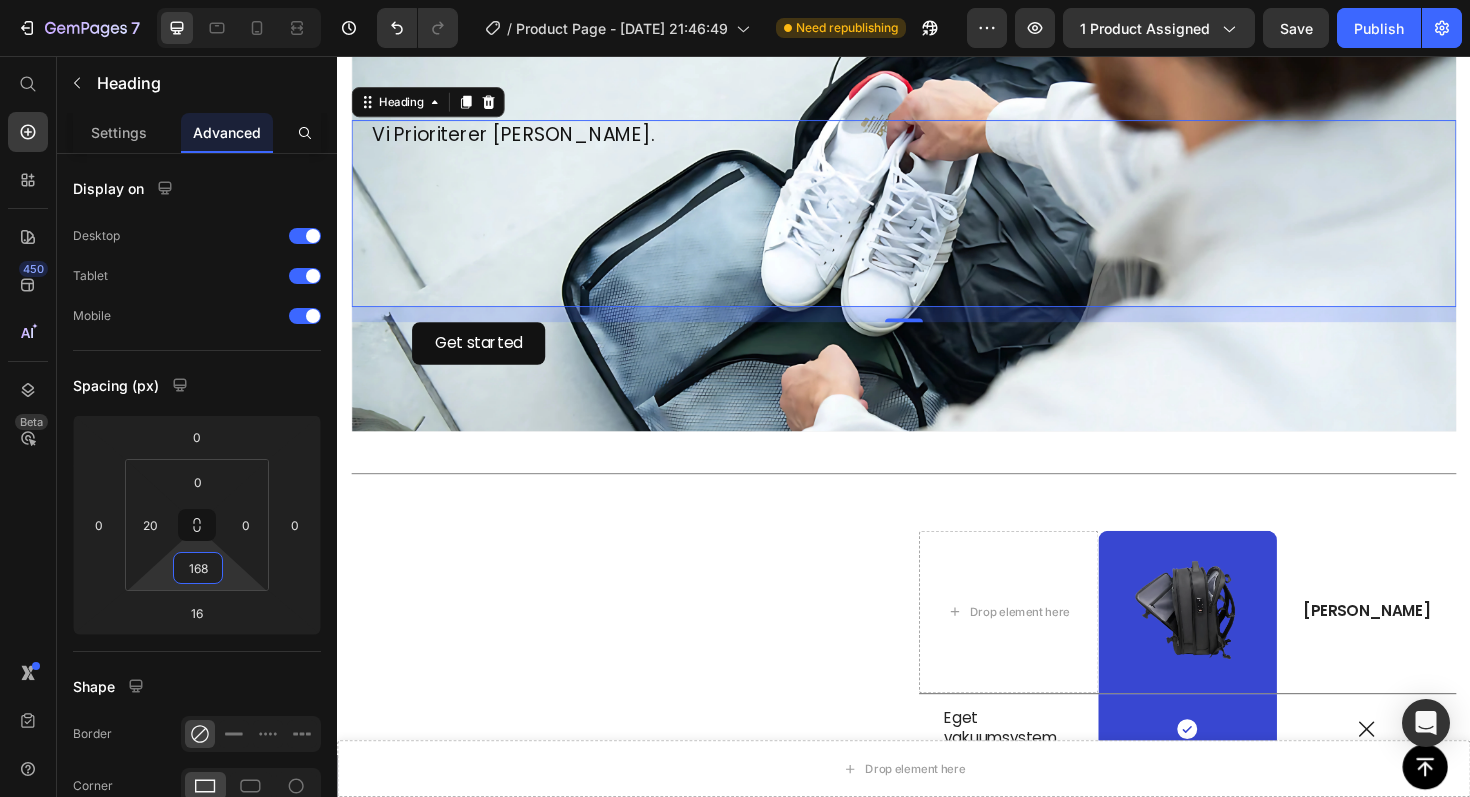 drag, startPoint x: 230, startPoint y: 581, endPoint x: 270, endPoint y: 497, distance: 93.03763 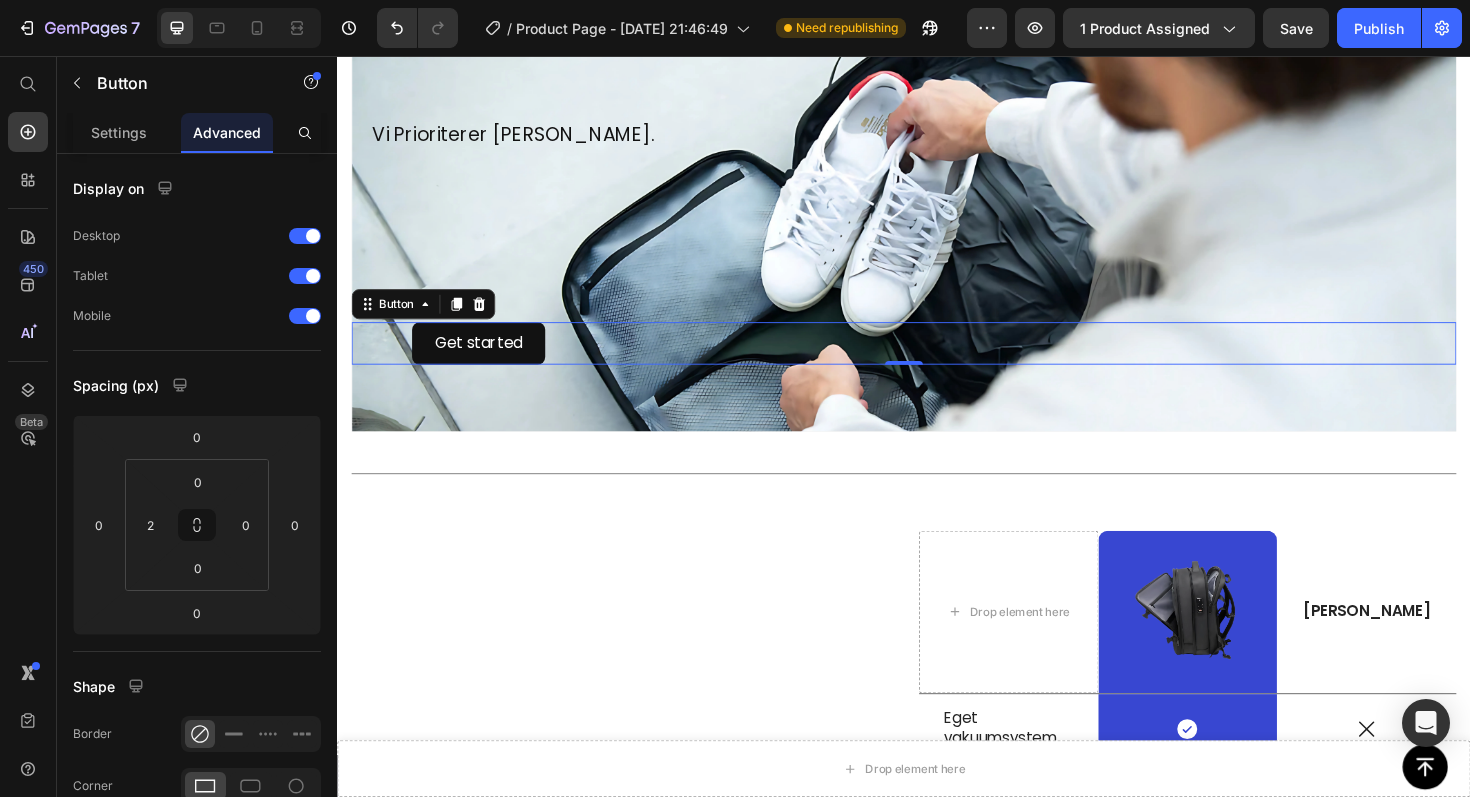 click on "Get started Button   0" at bounding box center (937, 360) 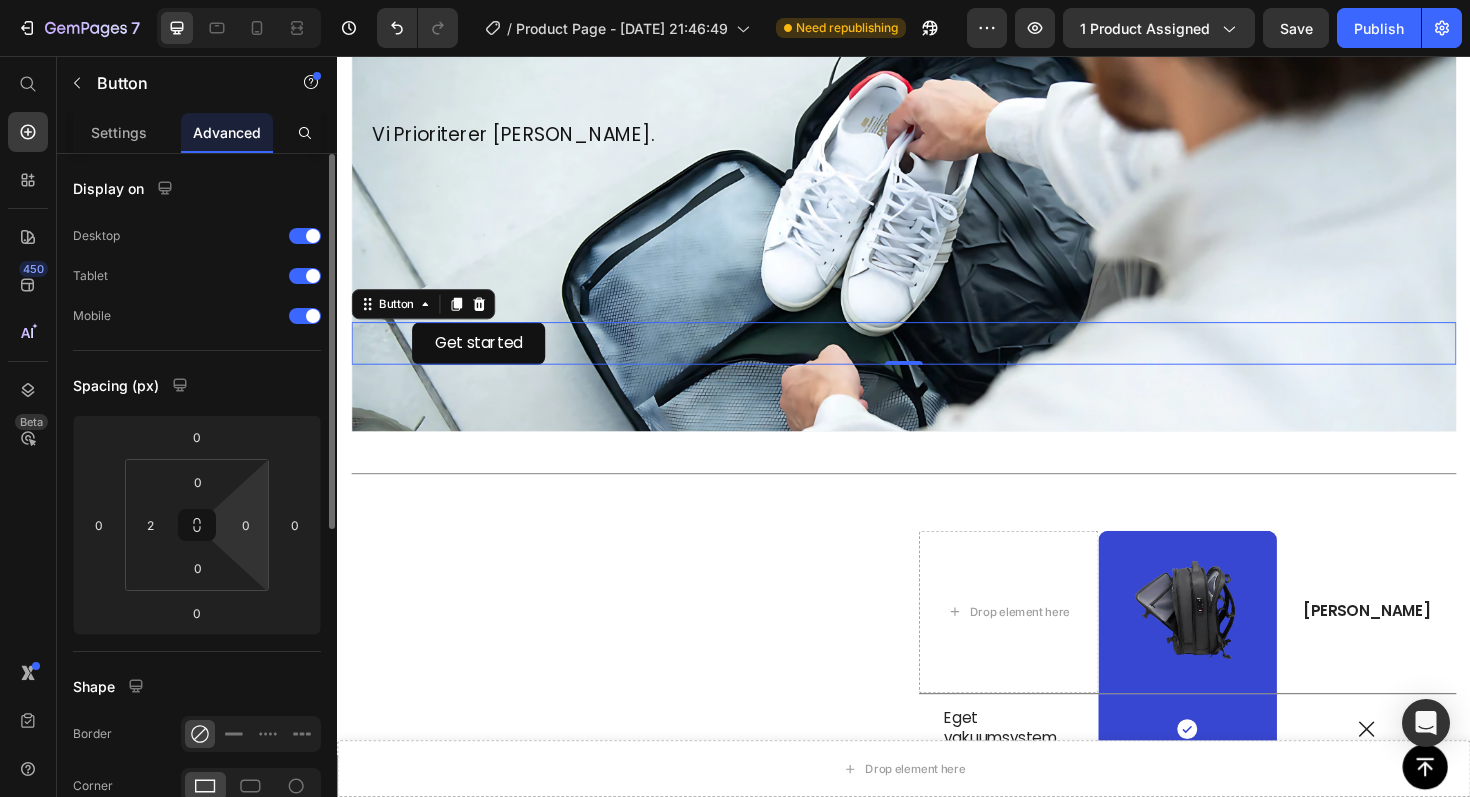 drag, startPoint x: 223, startPoint y: 484, endPoint x: 227, endPoint y: 542, distance: 58.137768 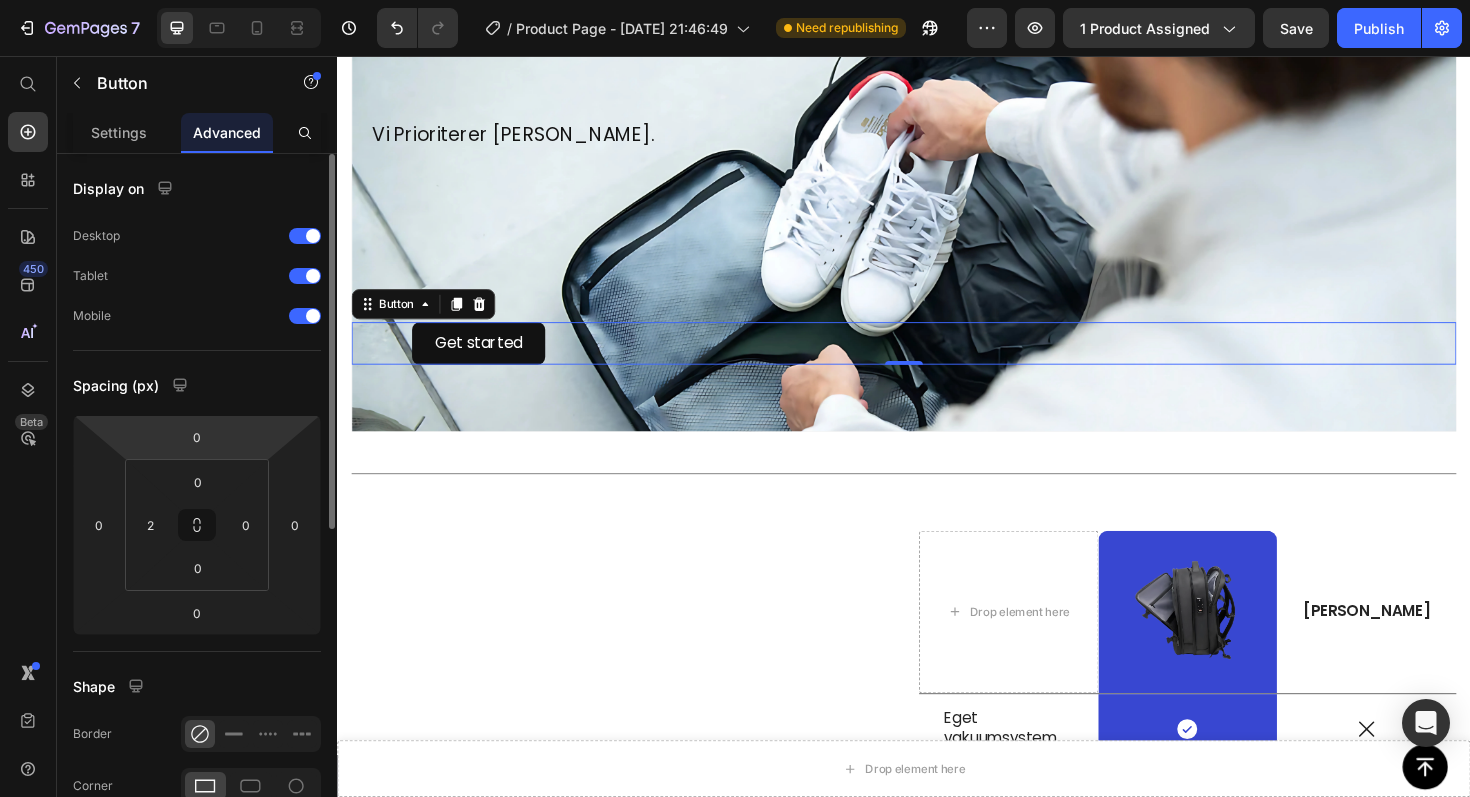 drag, startPoint x: 222, startPoint y: 483, endPoint x: 223, endPoint y: 456, distance: 27.018513 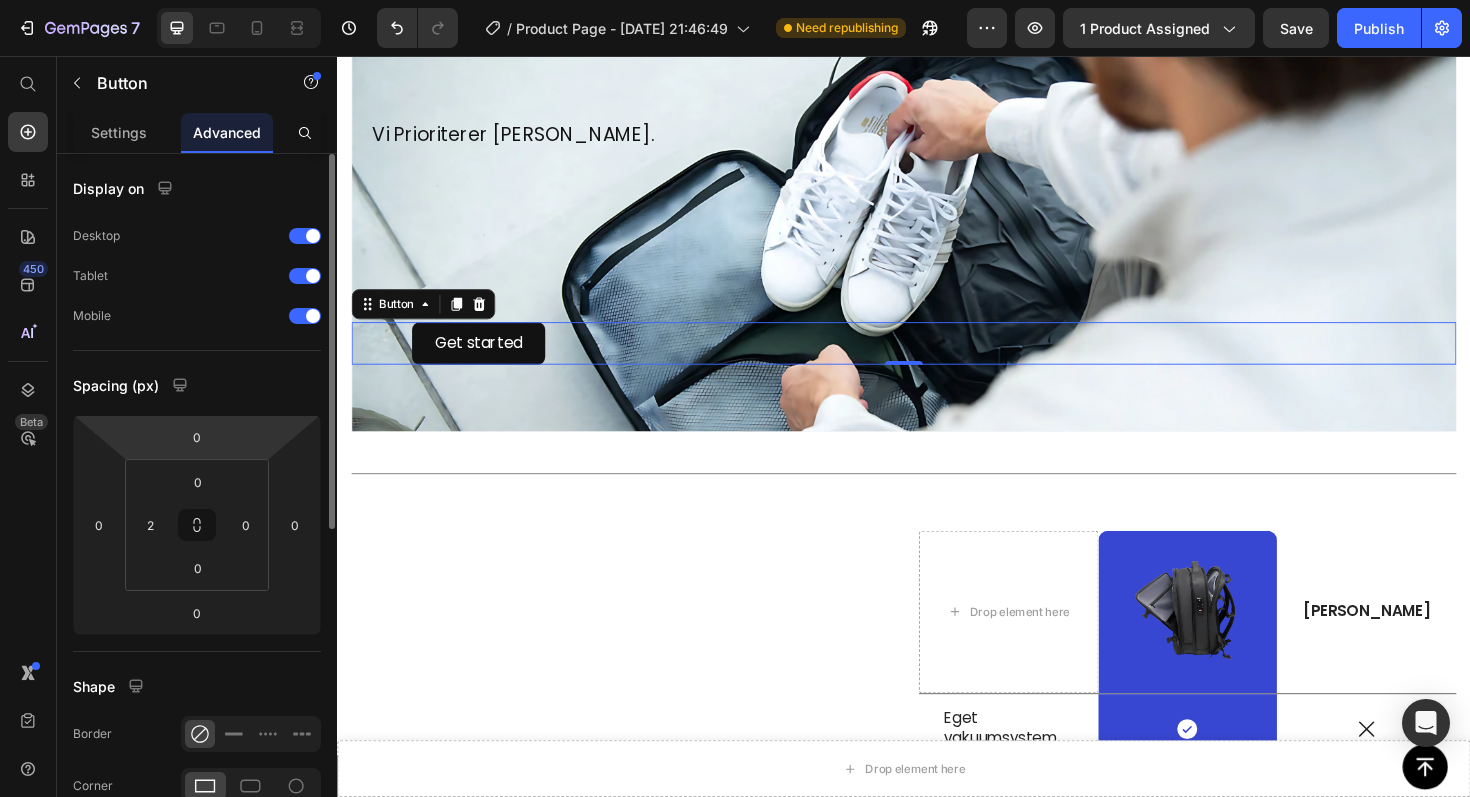 click on "0 0 0 0 0 2 0 0" 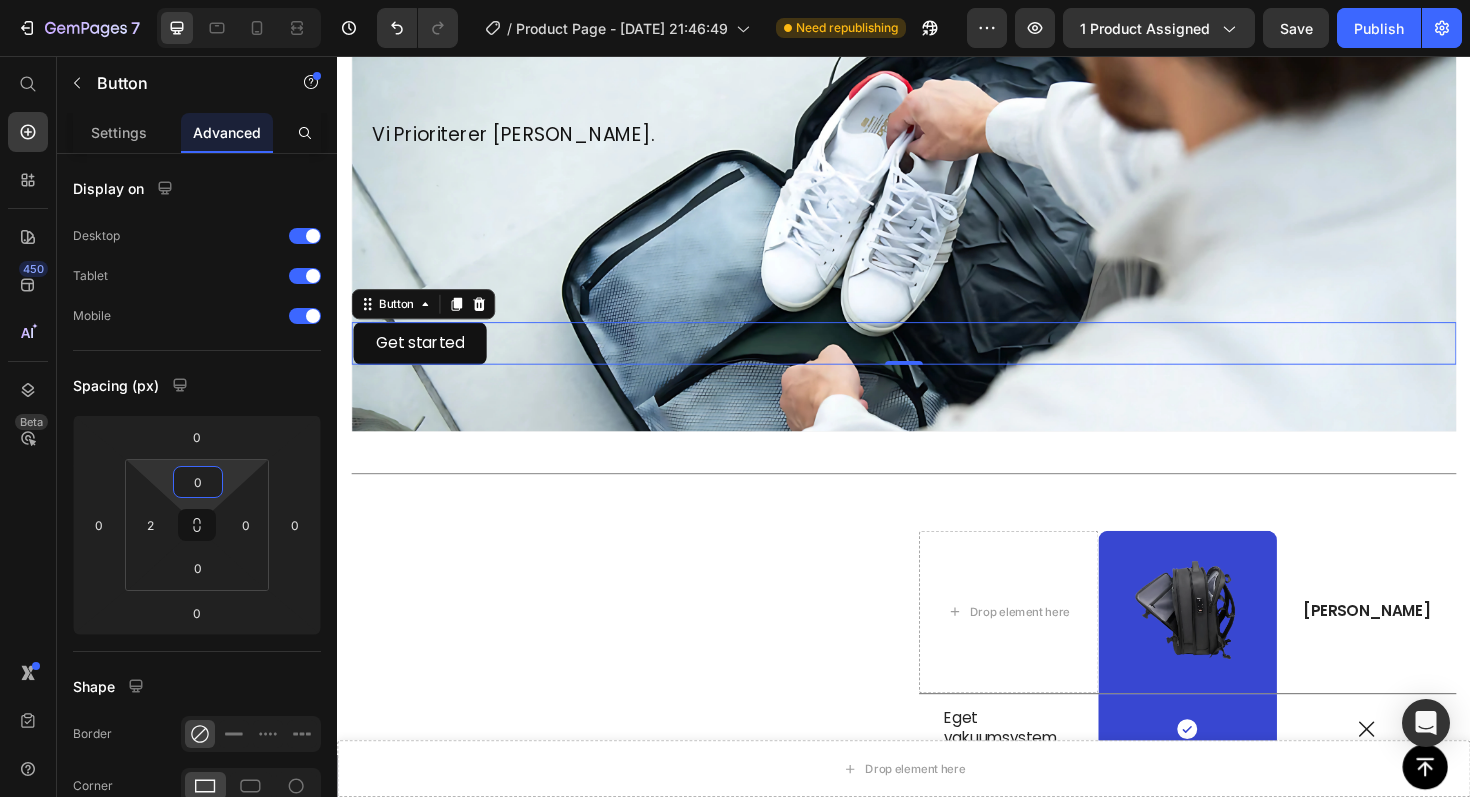 drag, startPoint x: 226, startPoint y: 465, endPoint x: 228, endPoint y: 545, distance: 80.024994 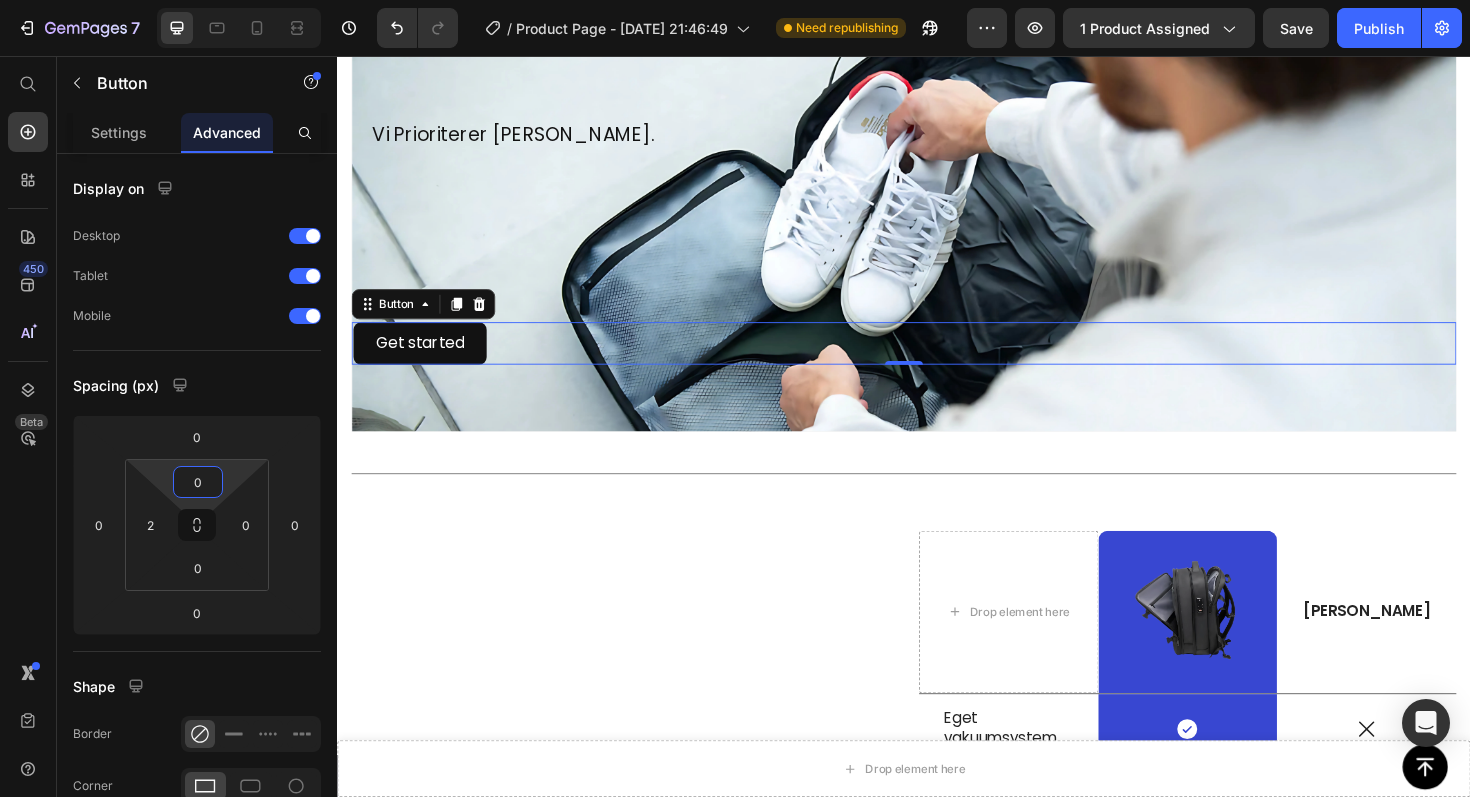 click on "7   /  Product Page - [DATE] 21:46:49 Need republishing Preview 1 product assigned  Save   Publish  450 Beta Start with Sections Elements Hero Section Product Detail Brands Trusted Badges Guarantee Product Breakdown How to use Testimonials Compare Bundle FAQs Social Proof Brand Story Product List Collection Blog List Contact Sticky Add to Cart Custom Footer Browse Library 450 Layout
Row
Row
Row
Row Text
Heading
Text Block Button
Button
Button
Sticky Back to top Media
Image" at bounding box center (735, 0) 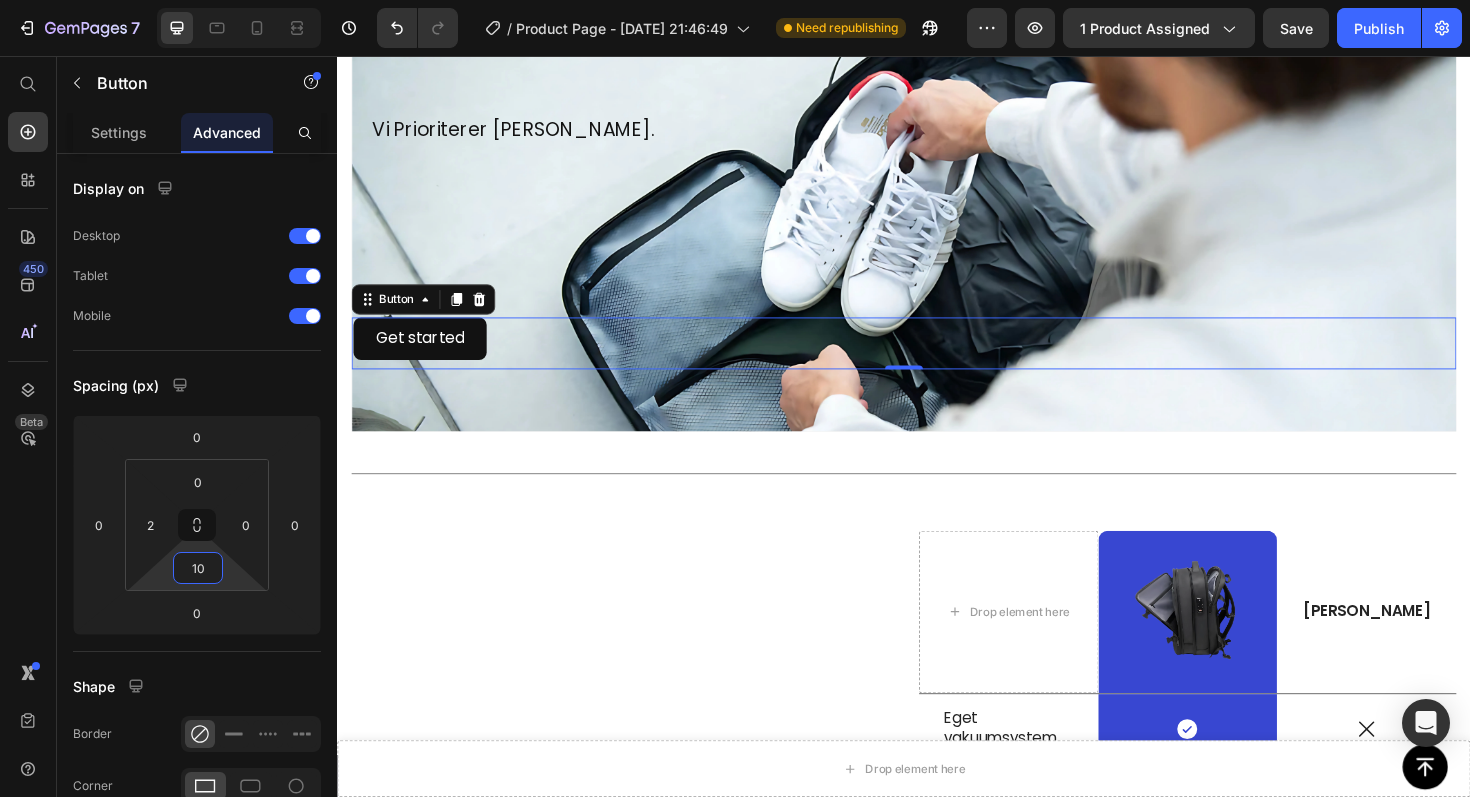 type on "12" 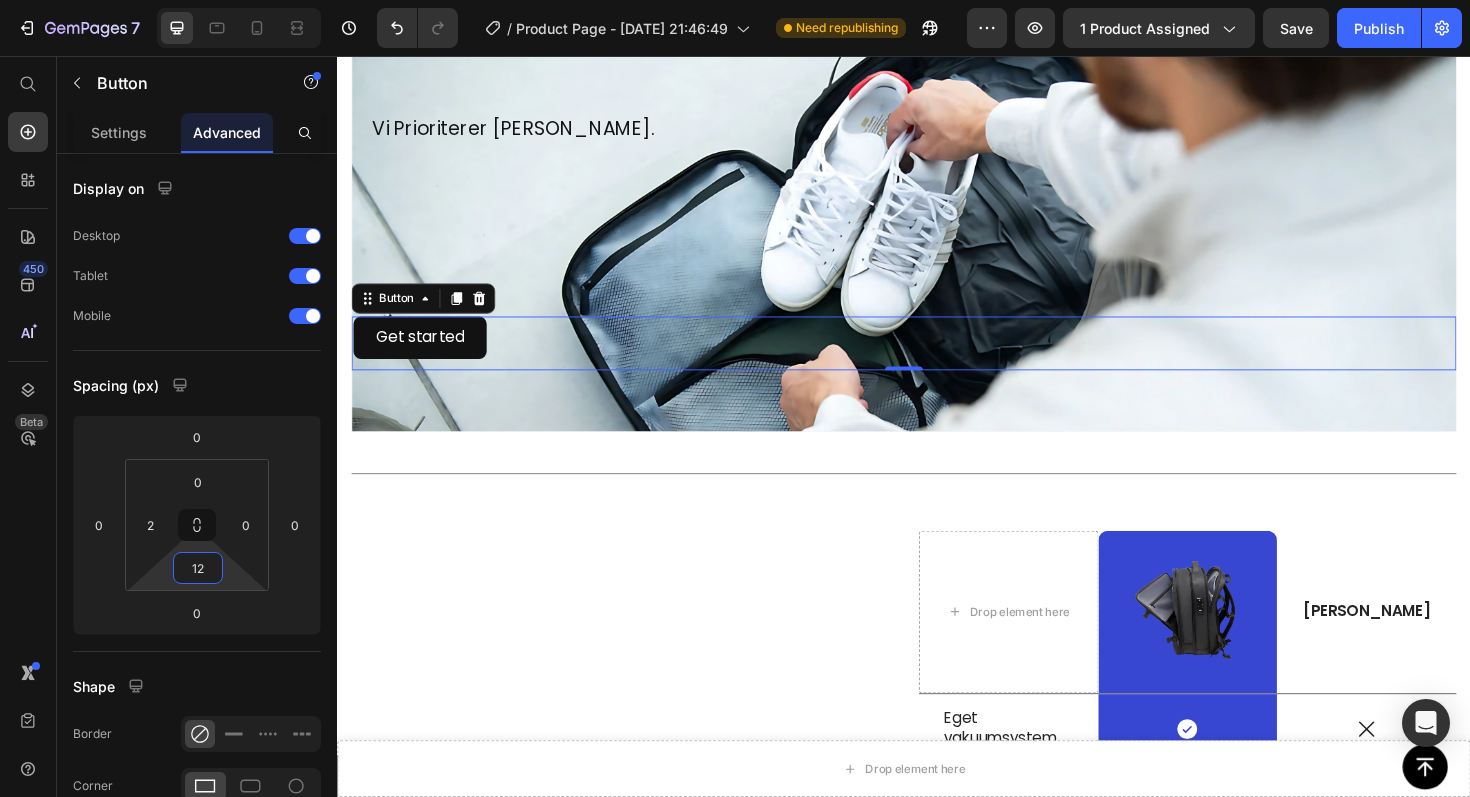 drag, startPoint x: 231, startPoint y: 582, endPoint x: 253, endPoint y: 576, distance: 22.803509 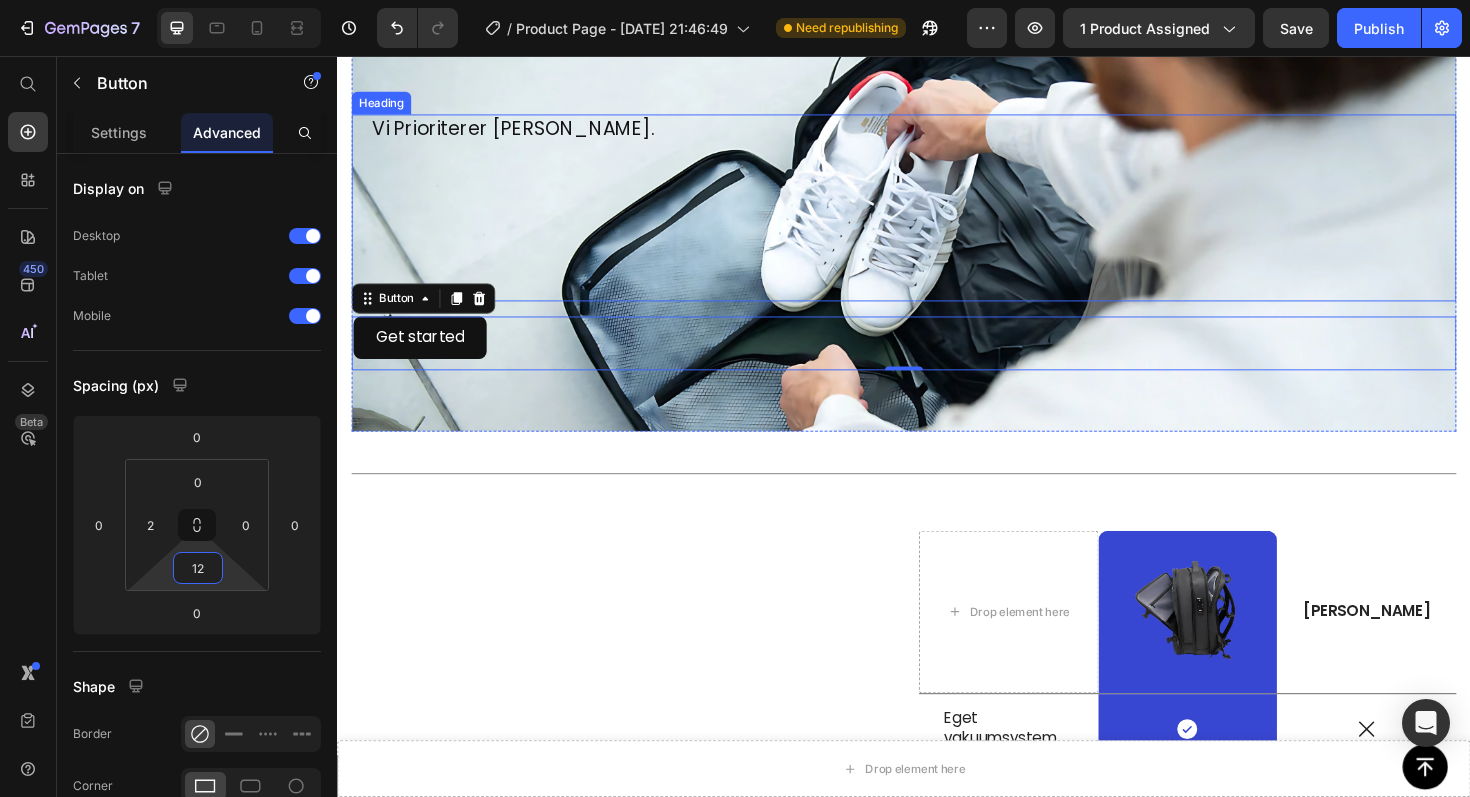 click on "Vi Prioriterer [PERSON_NAME]. Heading" at bounding box center [937, 217] 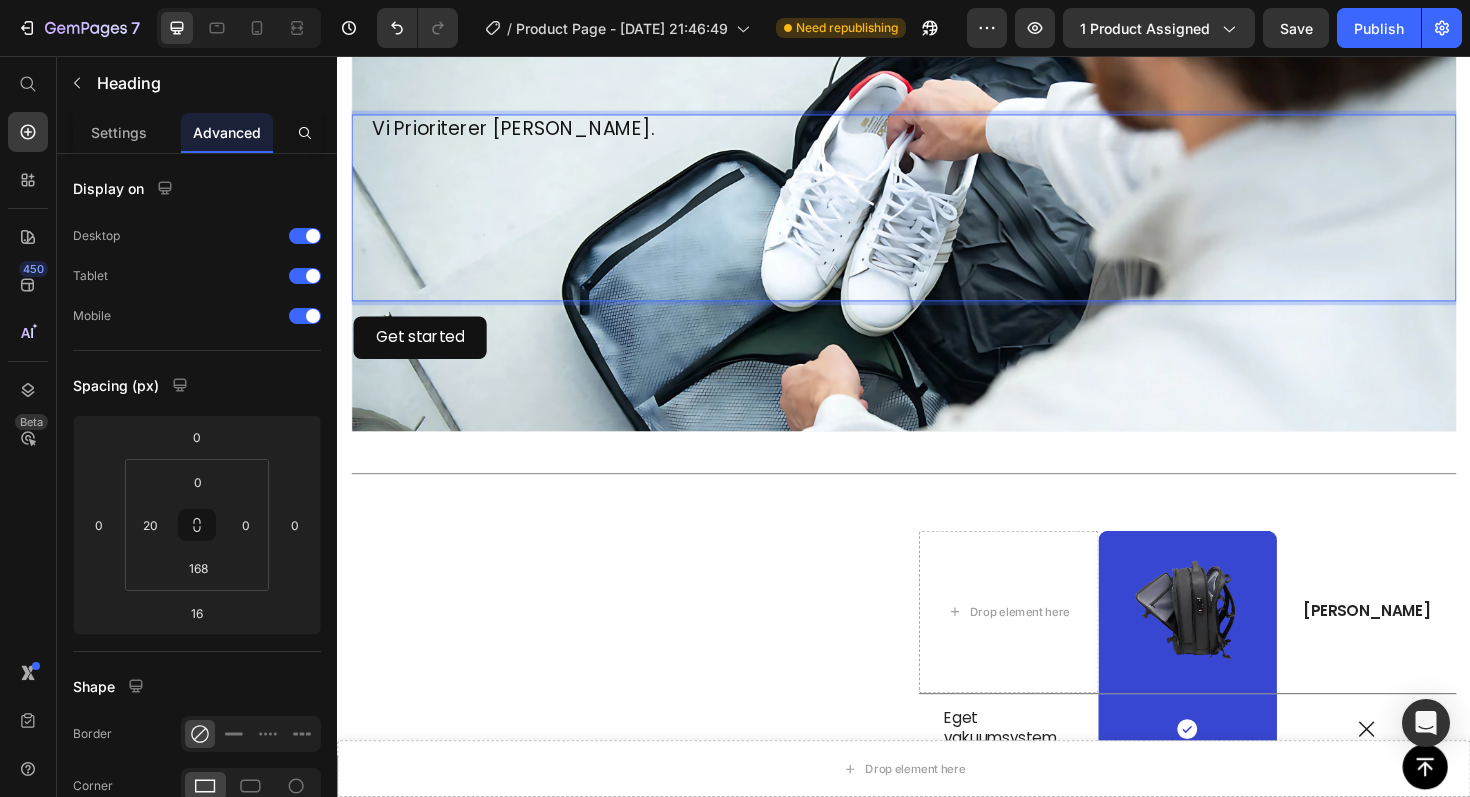 click on "Vi Prioriterer [PERSON_NAME]." at bounding box center [947, 133] 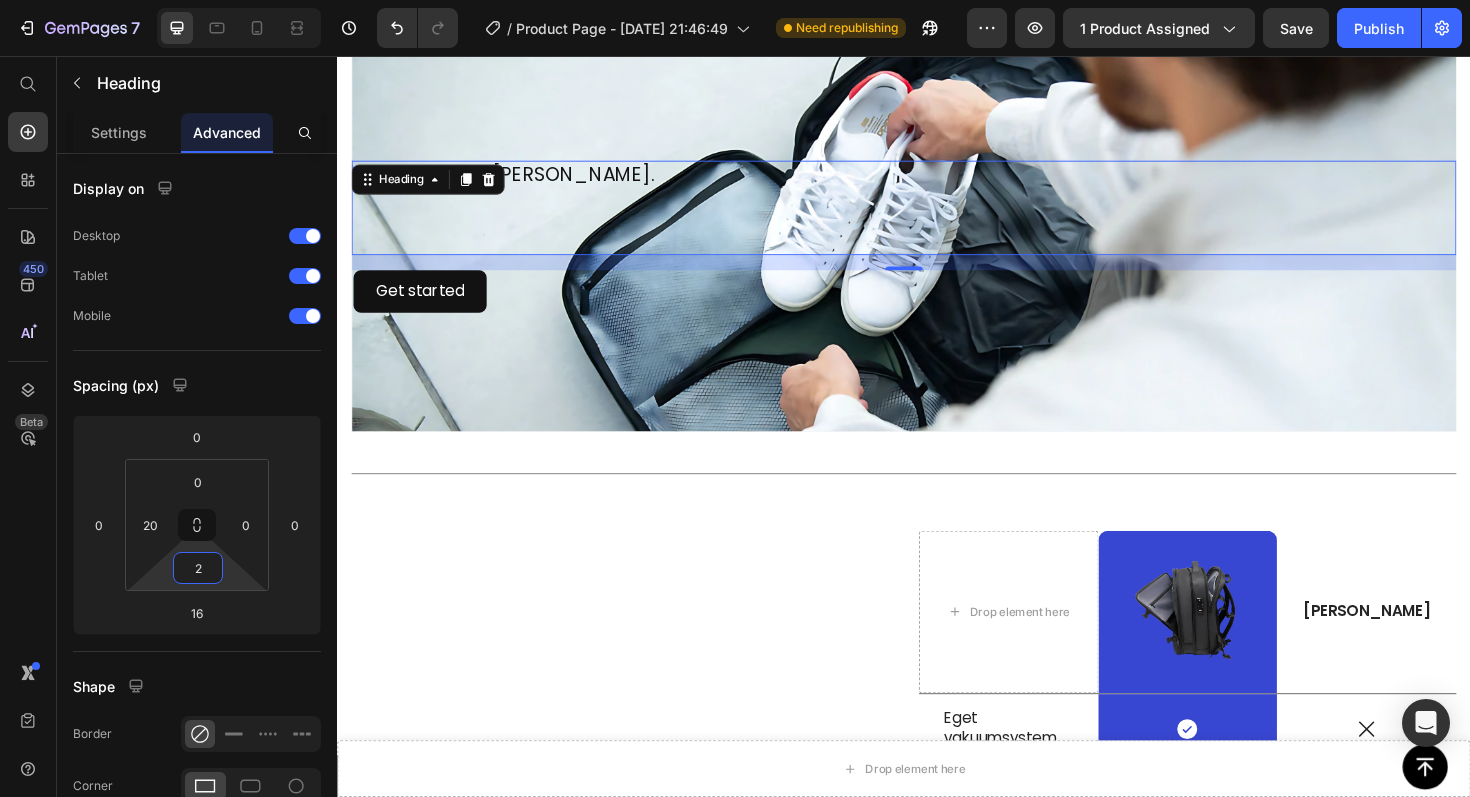 type on "0" 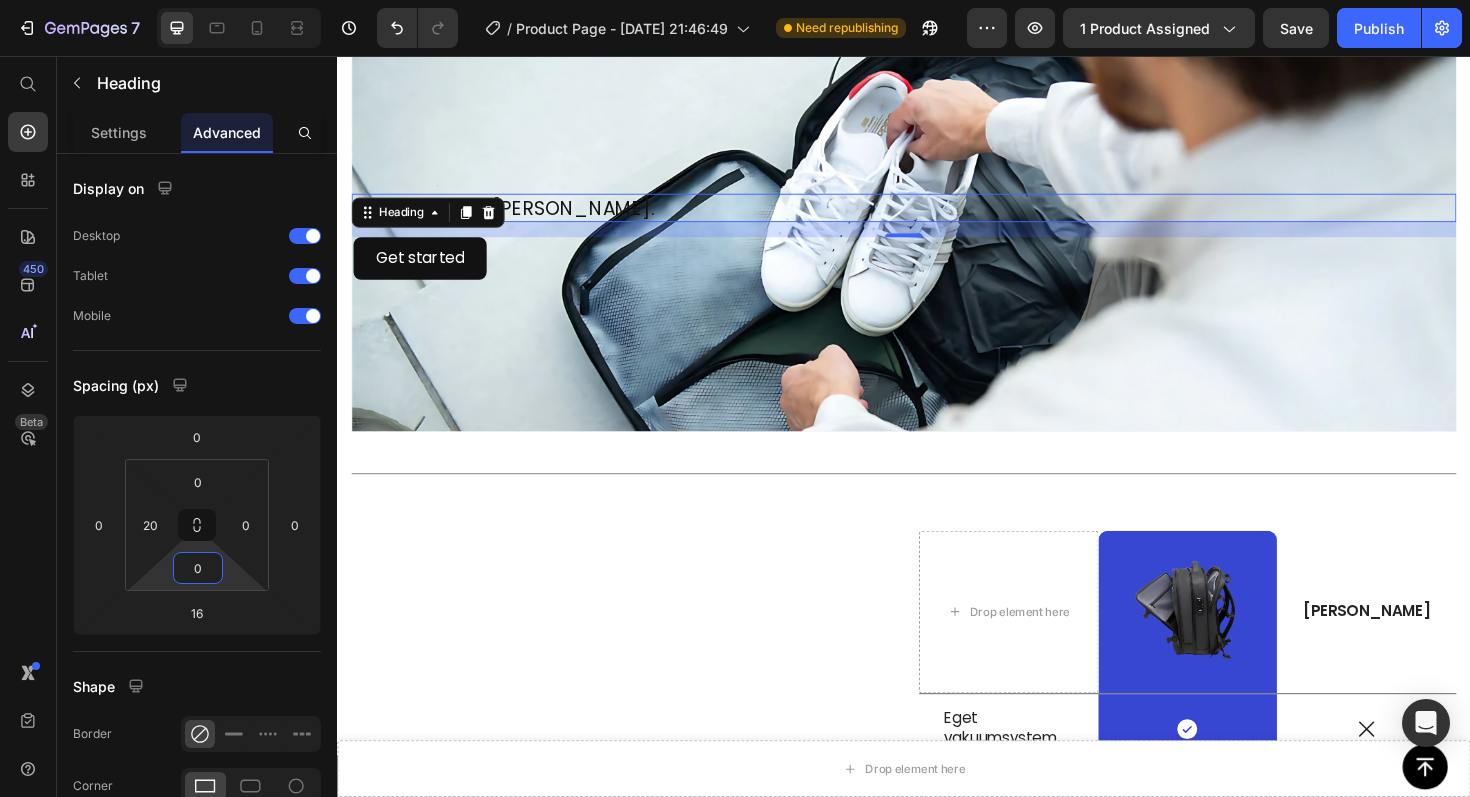 drag, startPoint x: 226, startPoint y: 561, endPoint x: 246, endPoint y: 715, distance: 155.29327 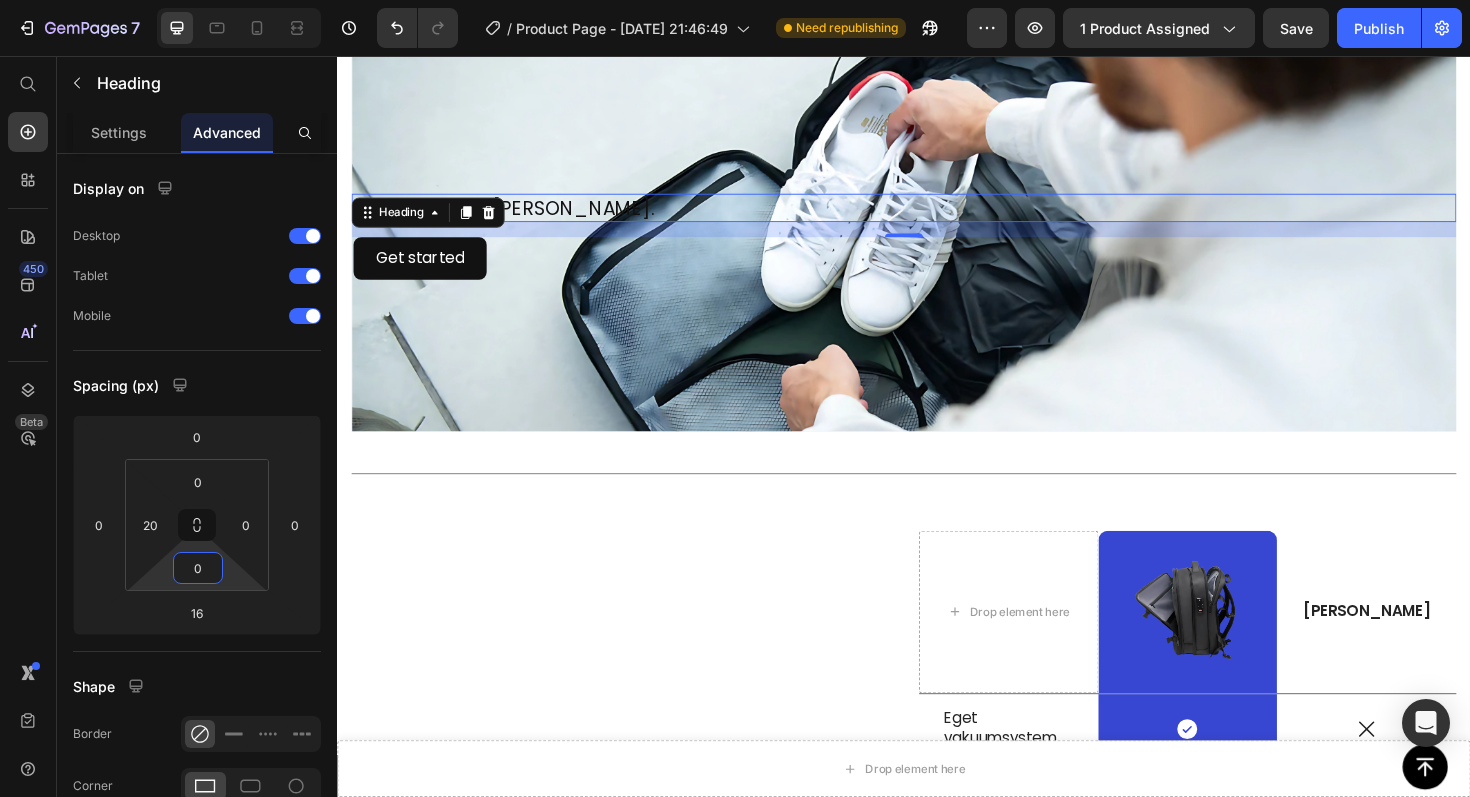 click on "7   /  Product Page - [DATE] 21:46:49 Need republishing Preview 1 product assigned  Save   Publish  450 Beta Start with Sections Elements Hero Section Product Detail Brands Trusted Badges Guarantee Product Breakdown How to use Testimonials Compare Bundle FAQs Social Proof Brand Story Product List Collection Blog List Contact Sticky Add to Cart Custom Footer Browse Library 450 Layout
Row
Row
Row
Row Text
Heading
Text Block Button
Button
Button
Sticky Back to top Media
Image" at bounding box center (735, 0) 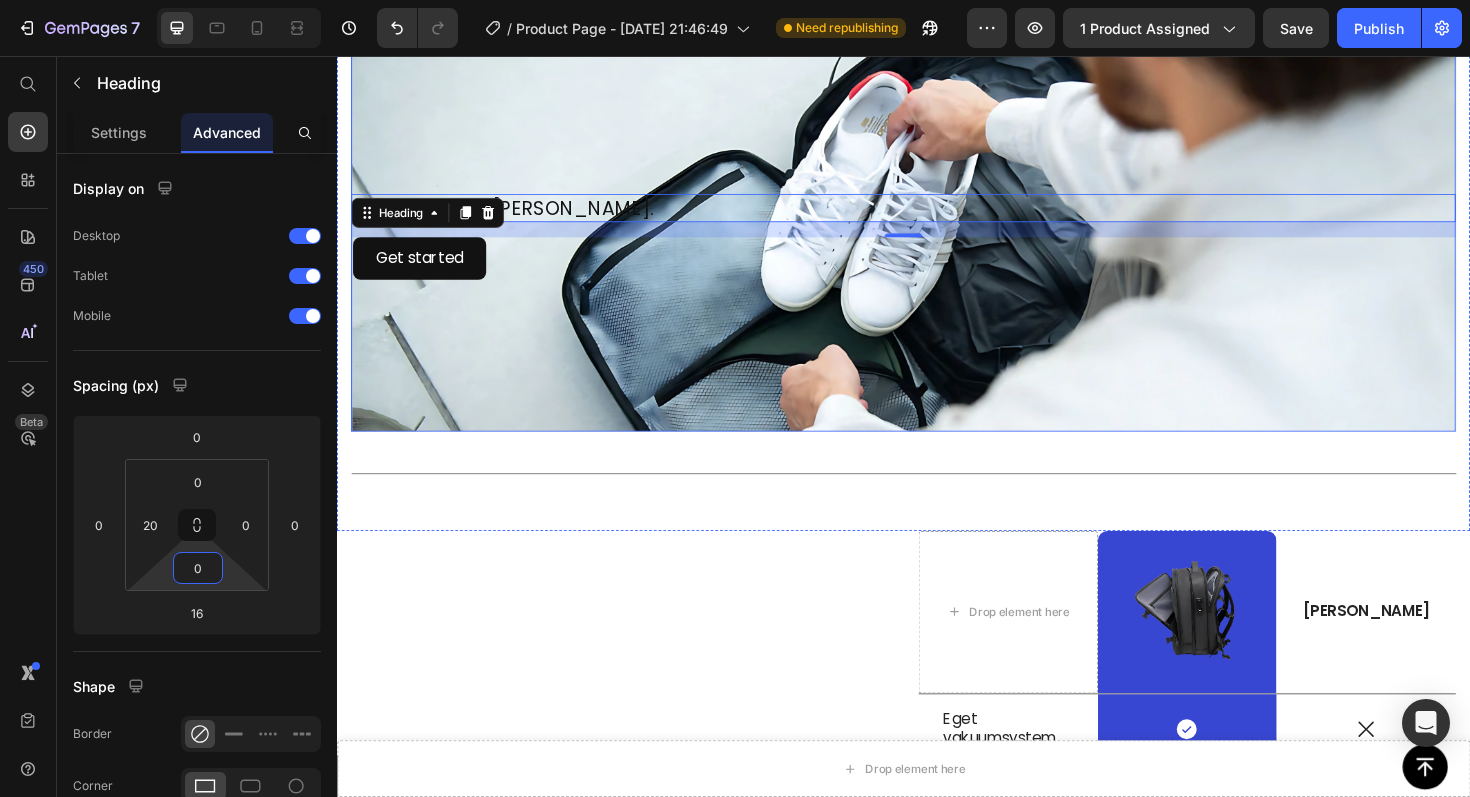 click at bounding box center [937, 337] 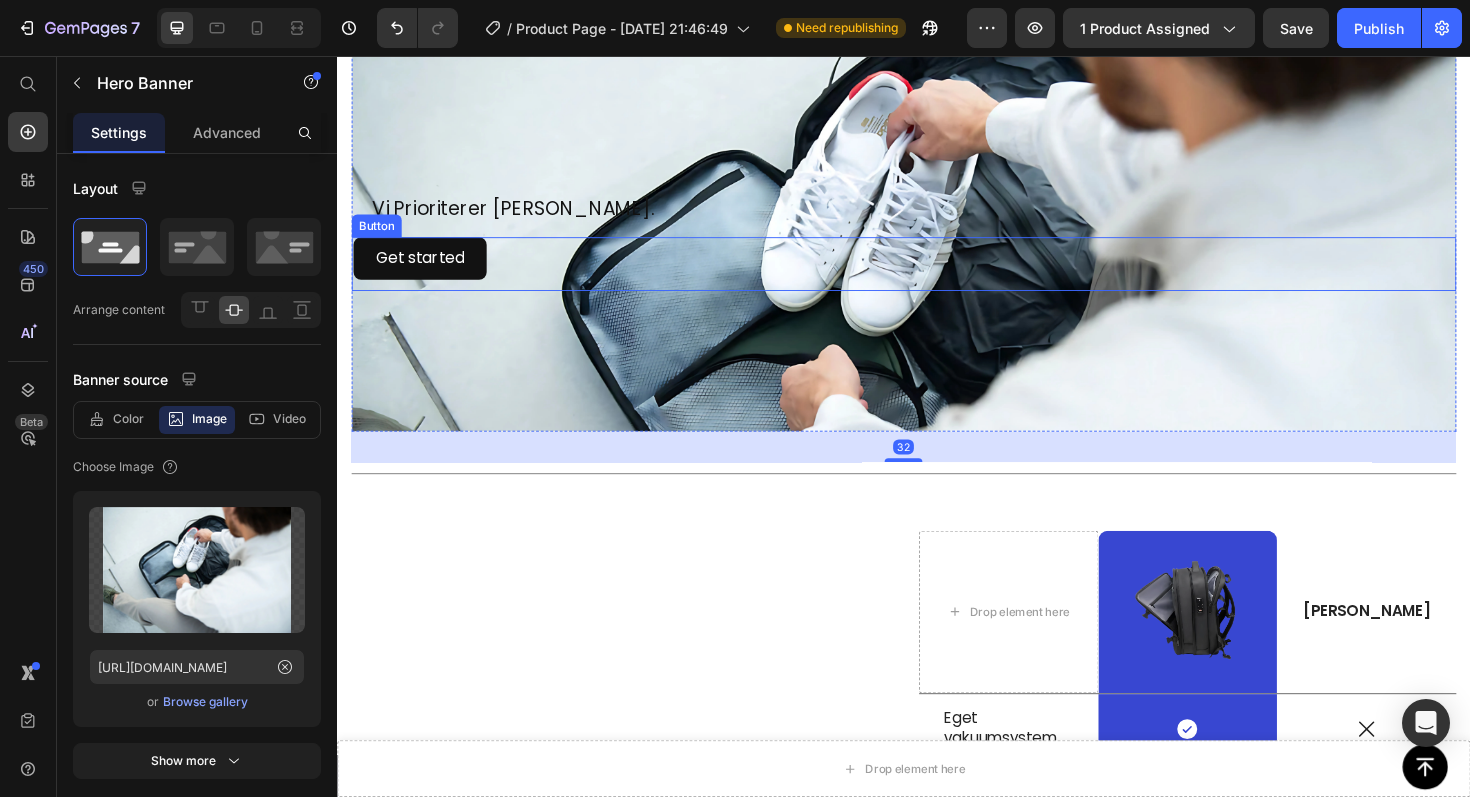 click on "Get started Button" at bounding box center (937, 276) 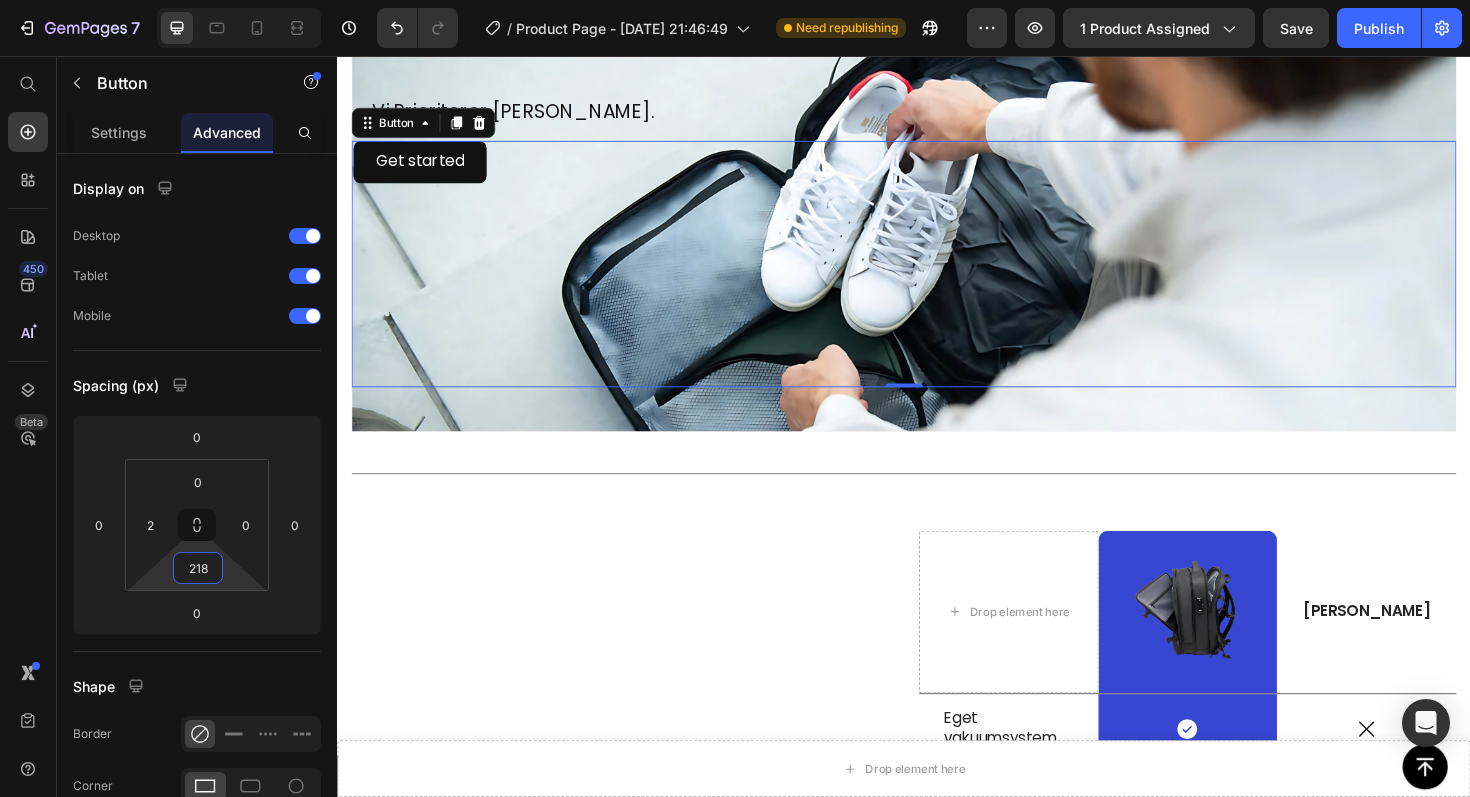 type on "220" 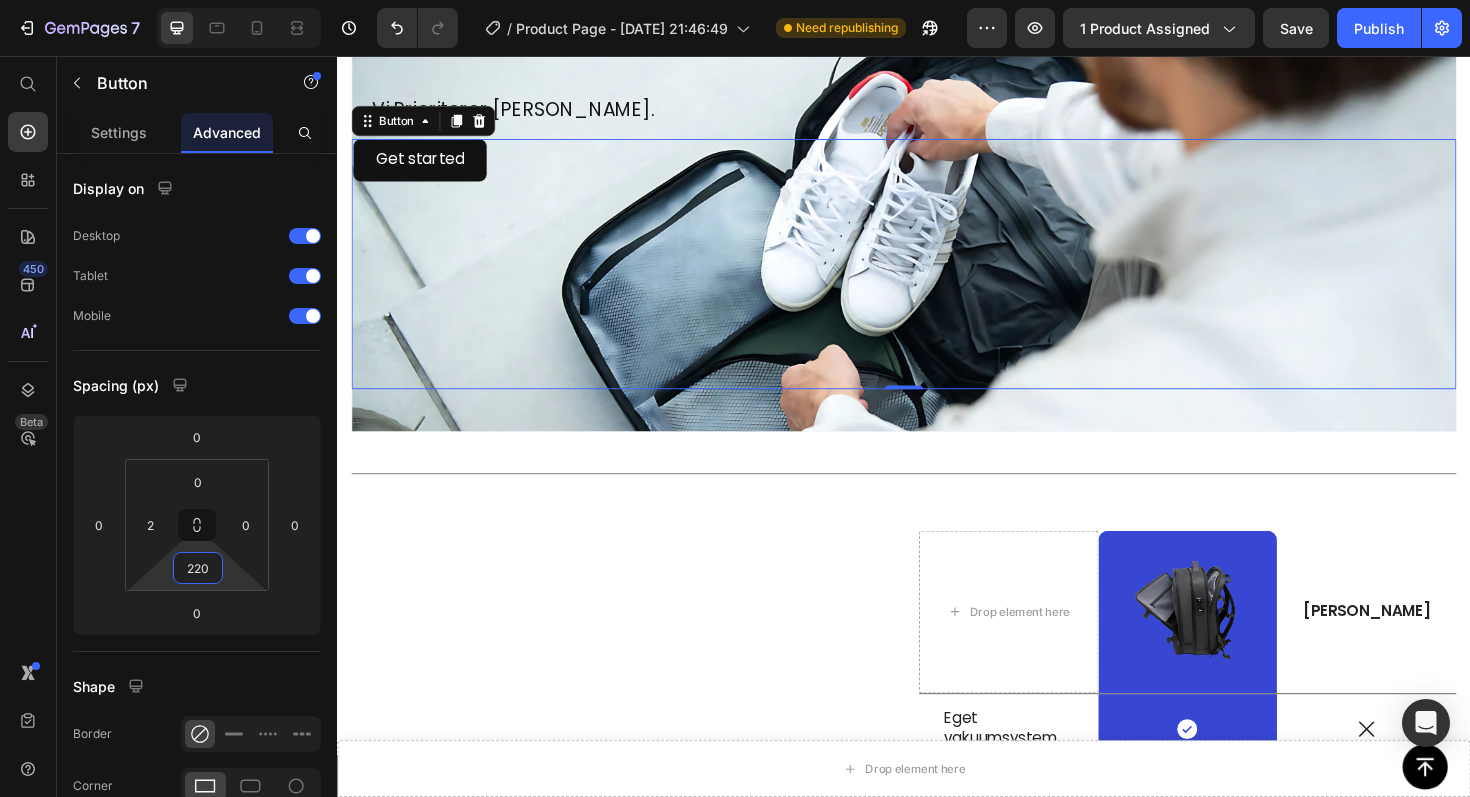 drag, startPoint x: 224, startPoint y: 569, endPoint x: 246, endPoint y: 465, distance: 106.30146 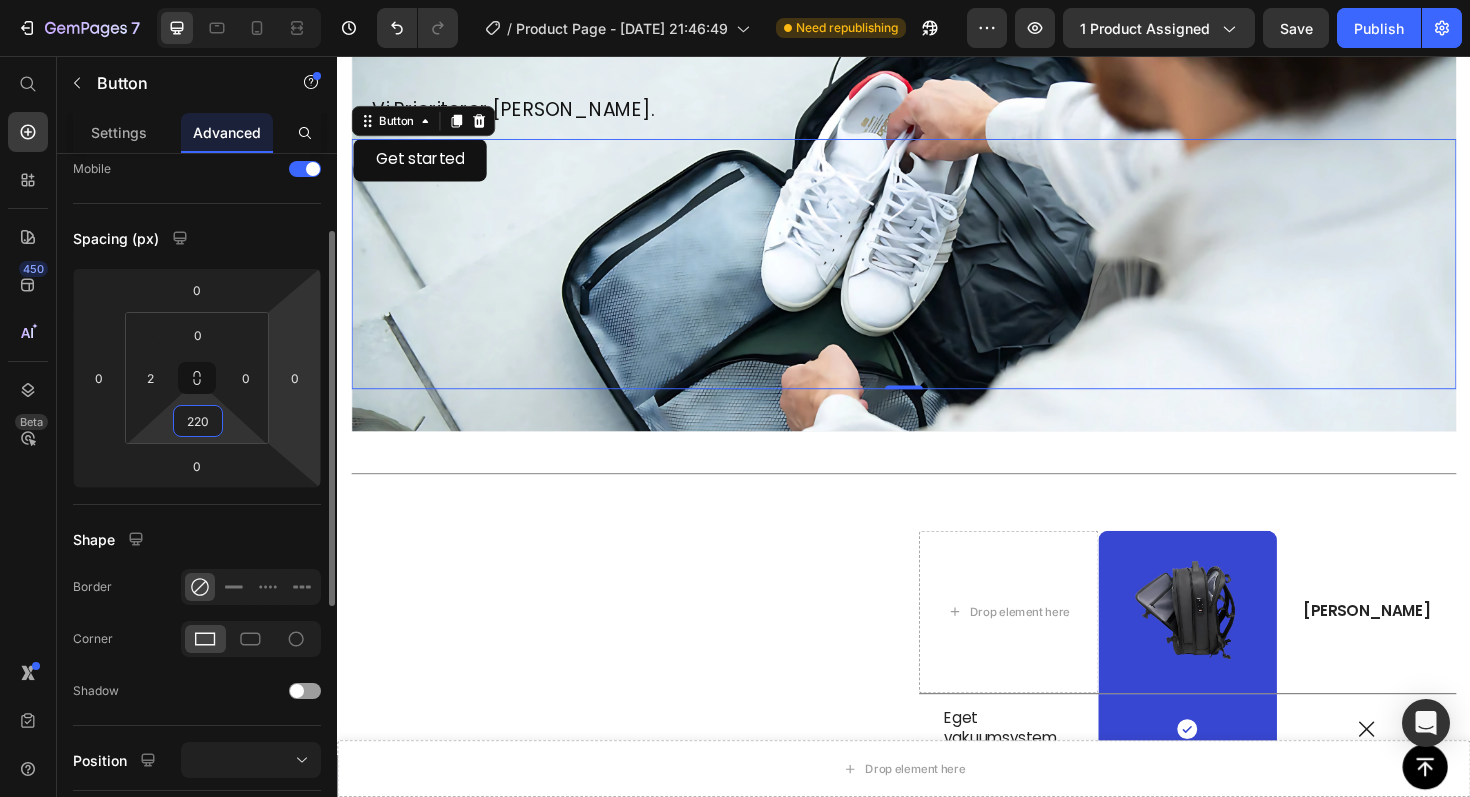 scroll, scrollTop: 101, scrollLeft: 0, axis: vertical 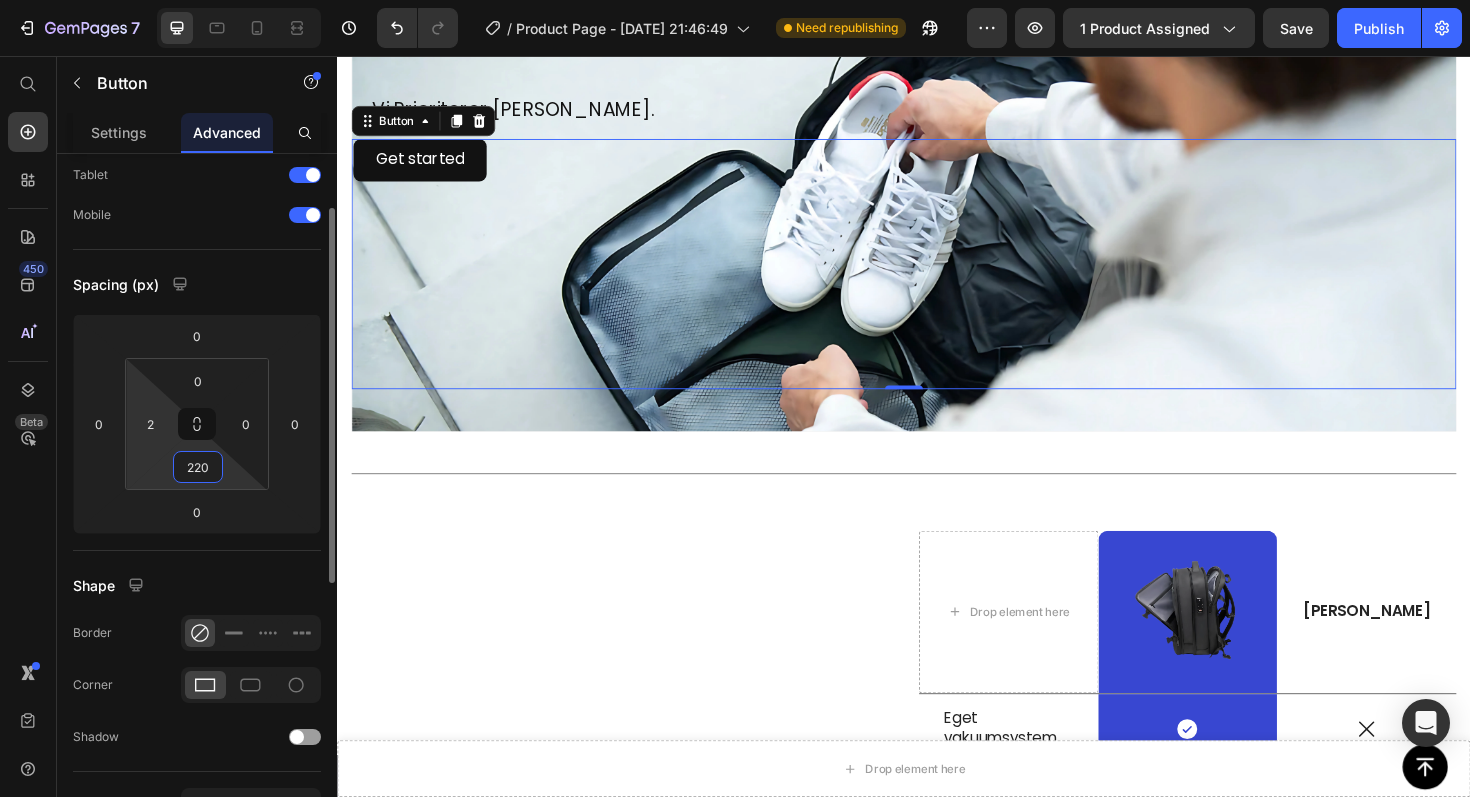 click on "7   /  Product Page - [DATE] 21:46:49 Need republishing Preview 1 product assigned  Save   Publish  450 Beta Start with Sections Elements Hero Section Product Detail Brands Trusted Badges Guarantee Product Breakdown How to use Testimonials Compare Bundle FAQs Social Proof Brand Story Product List Collection Blog List Contact Sticky Add to Cart Custom Footer Browse Library 450 Layout
Row
Row
Row
Row Text
Heading
Text Block Button
Button
Button
Sticky Back to top Media
Image" at bounding box center (735, 0) 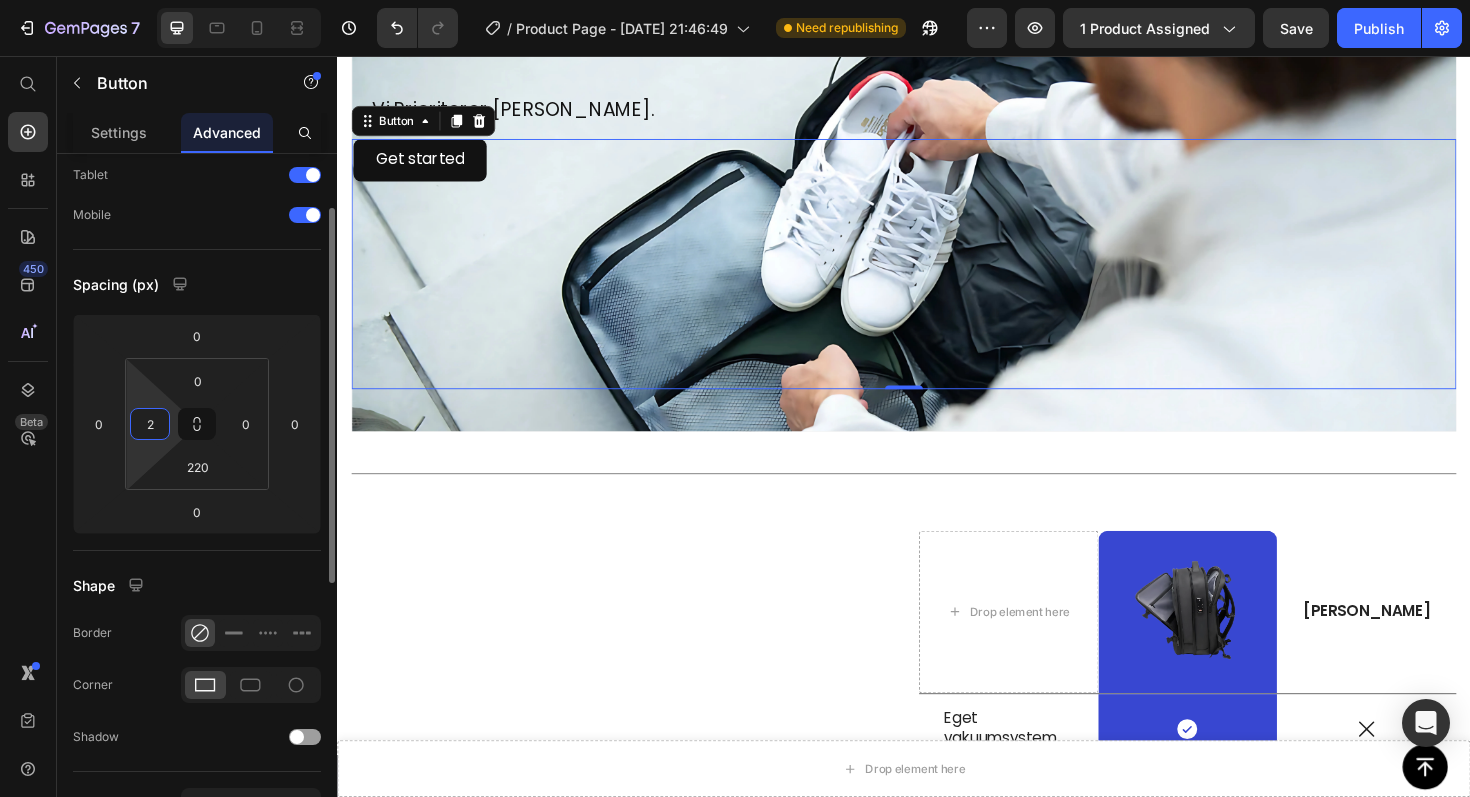 click on "2" at bounding box center [150, 424] 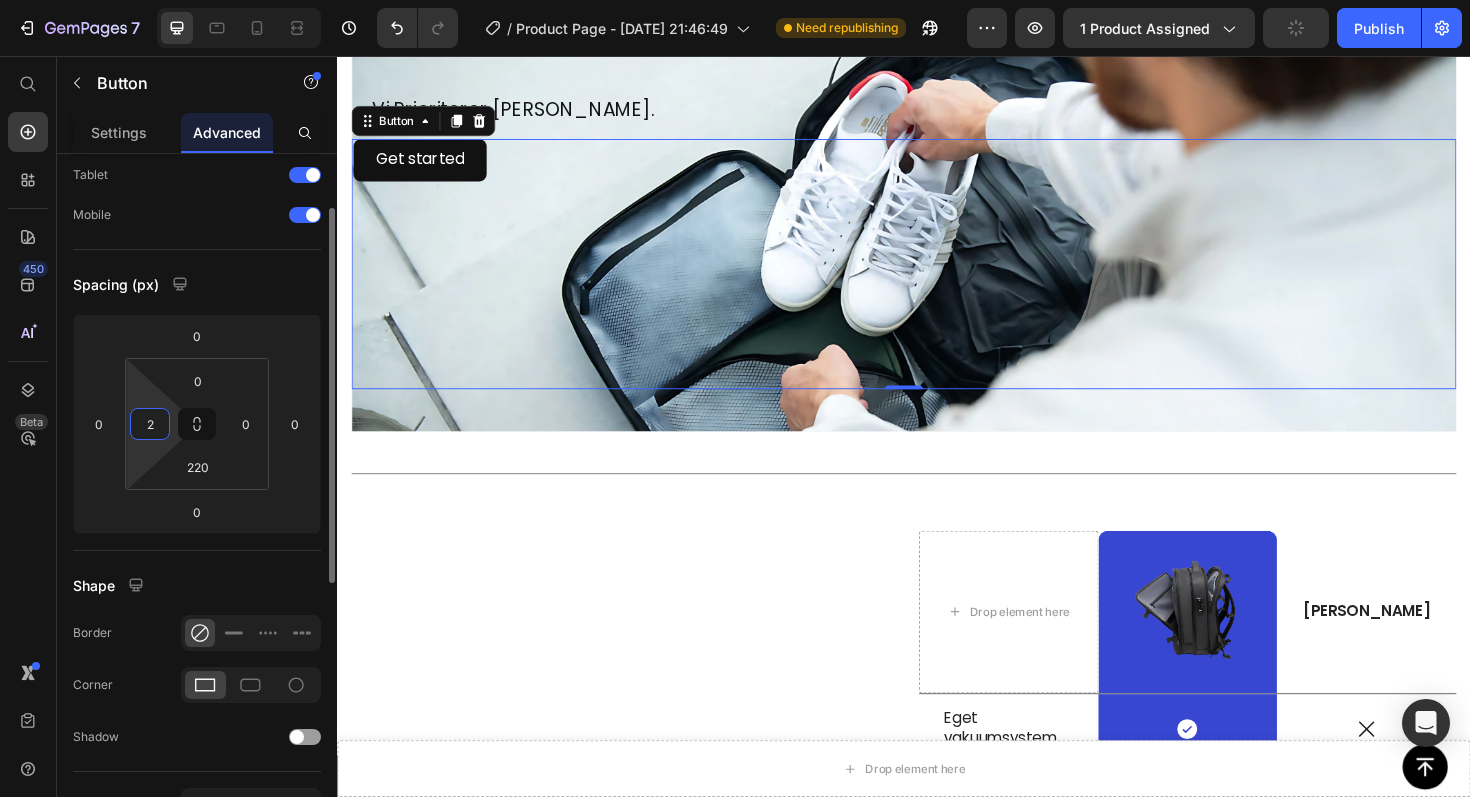 click on "2" at bounding box center (150, 424) 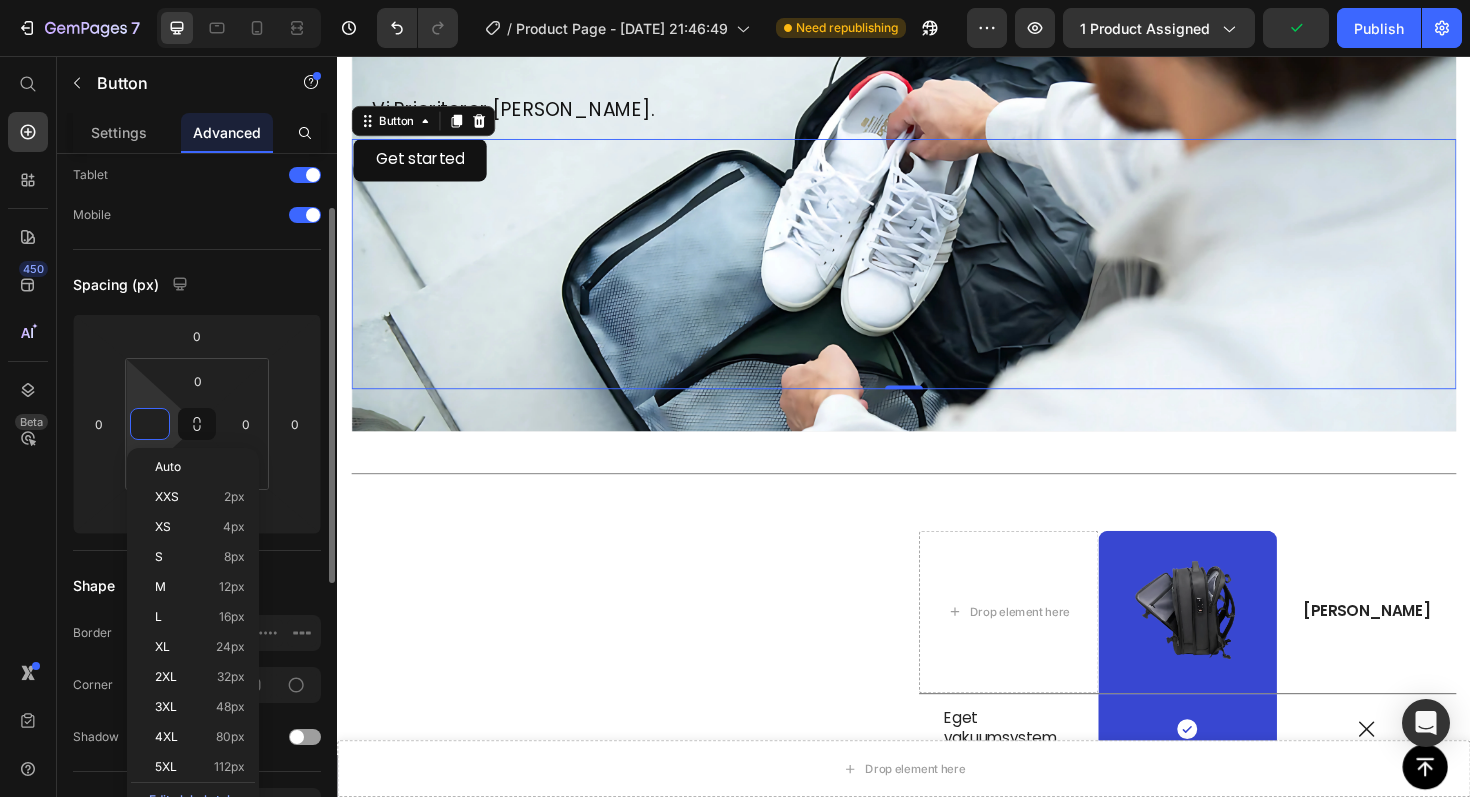 type on "0" 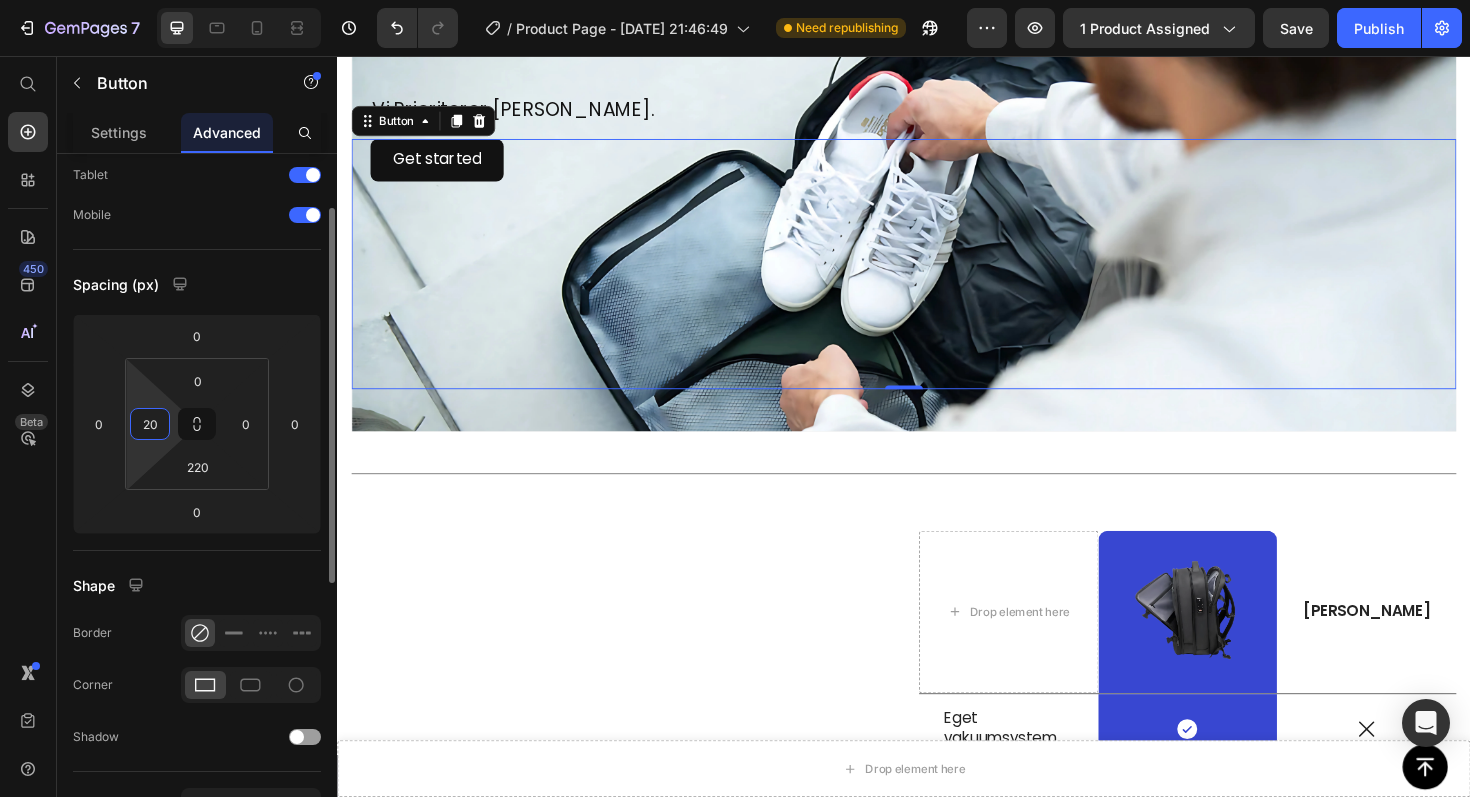 type on "2" 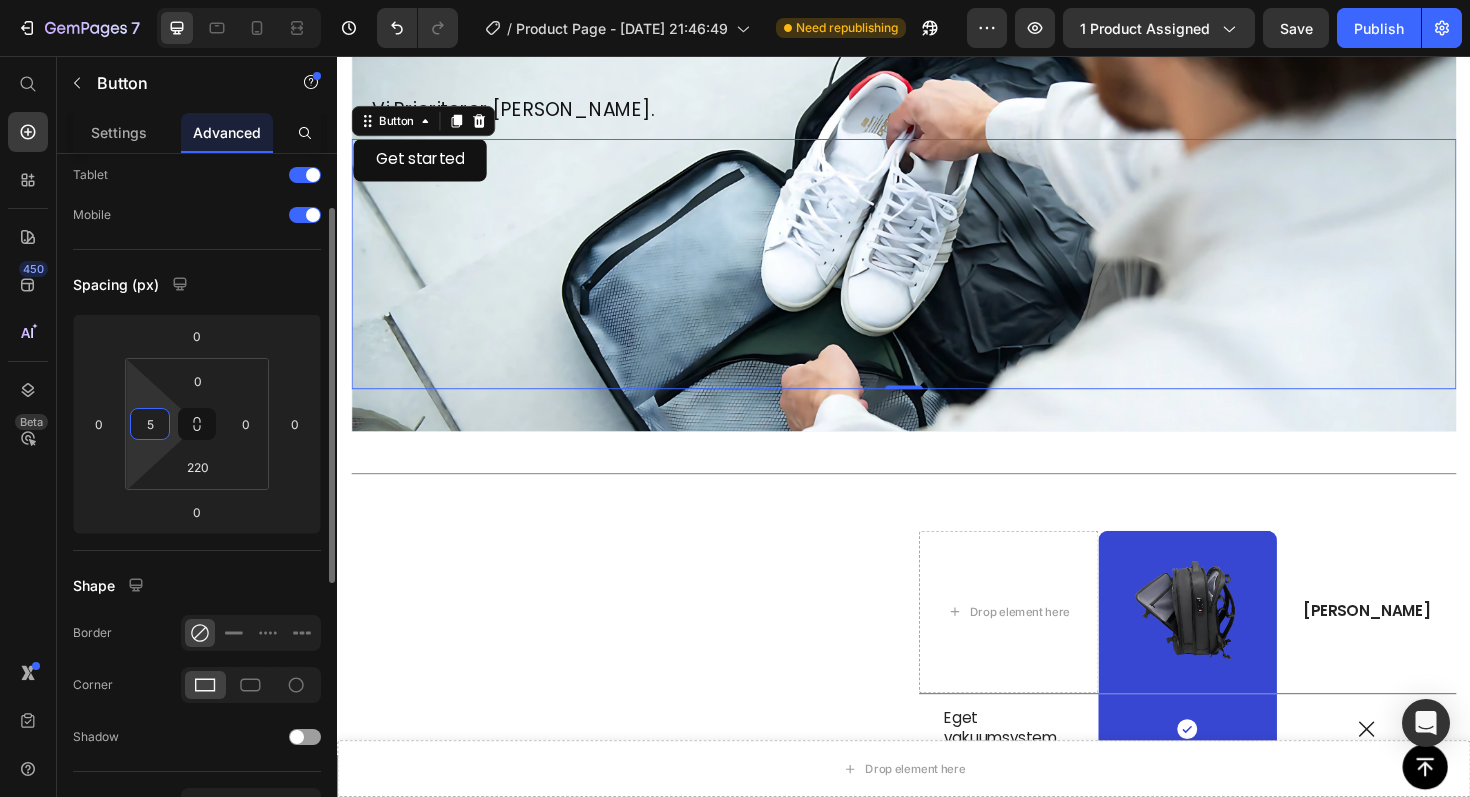 type on "50" 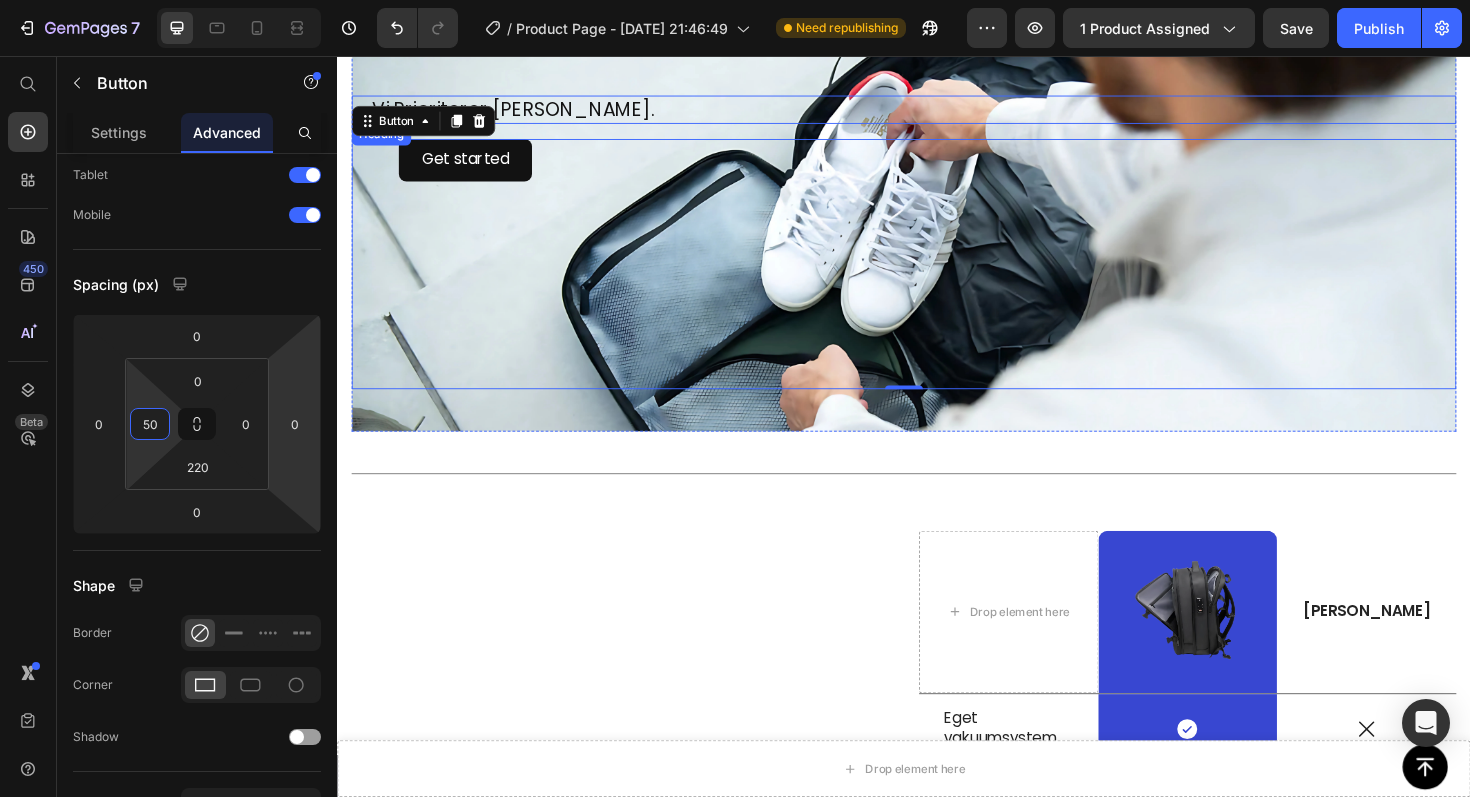 click on "Vi Prioriterer [PERSON_NAME]." at bounding box center (947, 113) 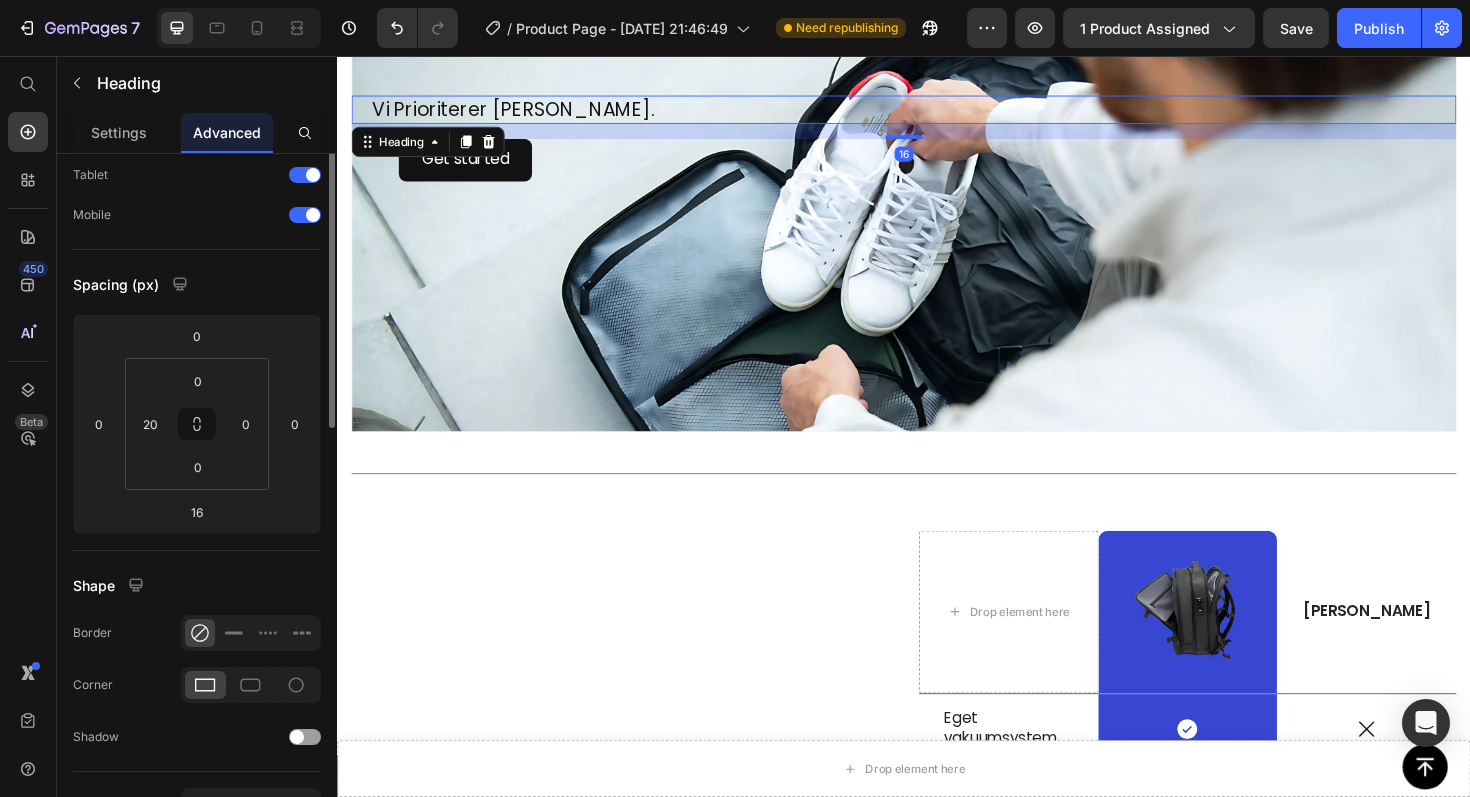 scroll, scrollTop: 0, scrollLeft: 0, axis: both 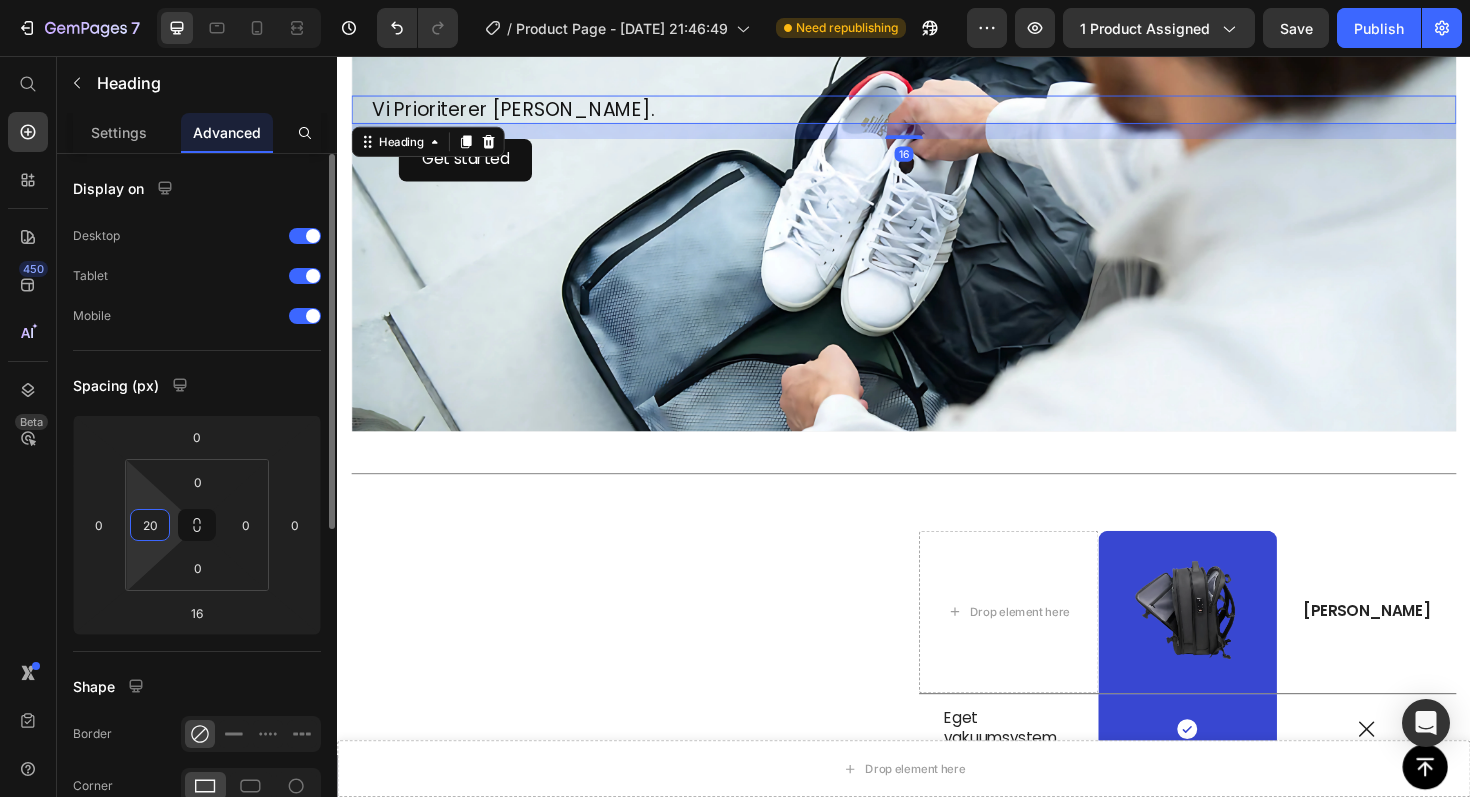 click on "20" at bounding box center [150, 525] 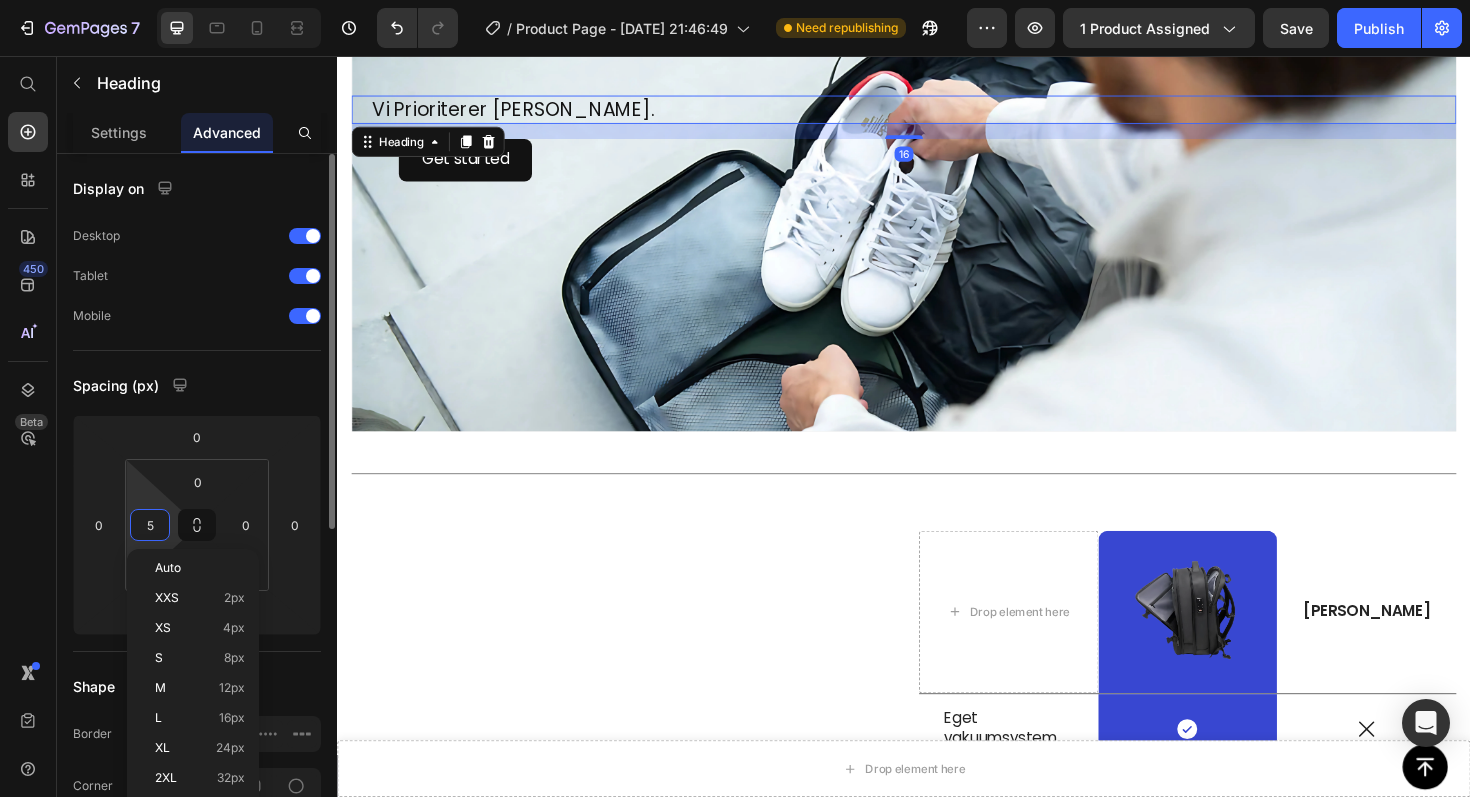 type on "50" 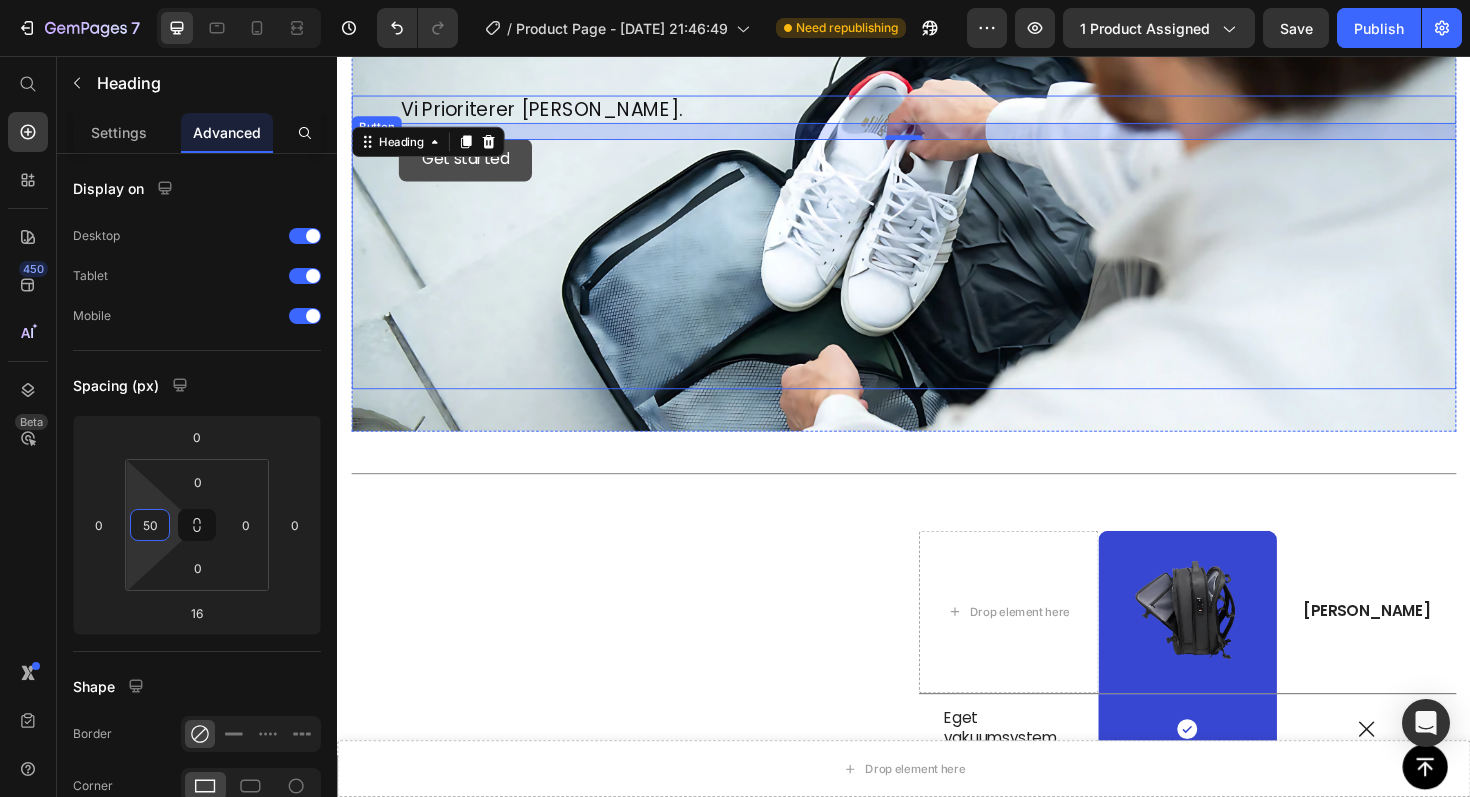 click on "Get started" at bounding box center (472, 166) 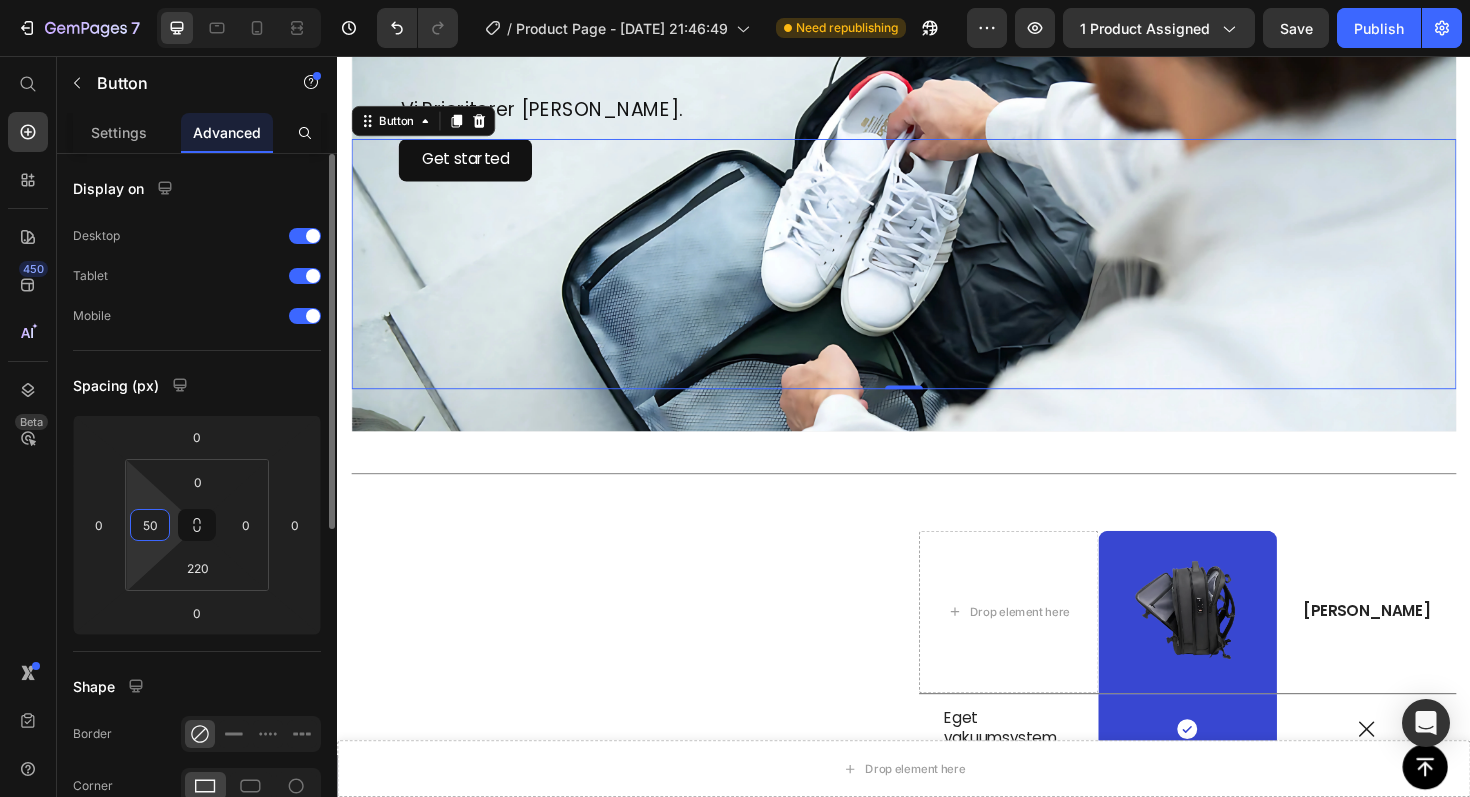 click on "50" at bounding box center (150, 525) 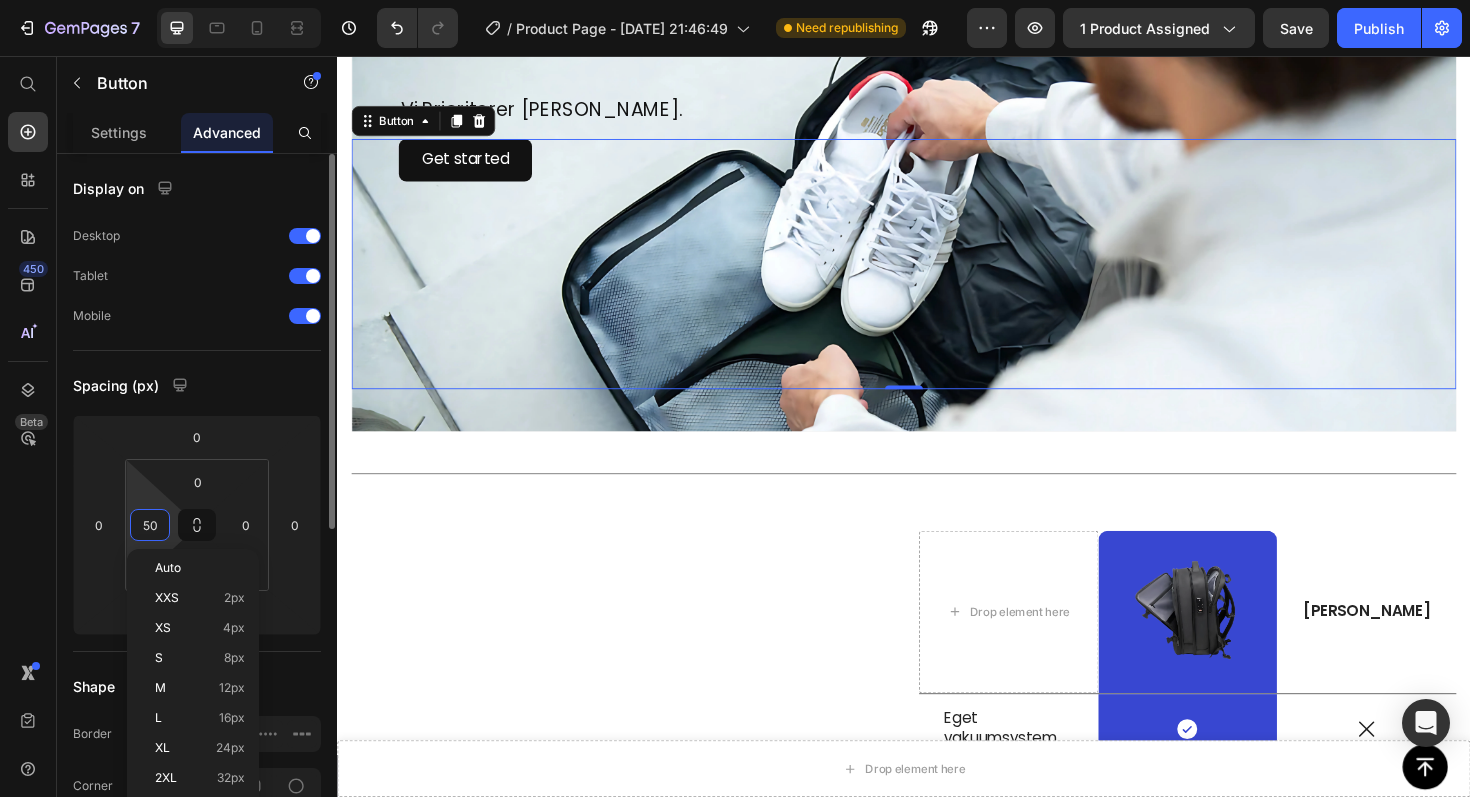 type on "8" 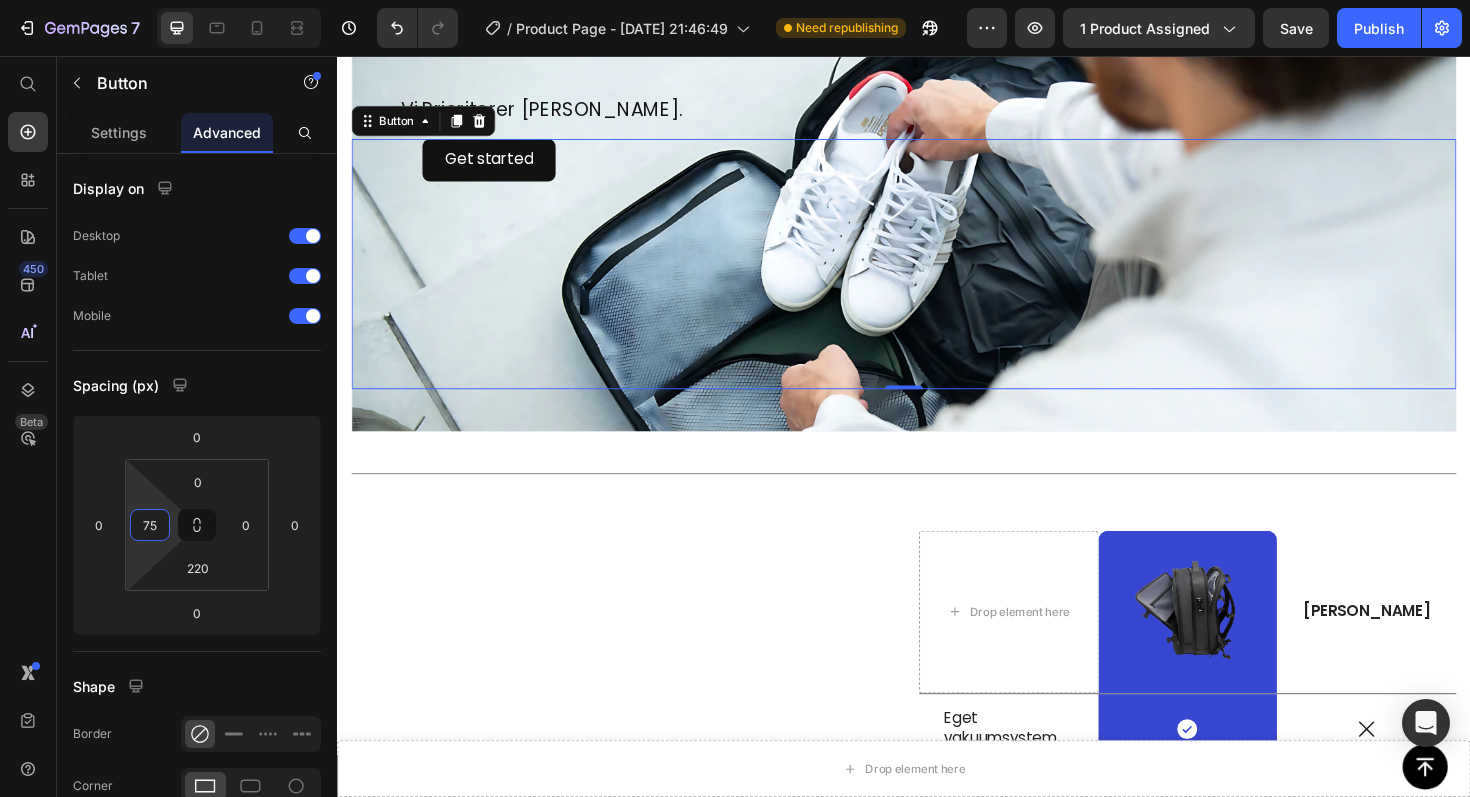 type on "75" 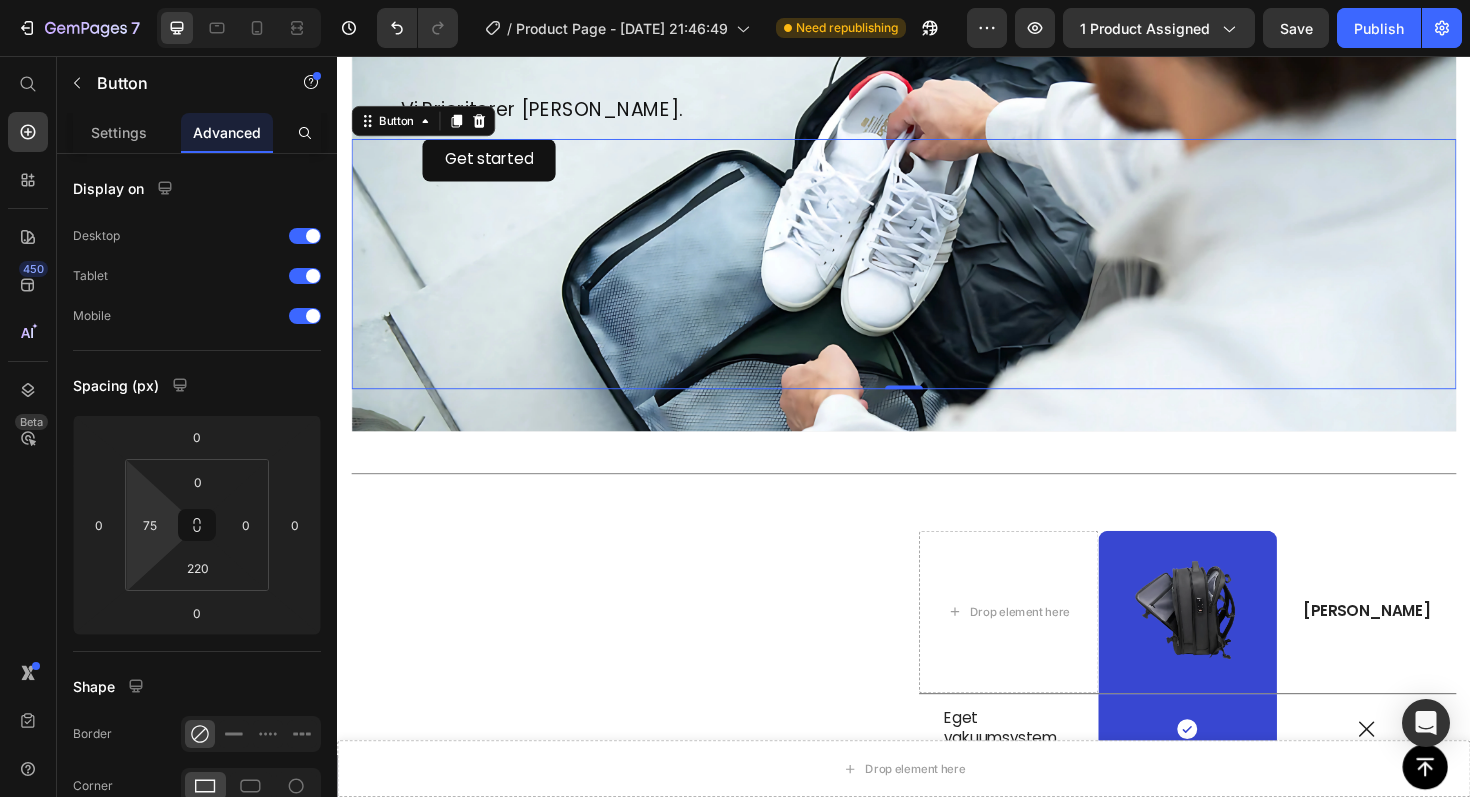 click on "Get started Button   0" at bounding box center [937, 276] 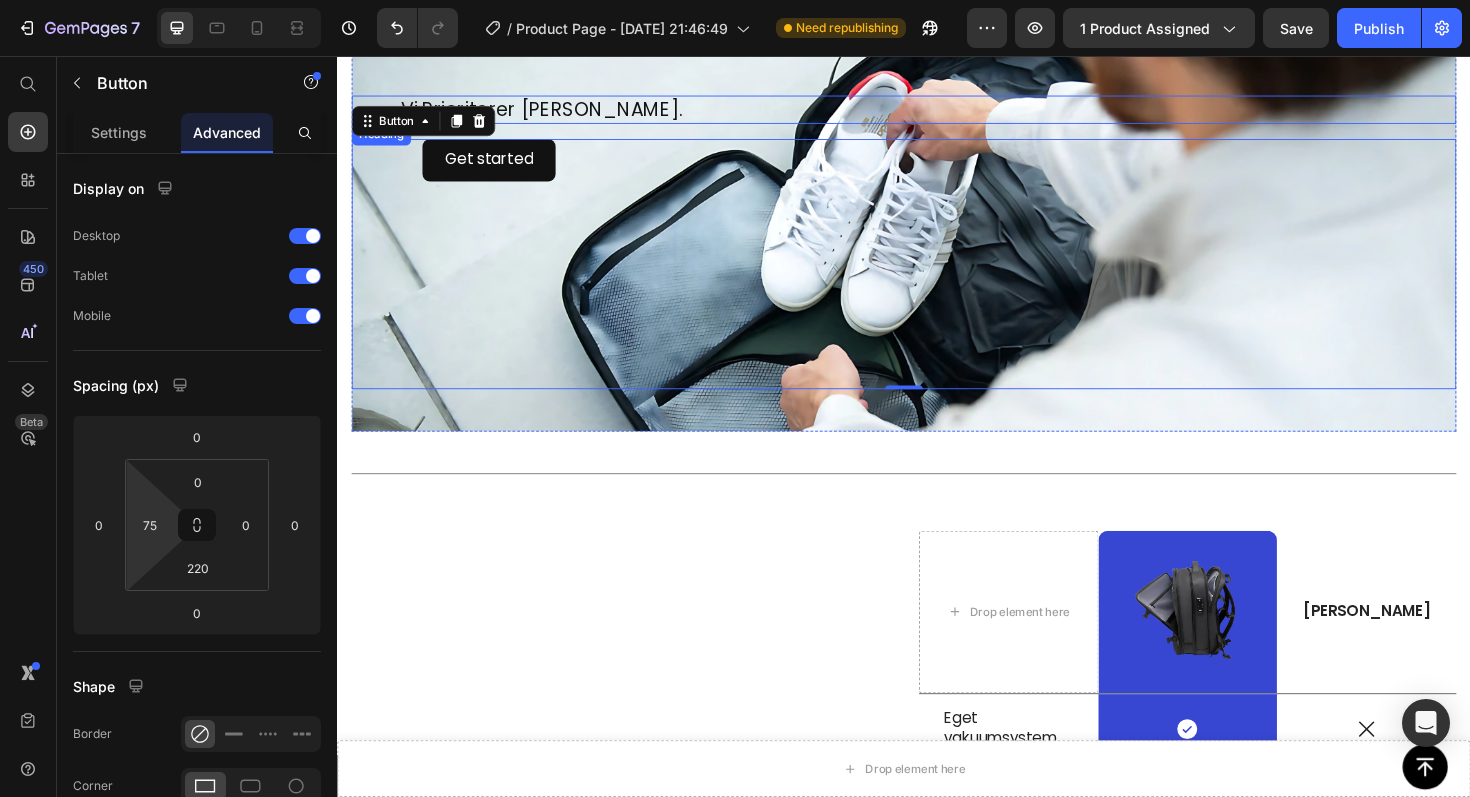 click on "Vi Prioriterer [PERSON_NAME]." at bounding box center (962, 113) 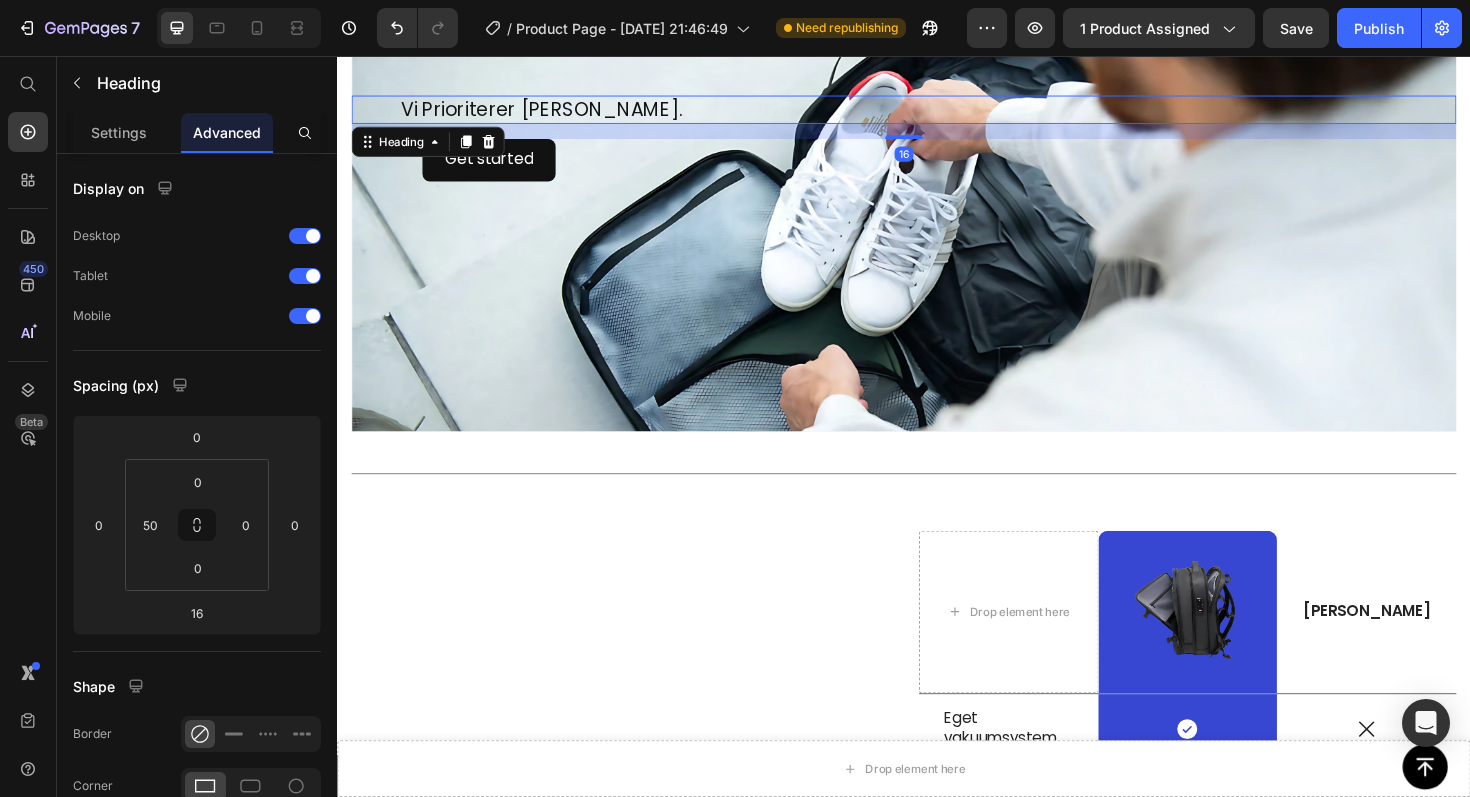 click on "Image Row" at bounding box center (937, -173) 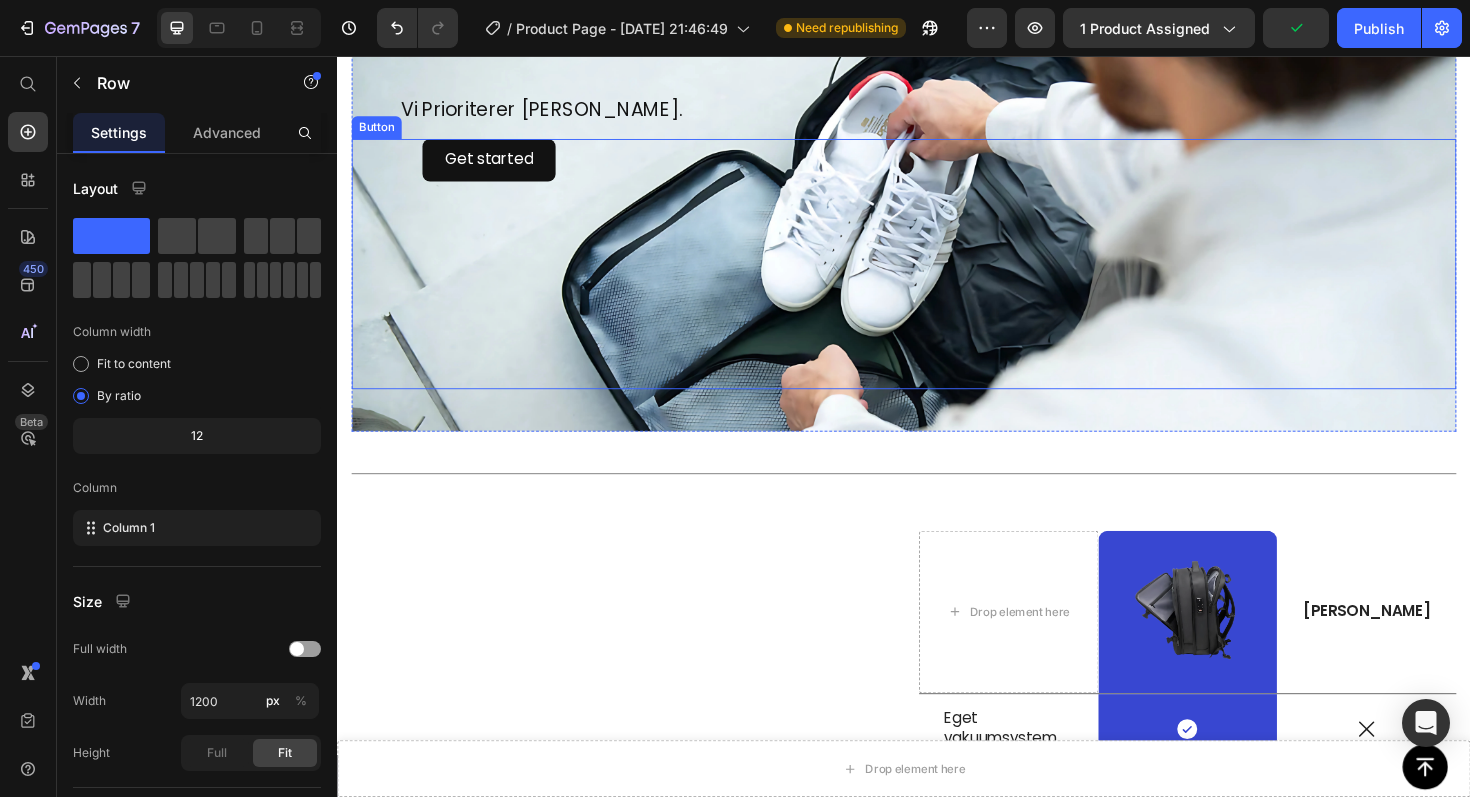 click on "Get started Button" at bounding box center (937, 276) 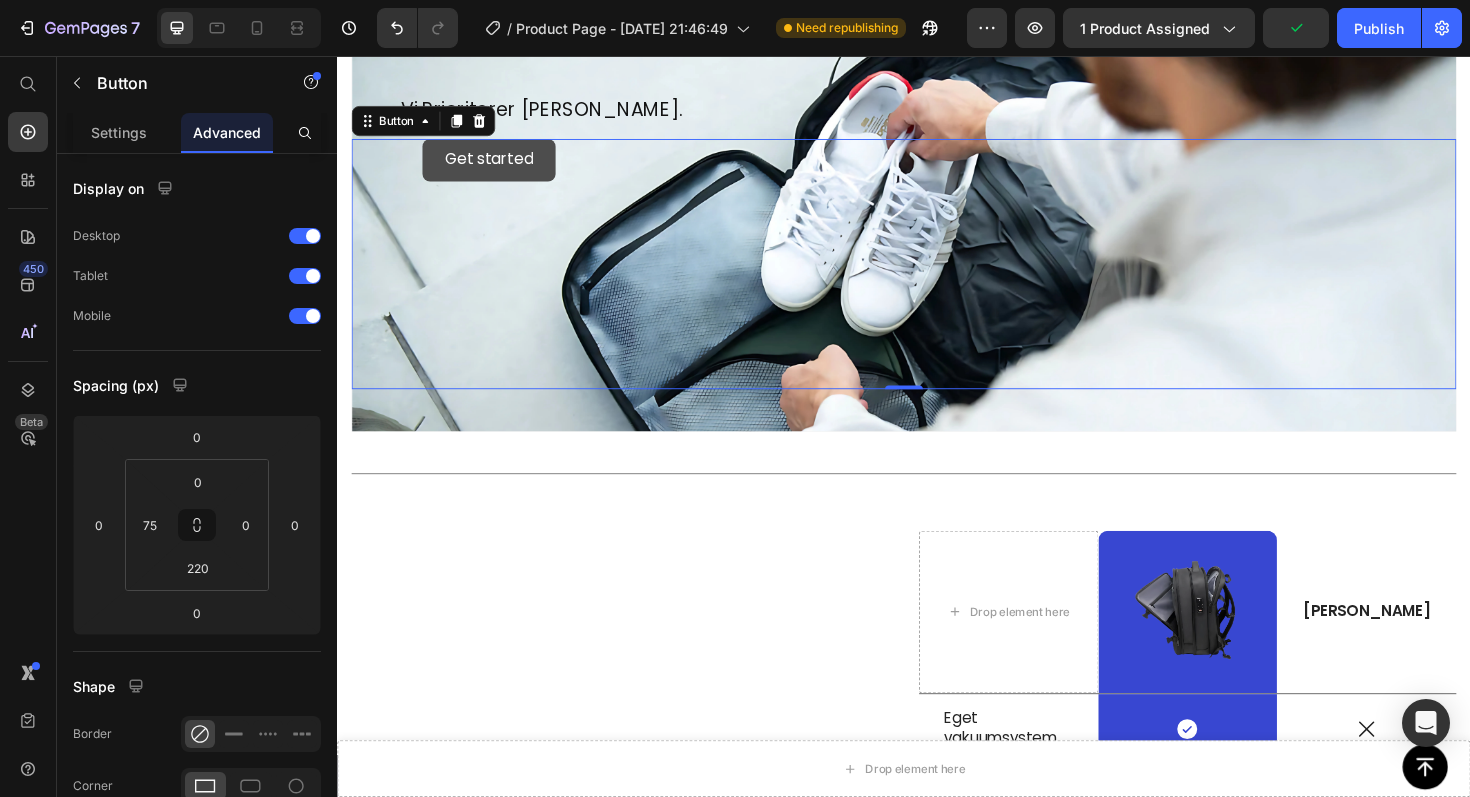 click on "Get started" at bounding box center (497, 166) 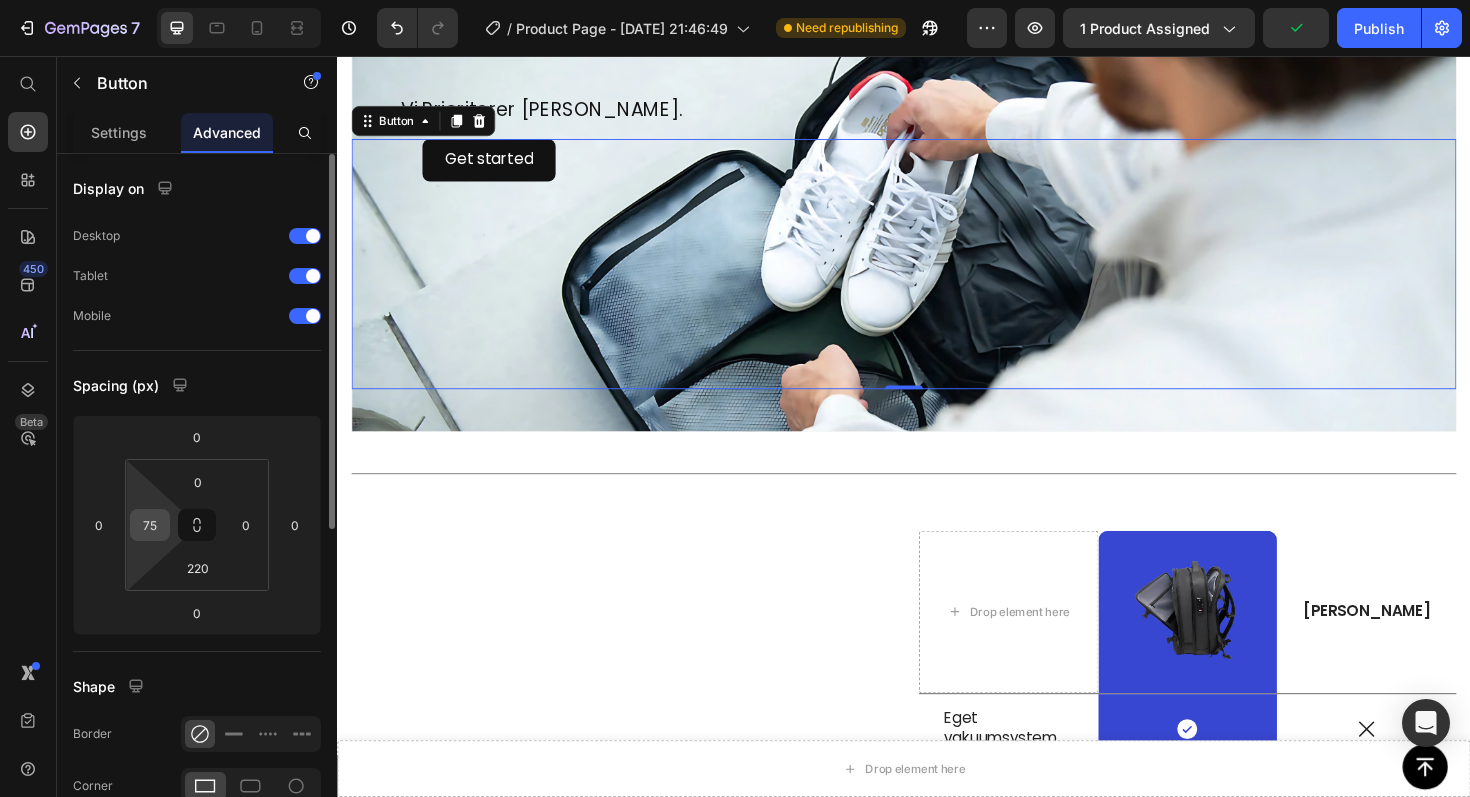 click on "75" at bounding box center (150, 525) 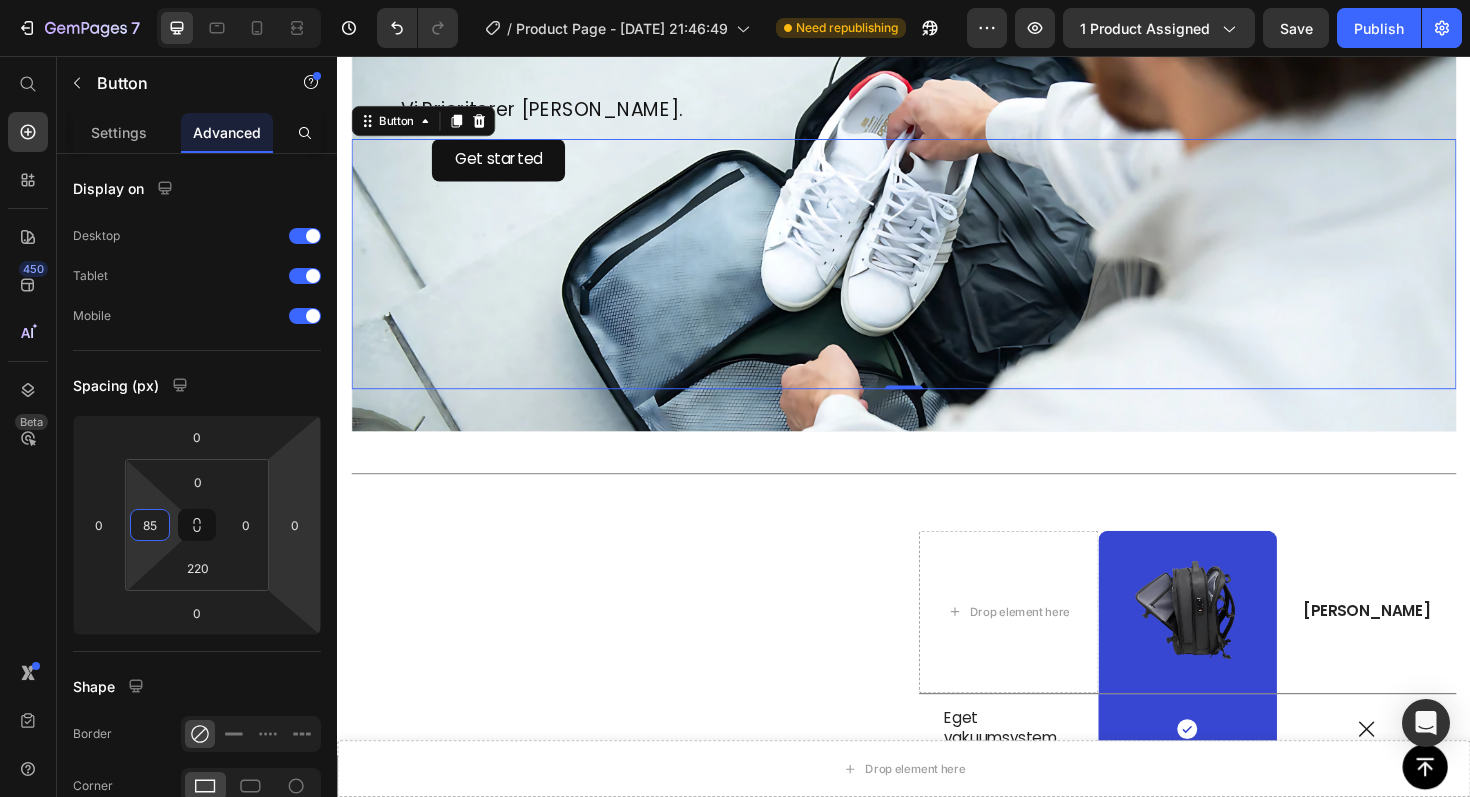 type on "85" 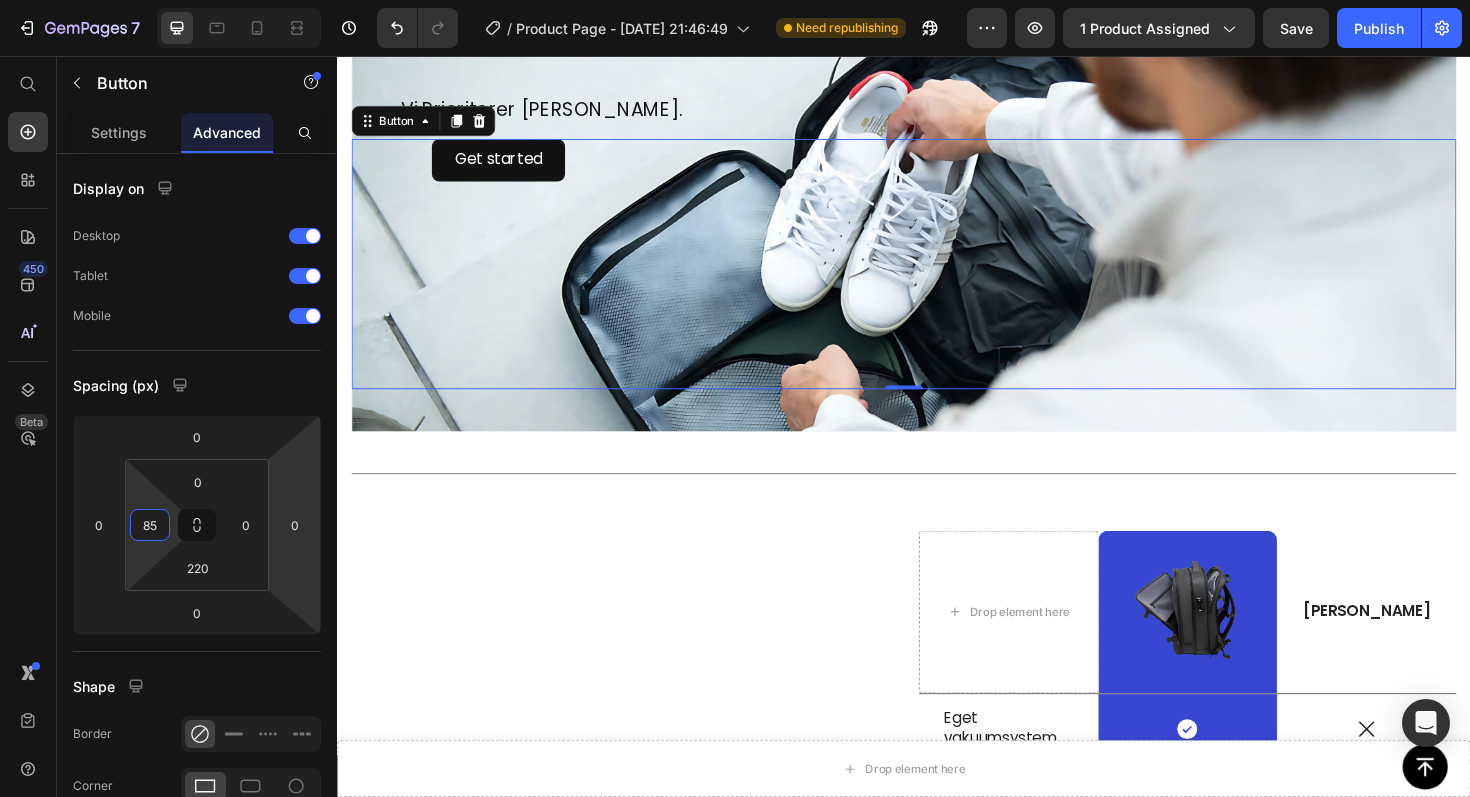 click on "Get started Button   0" at bounding box center [937, 276] 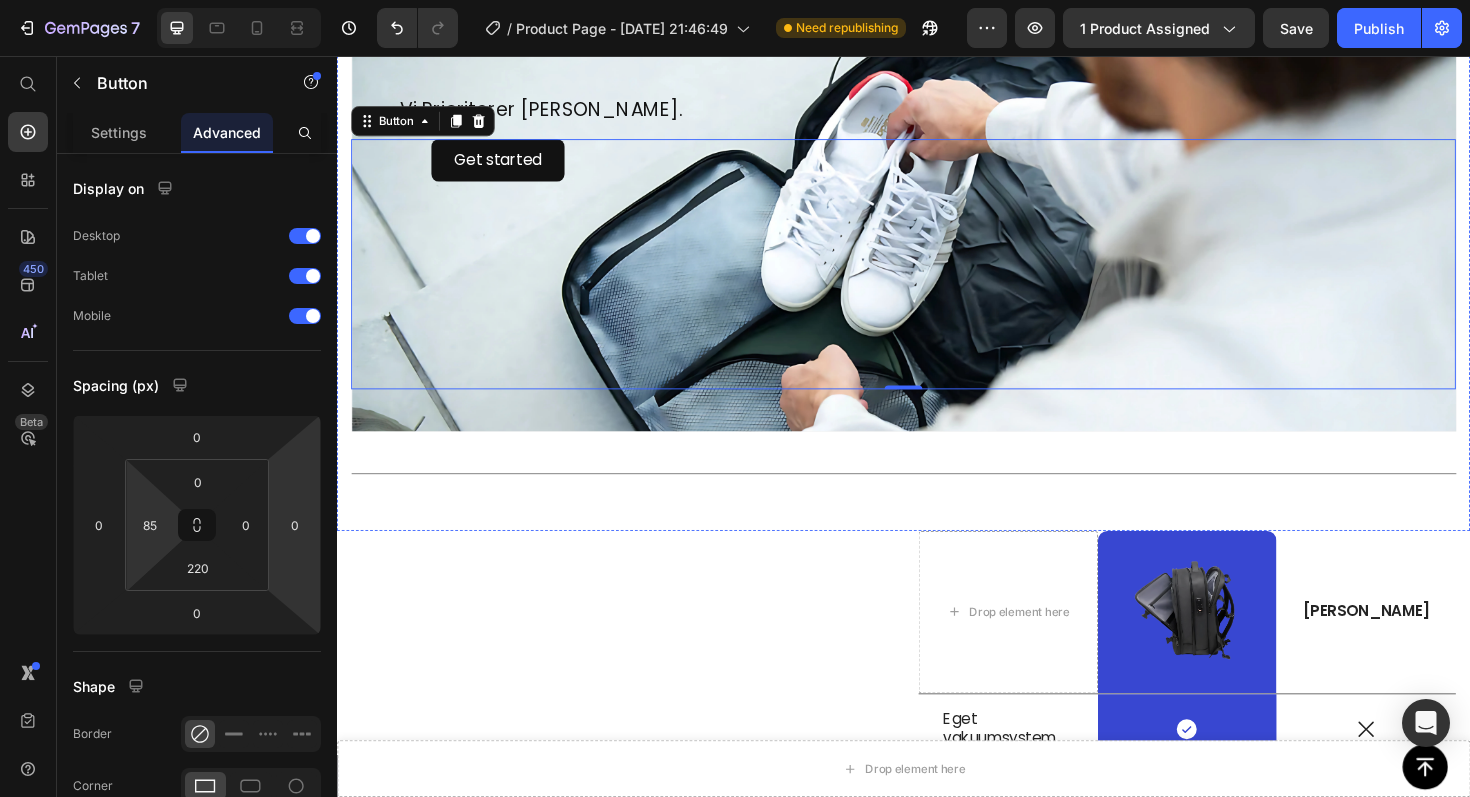 click on "Image Row Image Row Image Row" at bounding box center (937, -173) 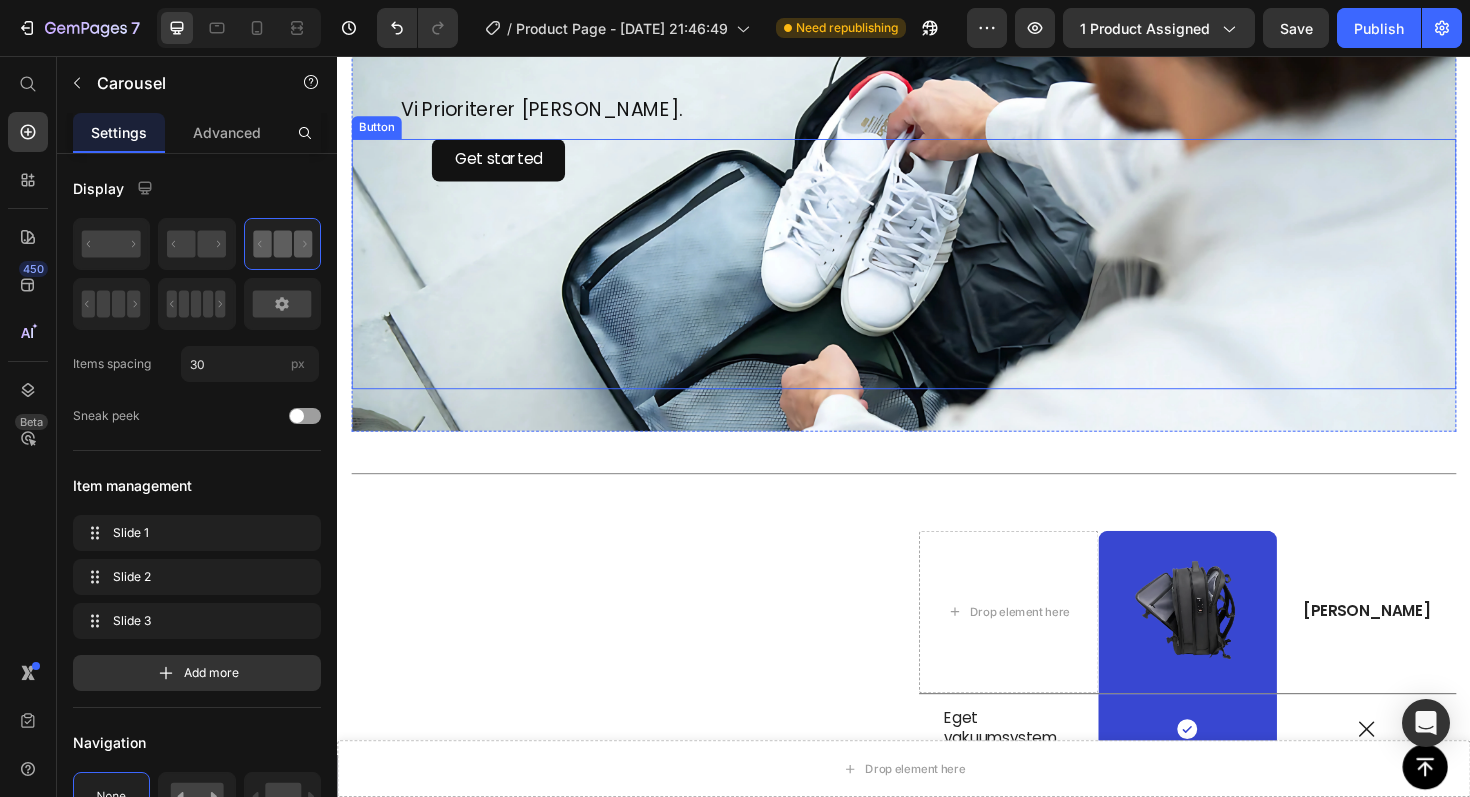 click on "Get started Button" at bounding box center [937, 276] 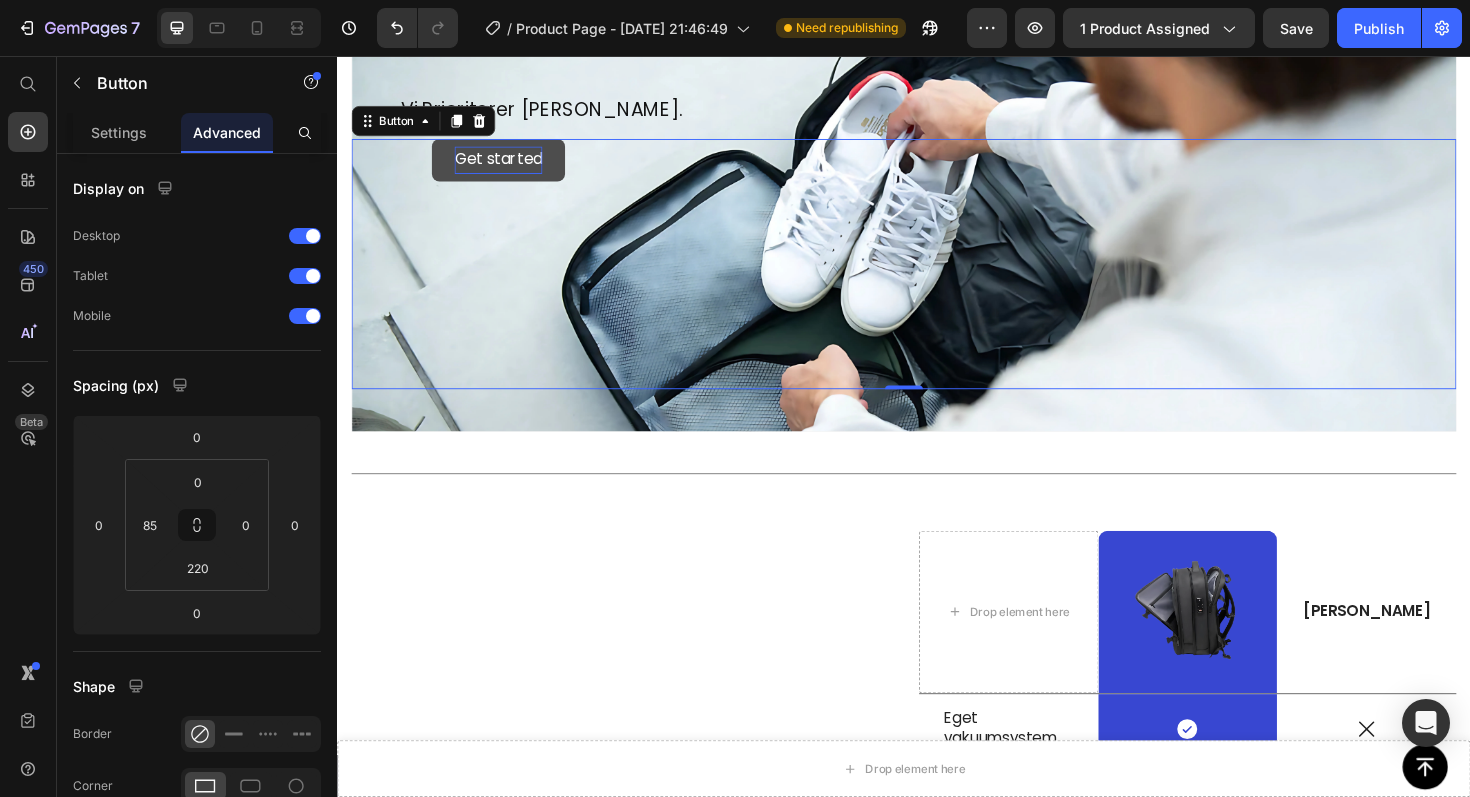 click on "Get started" at bounding box center (507, 166) 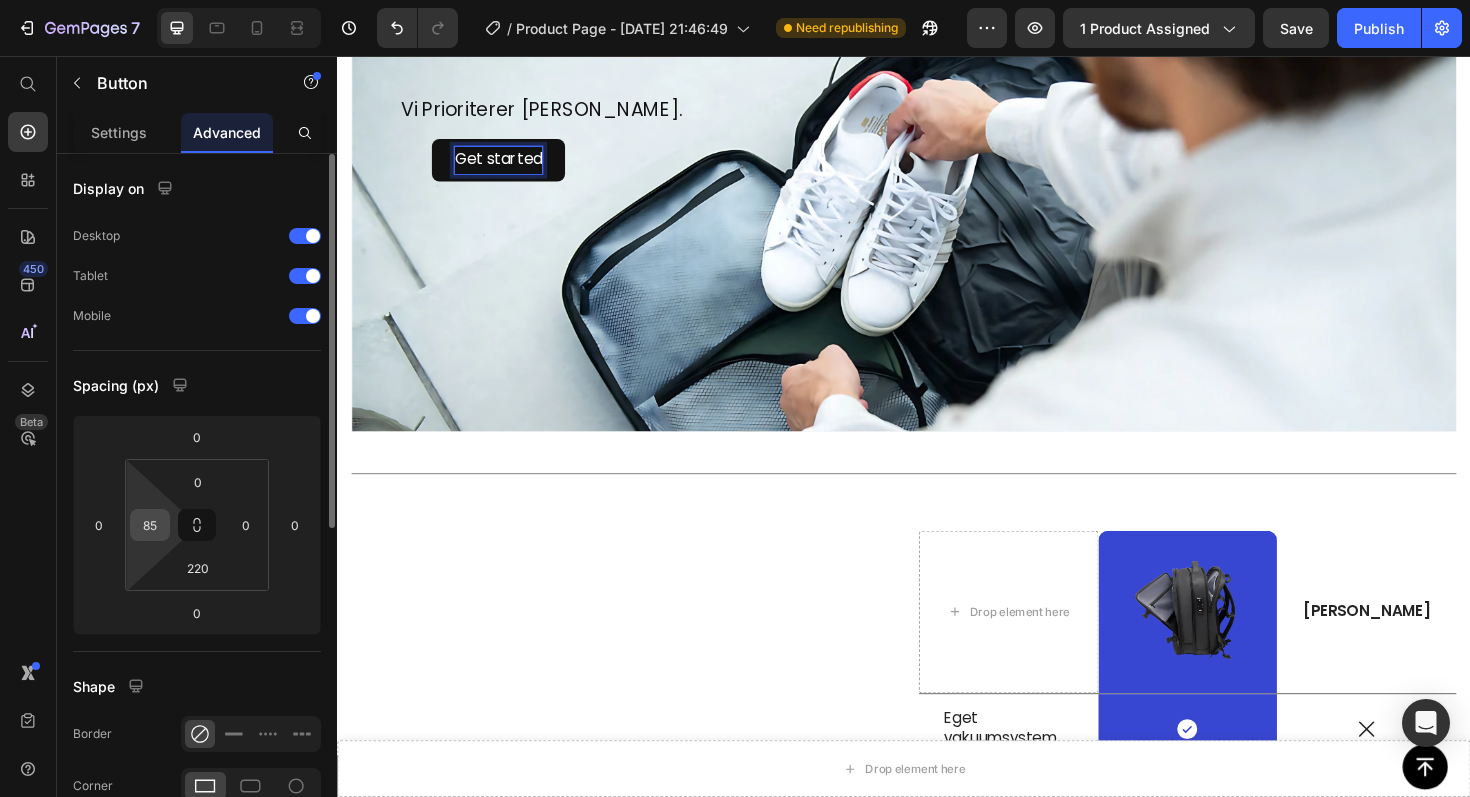 click on "85" at bounding box center (150, 525) 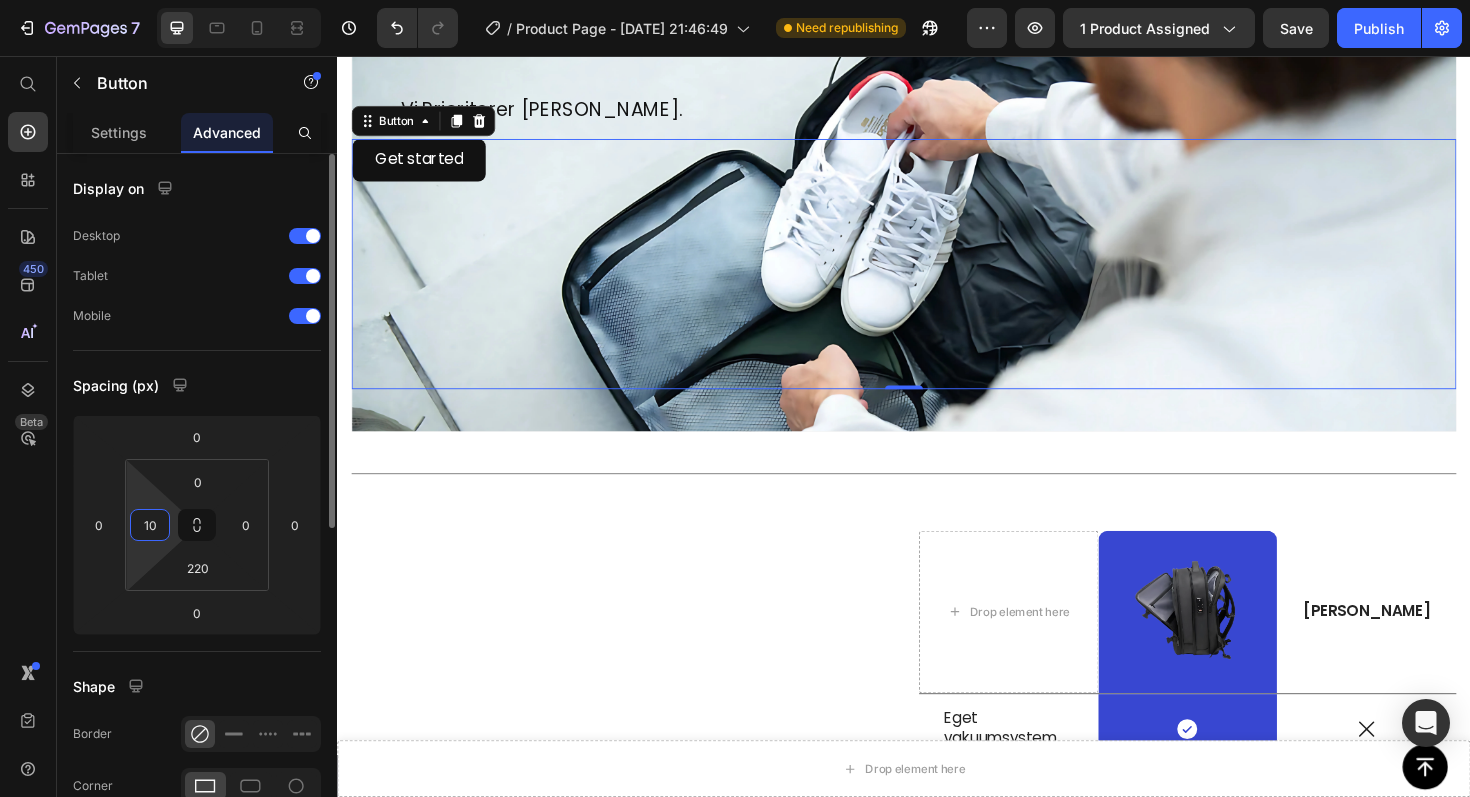 type on "100" 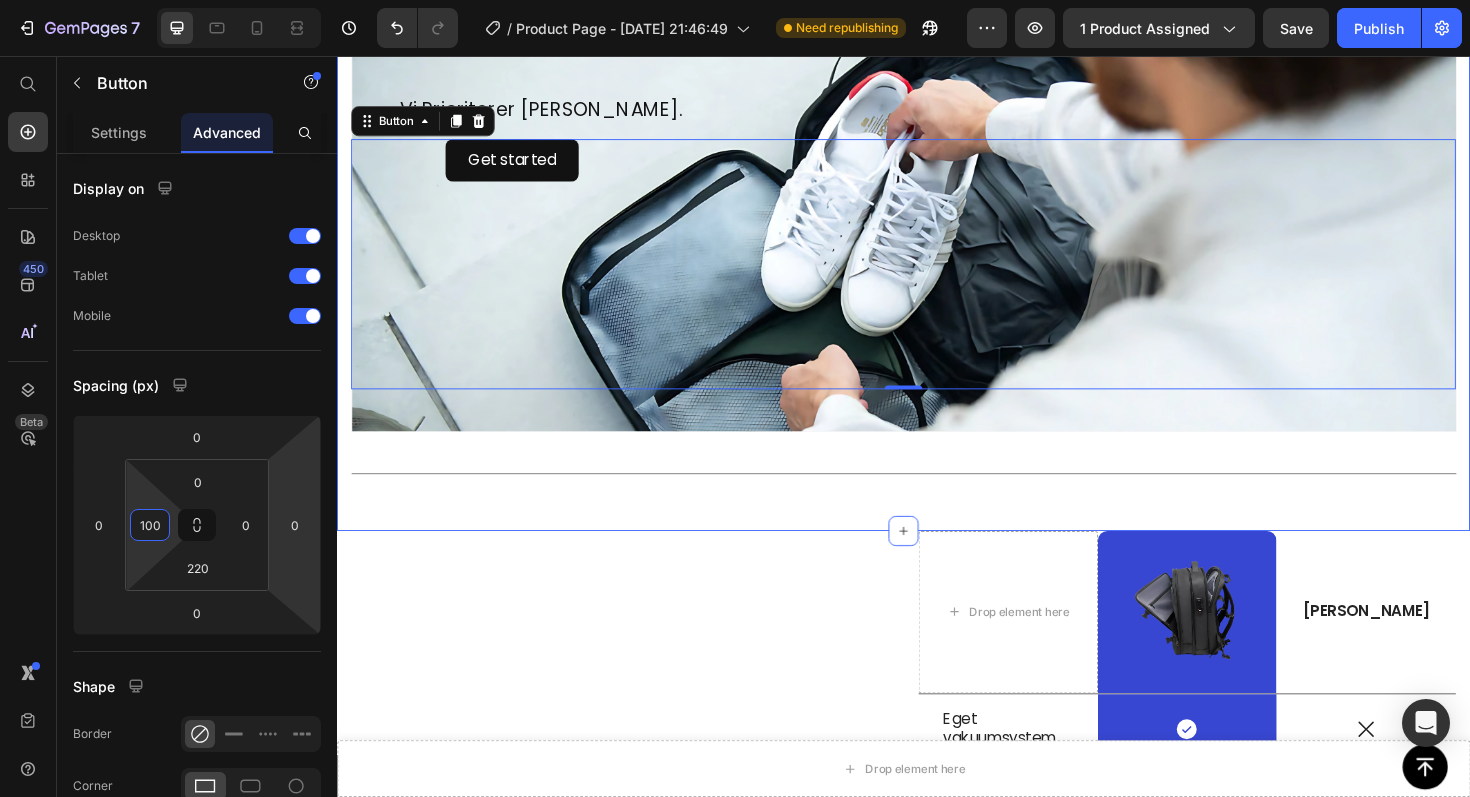 click on "Image Row Image Row Image Row Carousel" at bounding box center (937, -157) 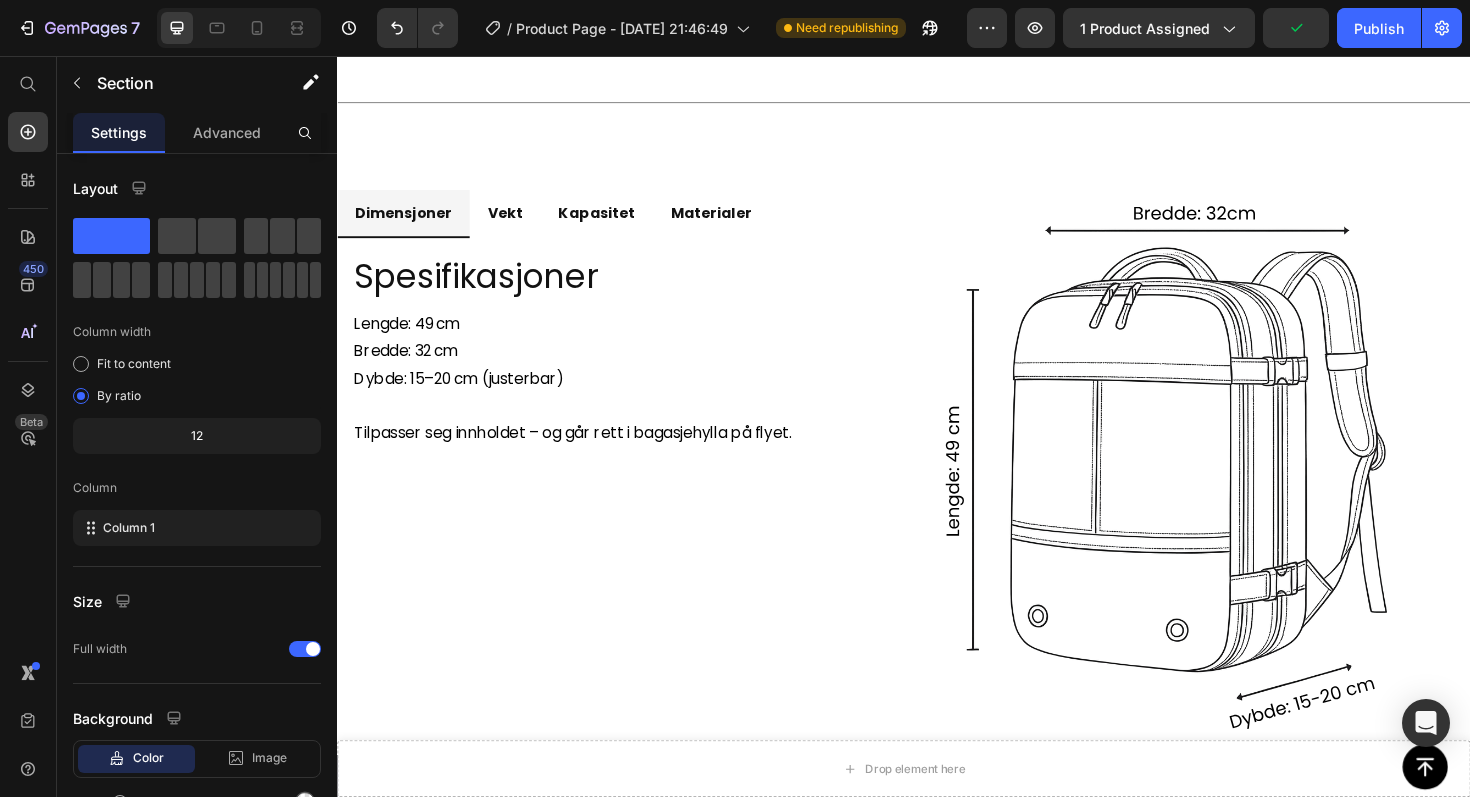 scroll, scrollTop: 1770, scrollLeft: 0, axis: vertical 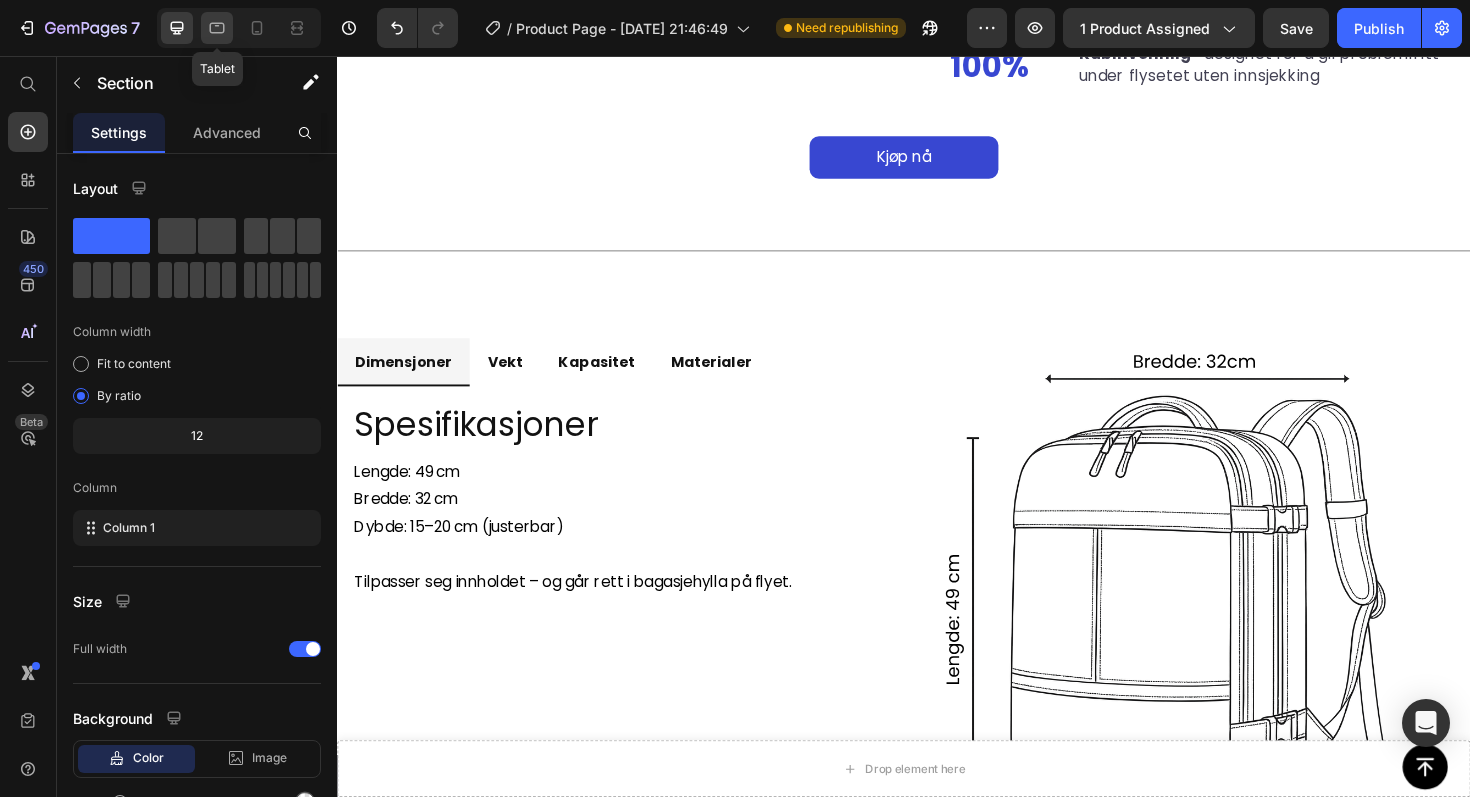 click 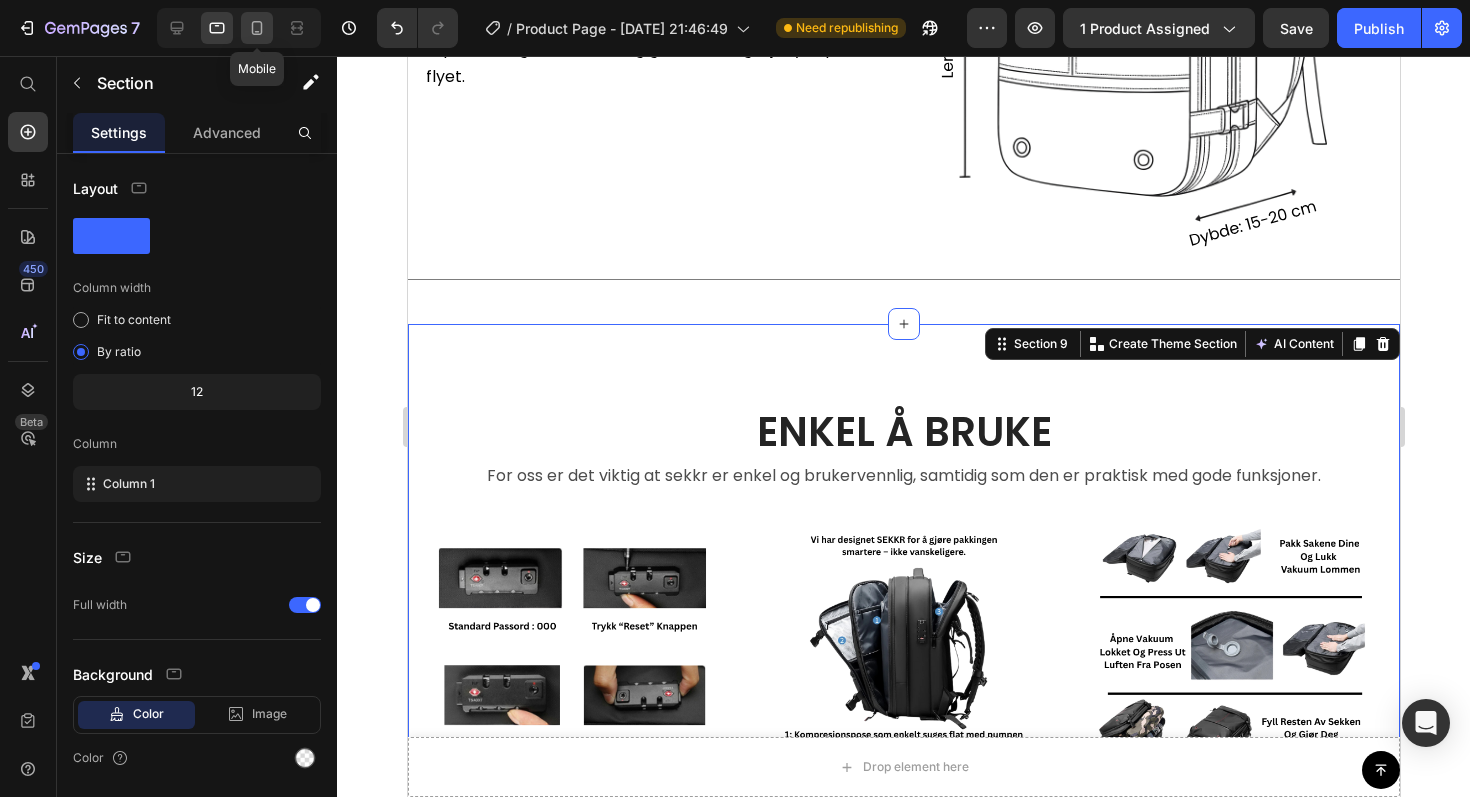 click 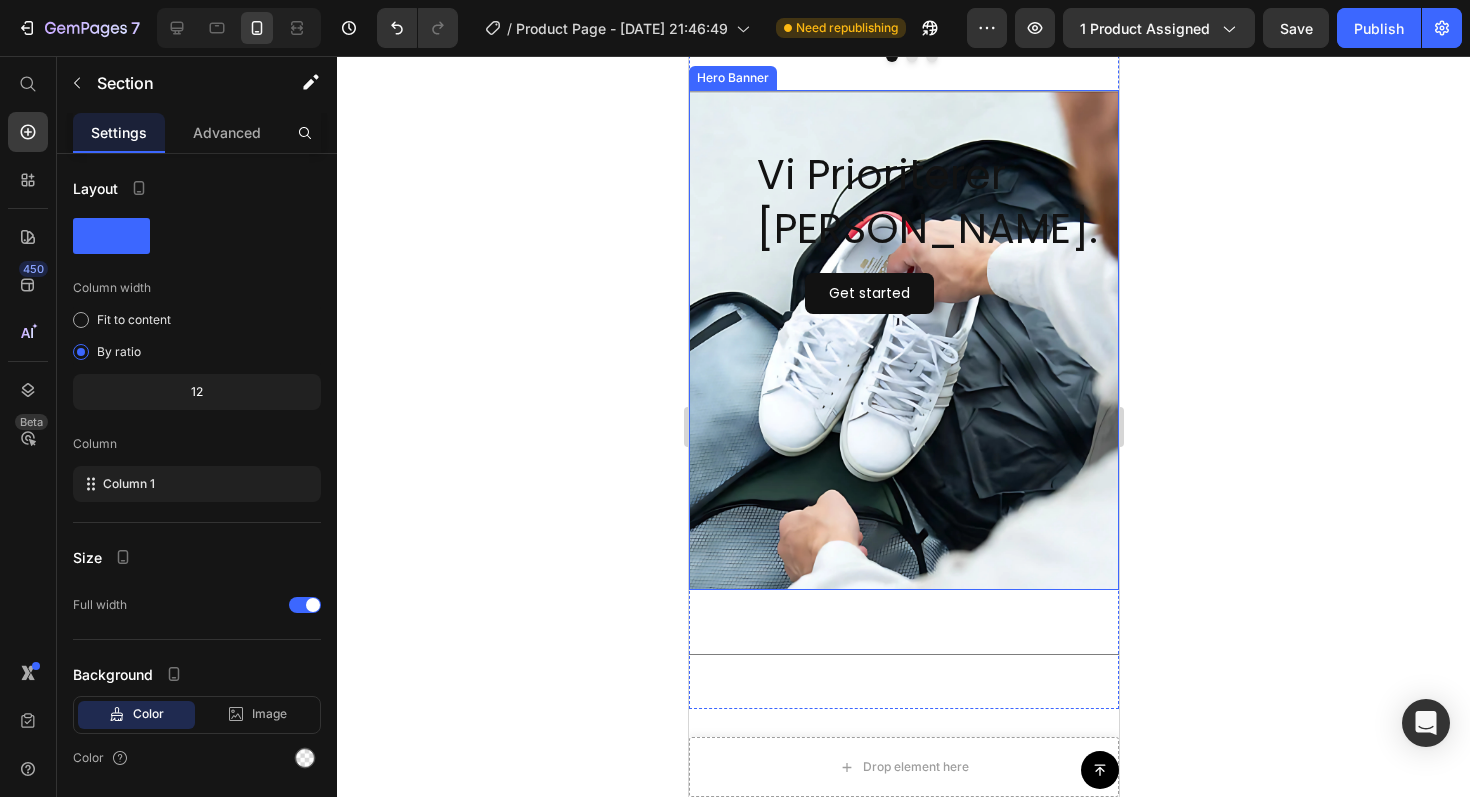 scroll, scrollTop: 3606, scrollLeft: 0, axis: vertical 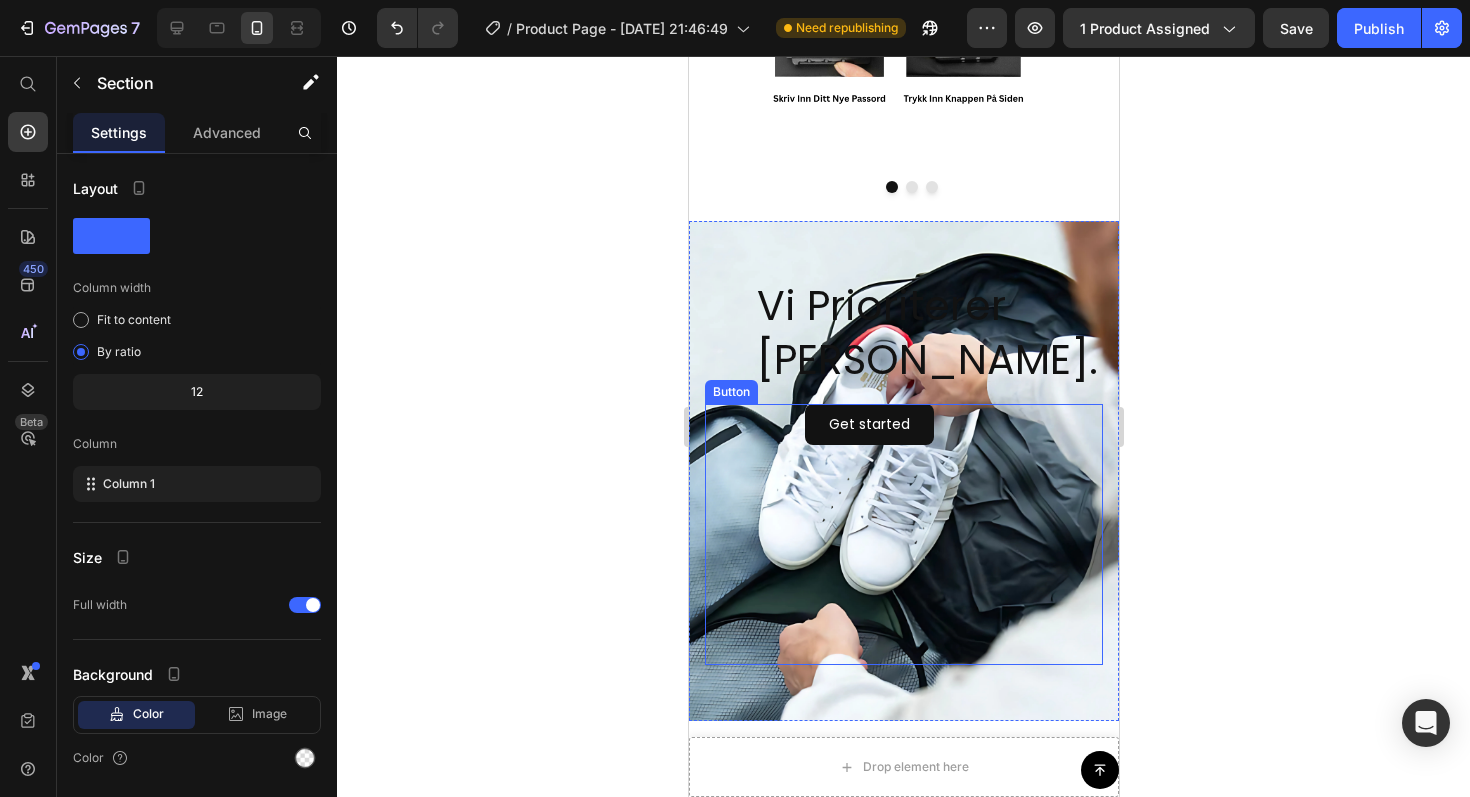 click on "Get started Button" at bounding box center (903, 534) 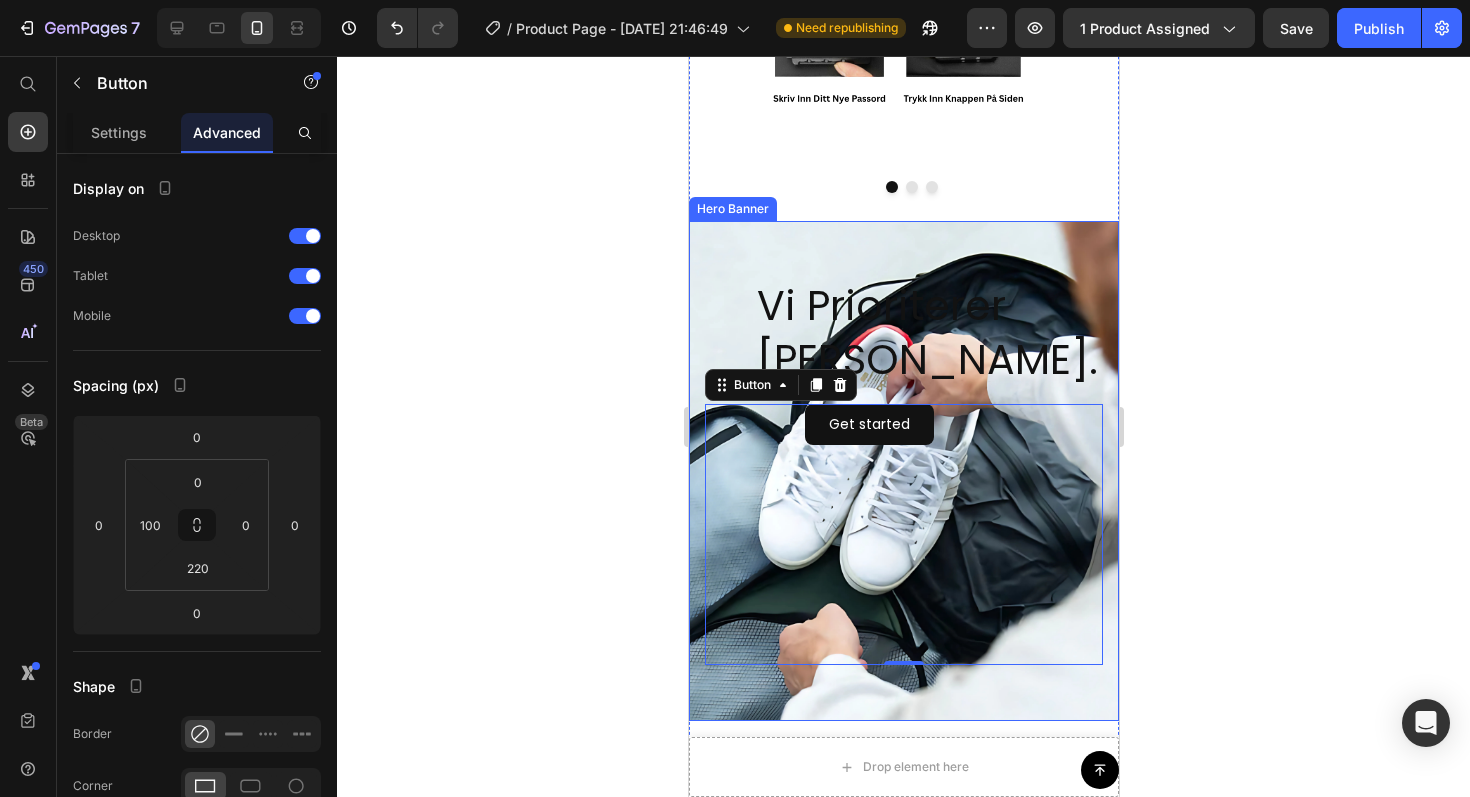 click at bounding box center (903, 580) 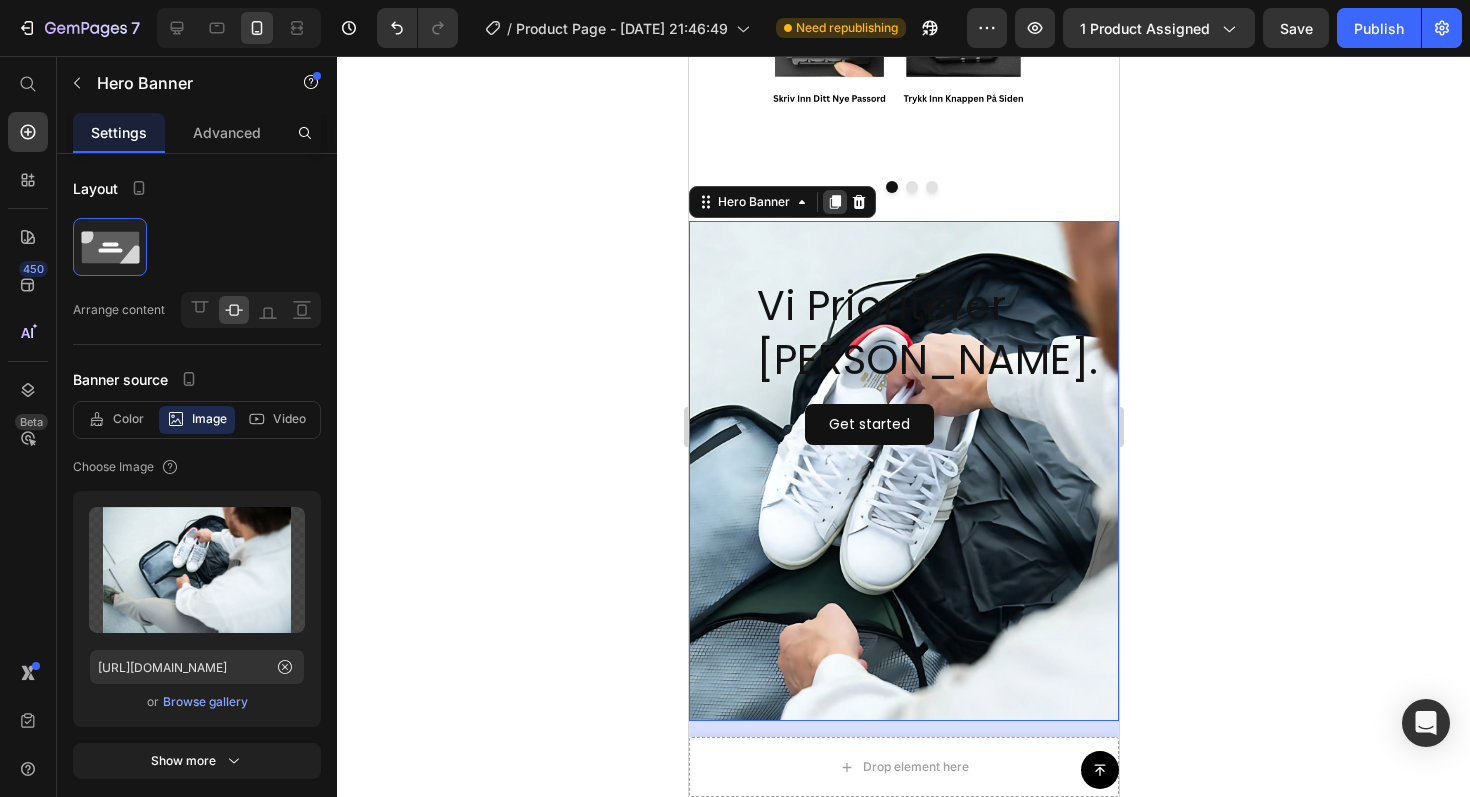 click 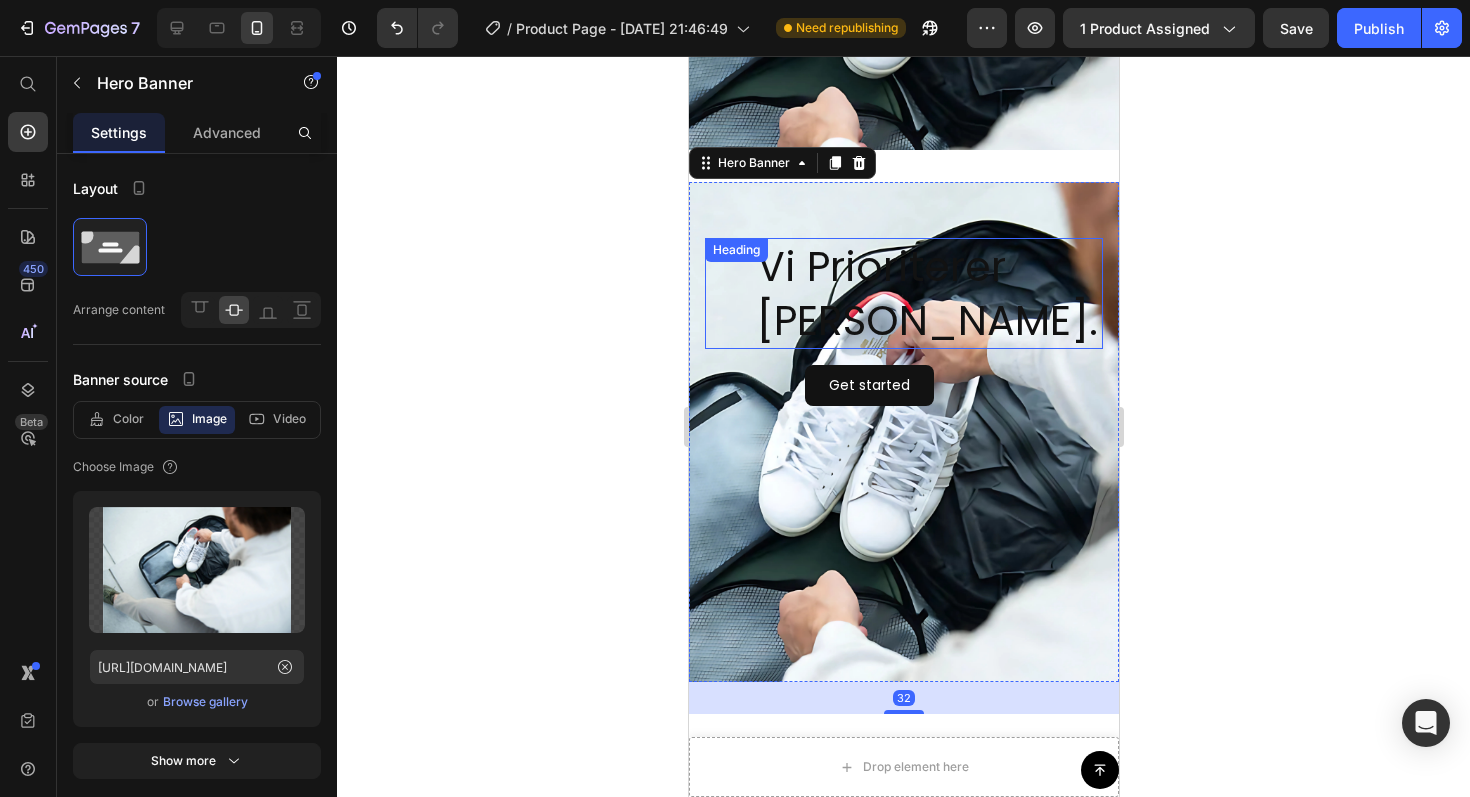 scroll, scrollTop: 4233, scrollLeft: 0, axis: vertical 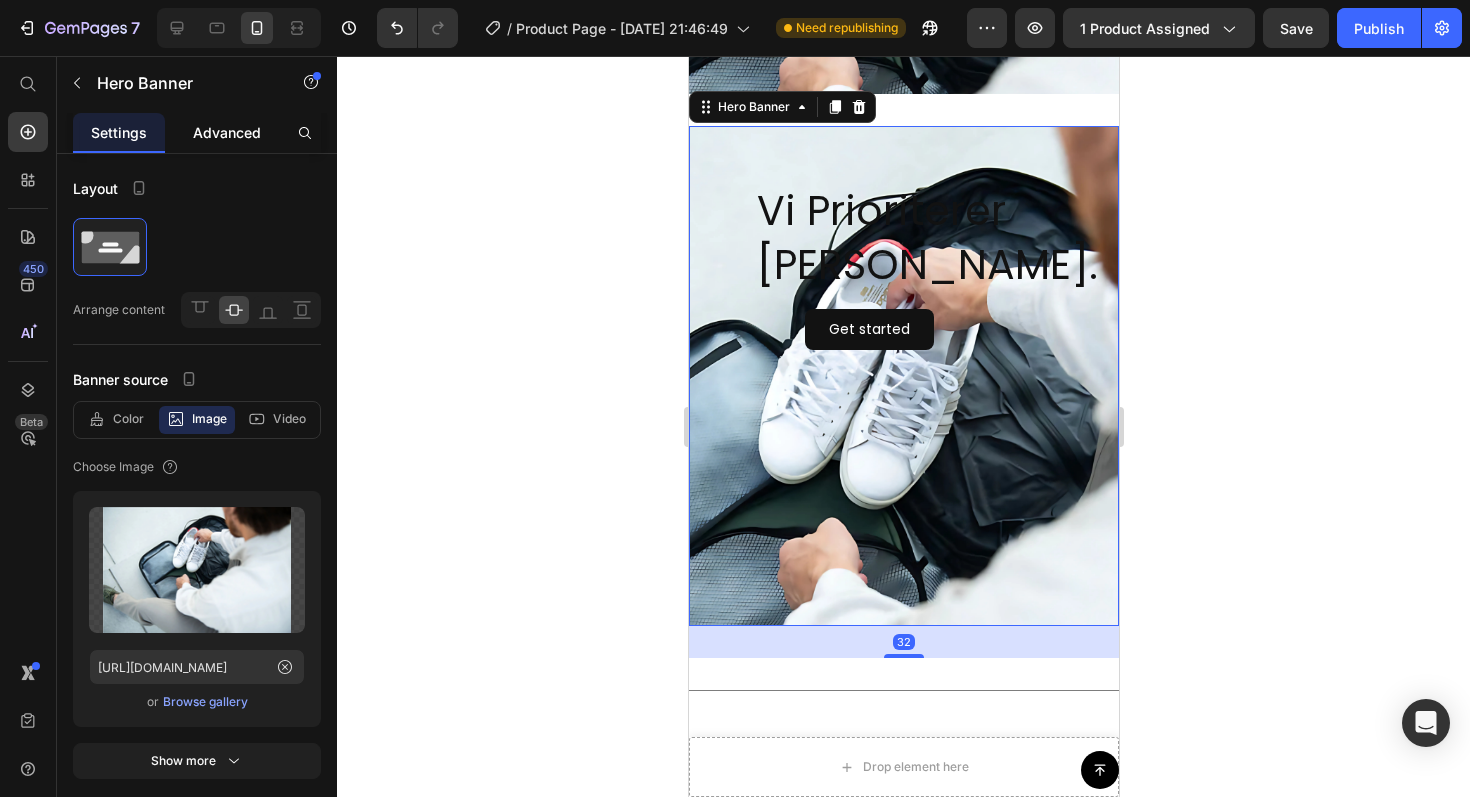 click on "Advanced" at bounding box center [227, 132] 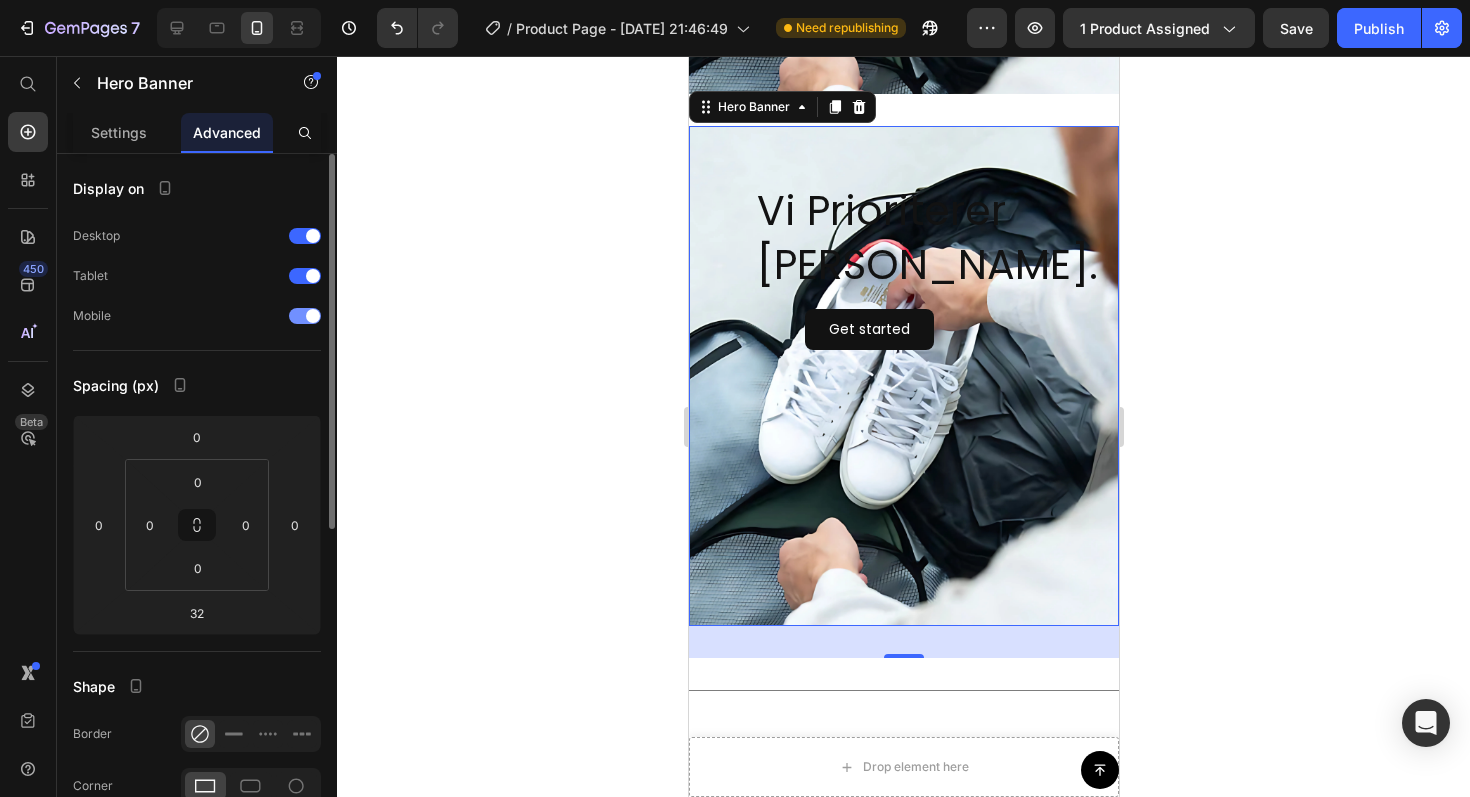 click at bounding box center [305, 316] 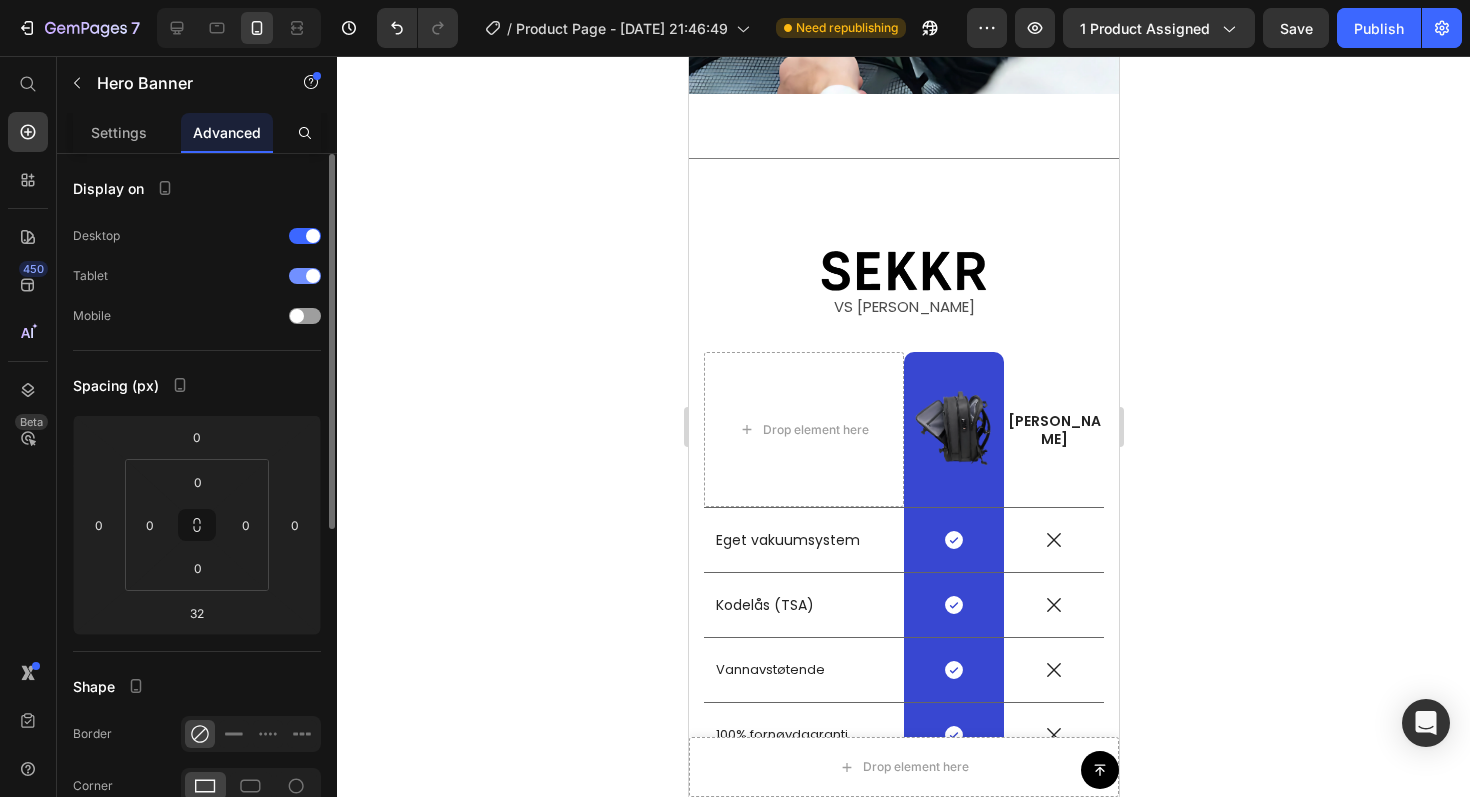 click on "Tablet" at bounding box center (197, 276) 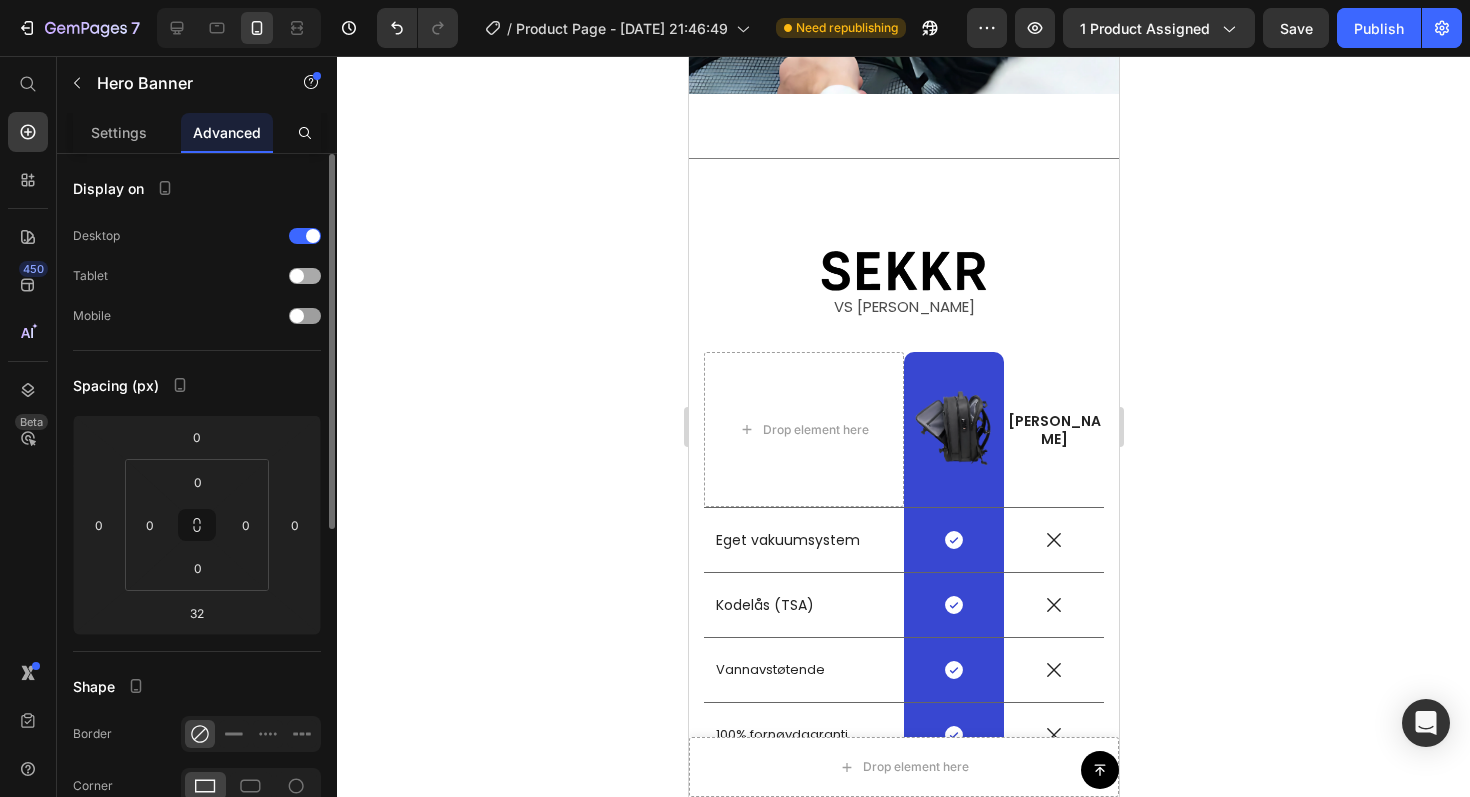 click at bounding box center [305, 276] 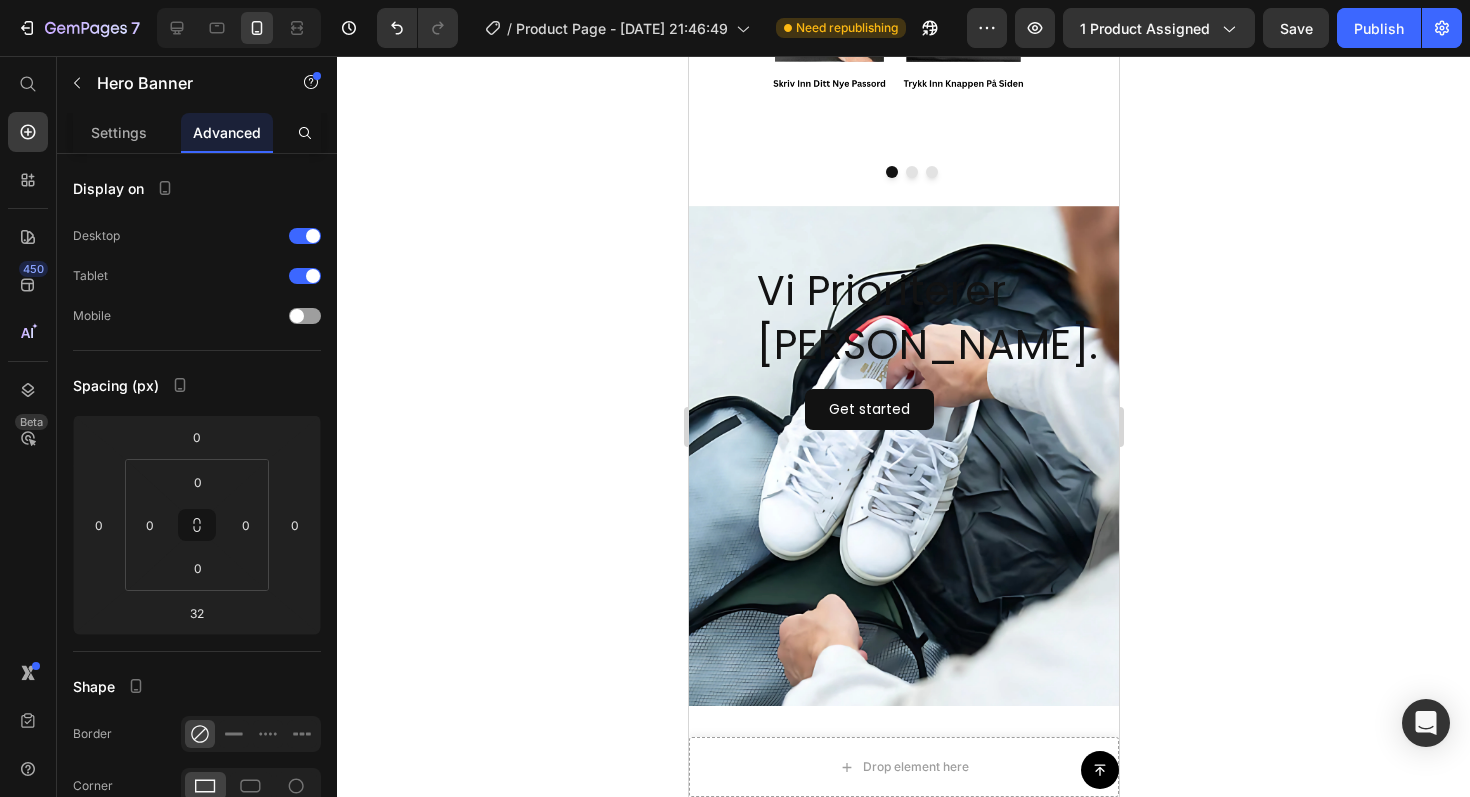 scroll, scrollTop: 3570, scrollLeft: 0, axis: vertical 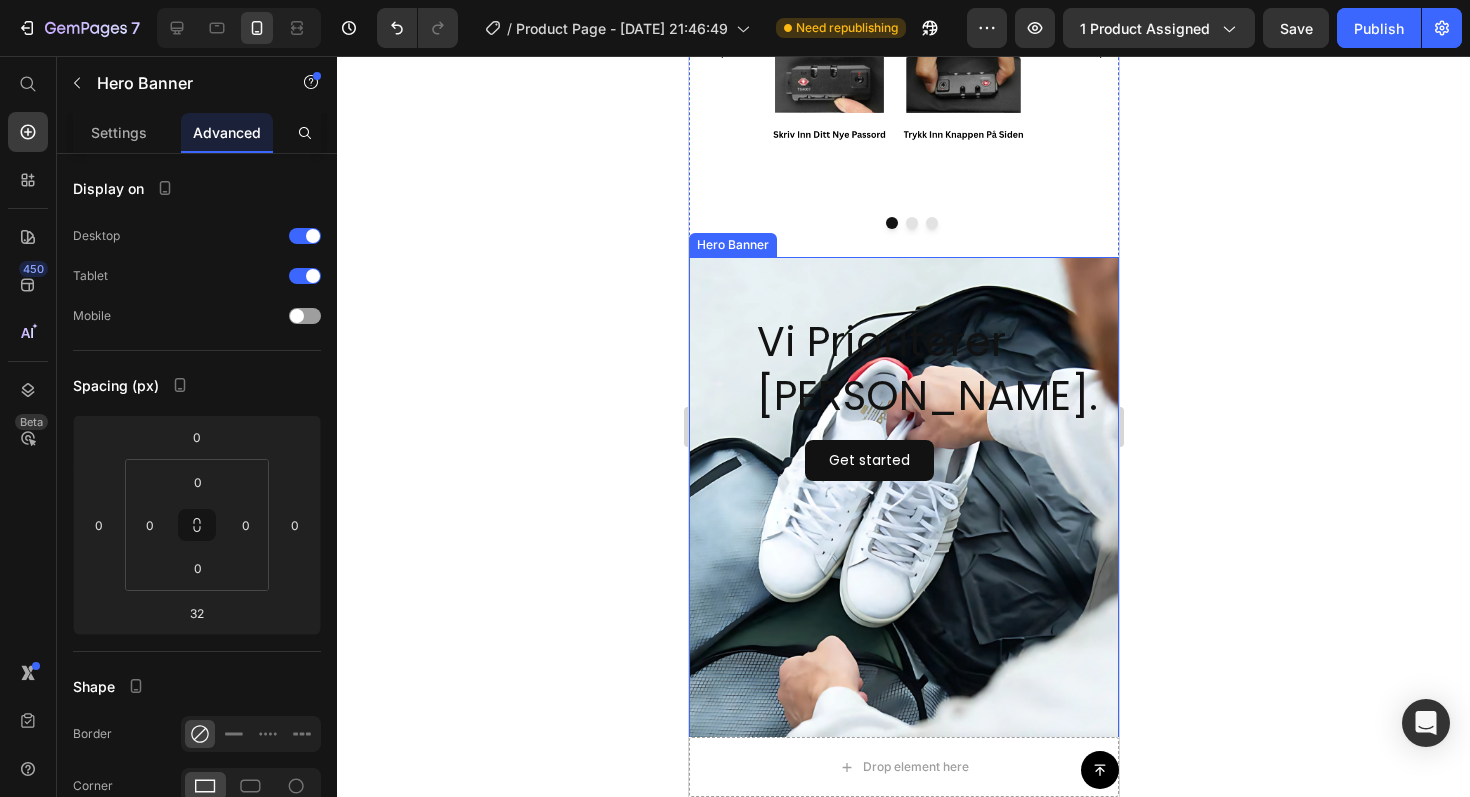 click at bounding box center [903, 613] 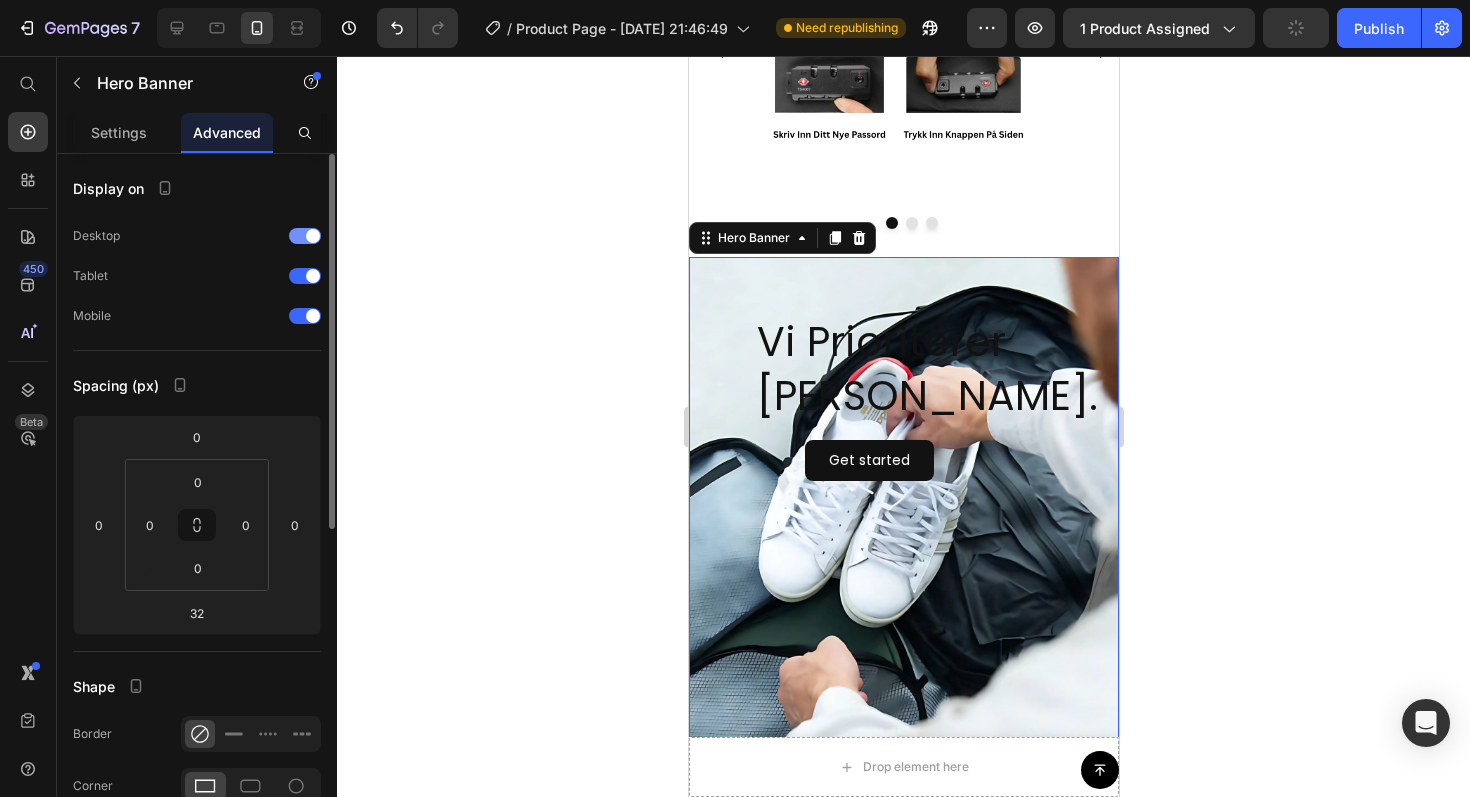 click at bounding box center [313, 236] 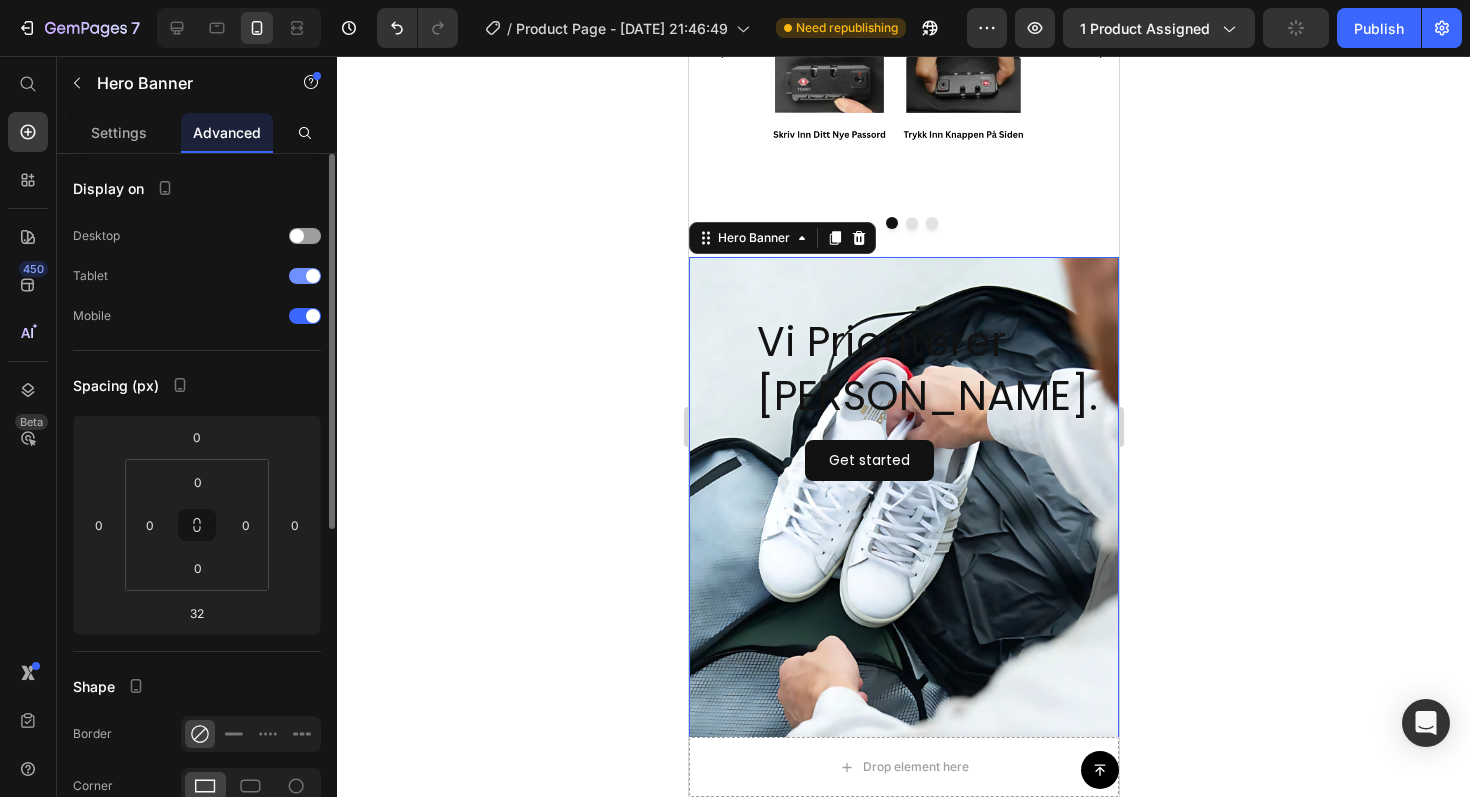 click at bounding box center [313, 276] 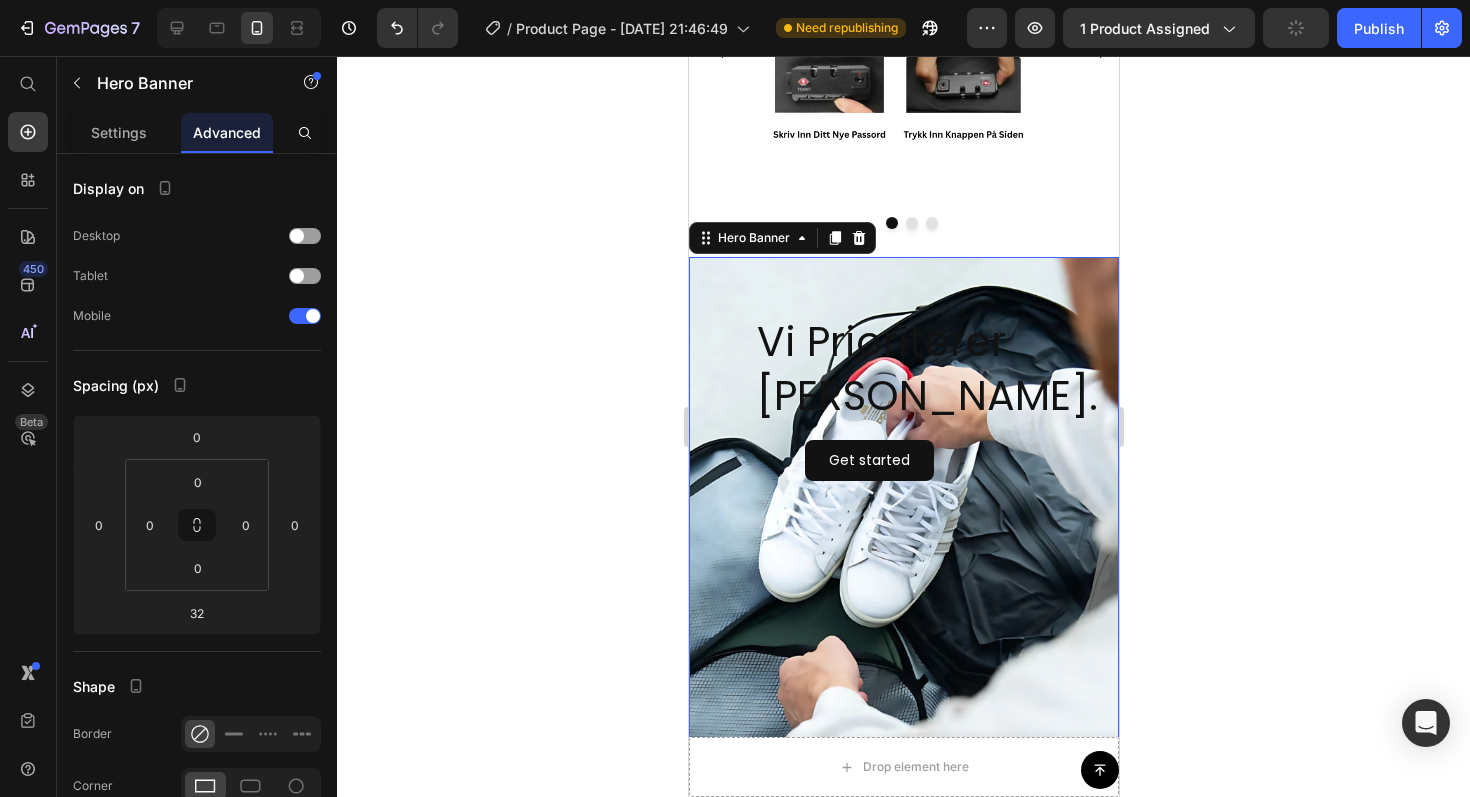 click on "Vi Prioriterer [PERSON_NAME]." at bounding box center [928, 368] 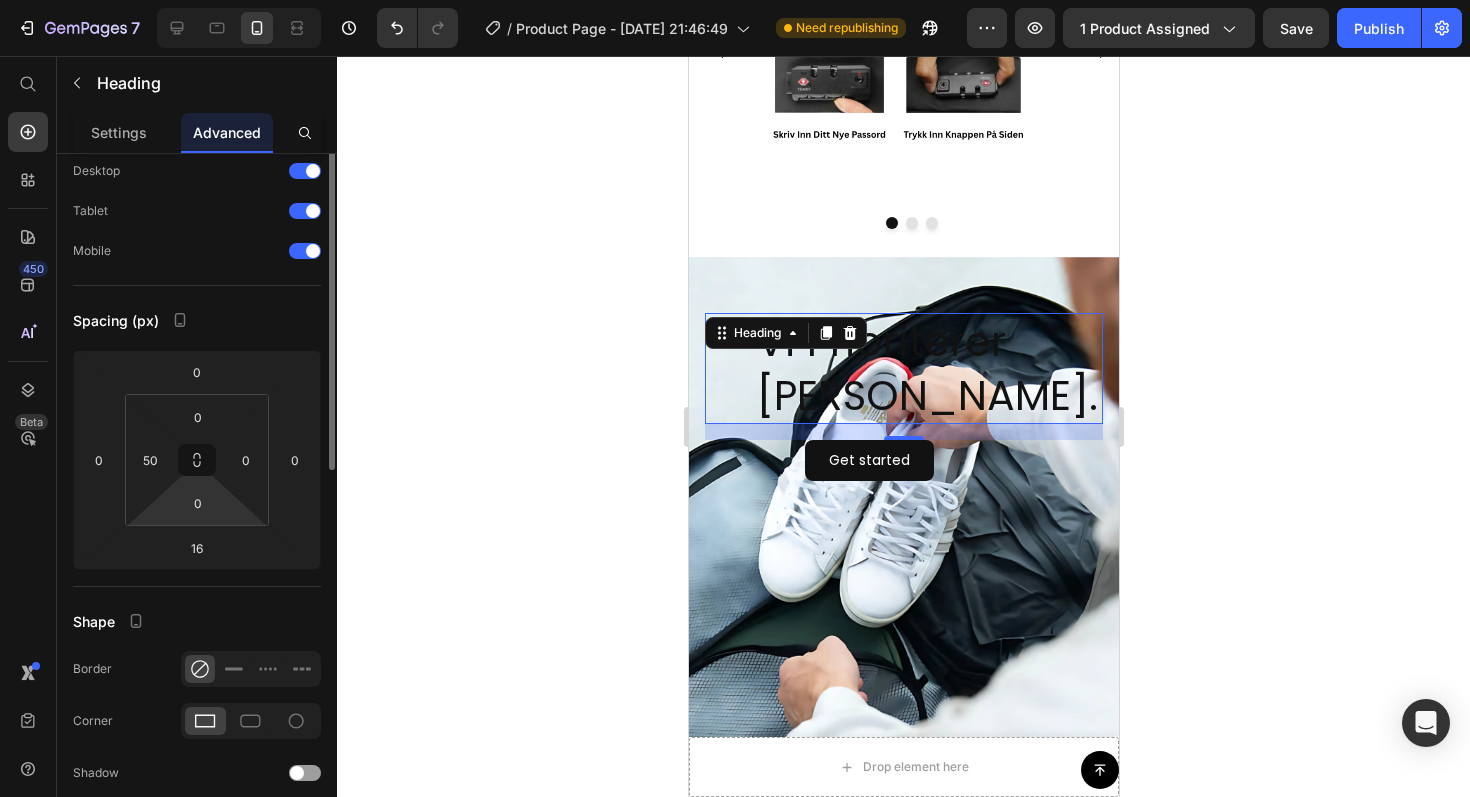scroll, scrollTop: 0, scrollLeft: 0, axis: both 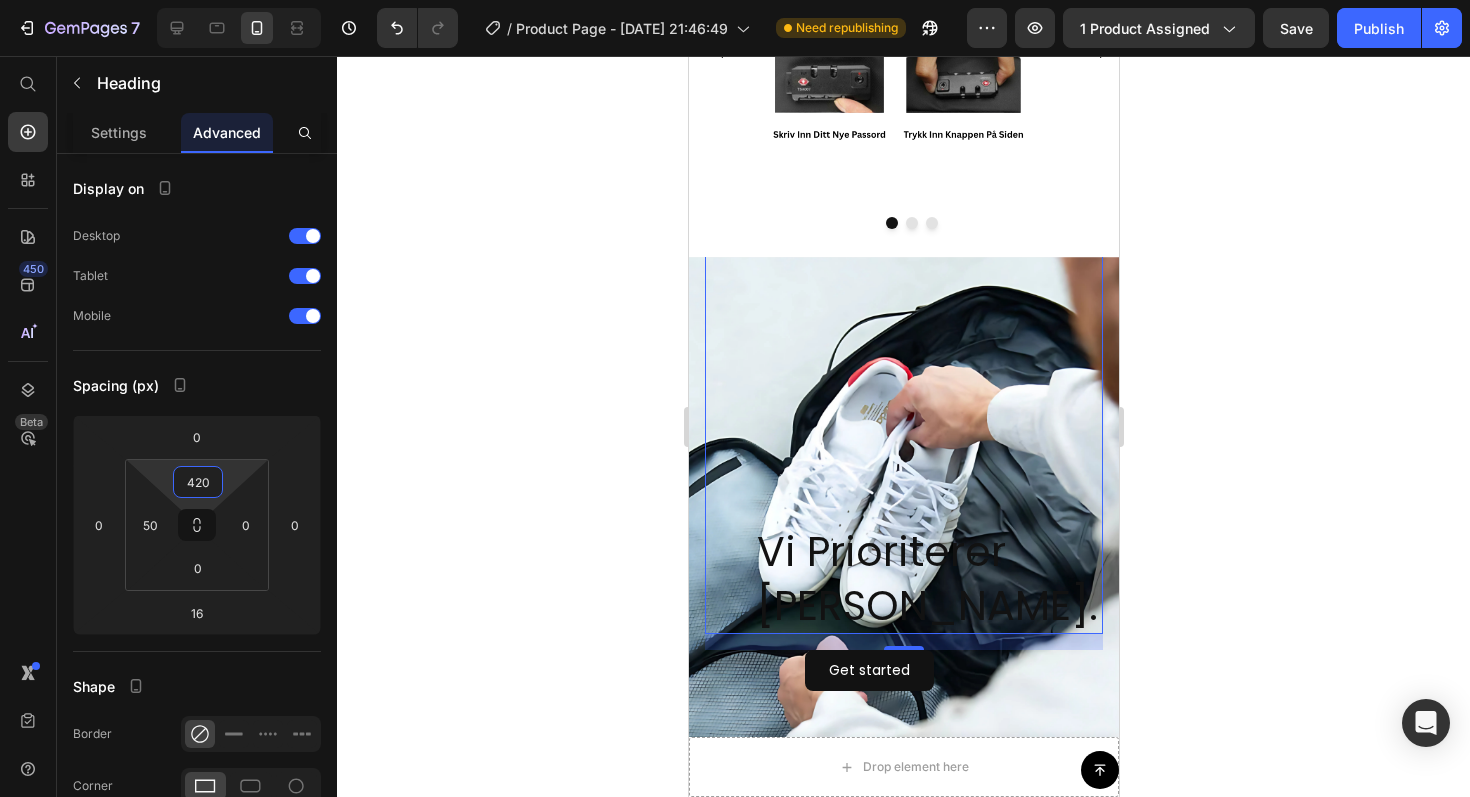 drag, startPoint x: 231, startPoint y: 478, endPoint x: 237, endPoint y: 268, distance: 210.0857 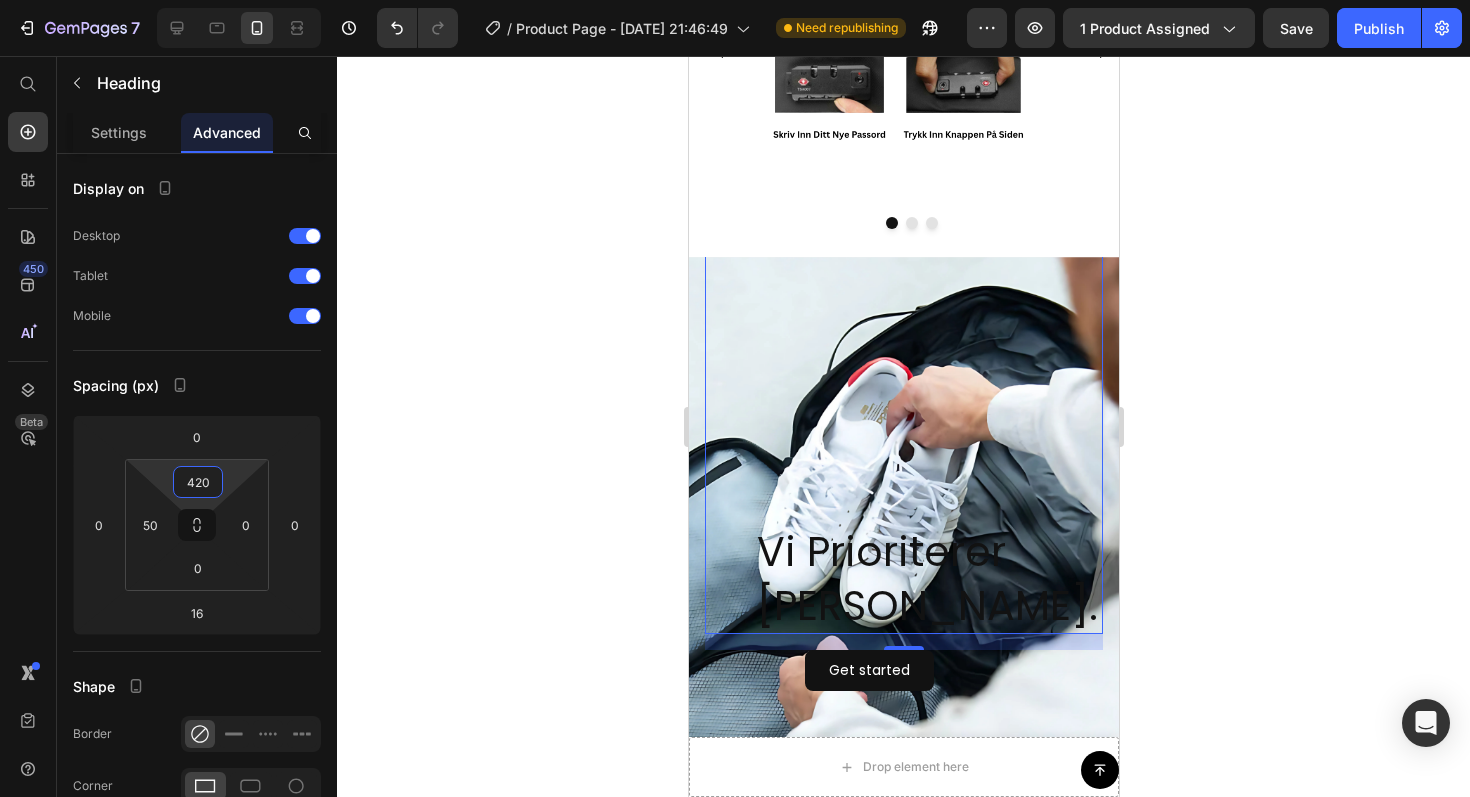 click on "7   /  Product Page - [DATE] 21:46:49 Need republishing Preview 1 product assigned  Save   Publish  450 Beta Start with Sections Elements Hero Section Product Detail Brands Trusted Badges Guarantee Product Breakdown How to use Testimonials Compare Bundle FAQs Social Proof Brand Story Product List Collection Blog List Contact Sticky Add to Cart Custom Footer Browse Library 450 Layout
Row
Row
Row
Row Text
Heading
Text Block Button
Button
Button
Sticky Back to top Media
Image" at bounding box center (735, 0) 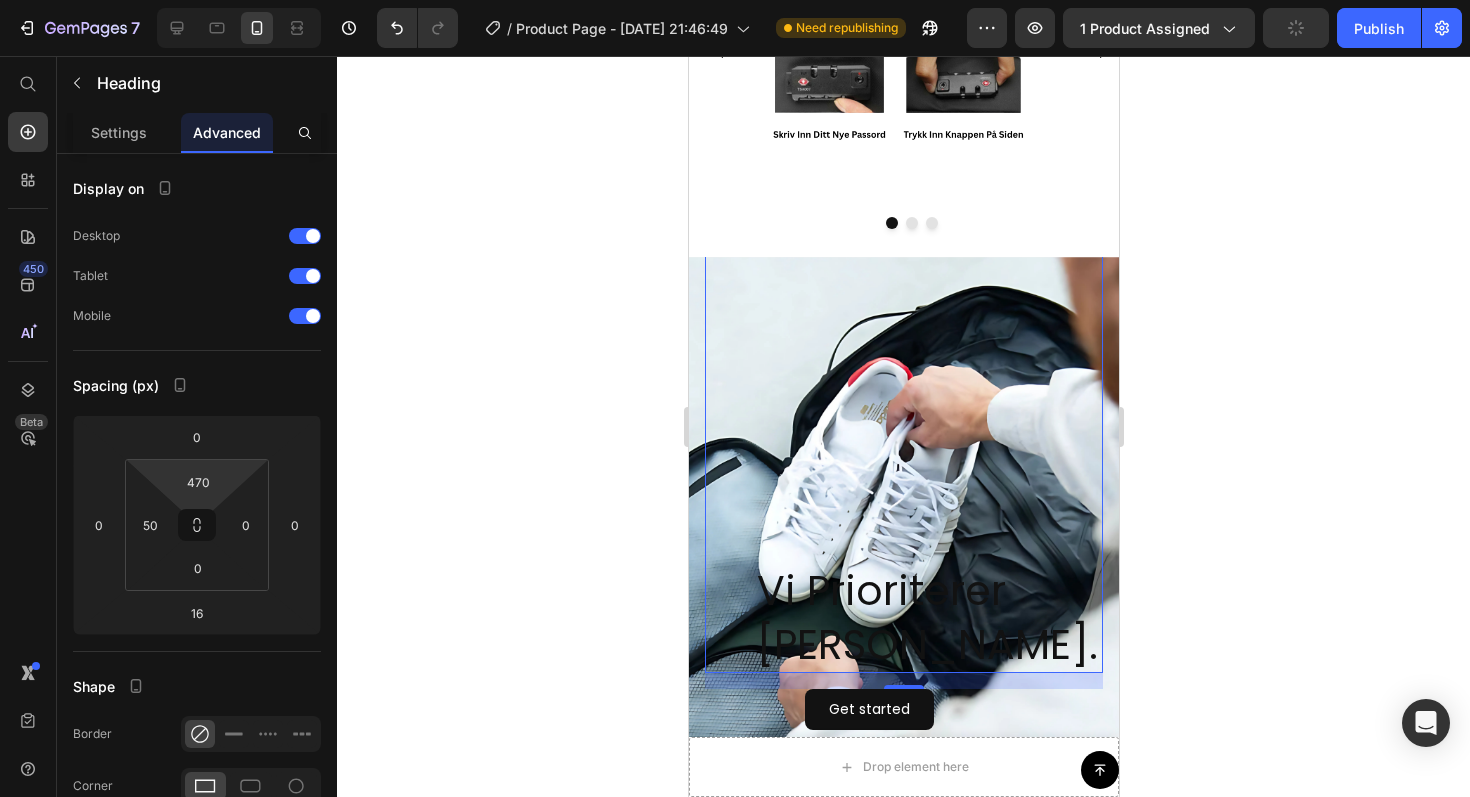 type on "468" 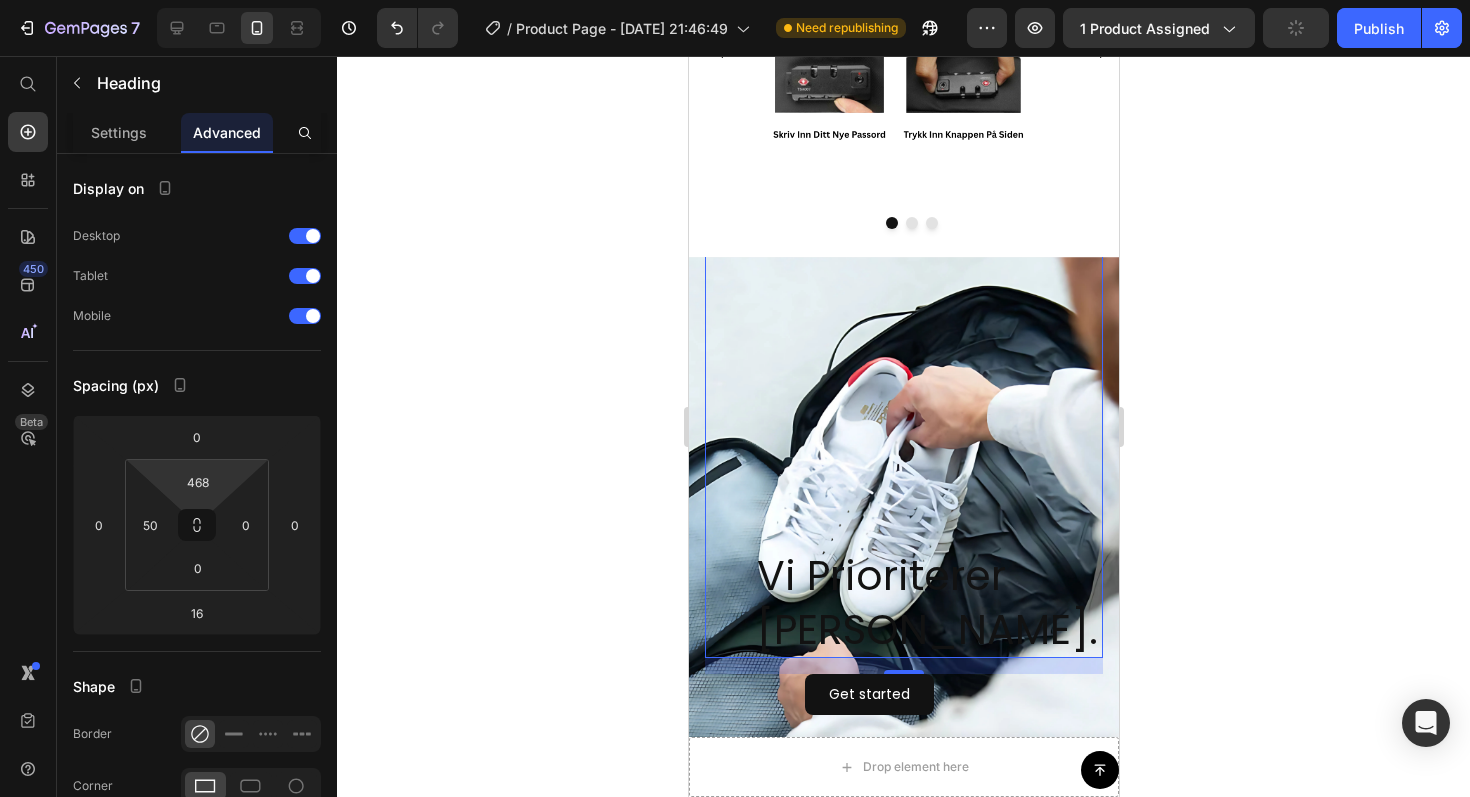 drag, startPoint x: 231, startPoint y: 474, endPoint x: 231, endPoint y: 450, distance: 24 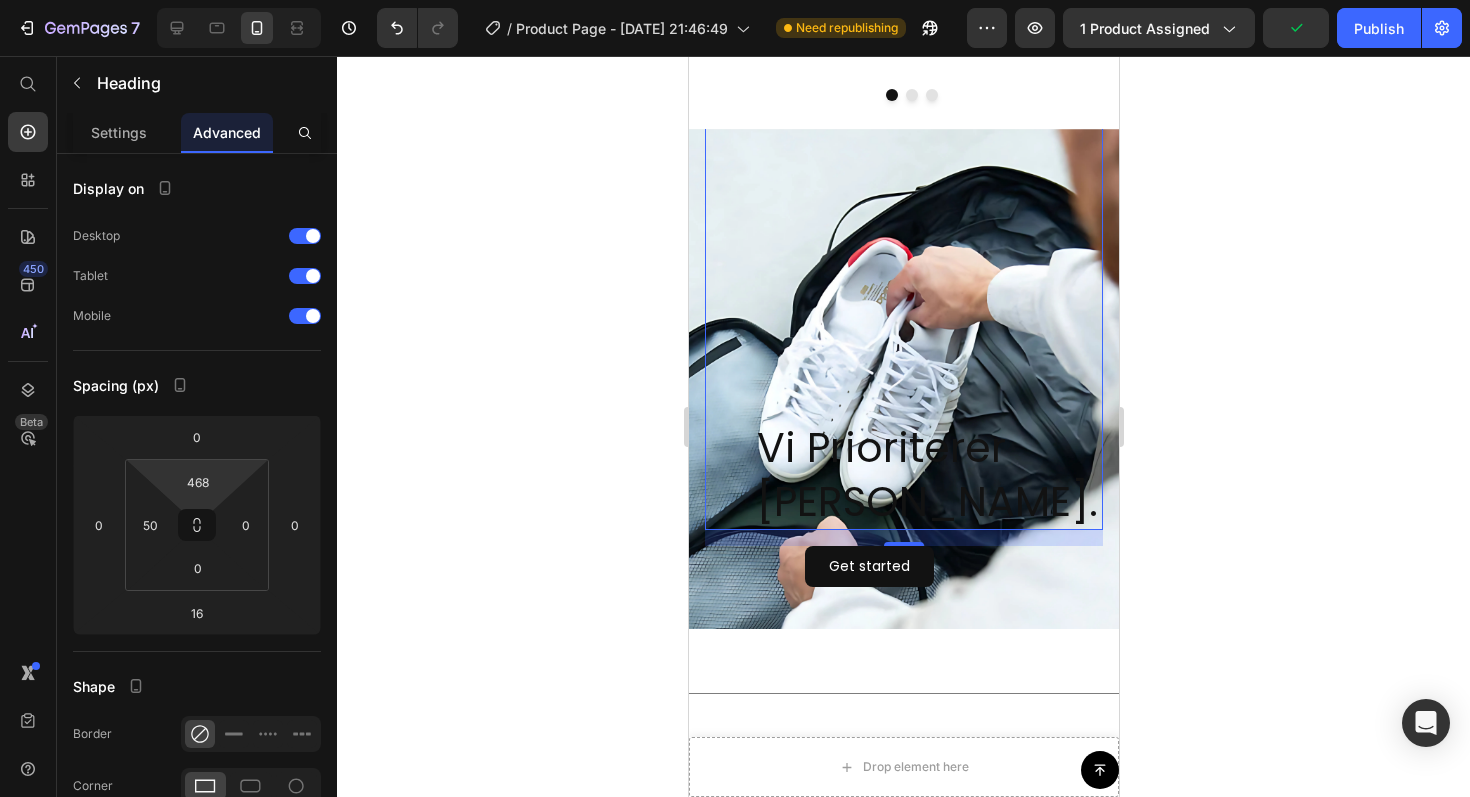 scroll, scrollTop: 3659, scrollLeft: 0, axis: vertical 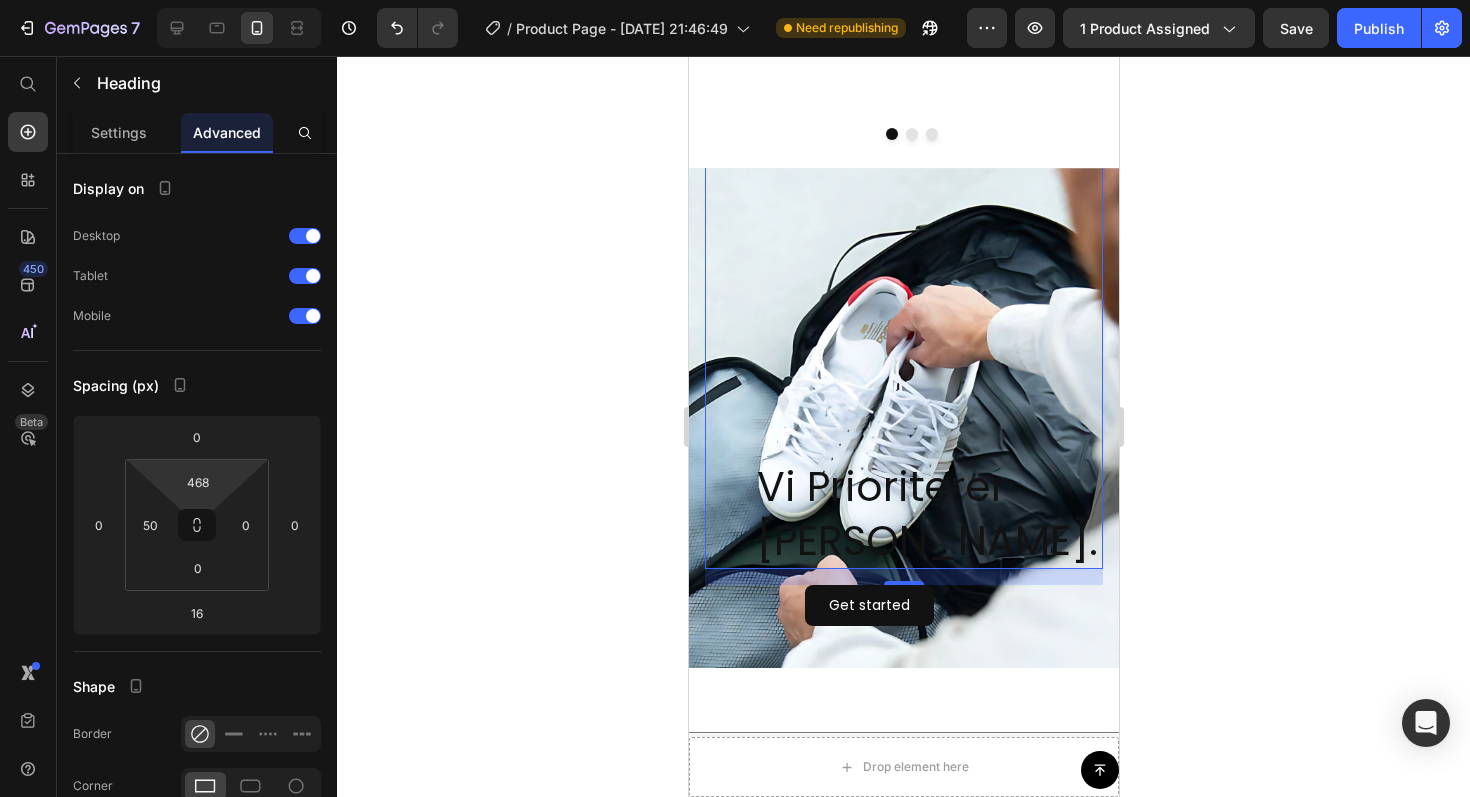 click on "Vi Prioriterer [PERSON_NAME]." at bounding box center [928, 513] 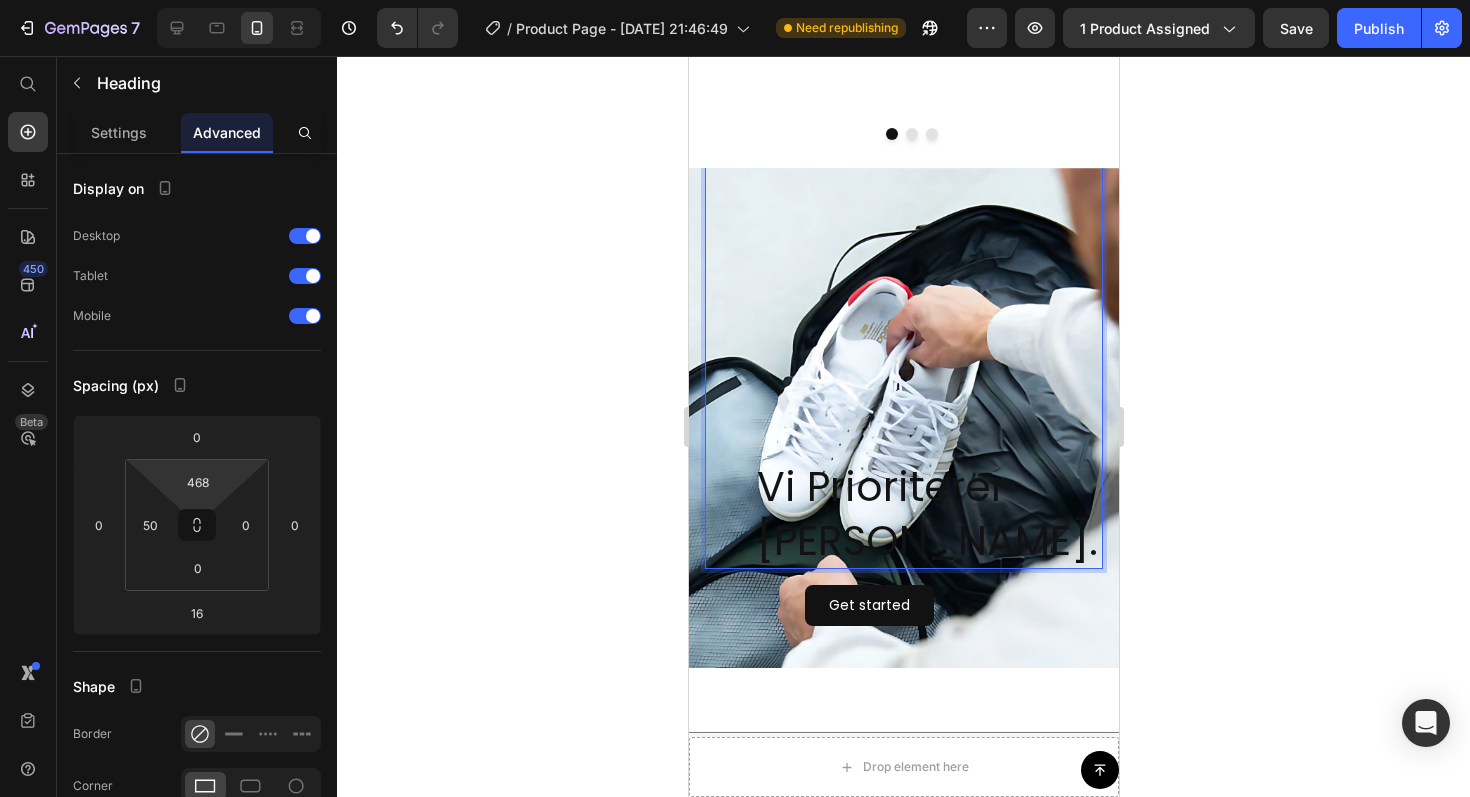 click on "Vi Prioriterer [PERSON_NAME]." at bounding box center (928, 513) 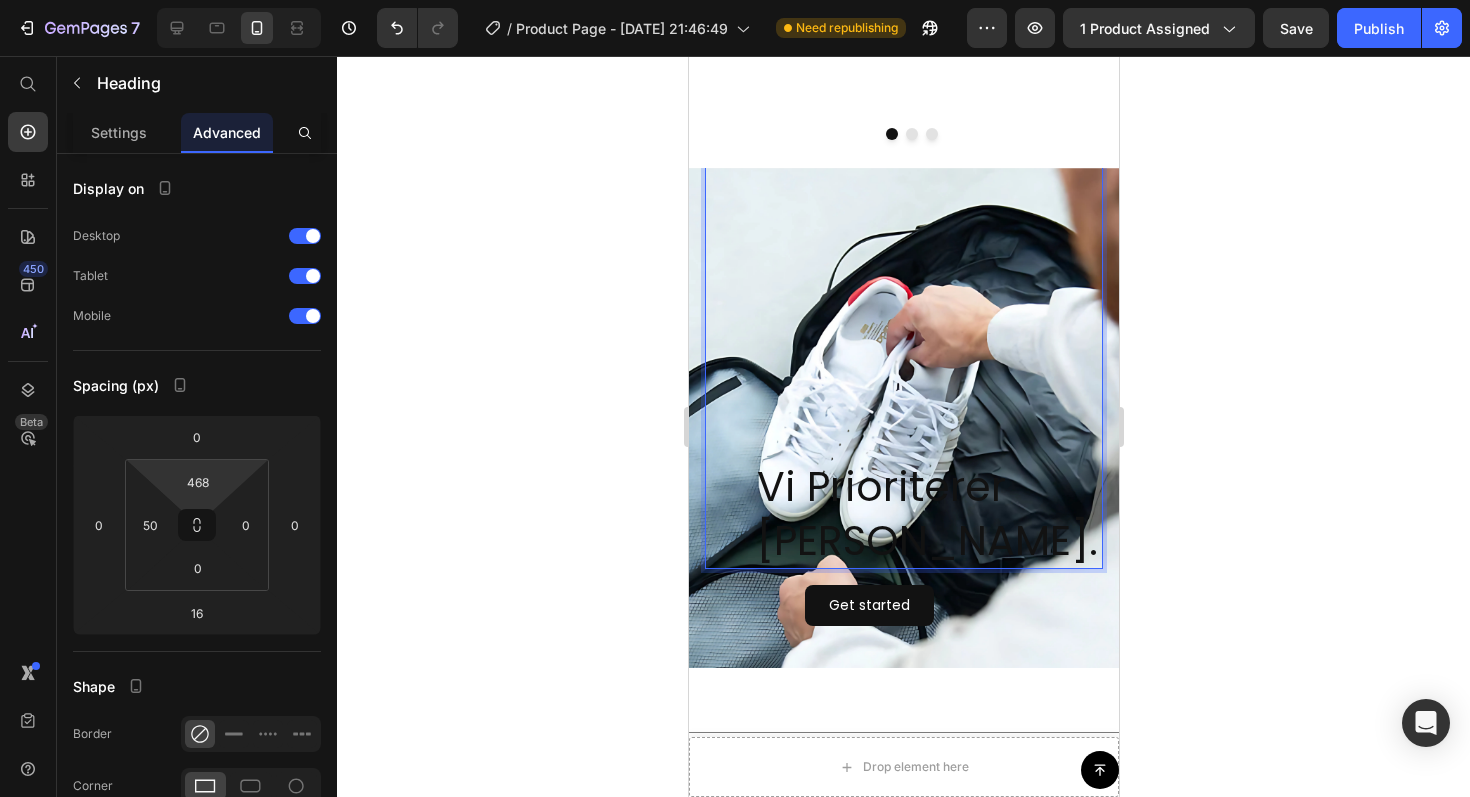 click on "Vi Prioriterer [PERSON_NAME]." at bounding box center (928, 513) 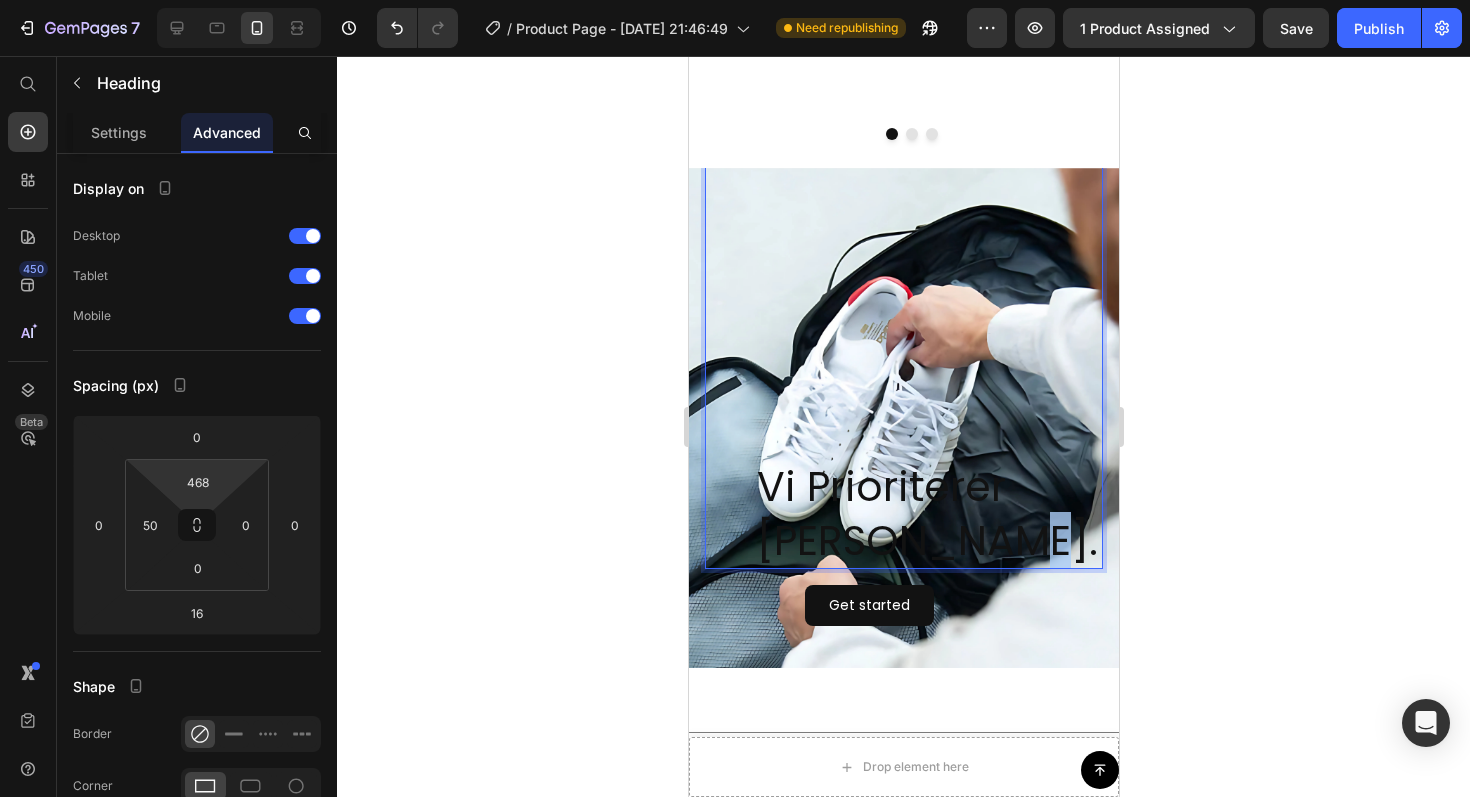 click on "Vi Prioriterer [PERSON_NAME]." at bounding box center (928, 513) 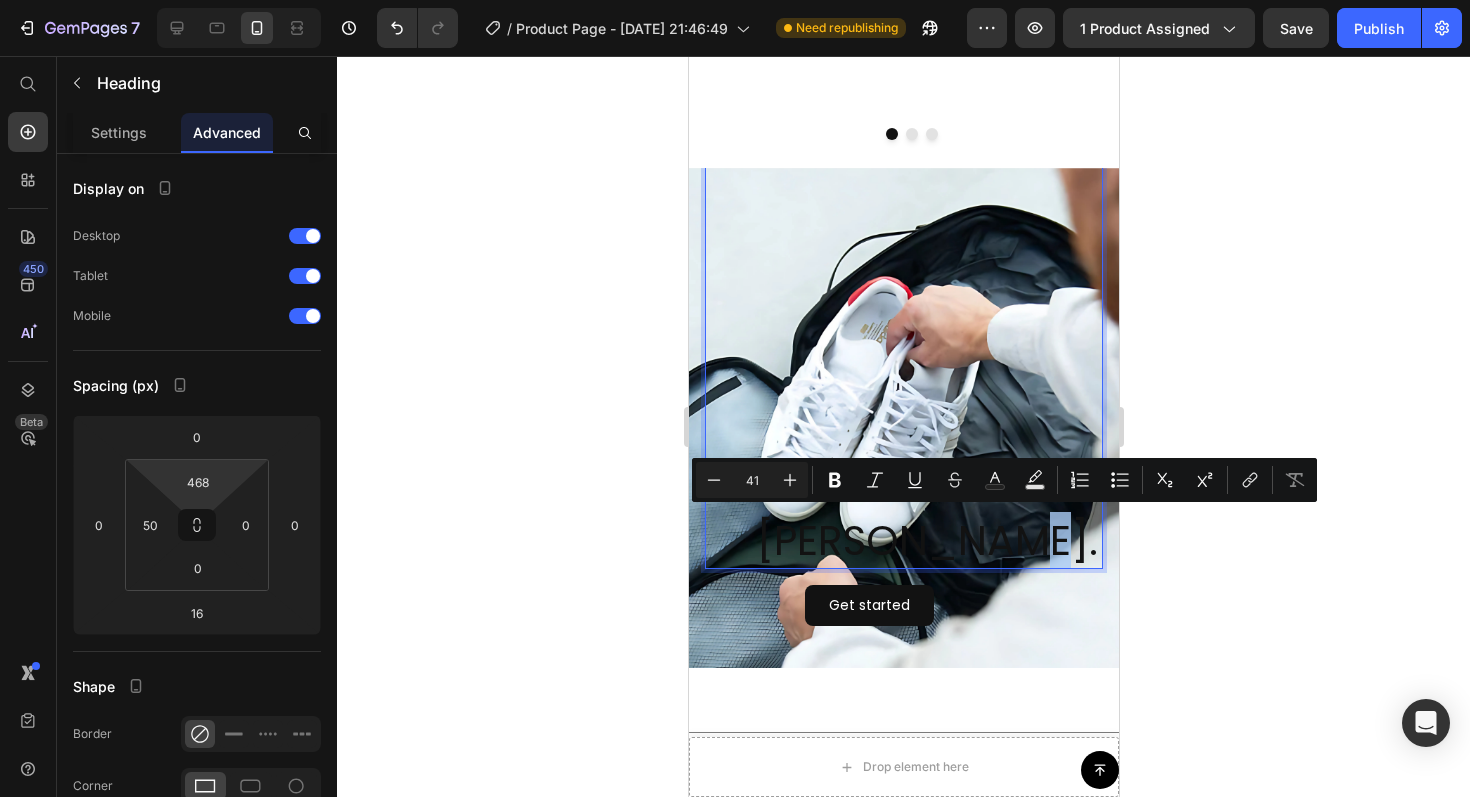 click on "Vi Prioriterer [PERSON_NAME]." at bounding box center [928, 513] 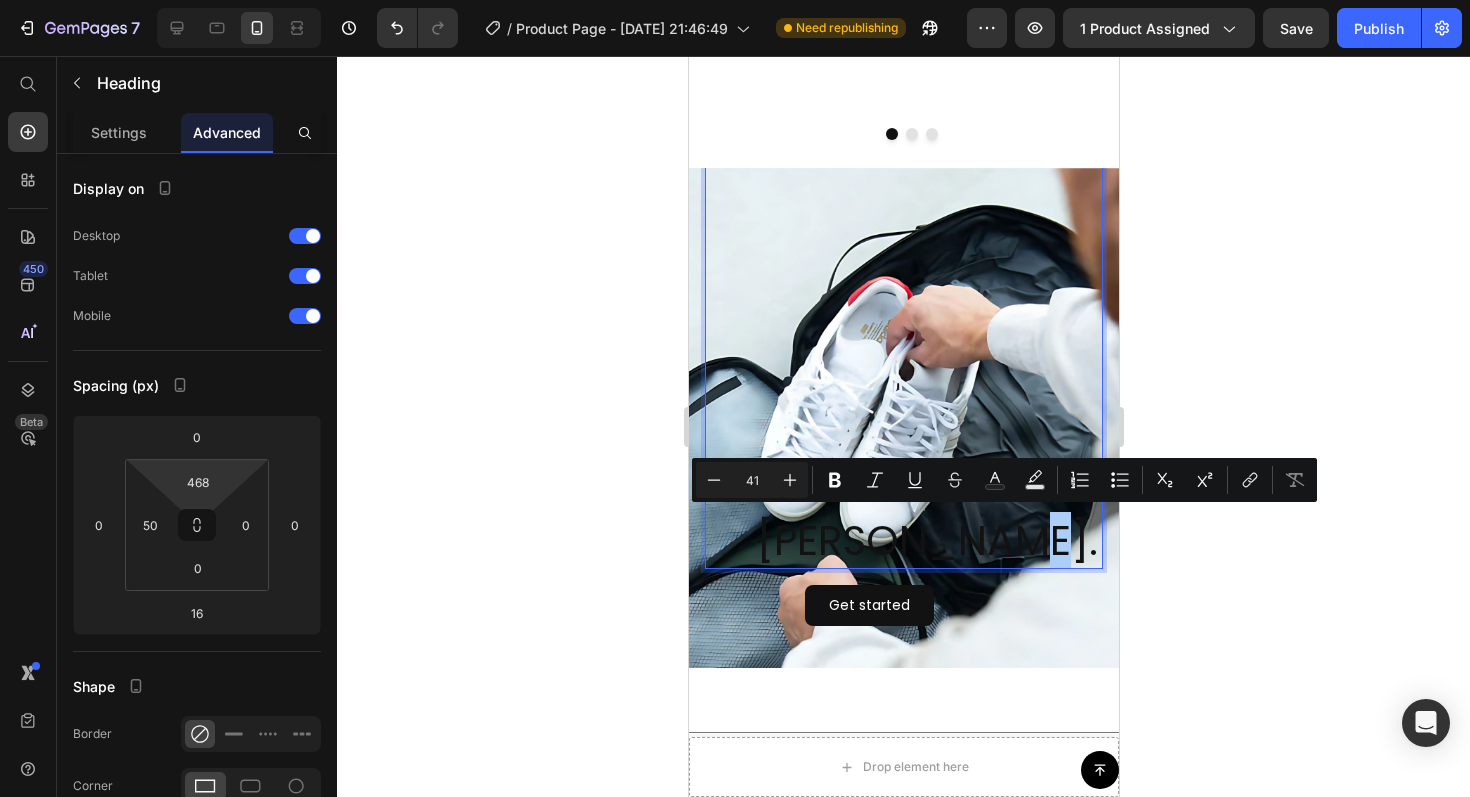 click 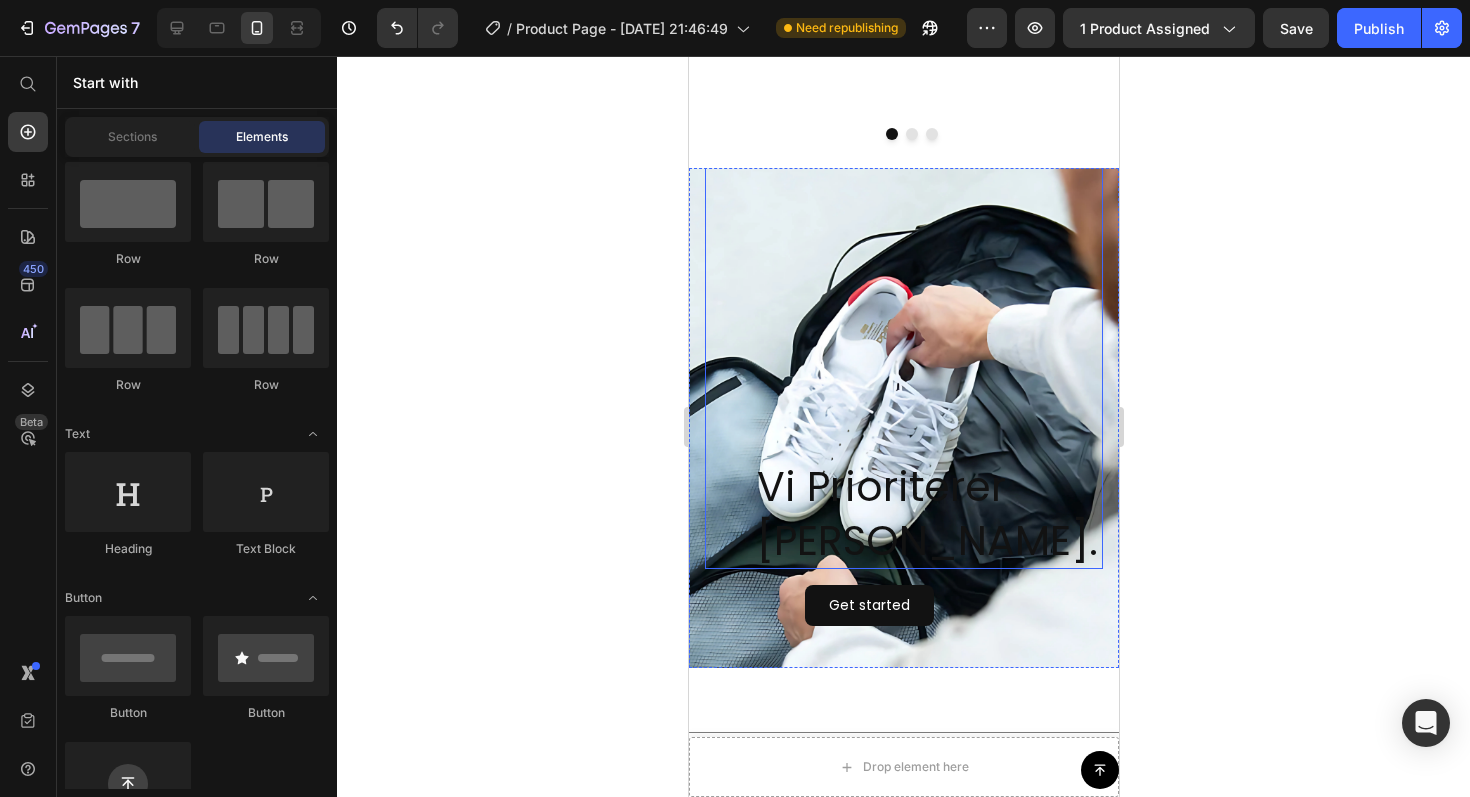click on "Vi Prioriterer [PERSON_NAME]." at bounding box center [928, 513] 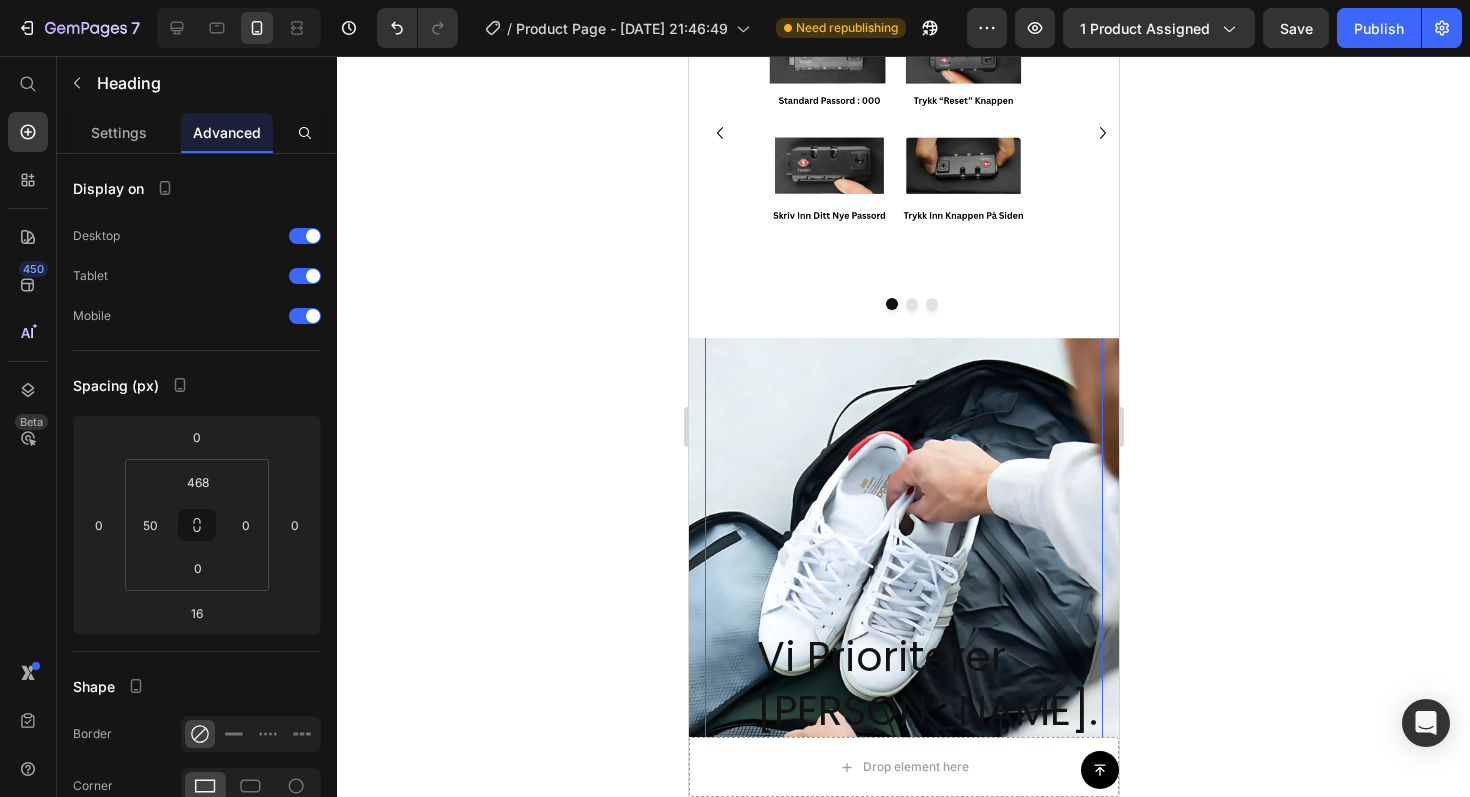 scroll, scrollTop: 3484, scrollLeft: 0, axis: vertical 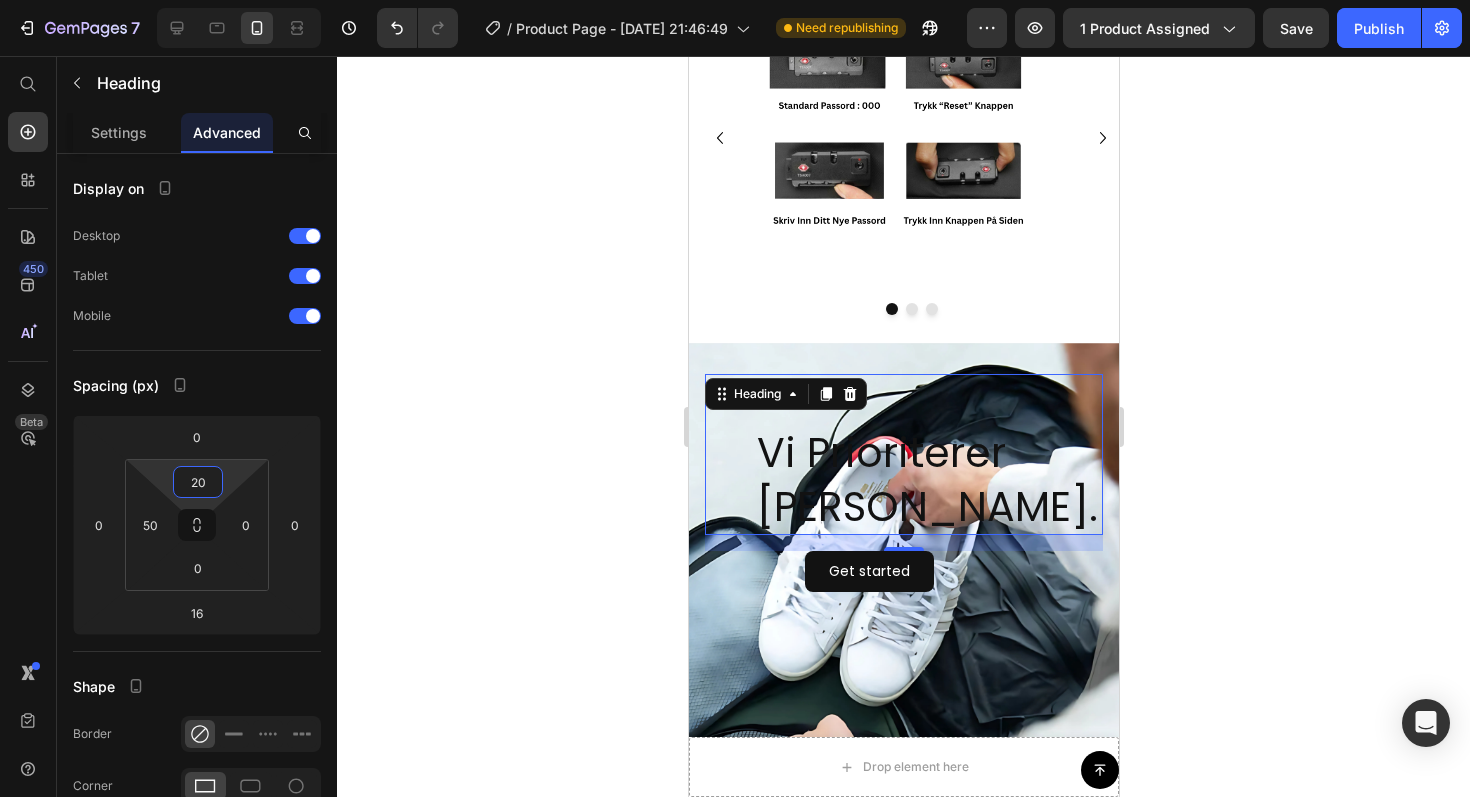 type on "18" 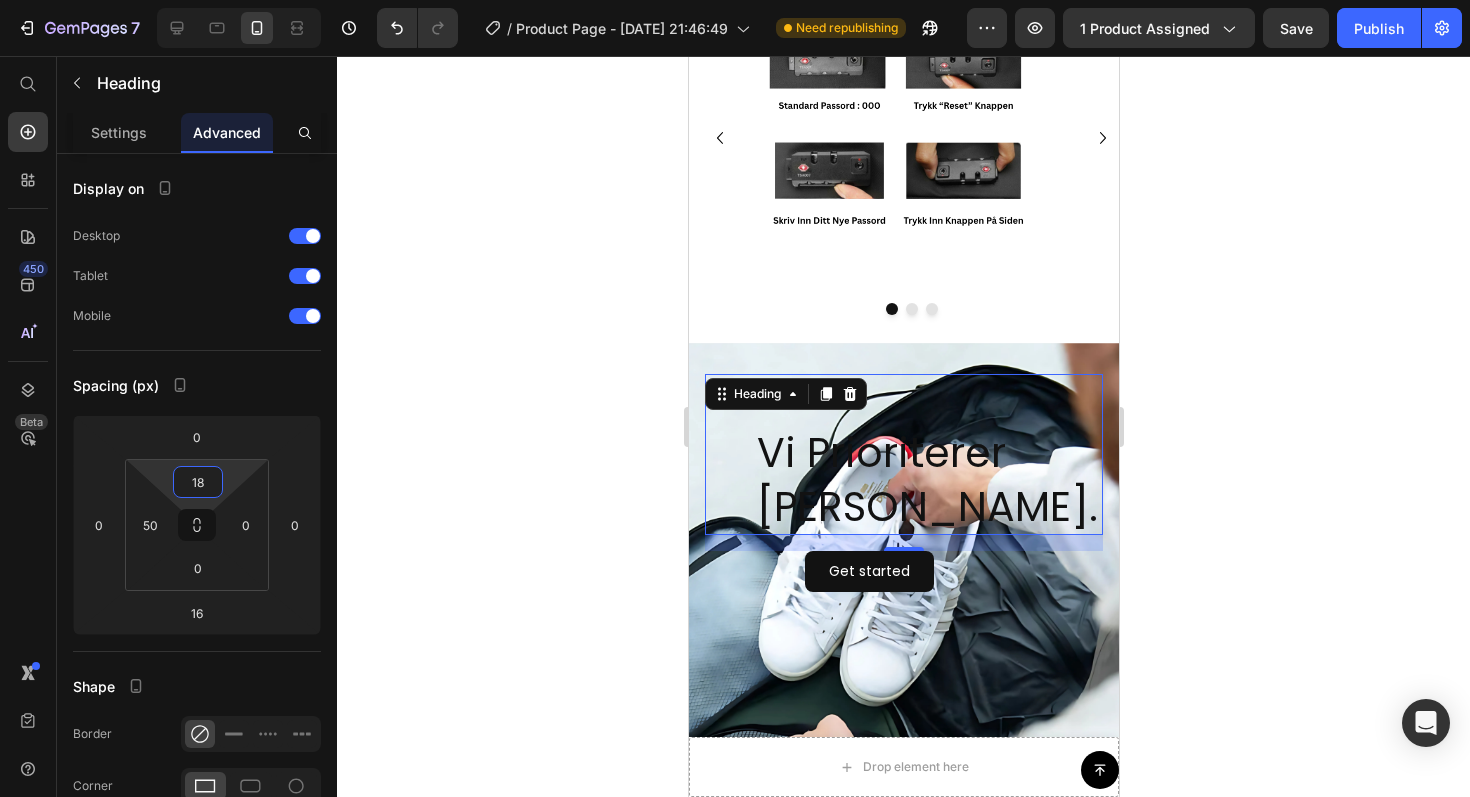 drag, startPoint x: 232, startPoint y: 475, endPoint x: 245, endPoint y: 700, distance: 225.37524 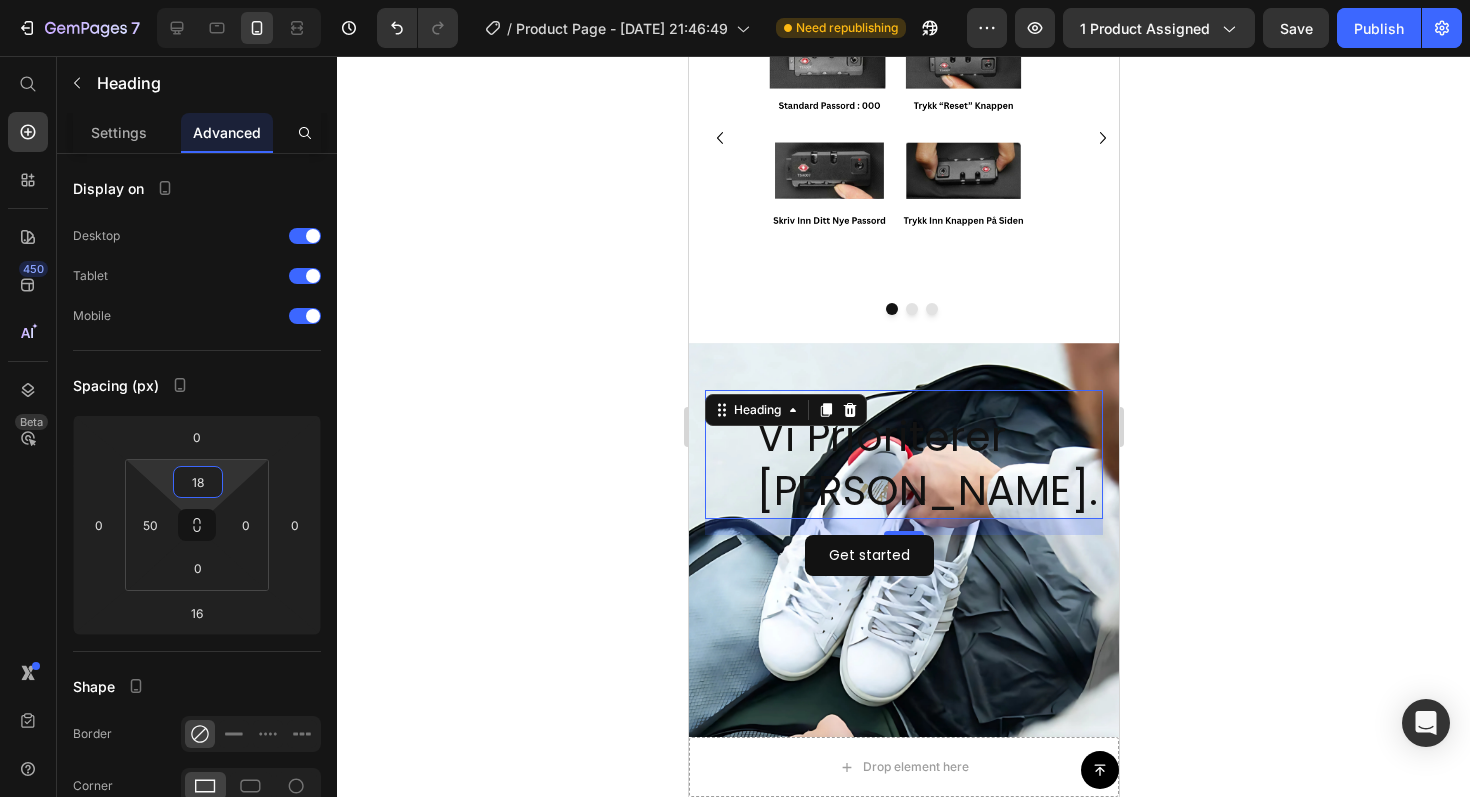 click on "Heading" at bounding box center (785, 410) 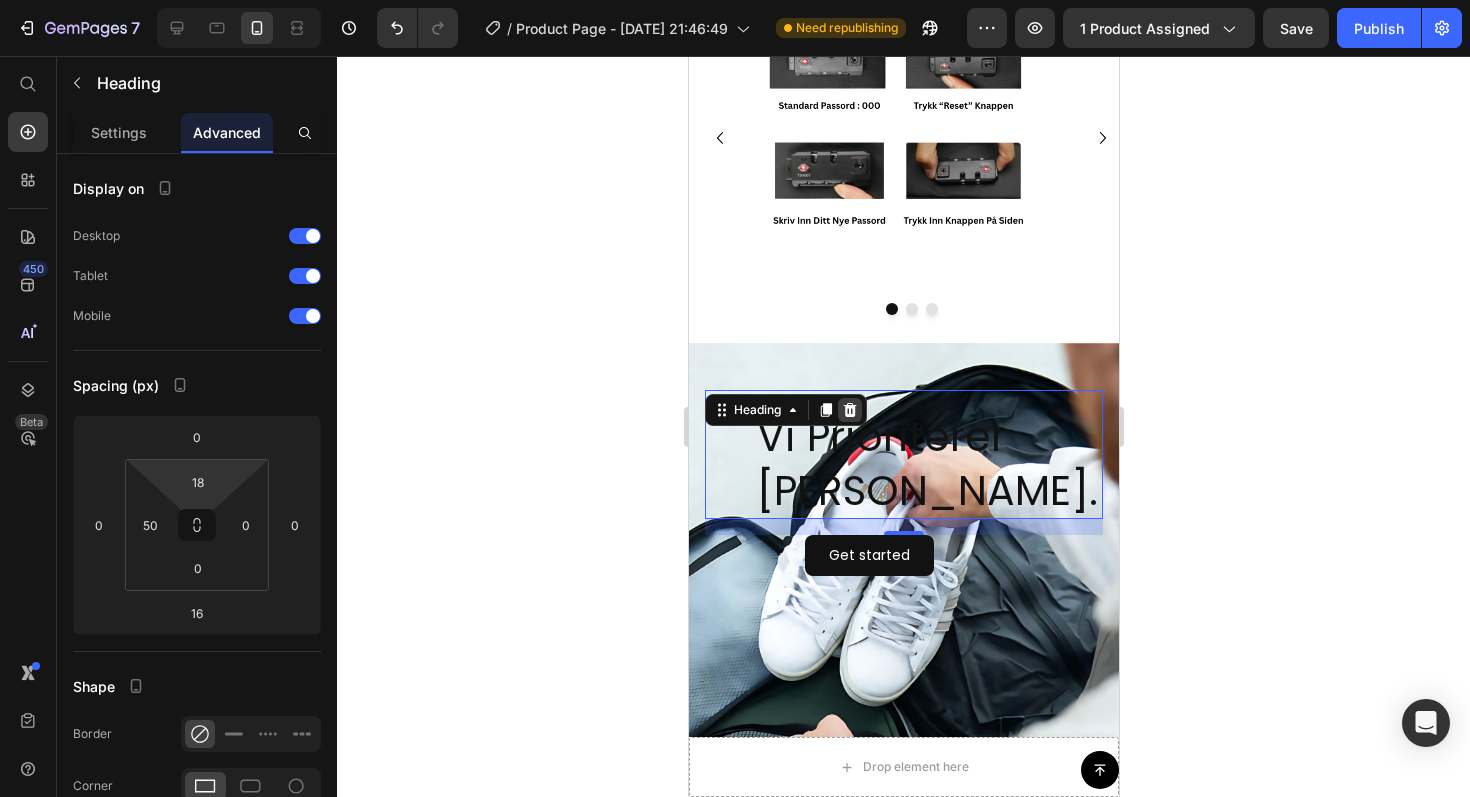 click 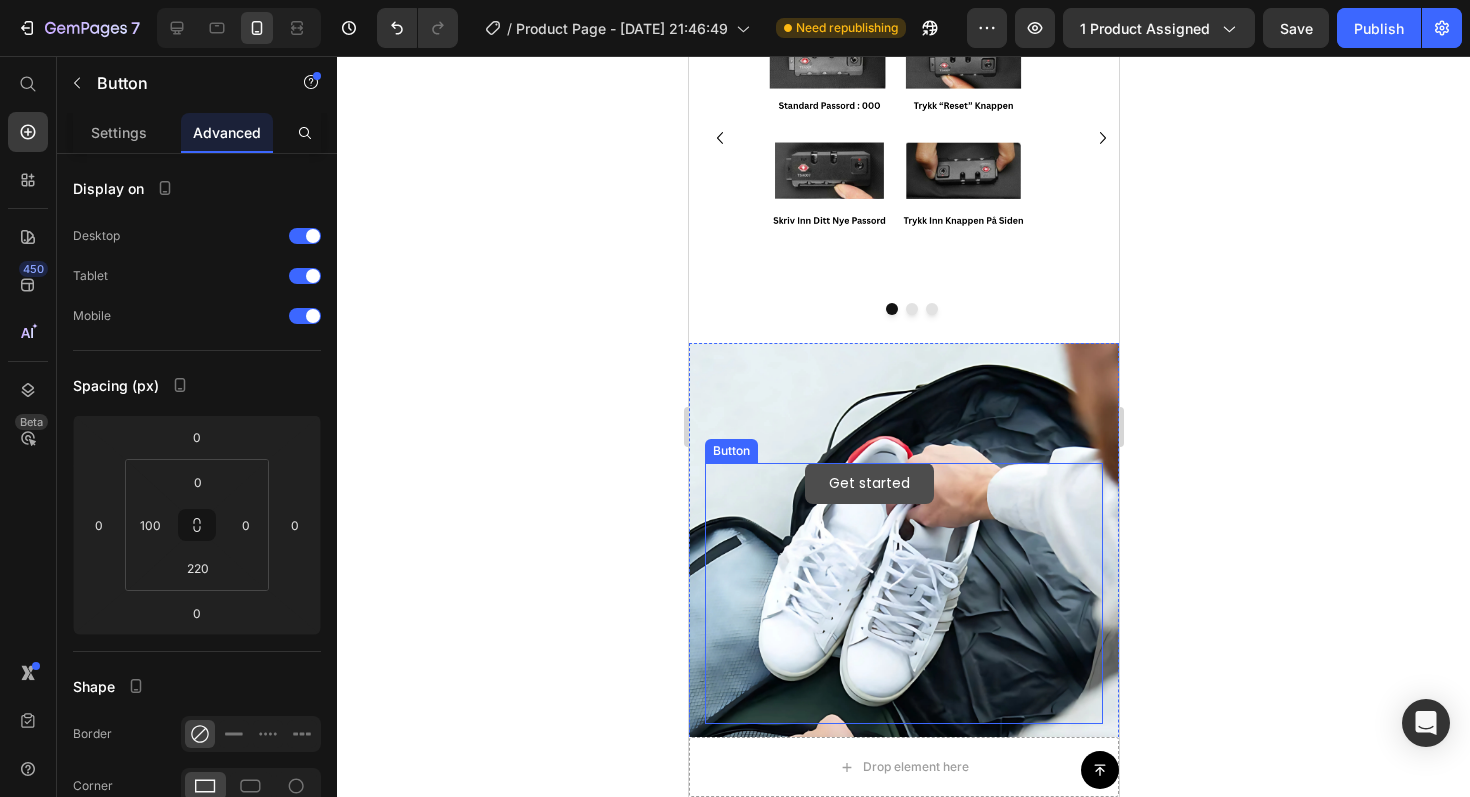 click on "Get started" at bounding box center (868, 483) 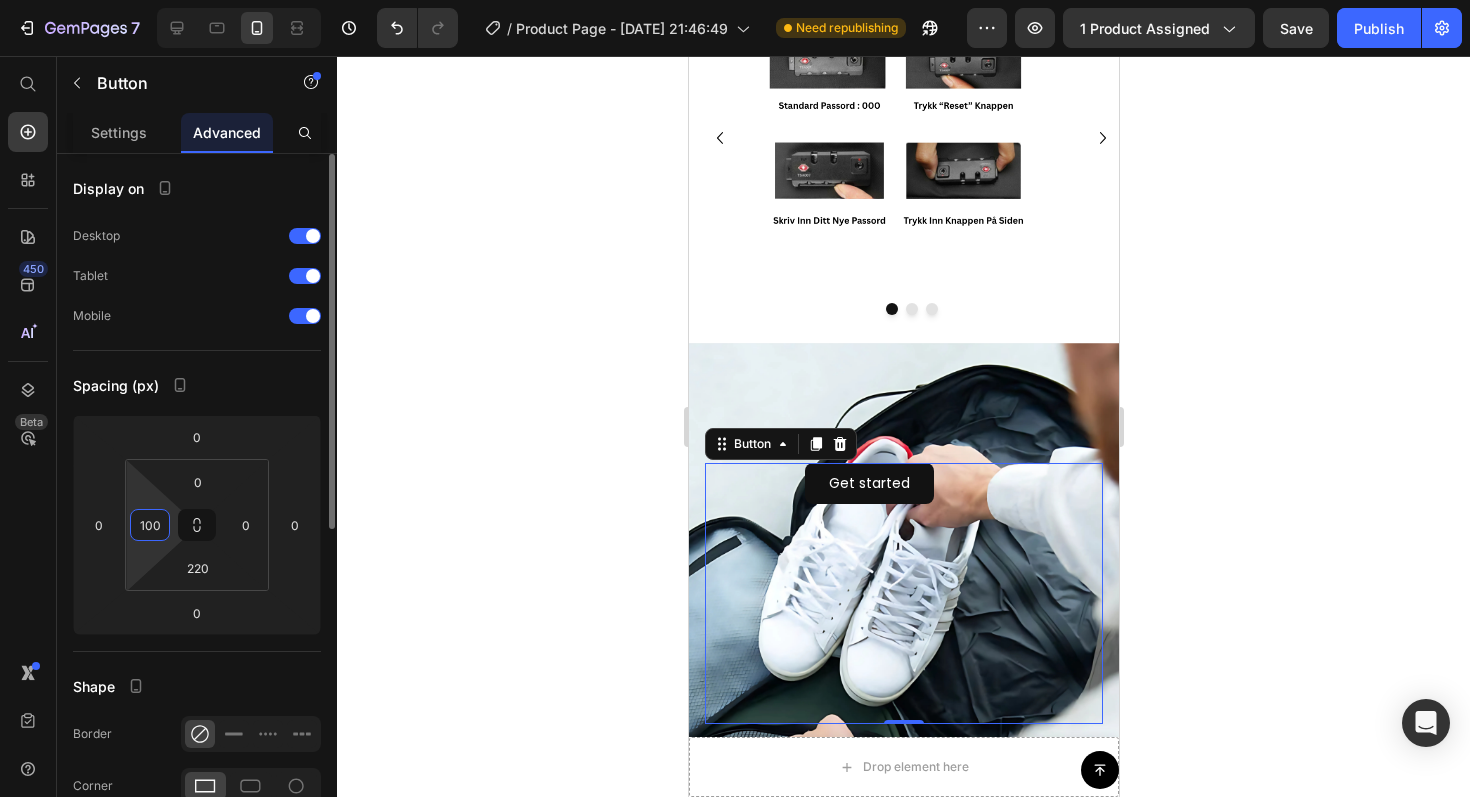 click on "100" at bounding box center (150, 525) 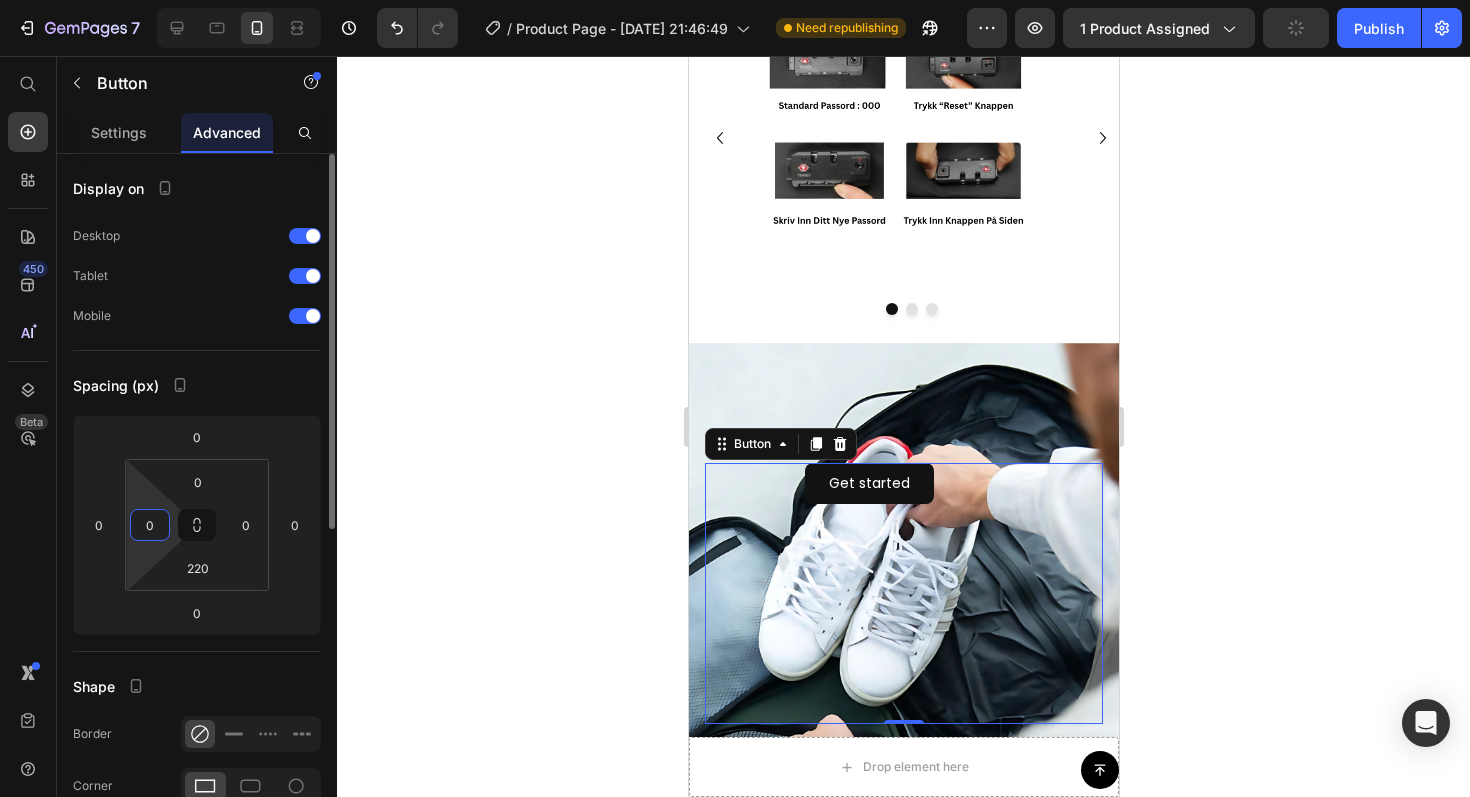 type on "0" 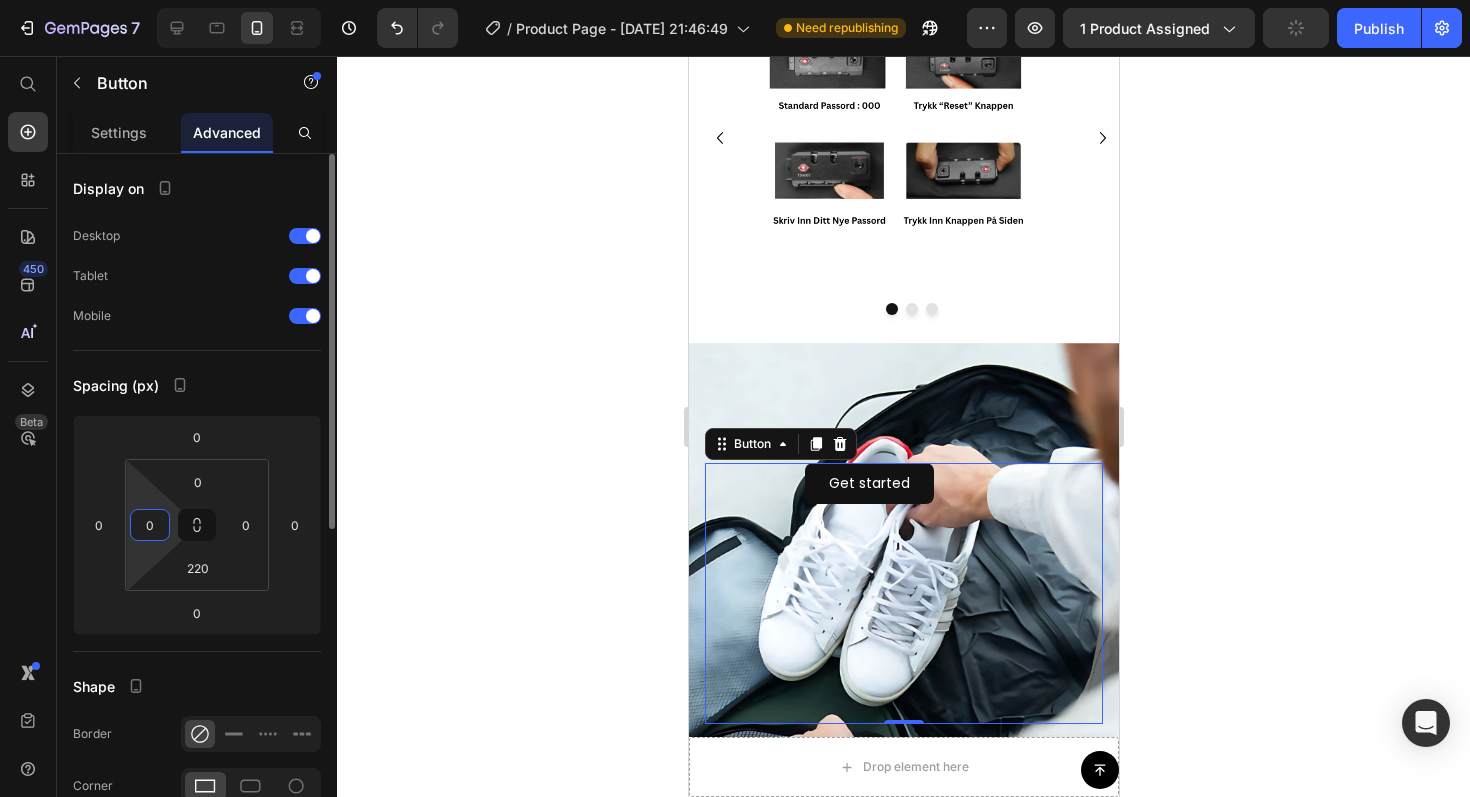 click on "Spacing (px)" at bounding box center (197, 385) 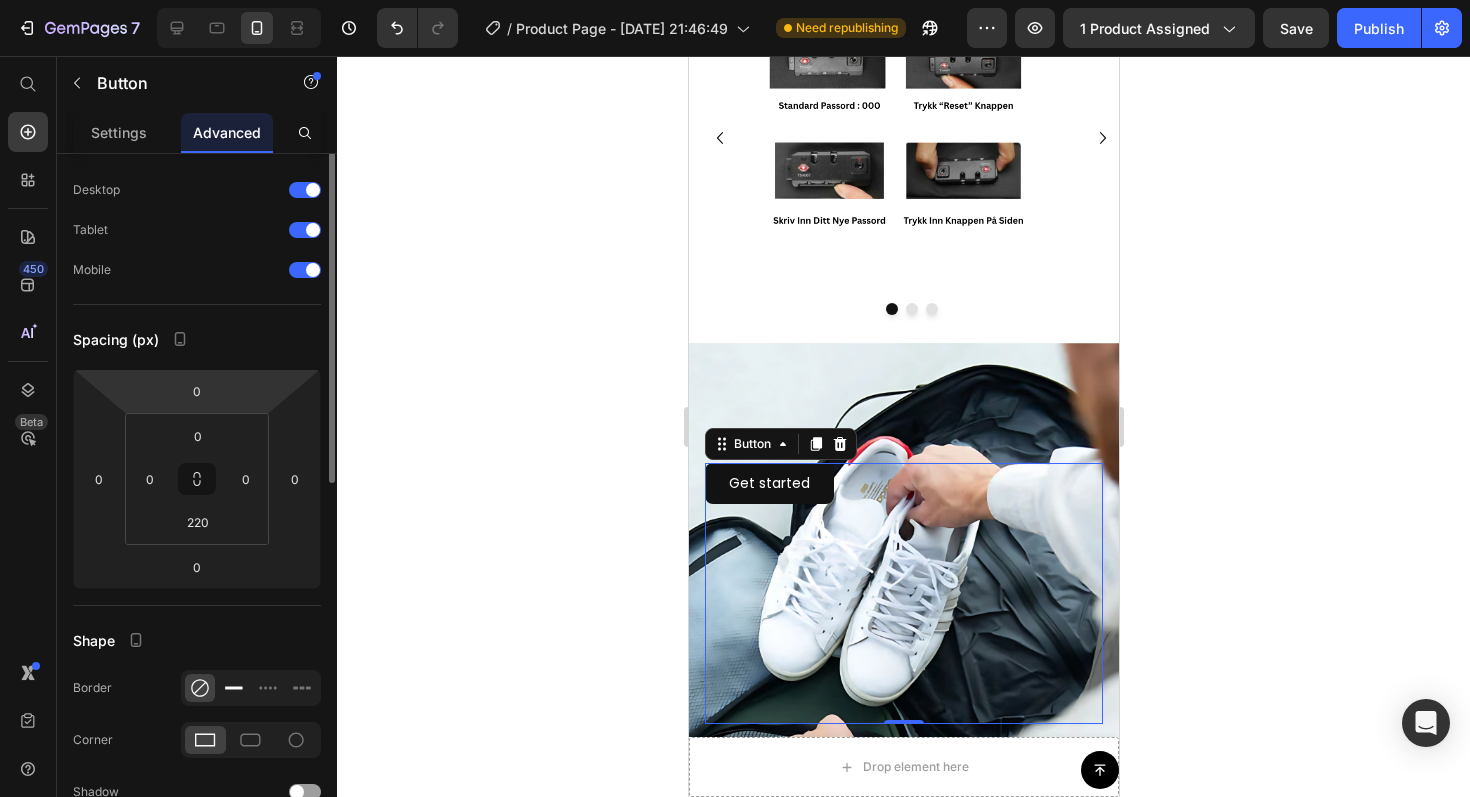 scroll, scrollTop: 0, scrollLeft: 0, axis: both 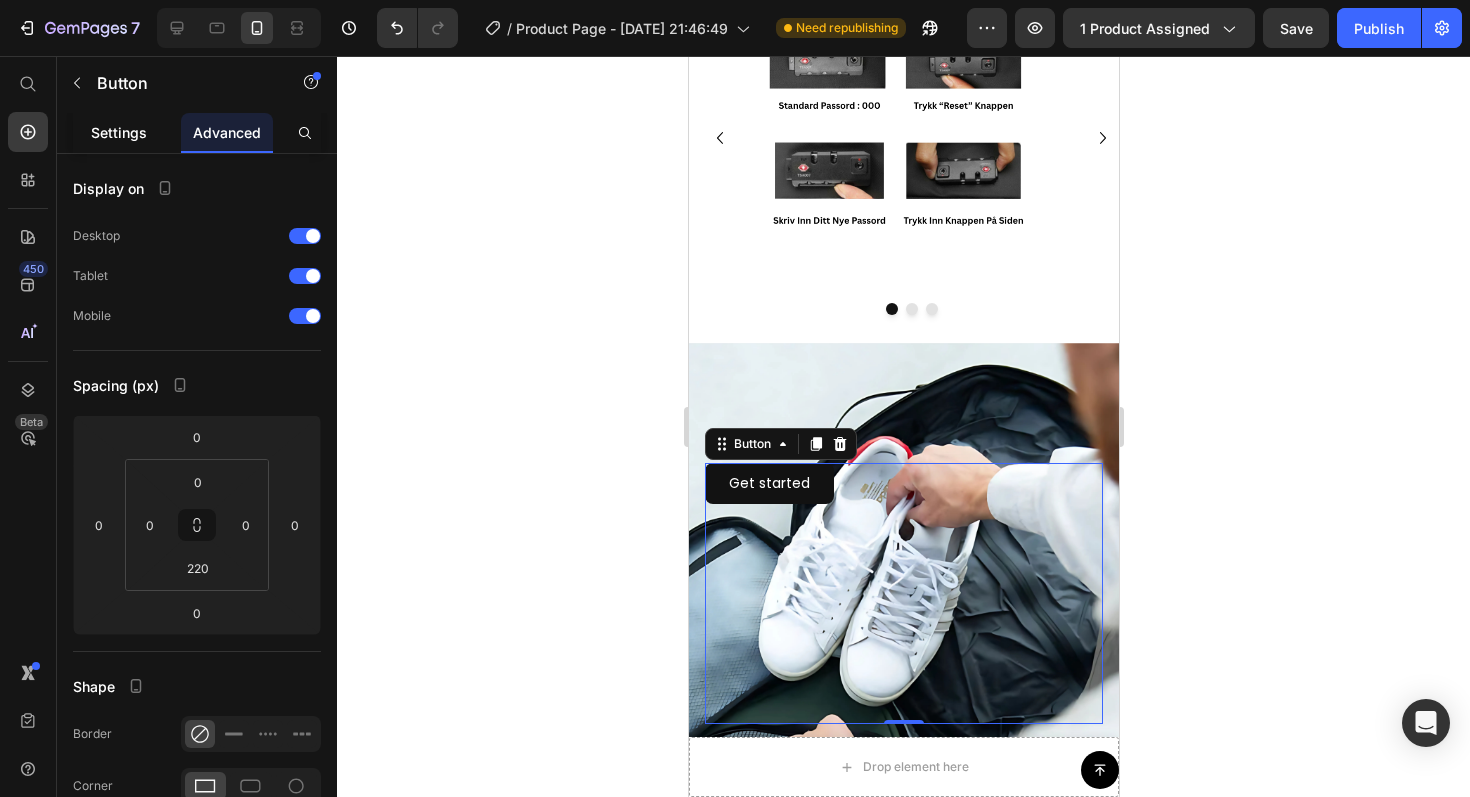 click on "Settings" at bounding box center (119, 132) 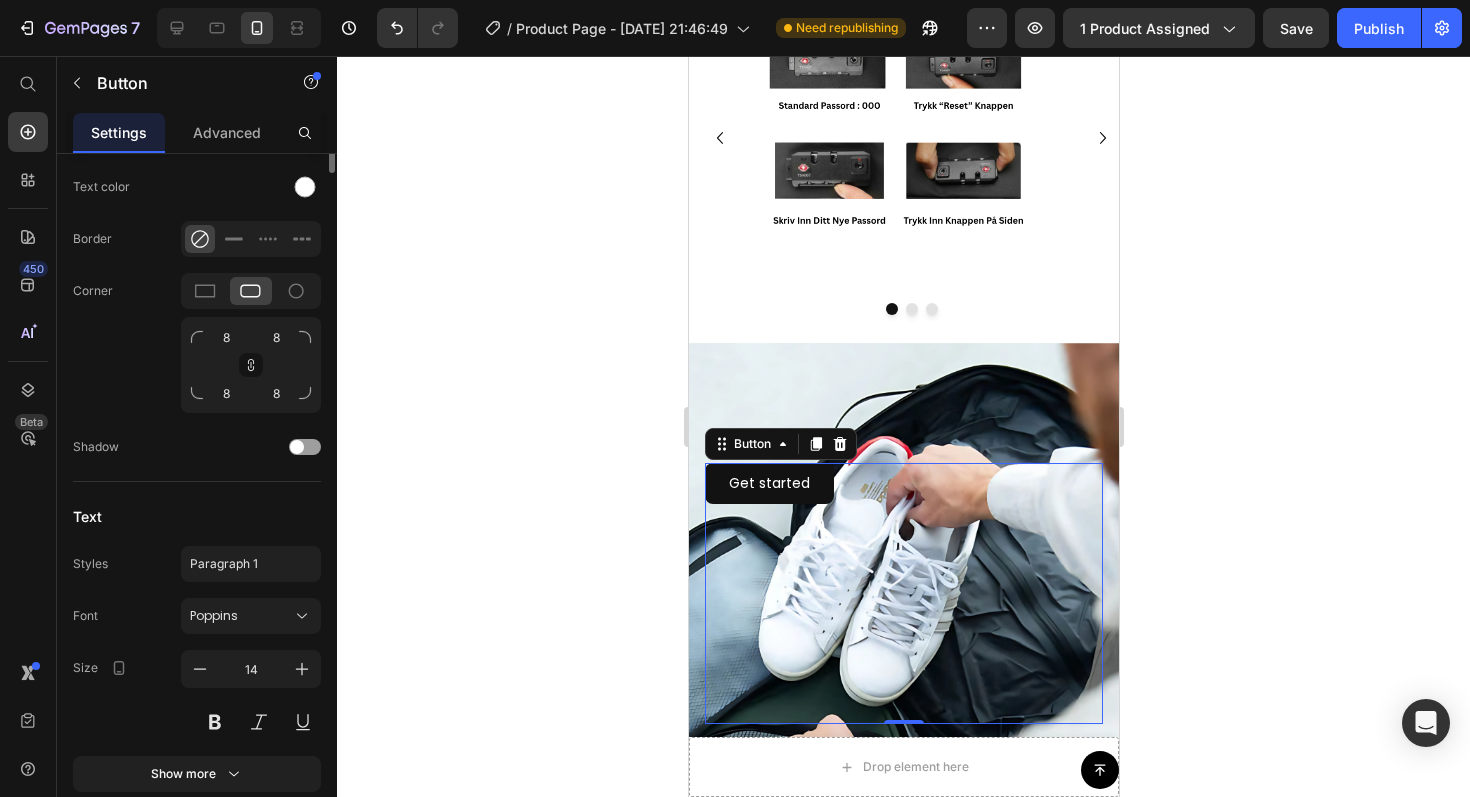 scroll, scrollTop: 745, scrollLeft: 0, axis: vertical 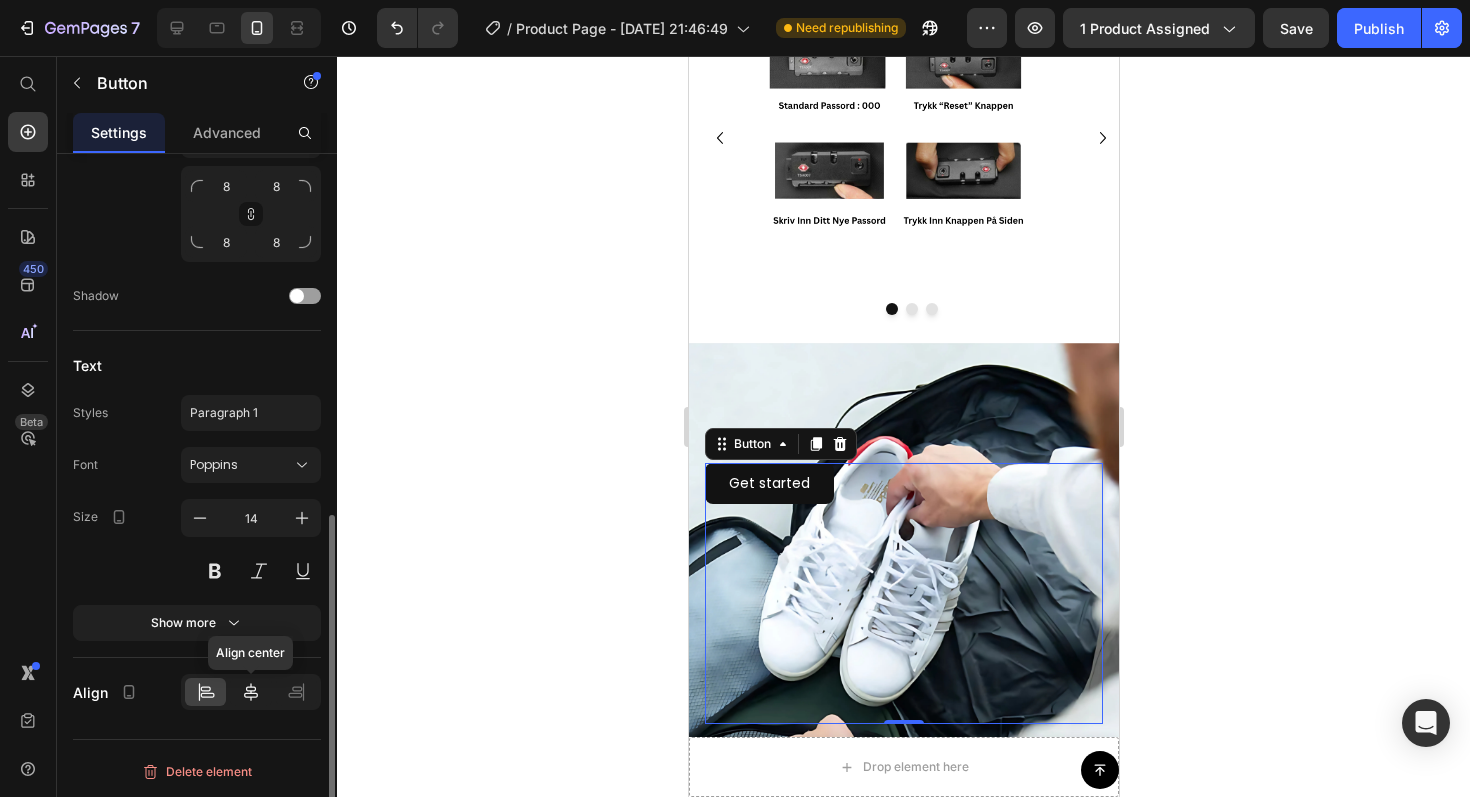 click 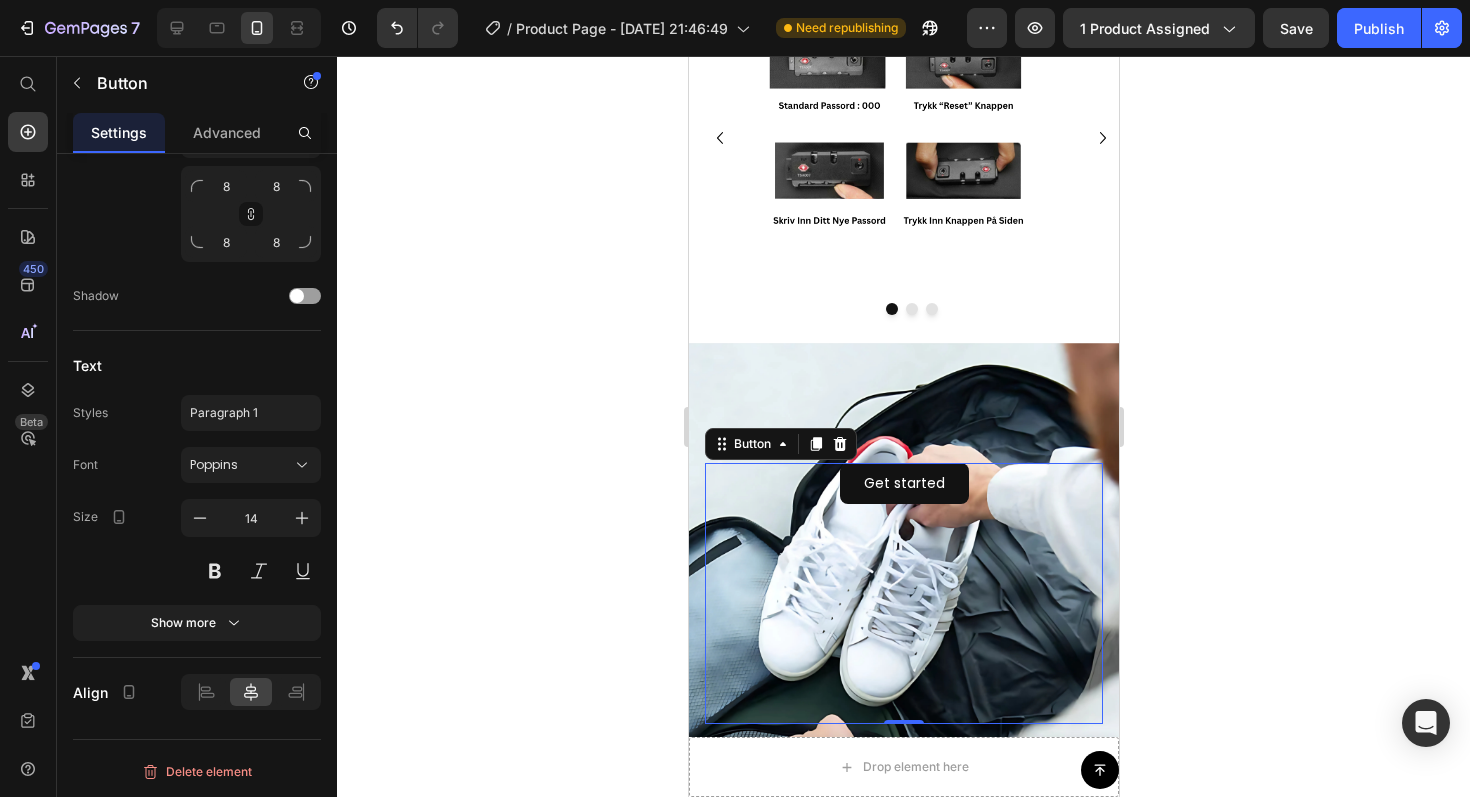 click 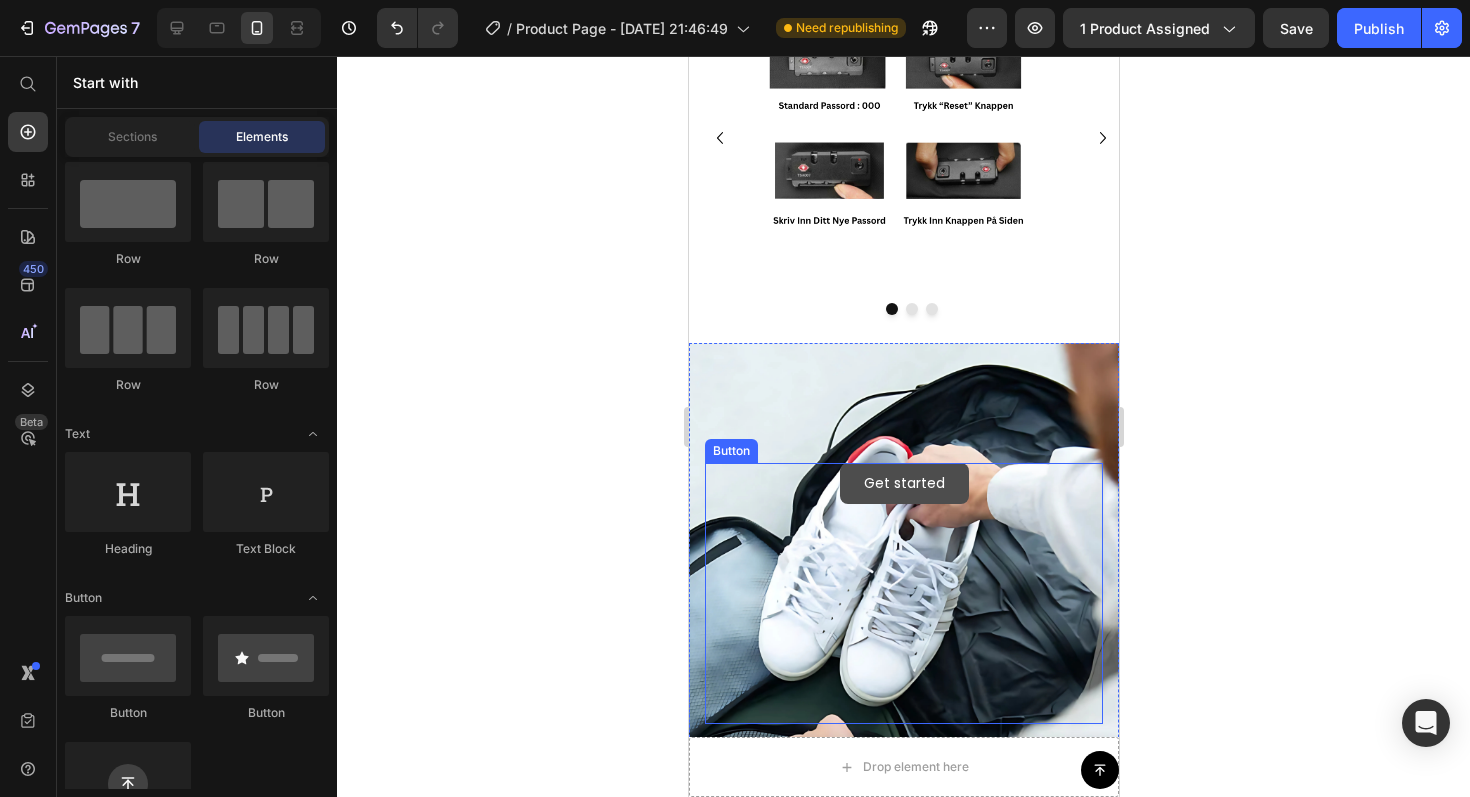 click on "Get started" at bounding box center [903, 483] 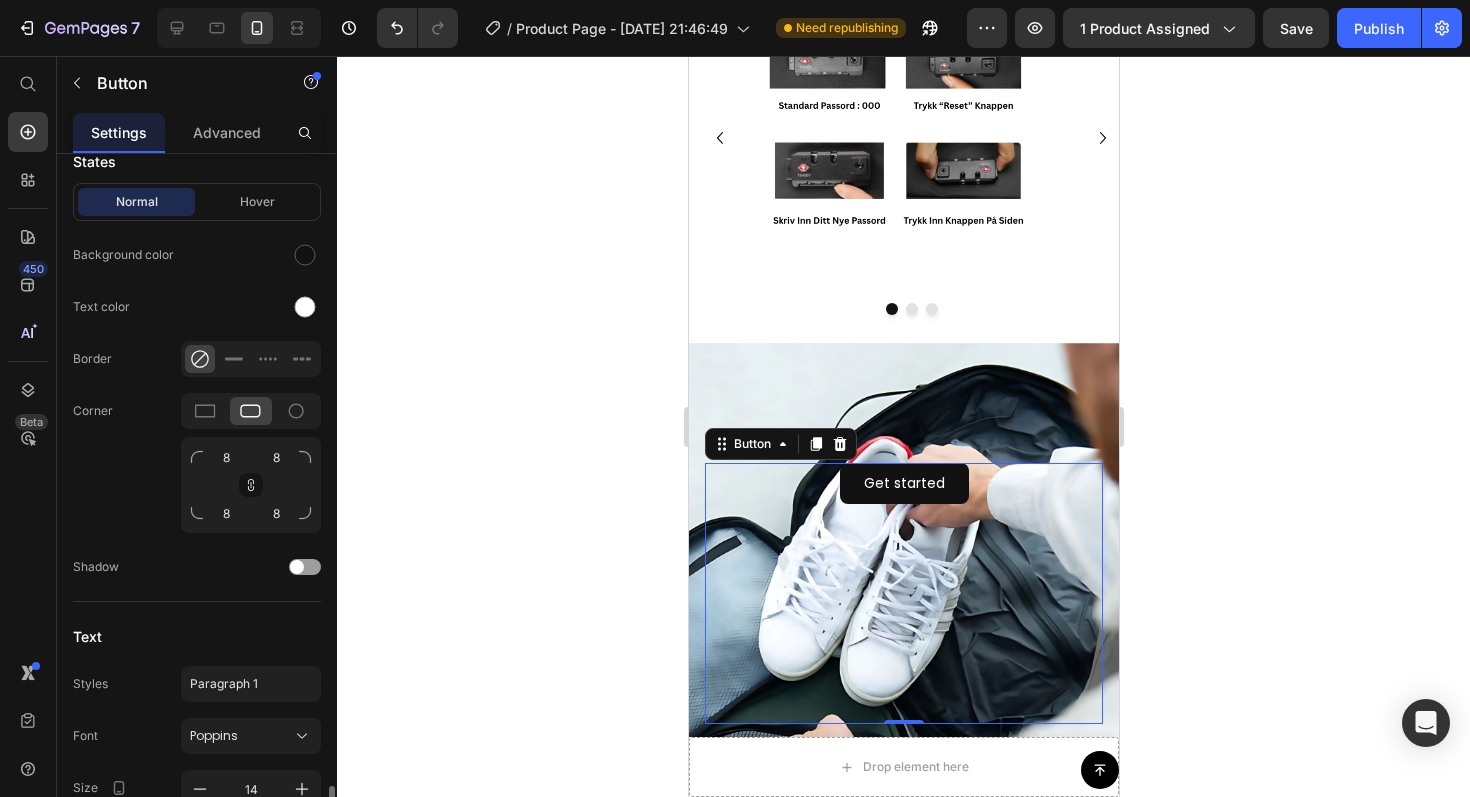 scroll, scrollTop: 745, scrollLeft: 0, axis: vertical 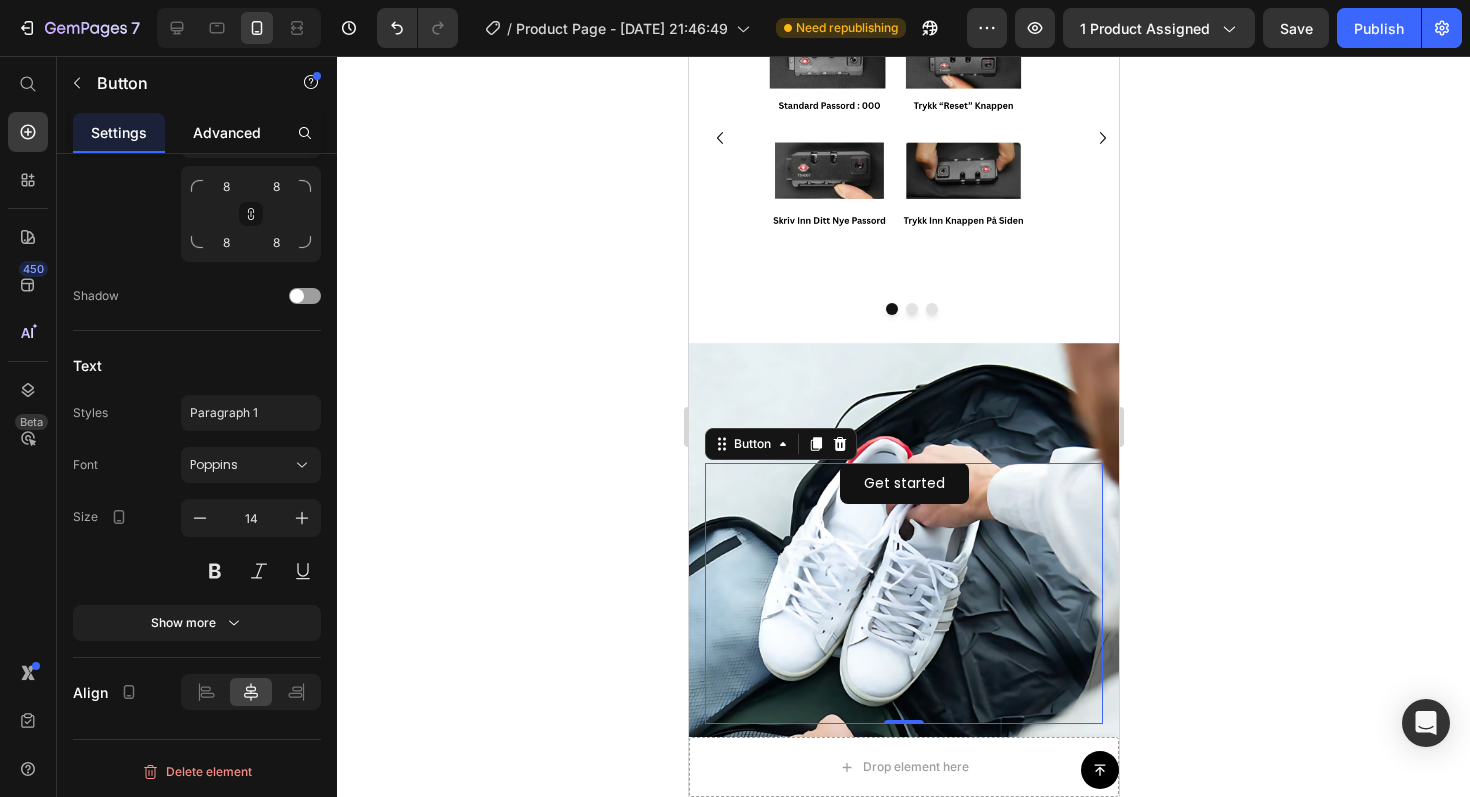 click on "Advanced" at bounding box center [227, 132] 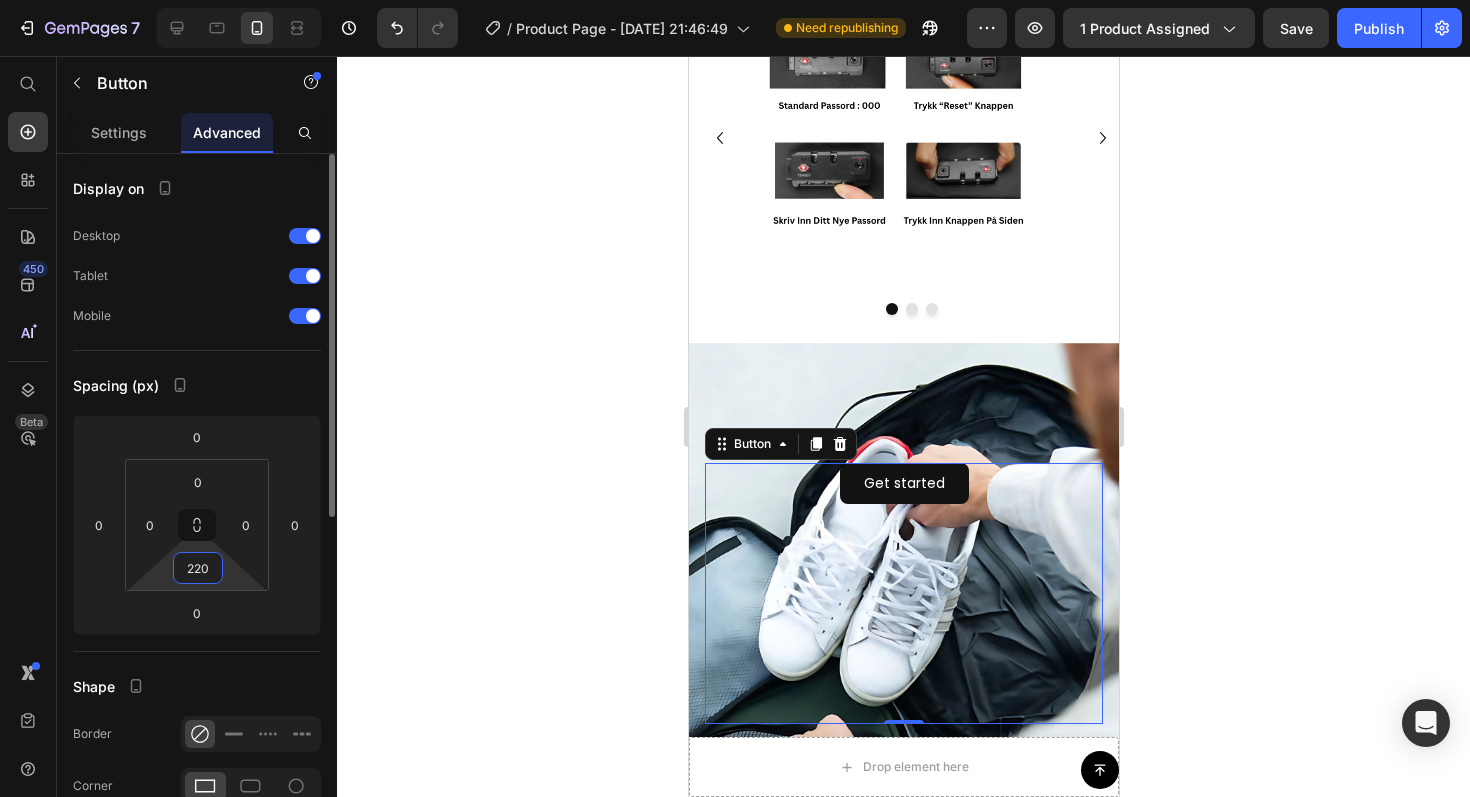 click on "220" at bounding box center [198, 568] 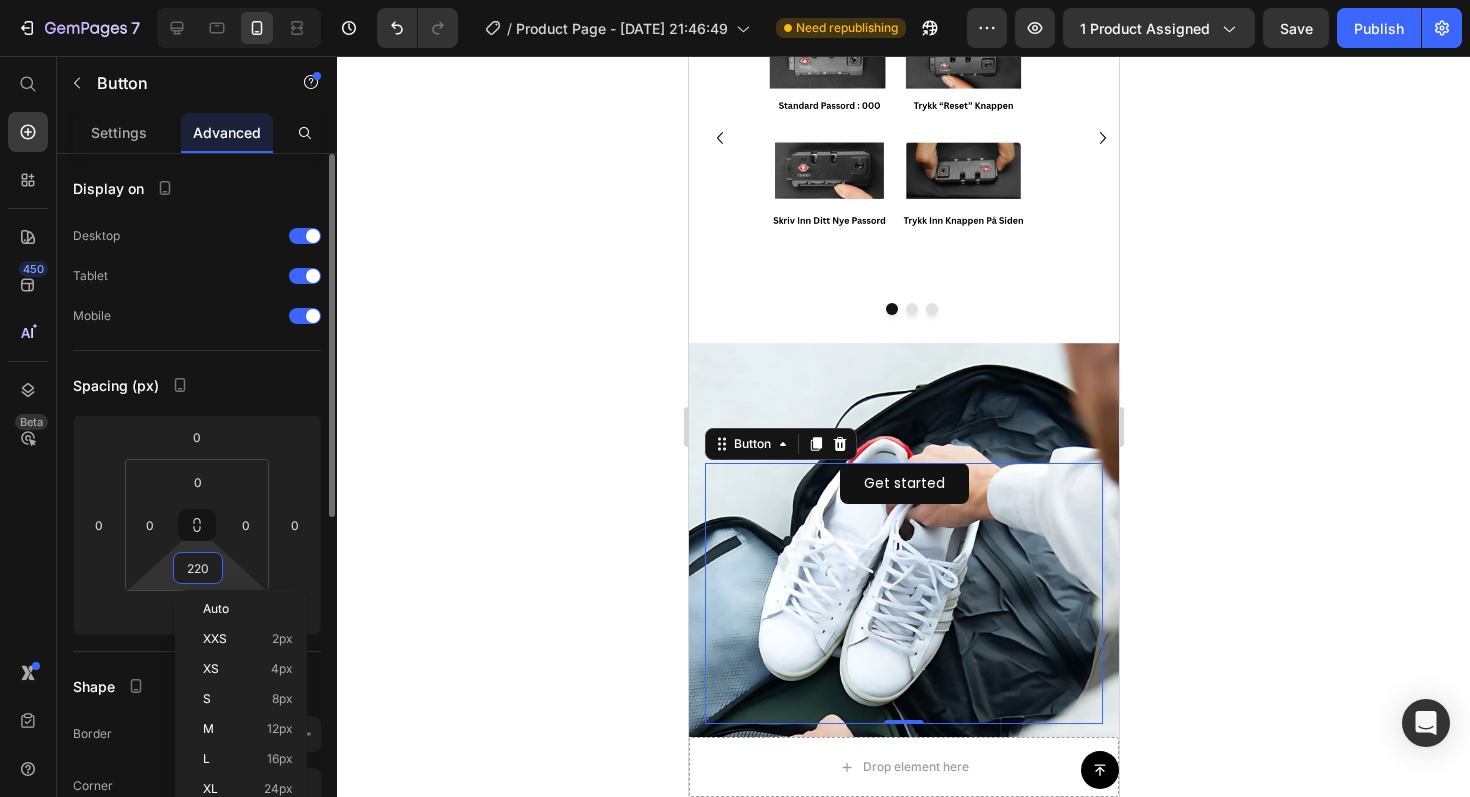 type on "0" 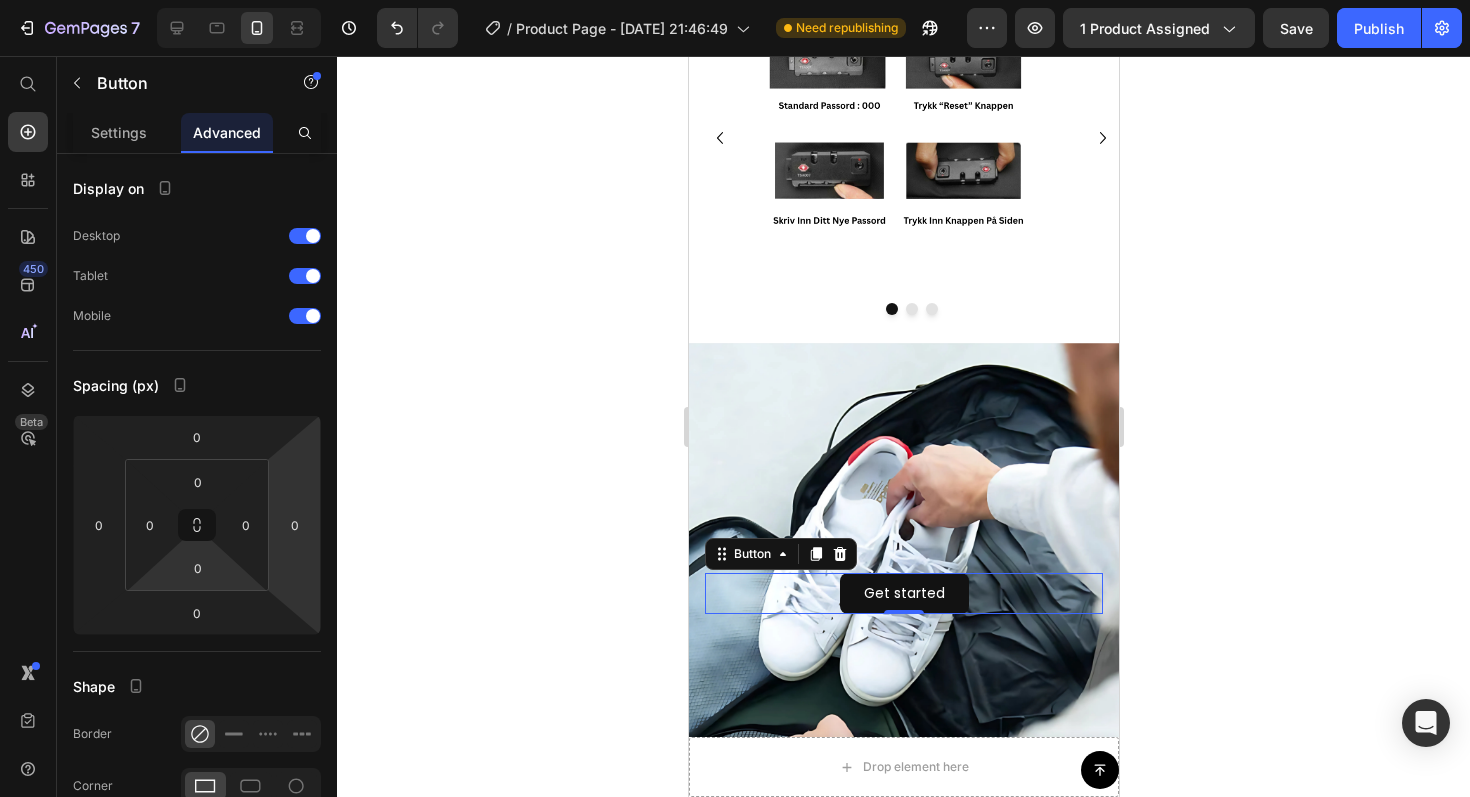 click 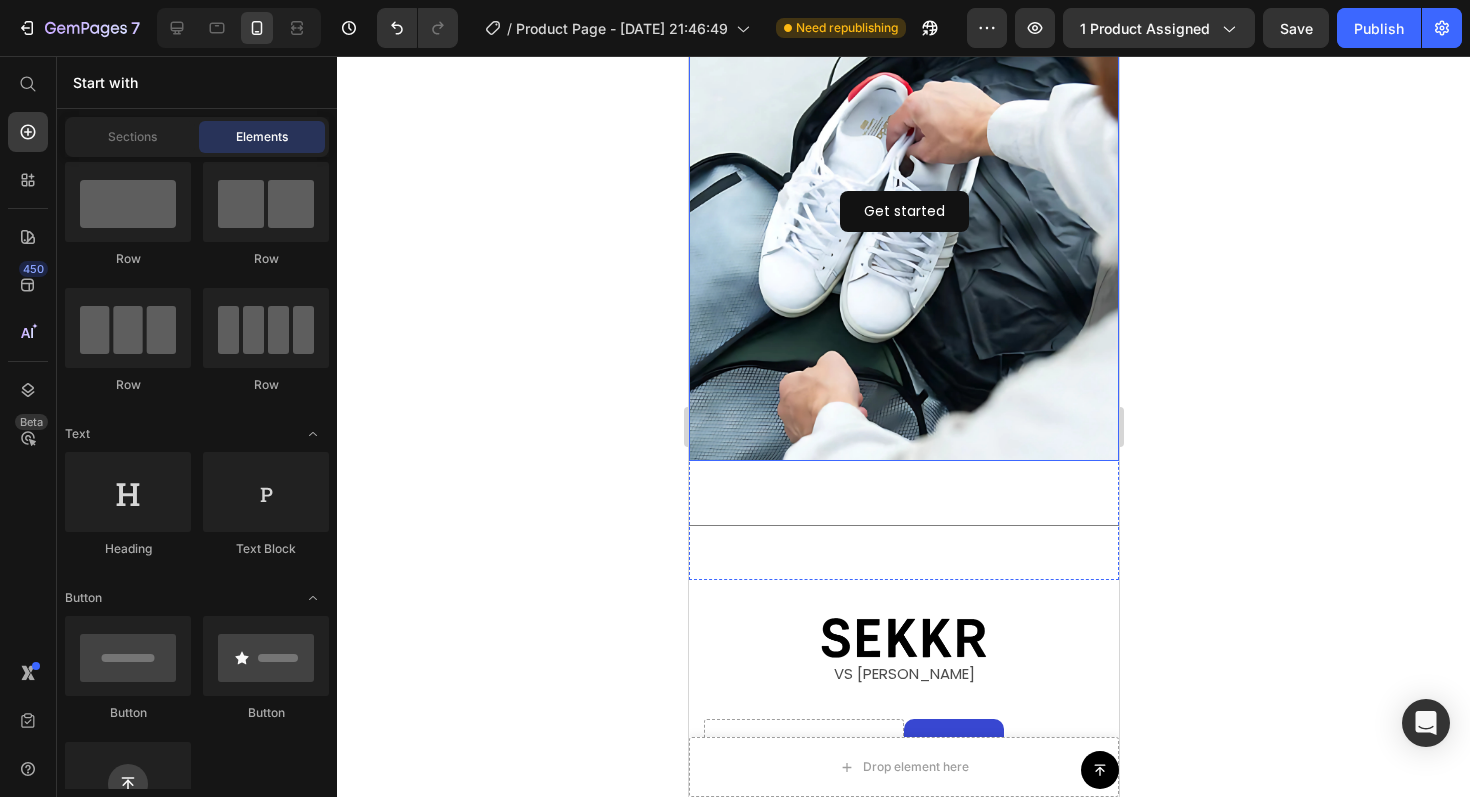 scroll, scrollTop: 3635, scrollLeft: 0, axis: vertical 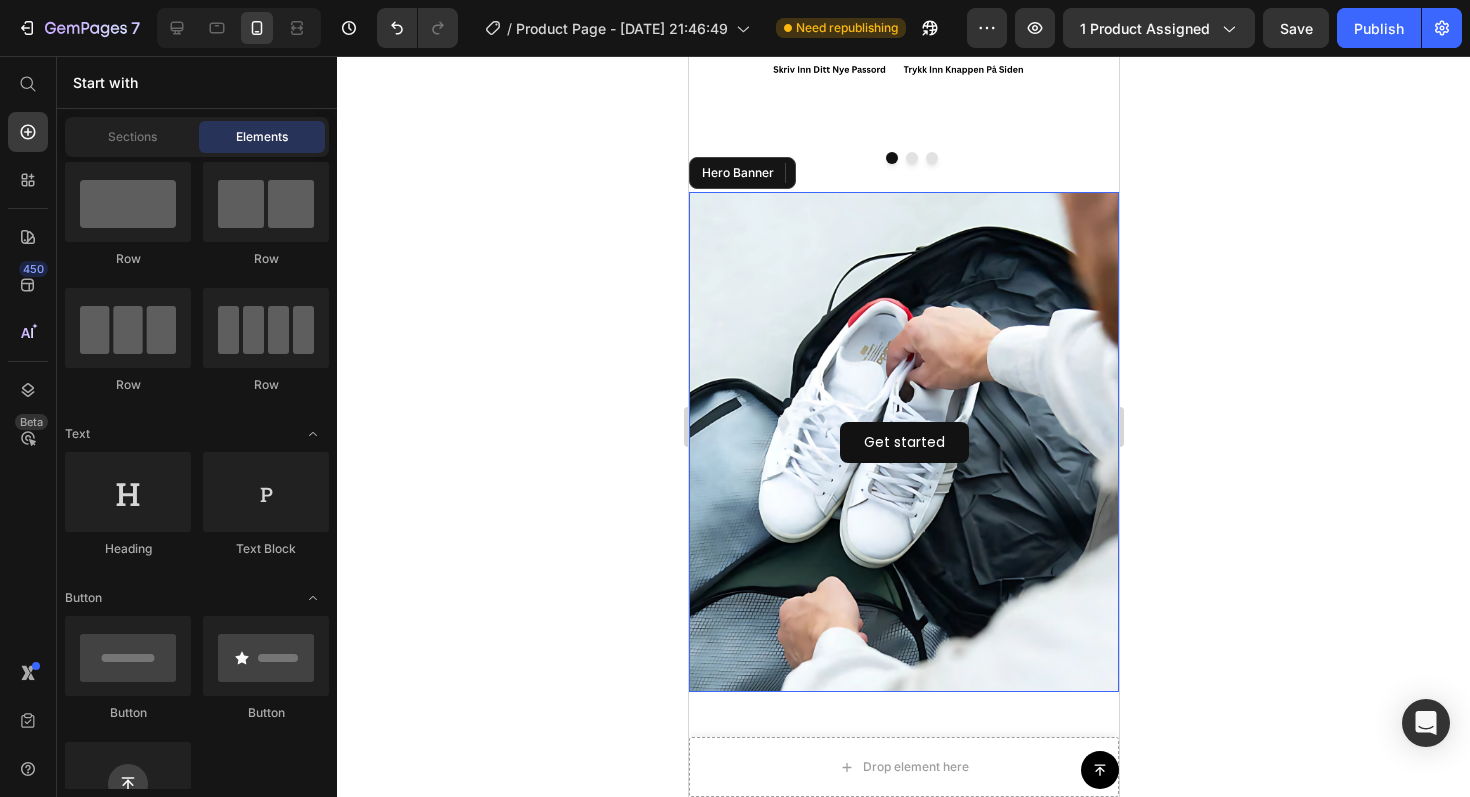 click at bounding box center [903, 553] 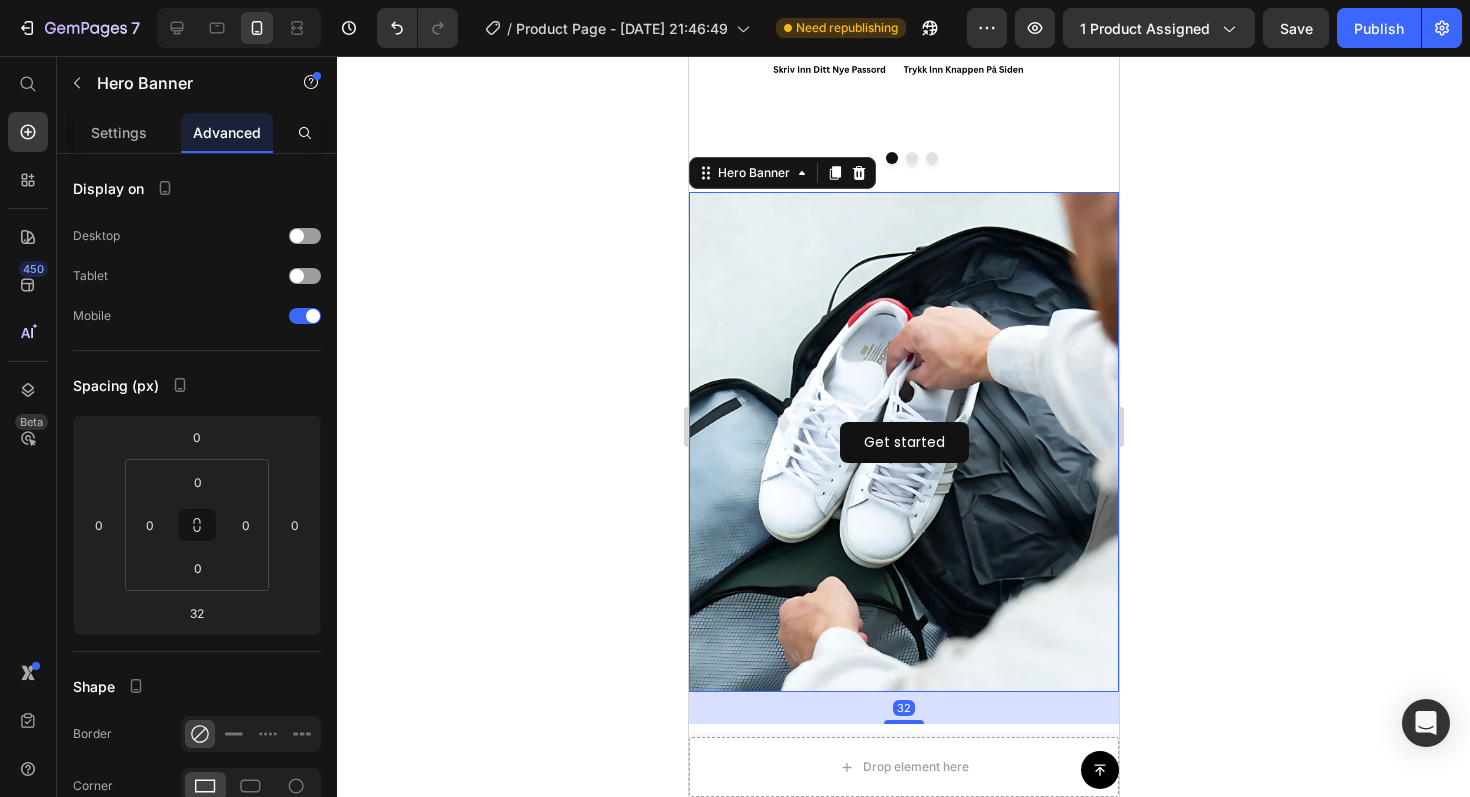 click at bounding box center [903, 553] 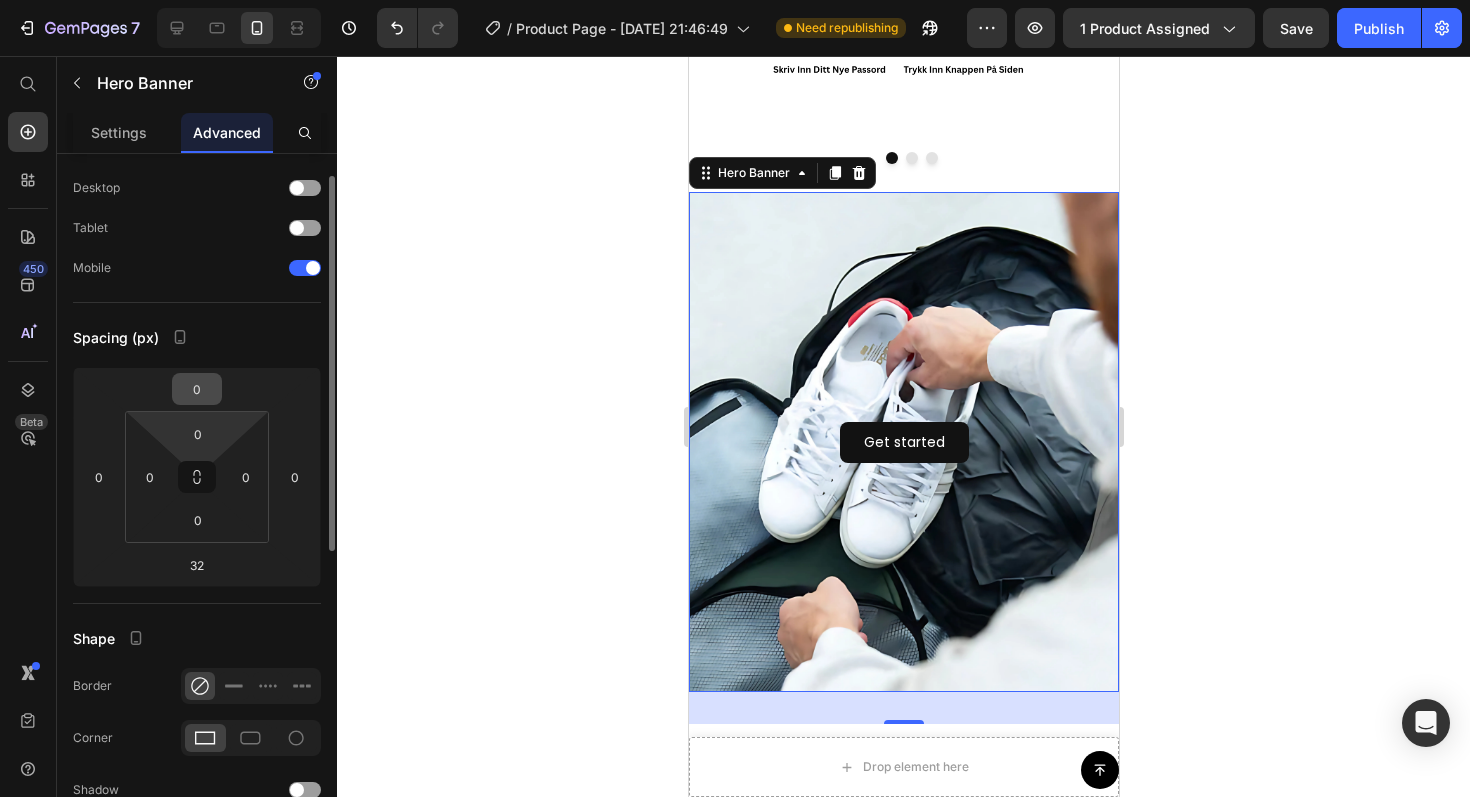scroll, scrollTop: 47, scrollLeft: 0, axis: vertical 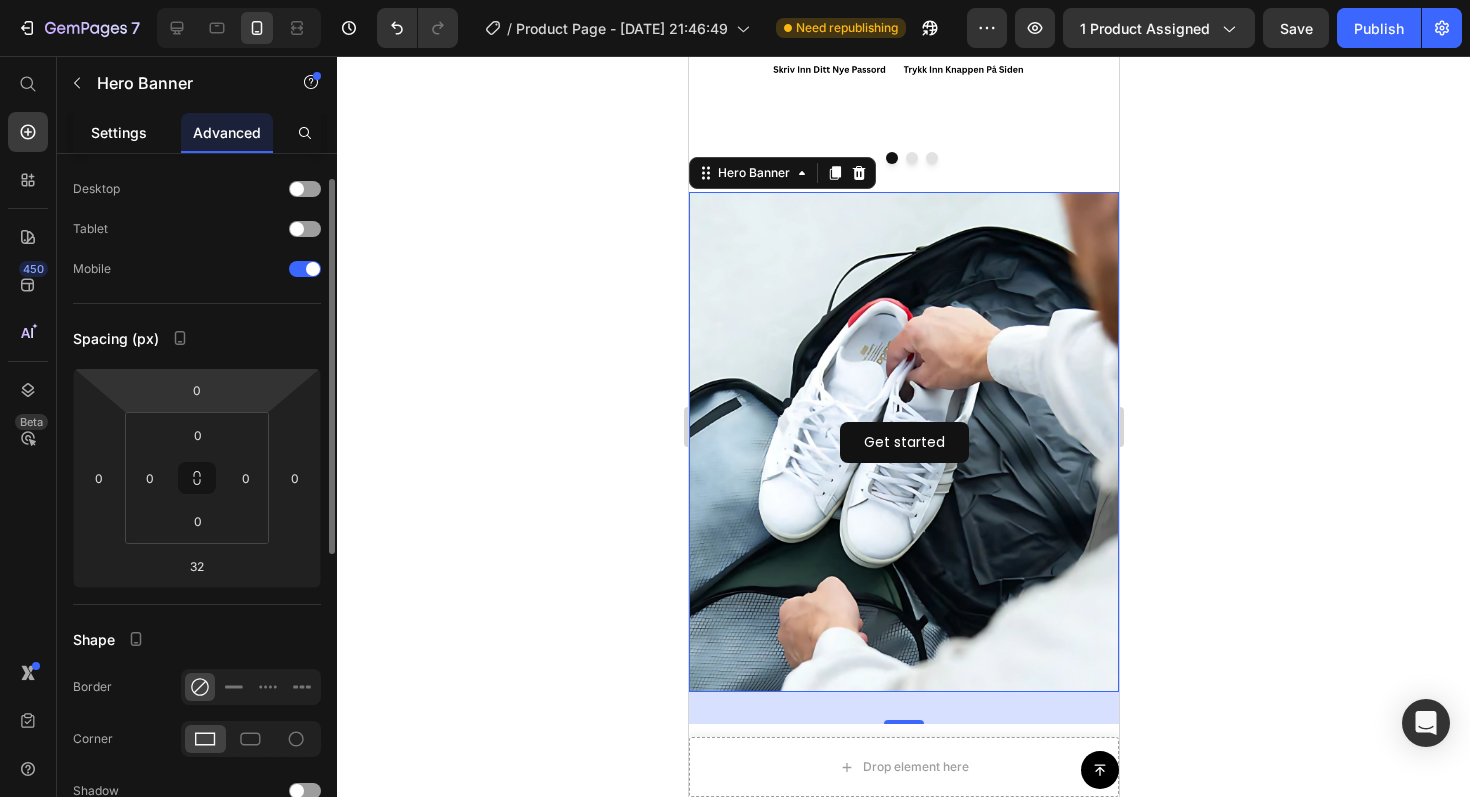click on "Settings" at bounding box center [119, 132] 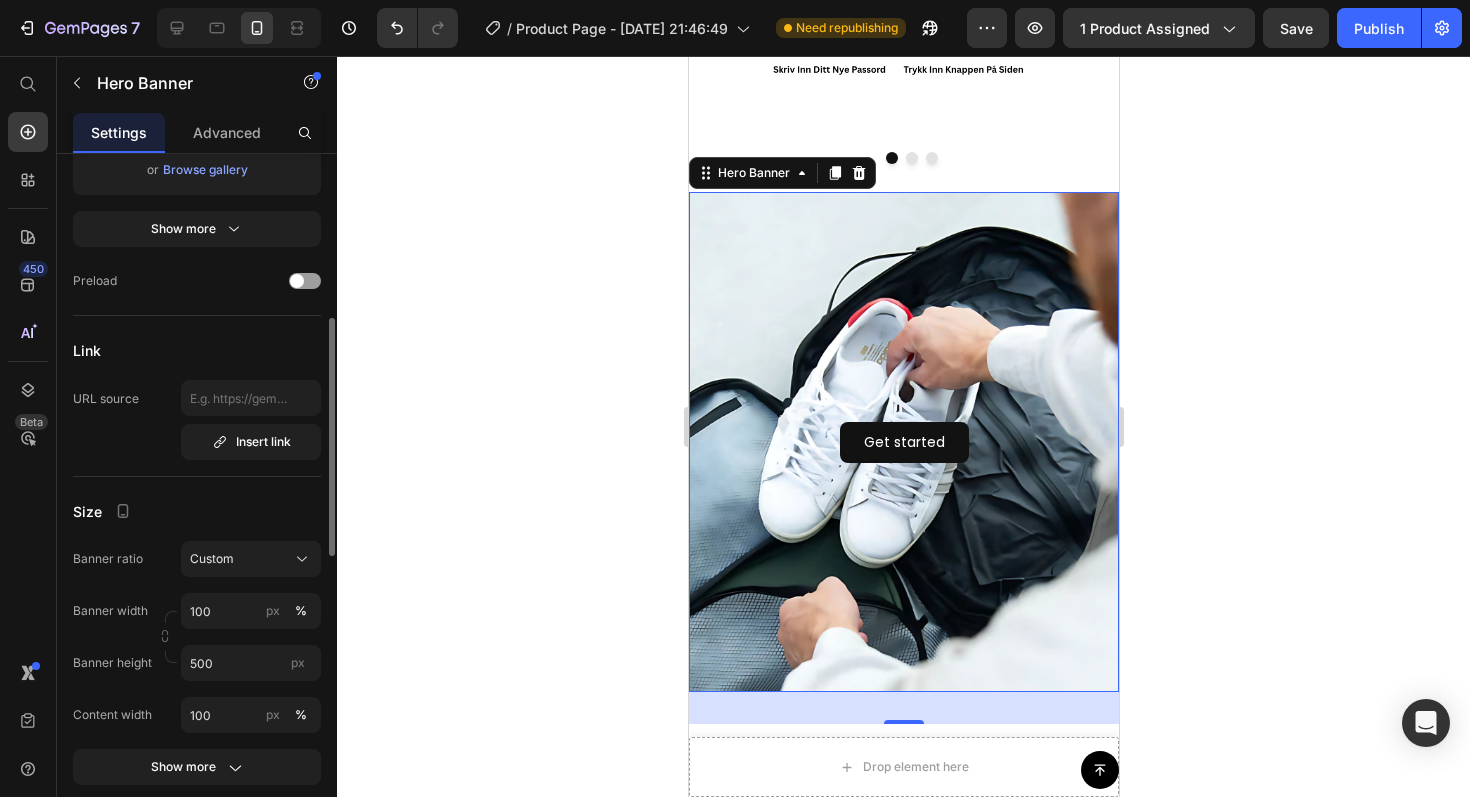 scroll, scrollTop: 540, scrollLeft: 0, axis: vertical 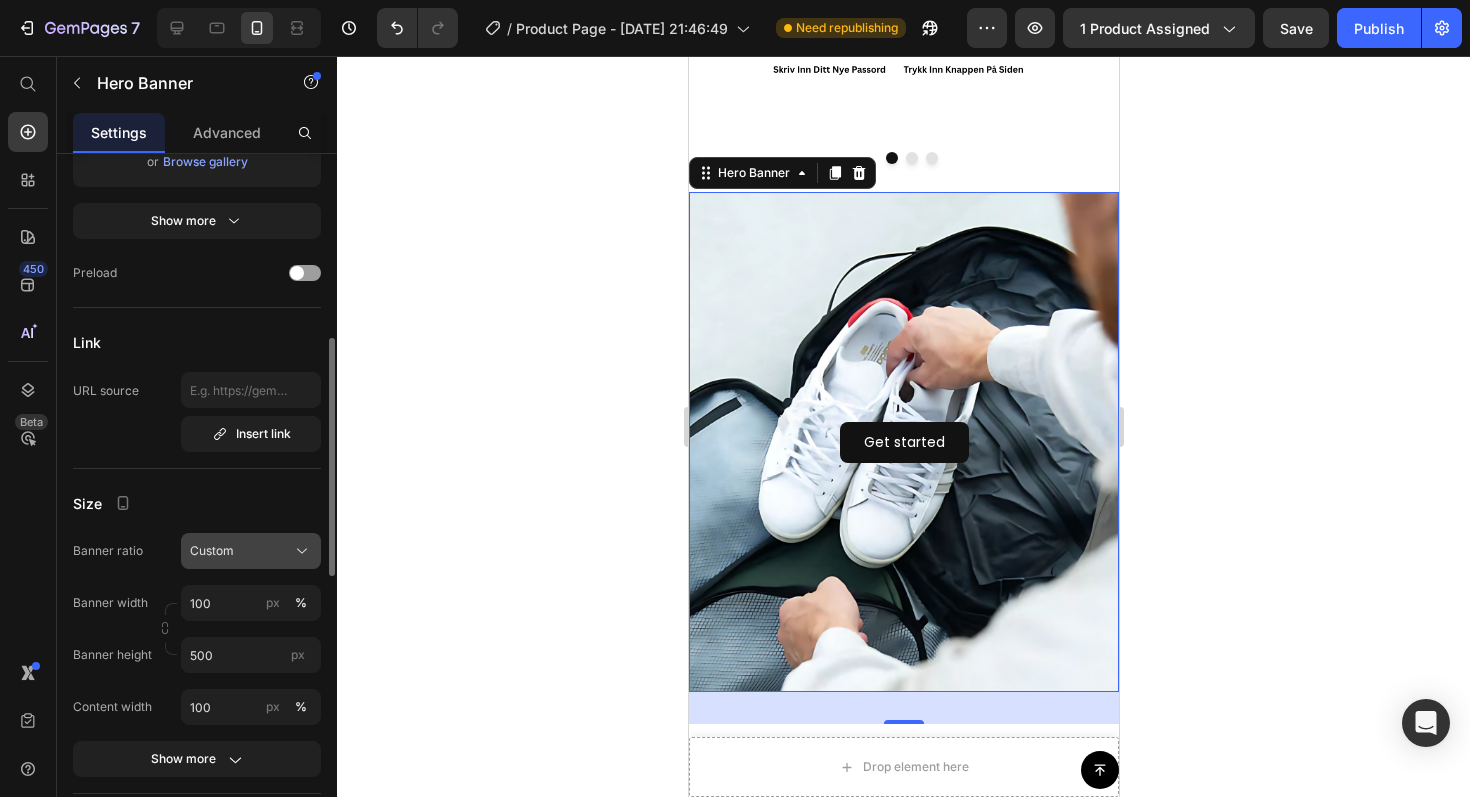 click on "Custom" 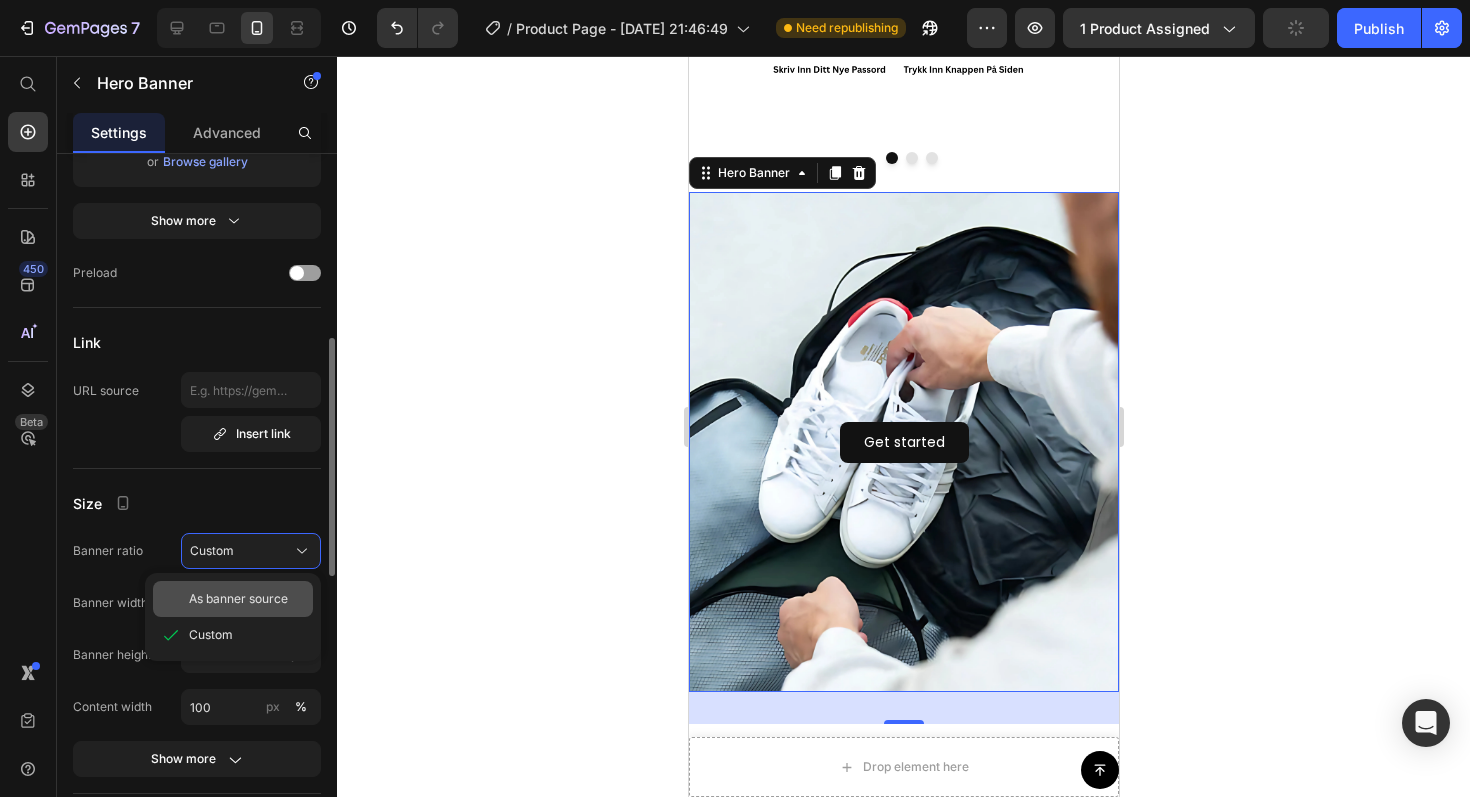 click on "As banner source" 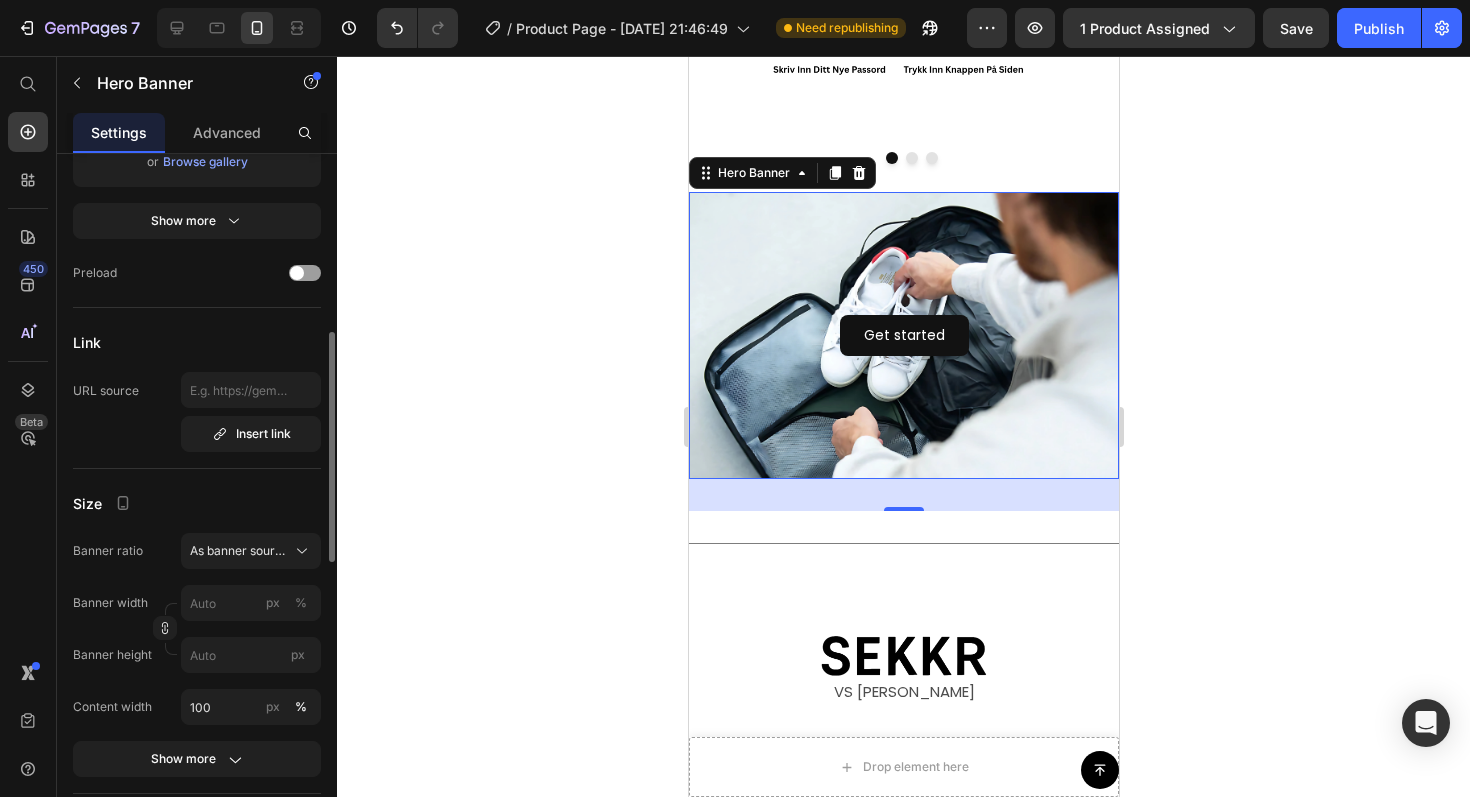 click 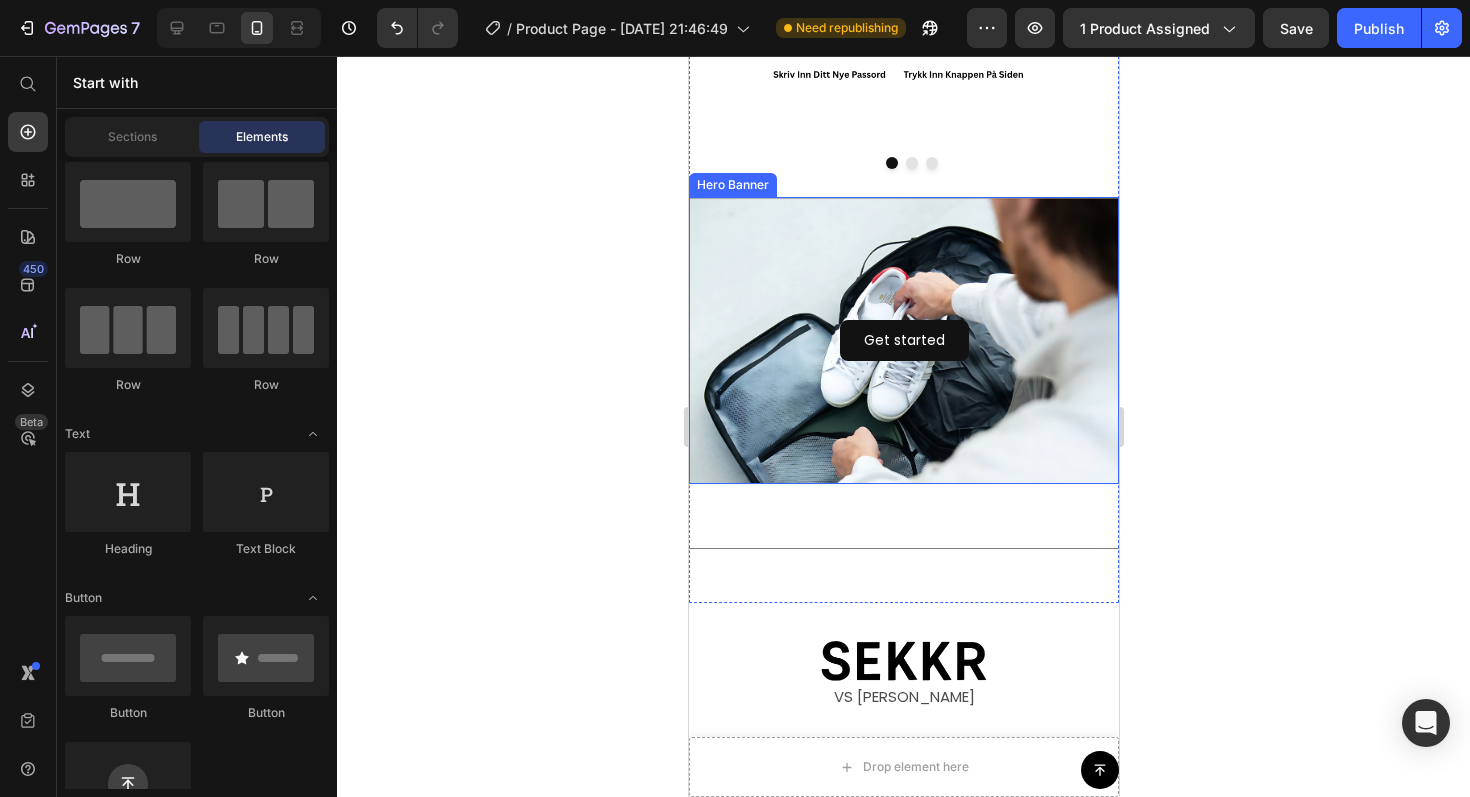 scroll, scrollTop: 3634, scrollLeft: 0, axis: vertical 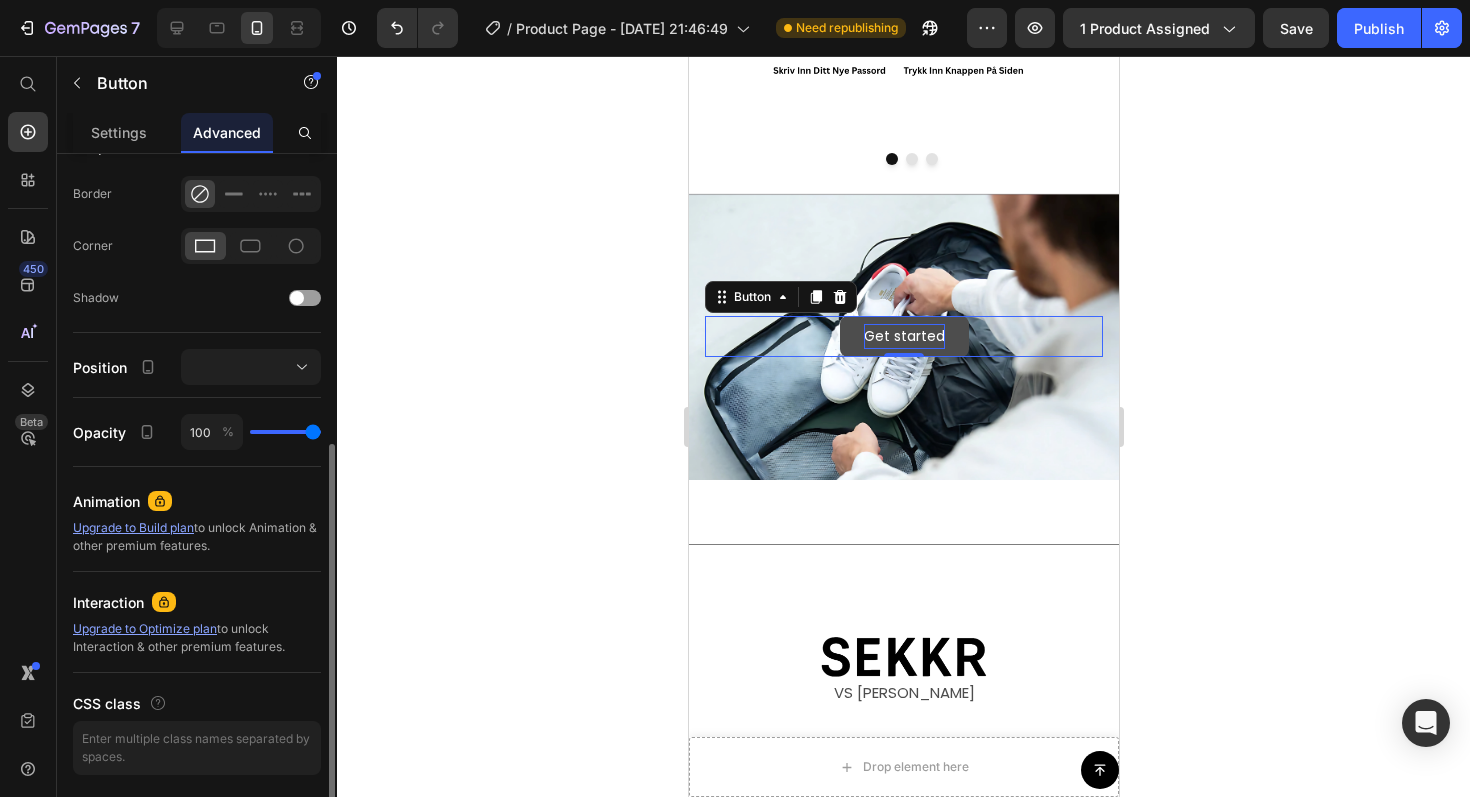 click on "Get started" at bounding box center [903, 336] 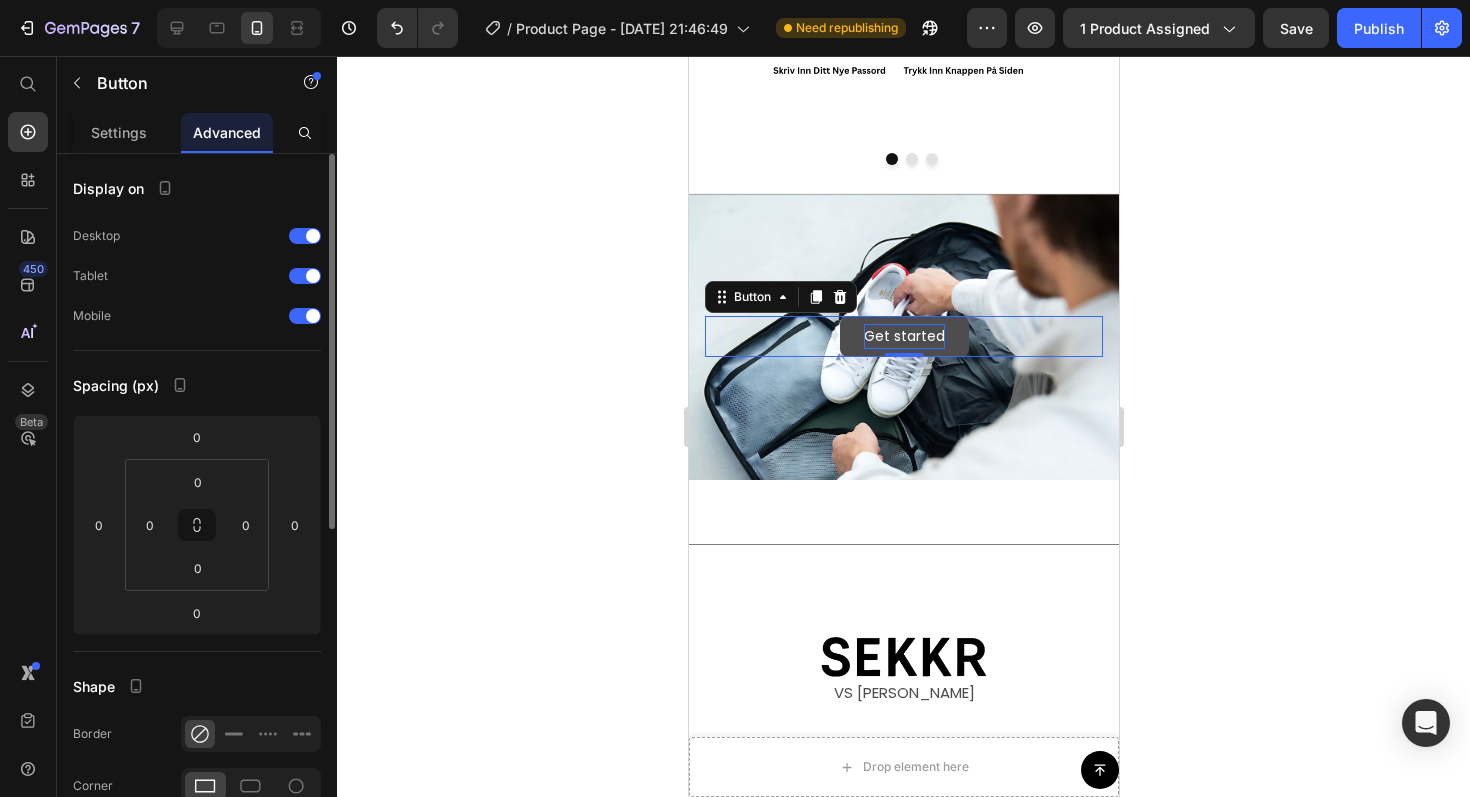 click on "Get started" at bounding box center [903, 336] 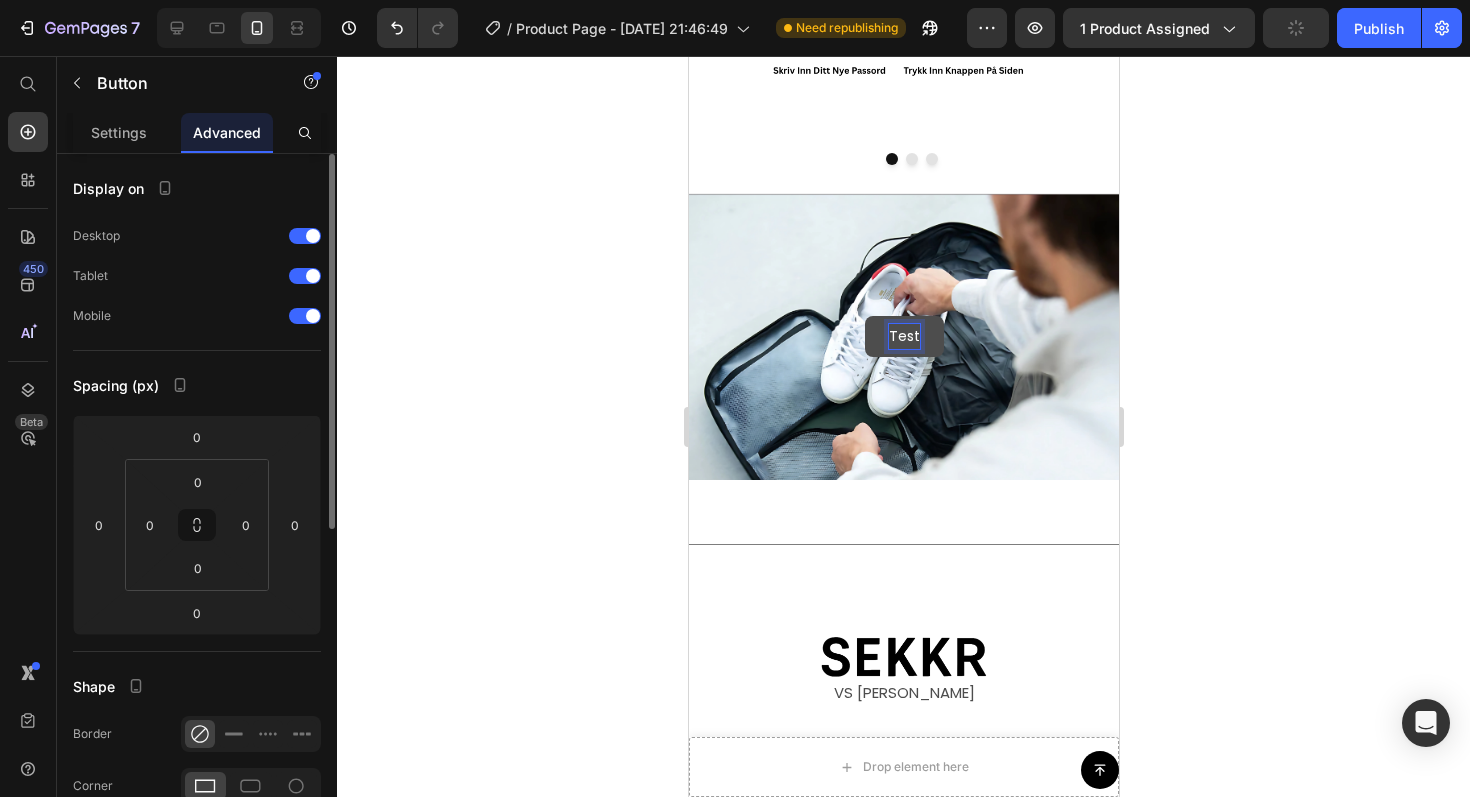 click on "Test" at bounding box center [903, 336] 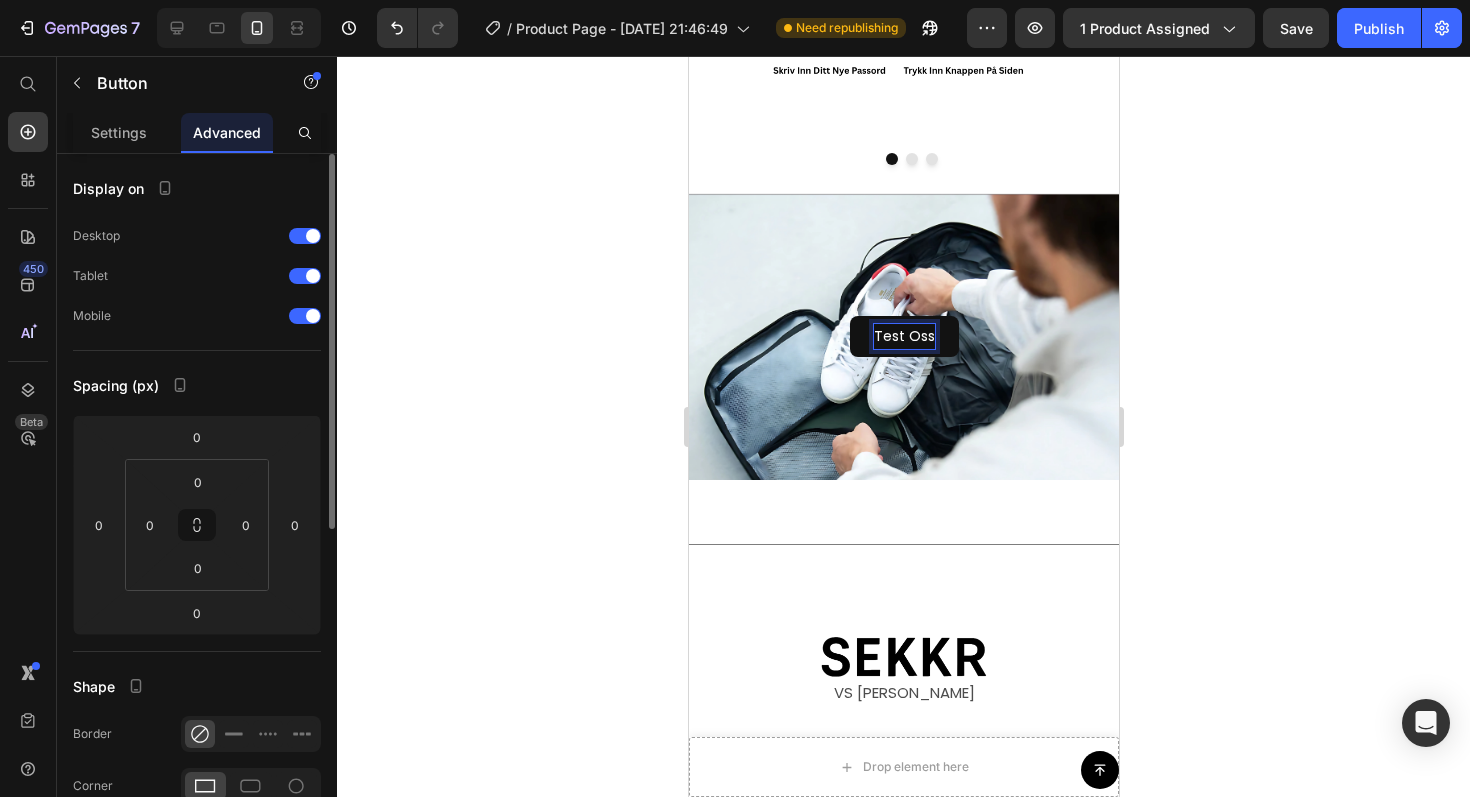 click 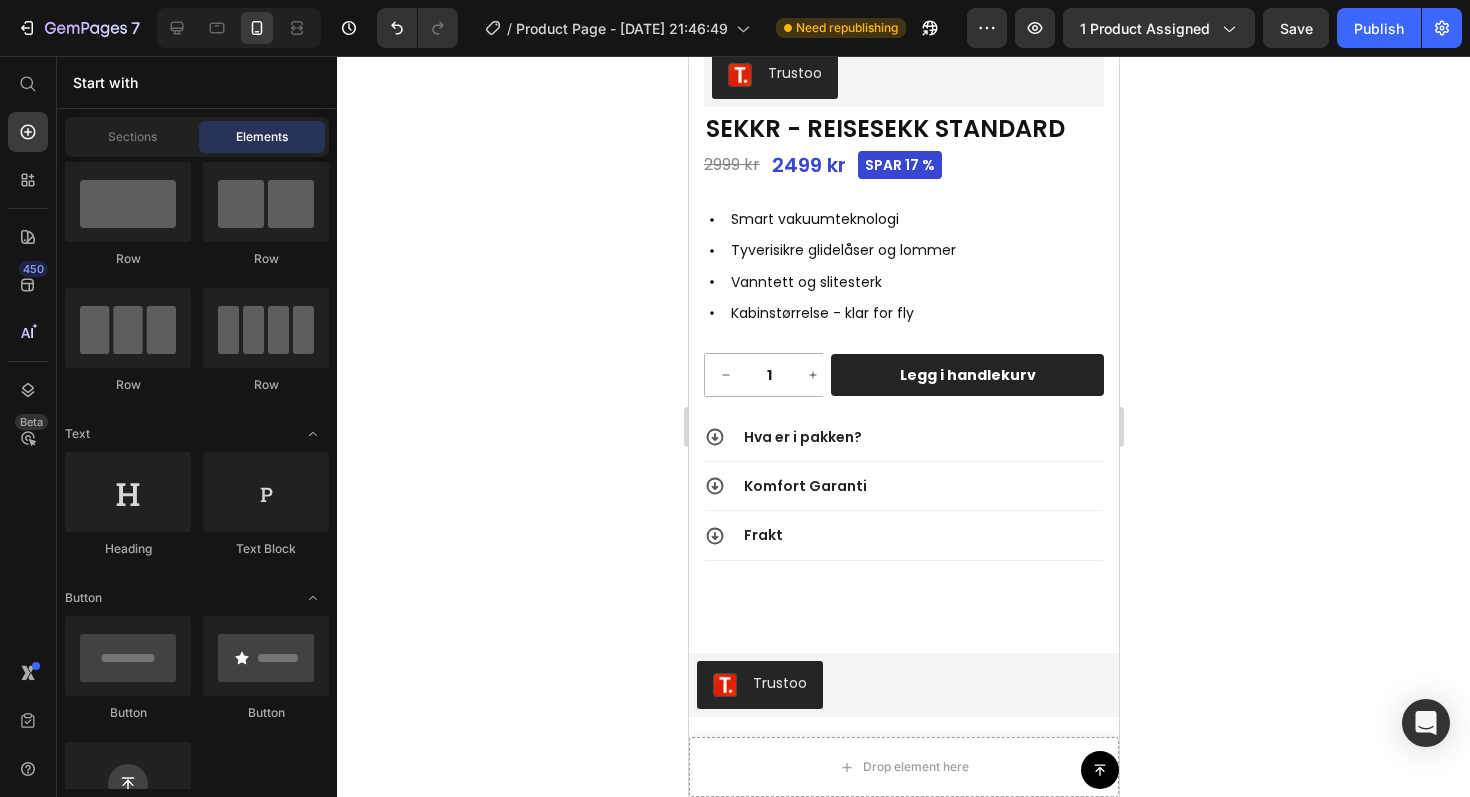 scroll, scrollTop: 0, scrollLeft: 0, axis: both 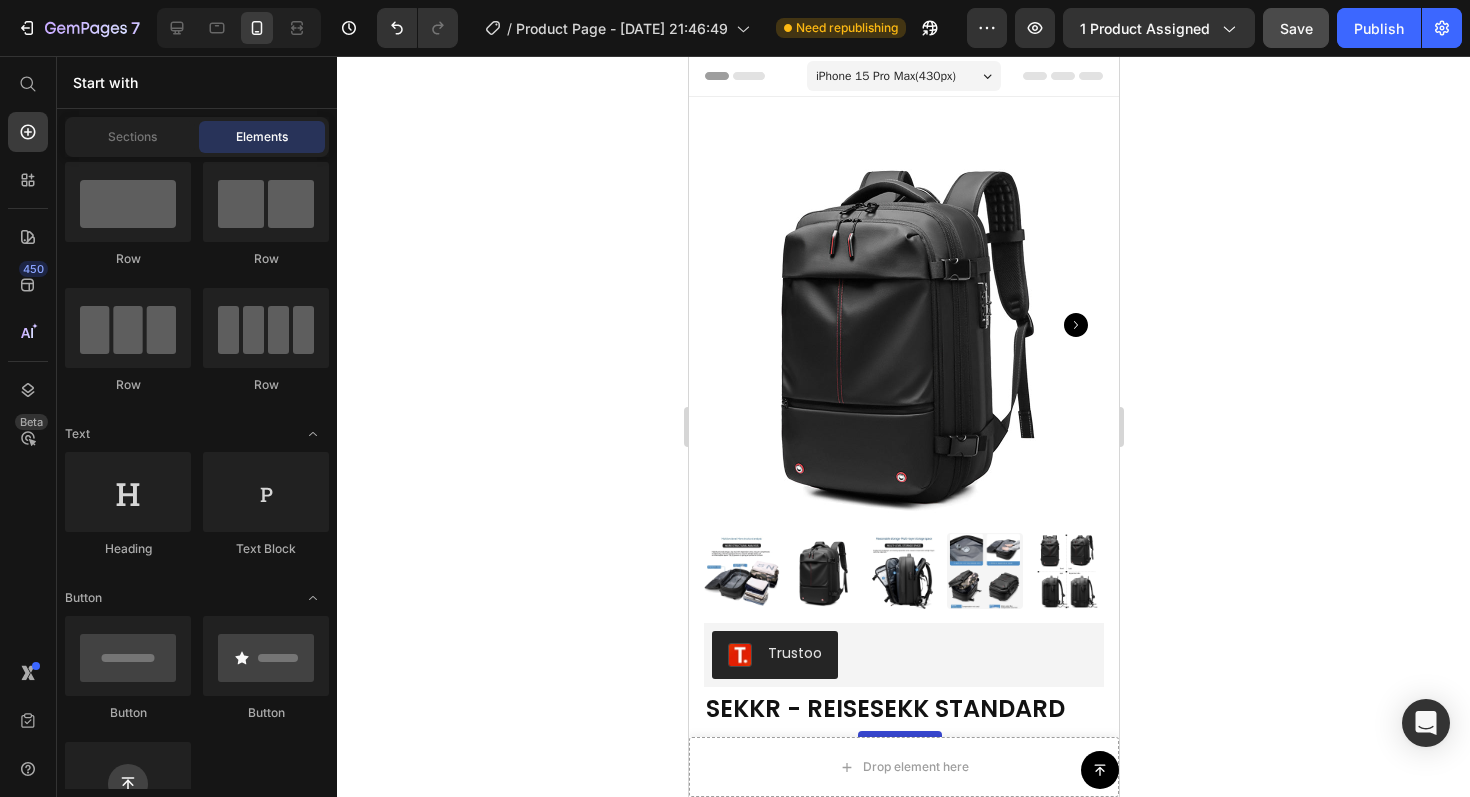 click on "Save" 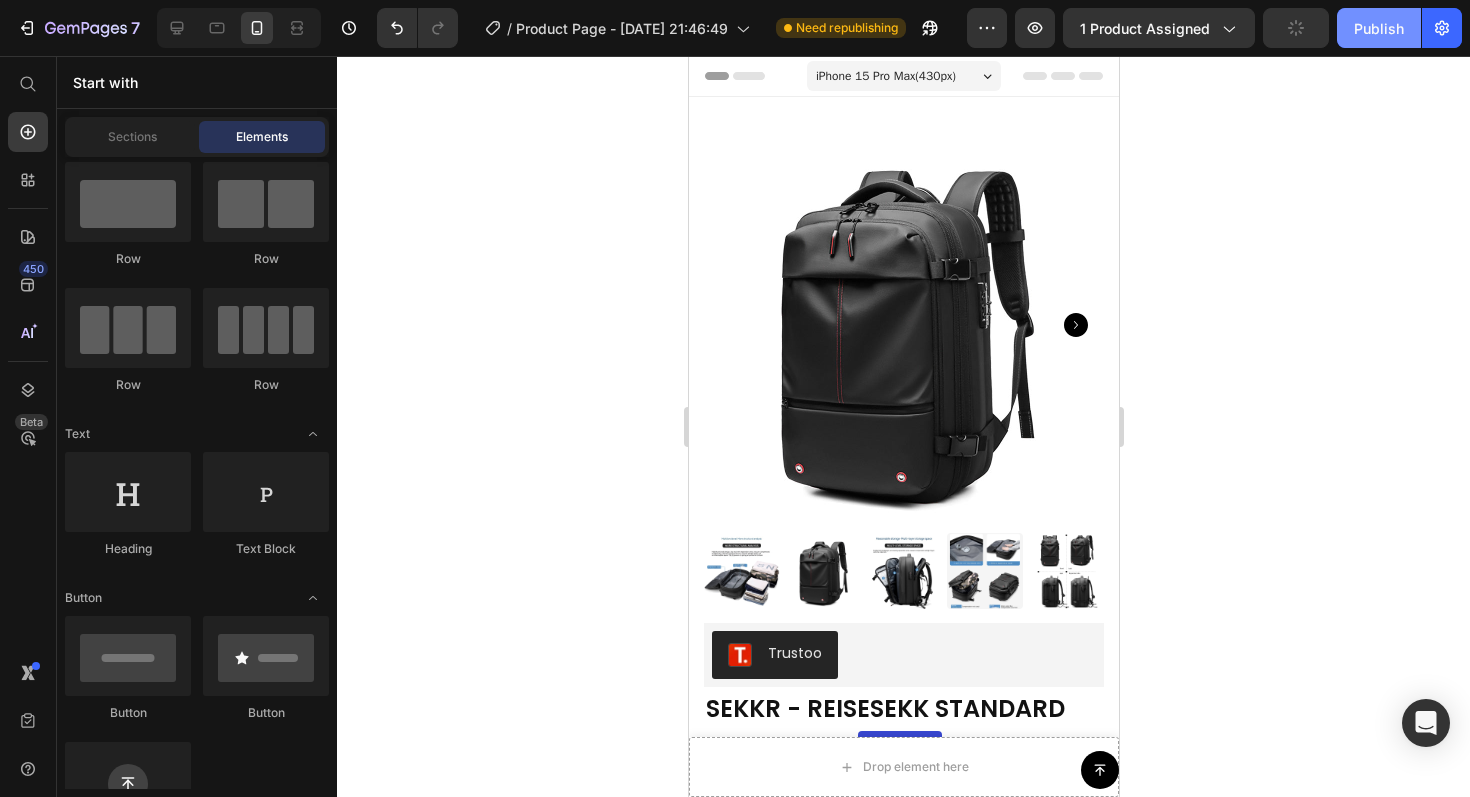 click on "Publish" 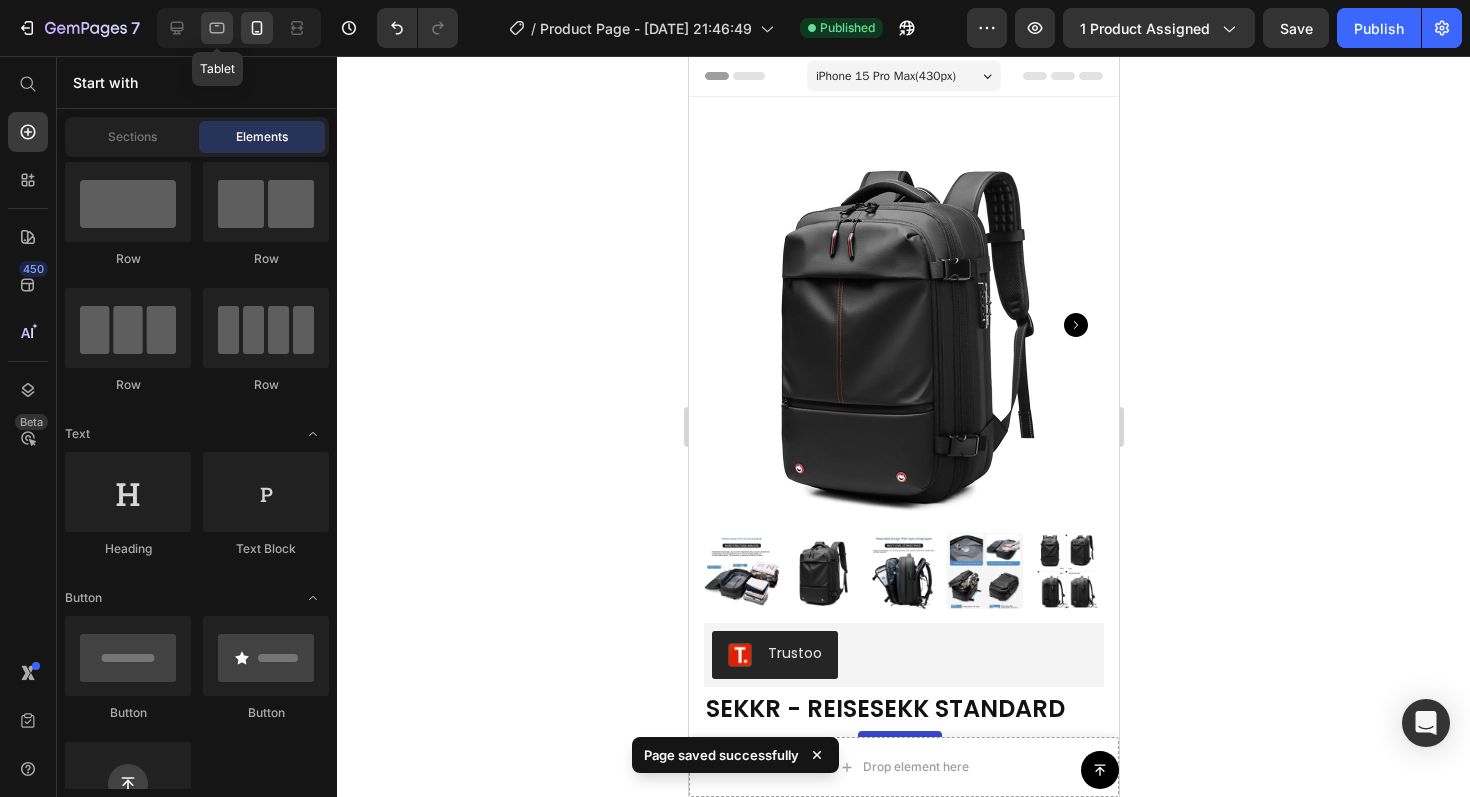 click 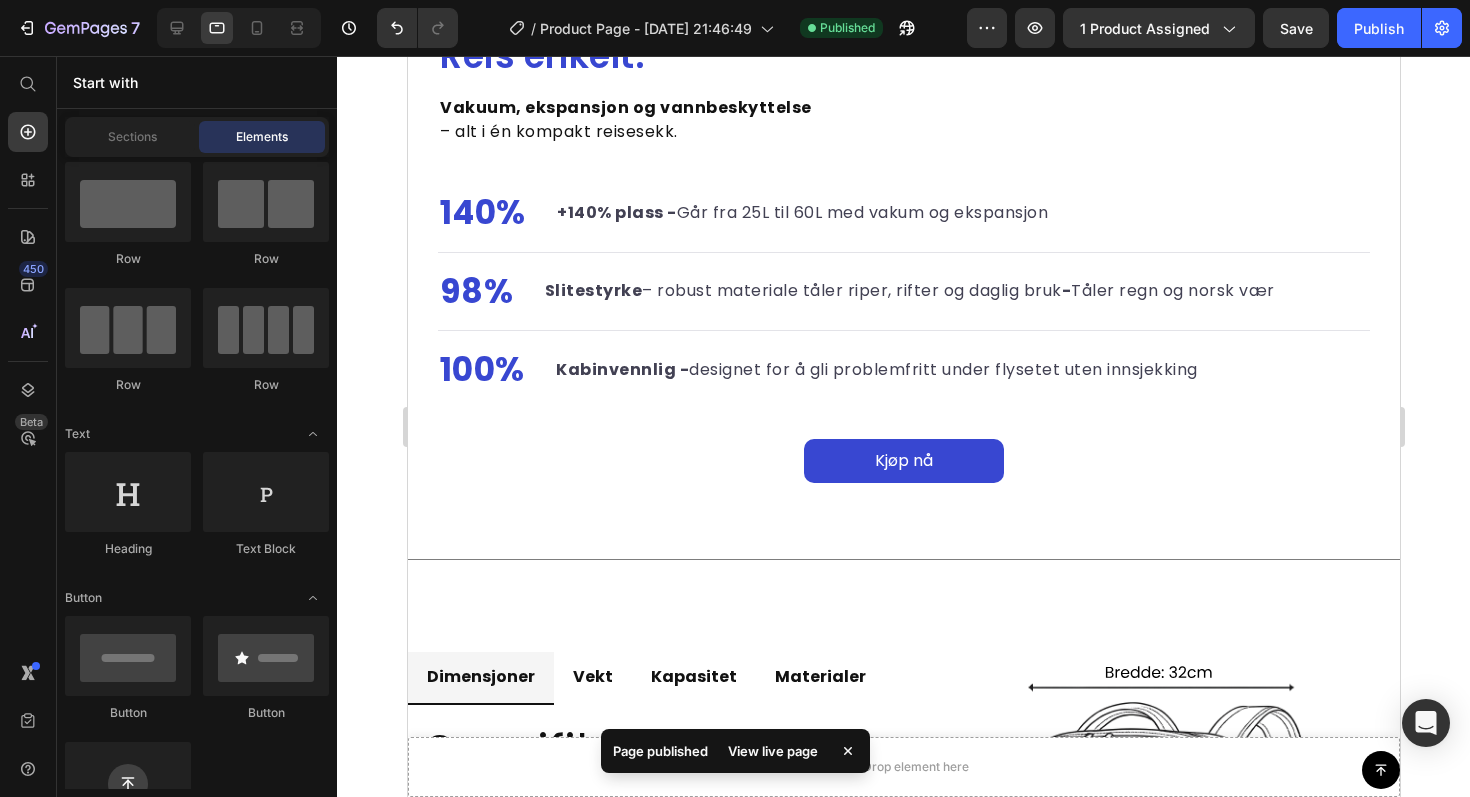 scroll, scrollTop: 924, scrollLeft: 0, axis: vertical 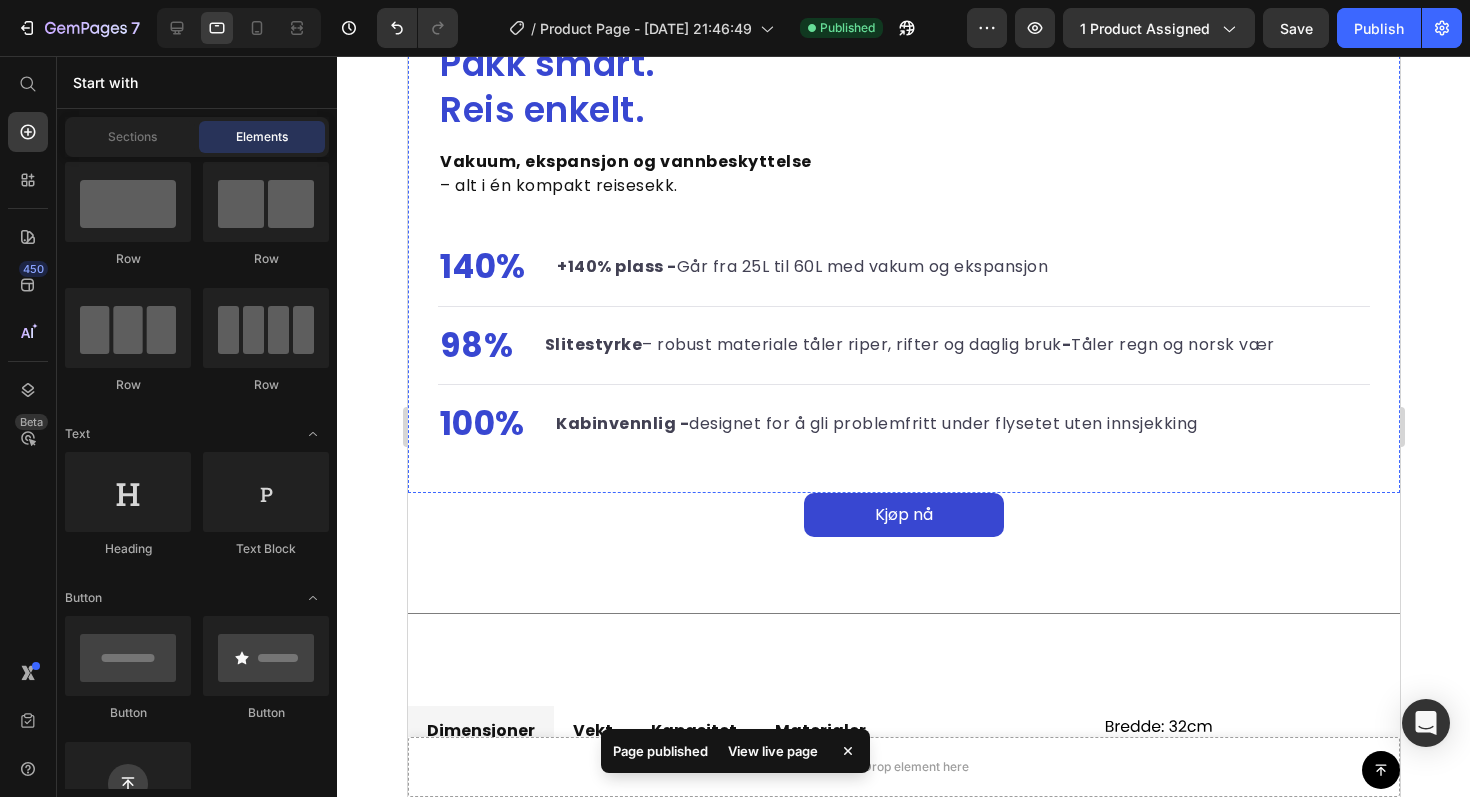 click at bounding box center [903, 11] 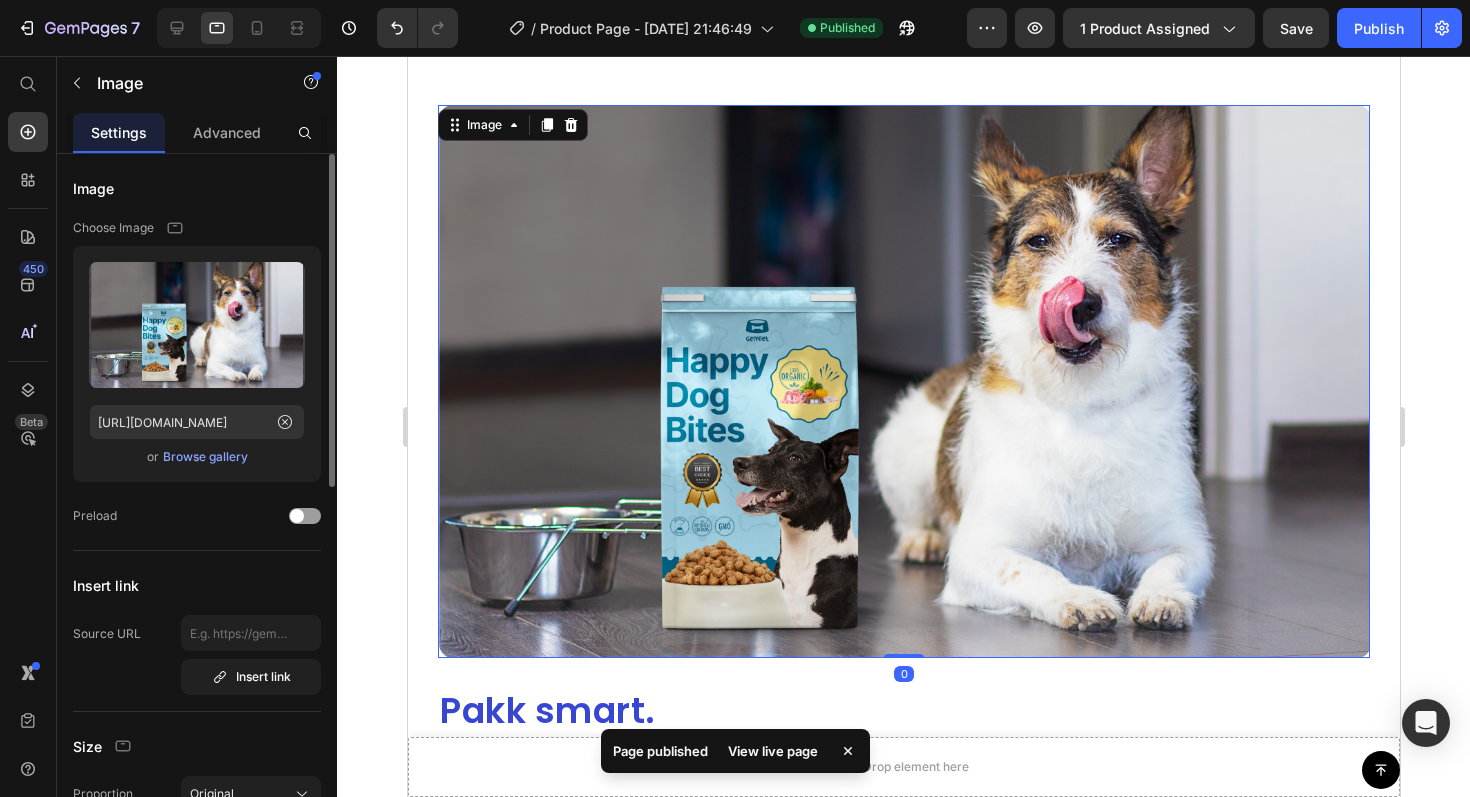 scroll, scrollTop: 598, scrollLeft: 0, axis: vertical 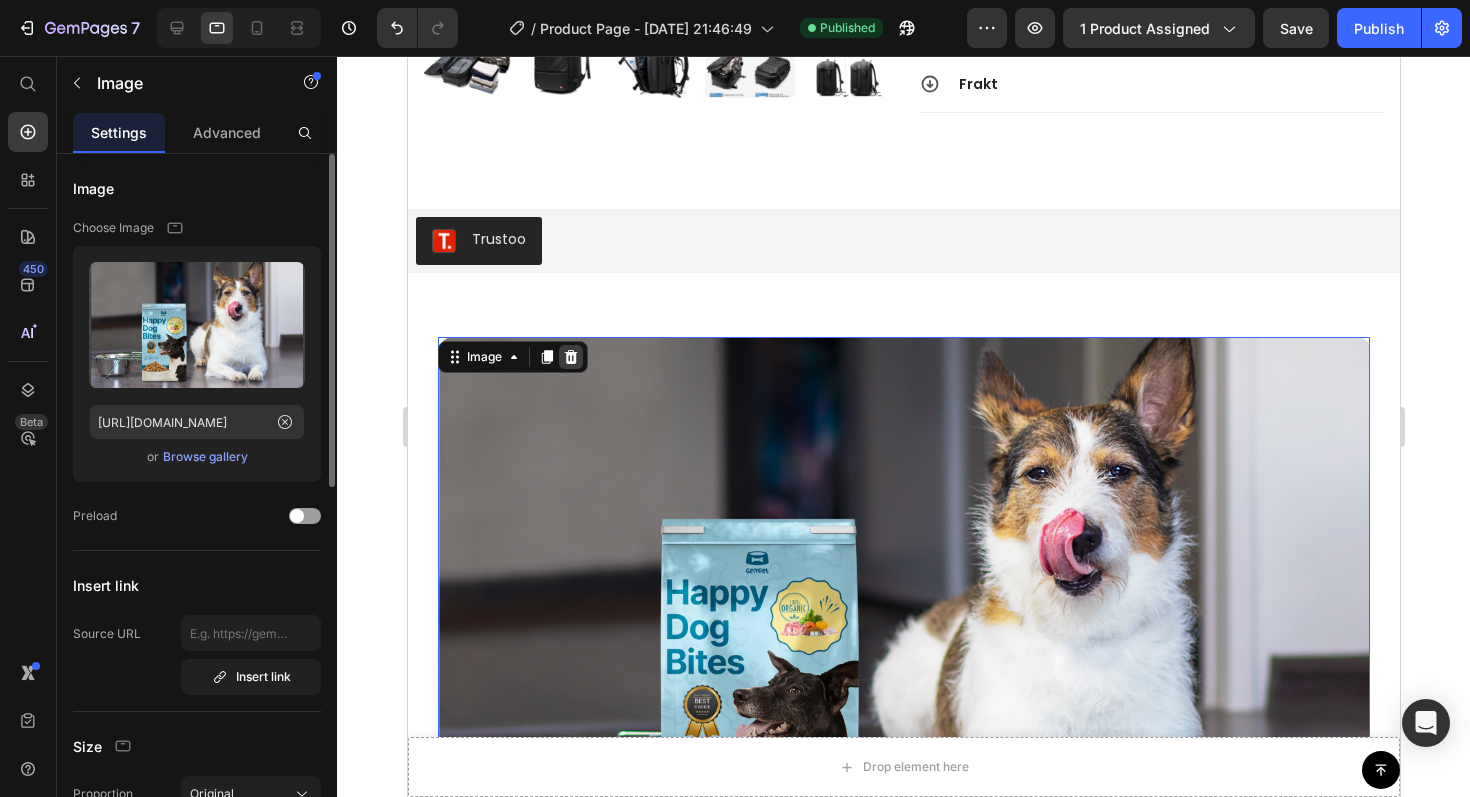 click 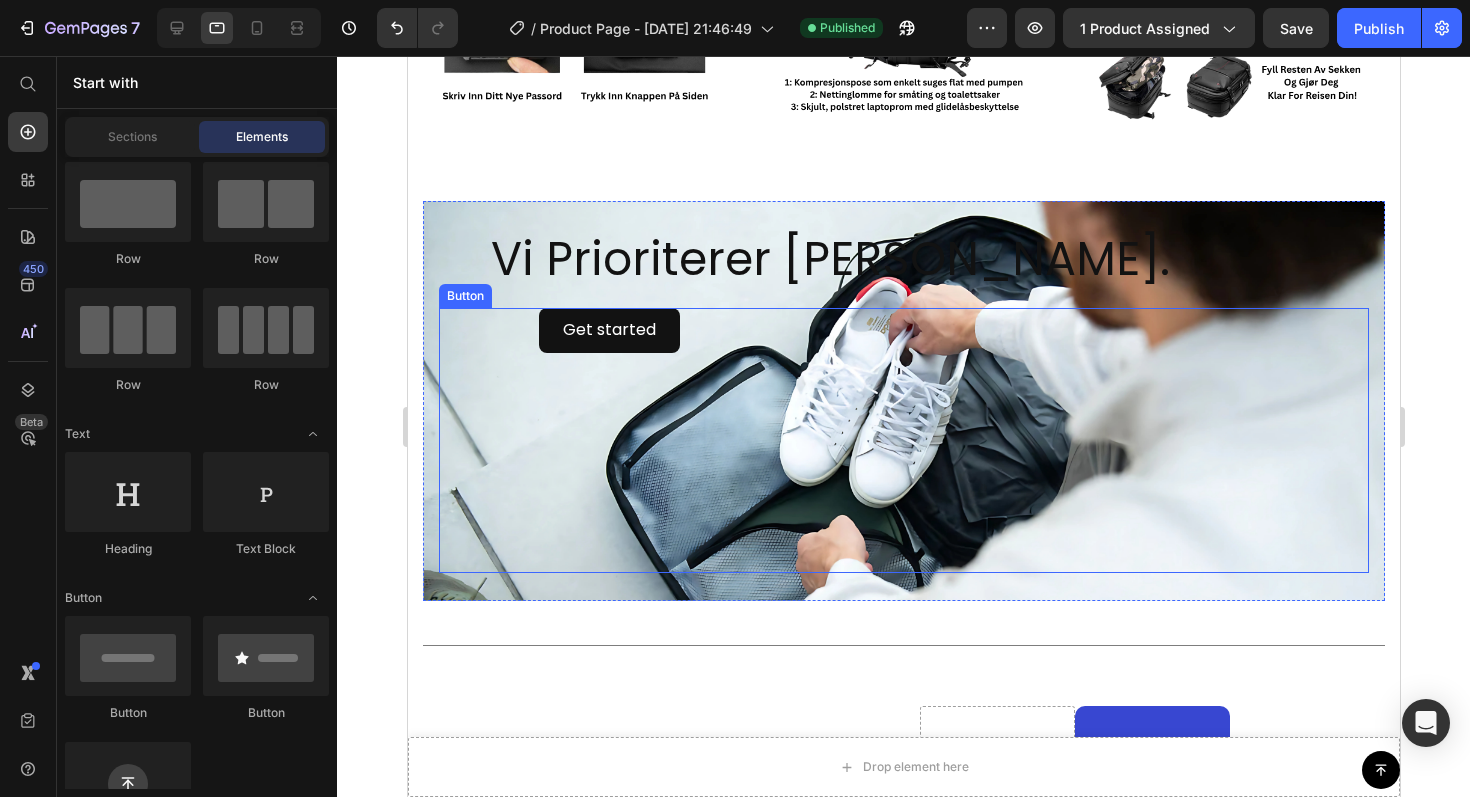scroll, scrollTop: 2507, scrollLeft: 0, axis: vertical 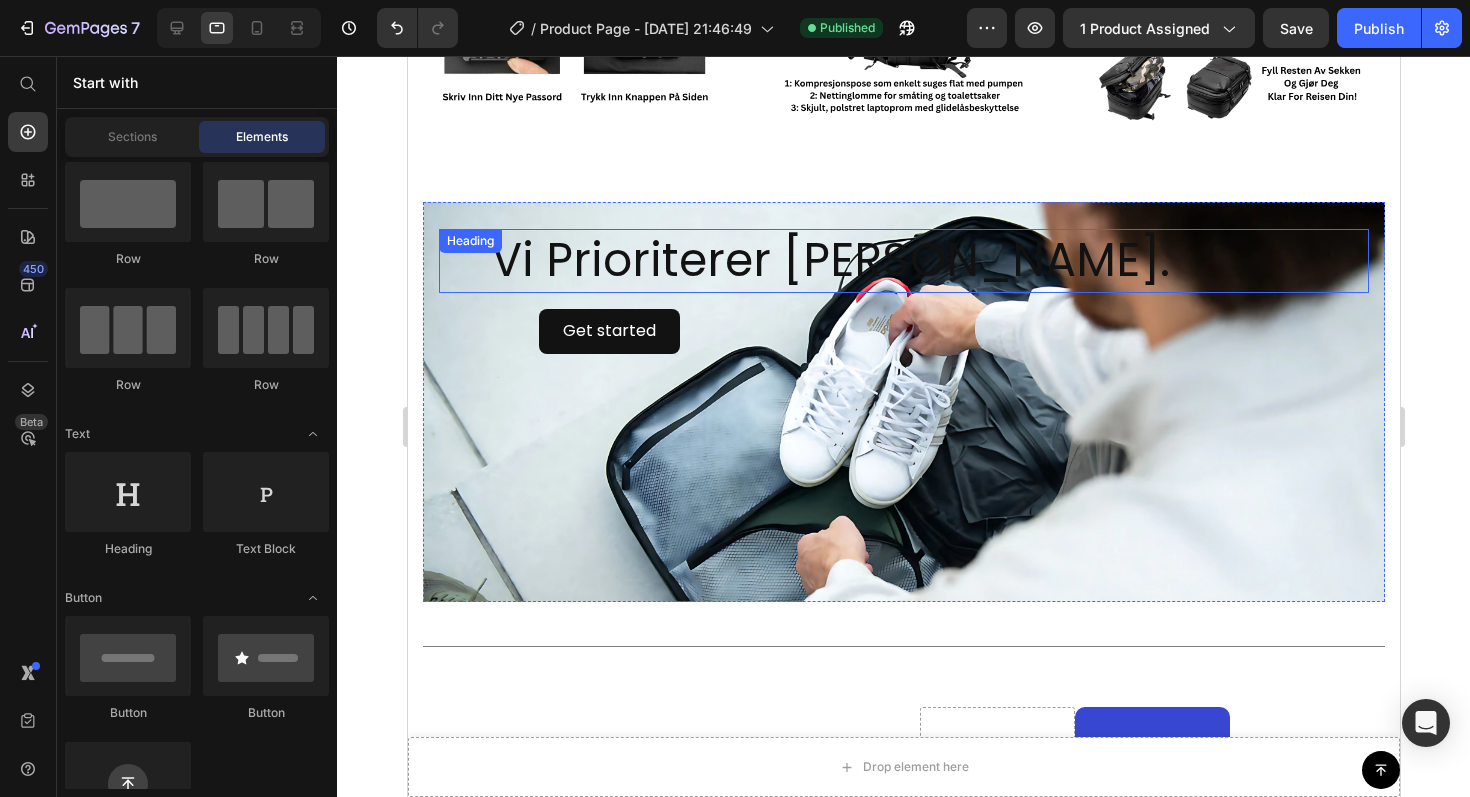click on "Vi Prioriterer [PERSON_NAME]." at bounding box center [928, 261] 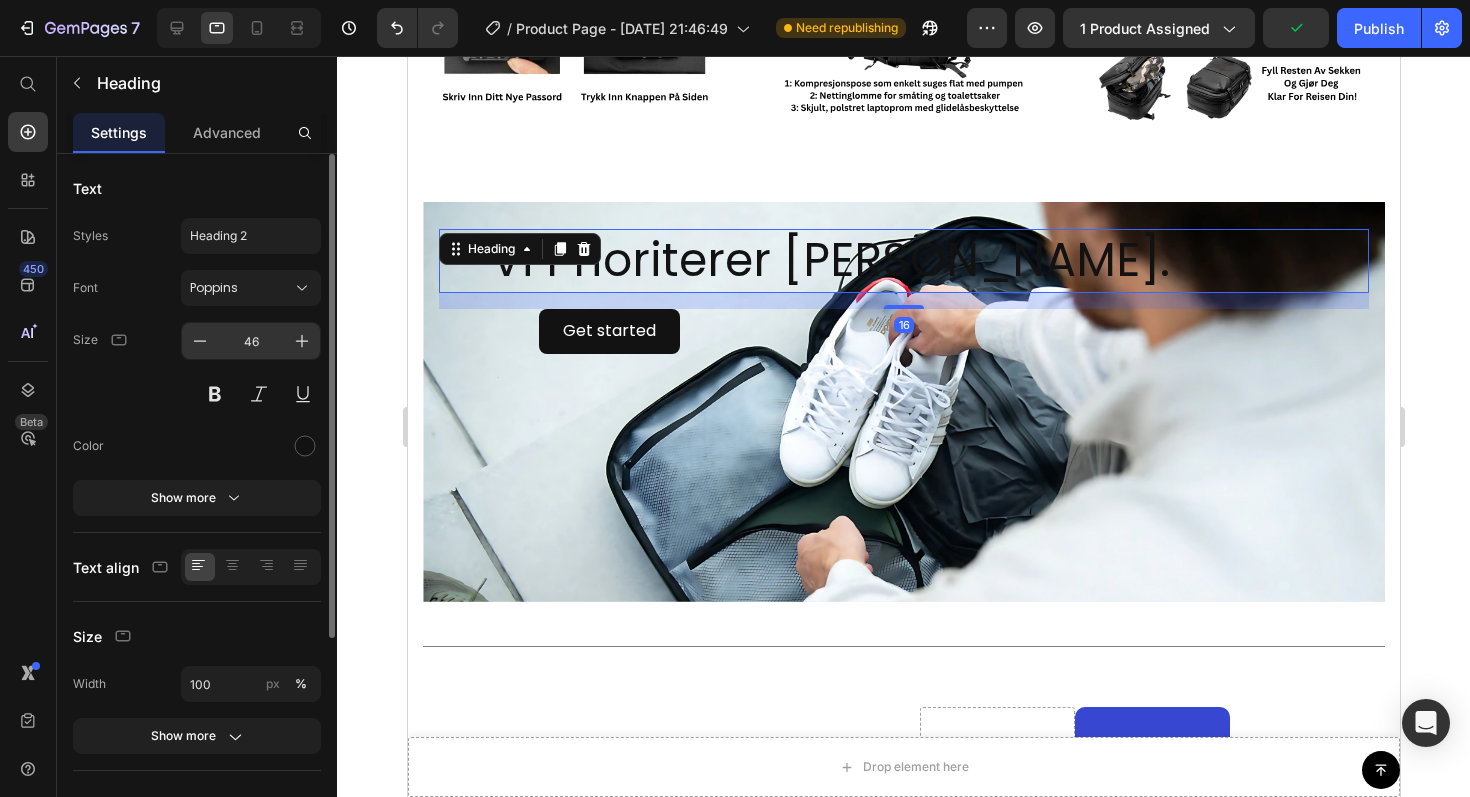 click on "46" at bounding box center [251, 341] 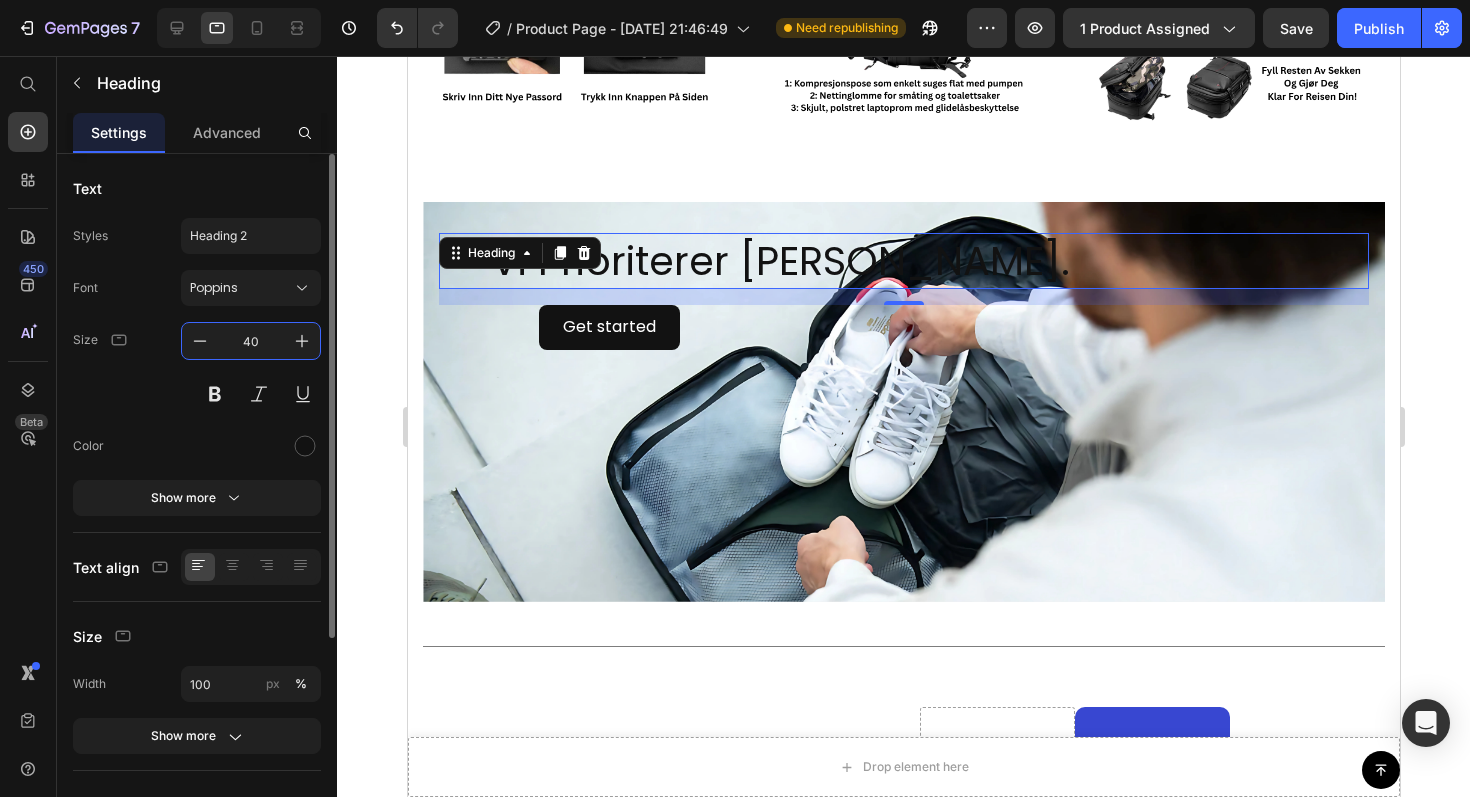 type on "4" 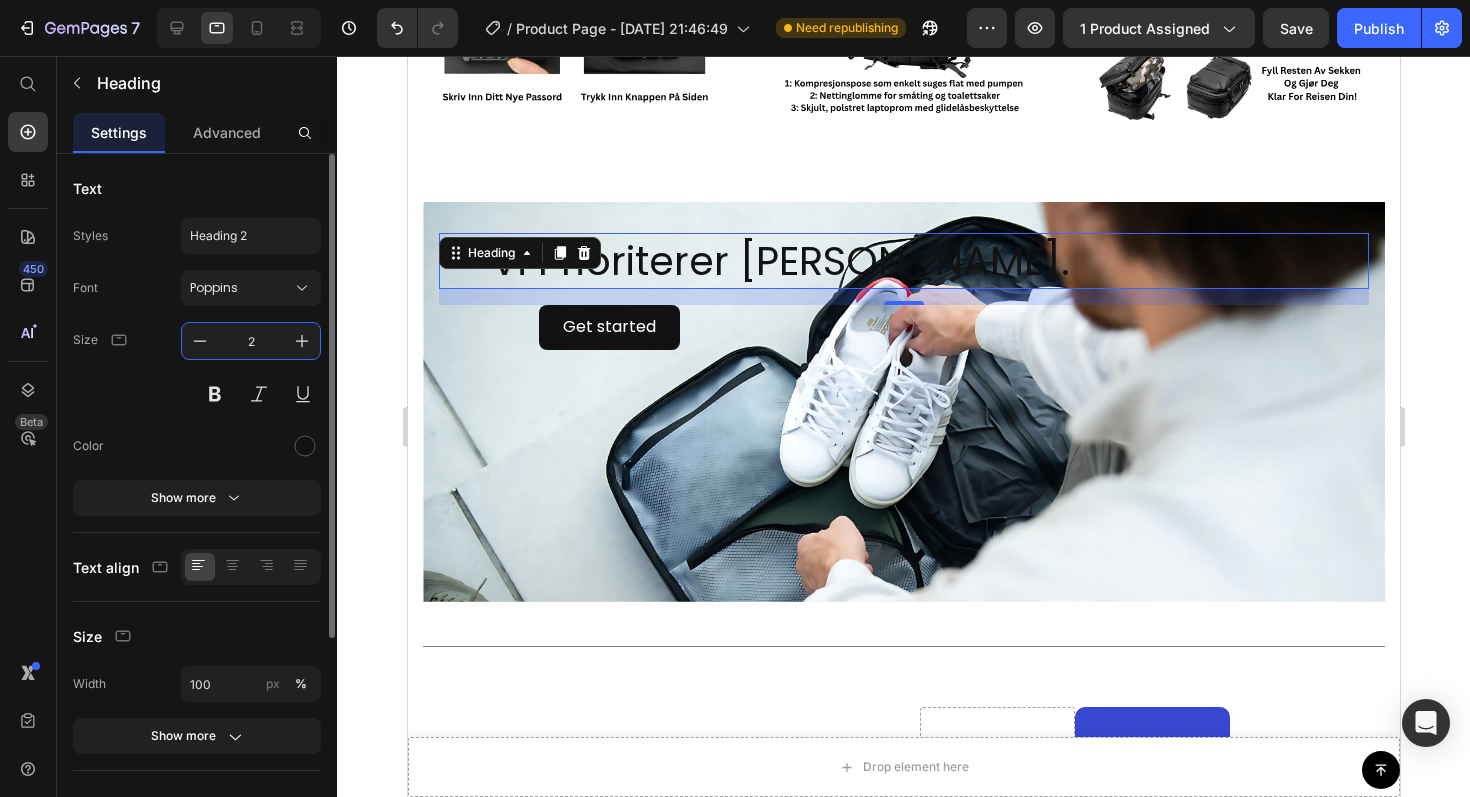 type on "20" 